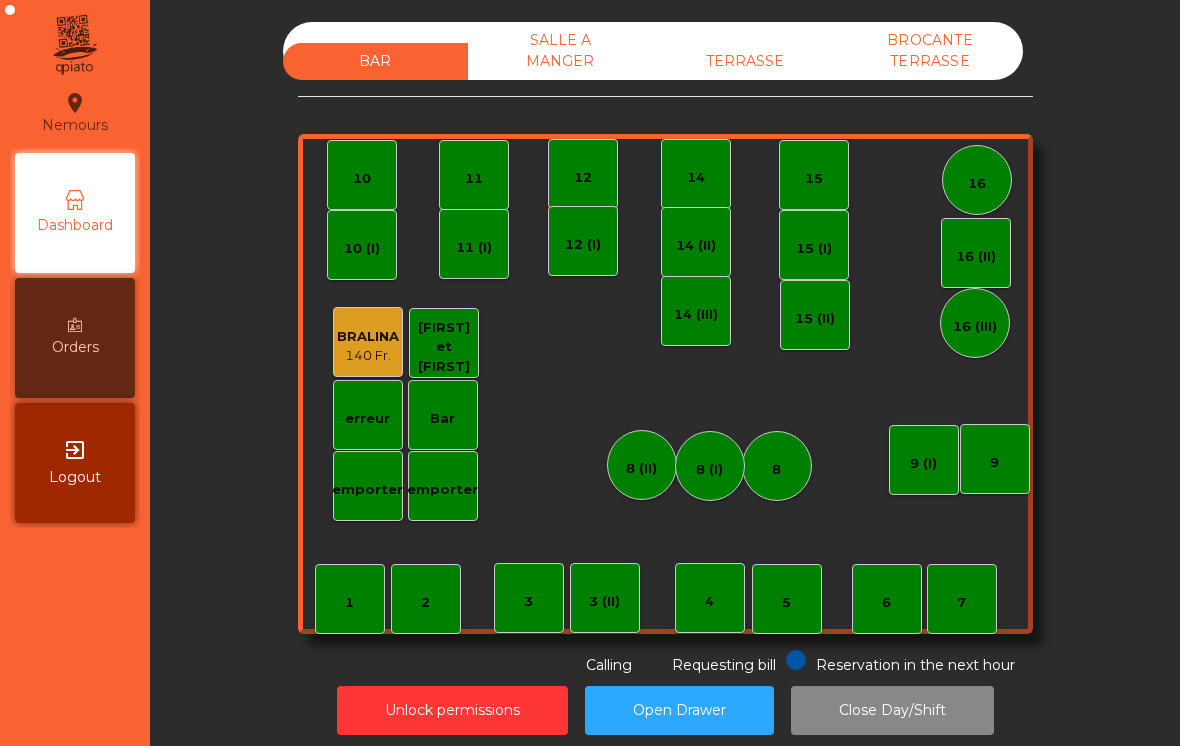 scroll, scrollTop: 0, scrollLeft: 0, axis: both 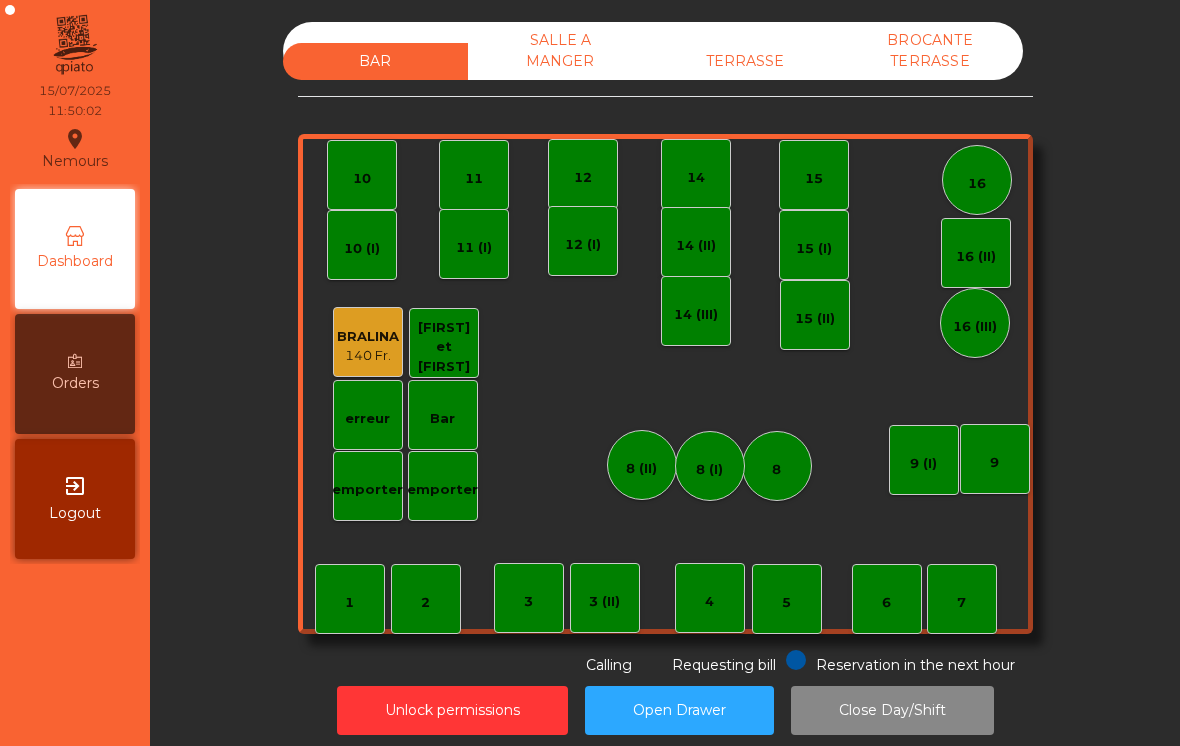 click on "TERRASSE" 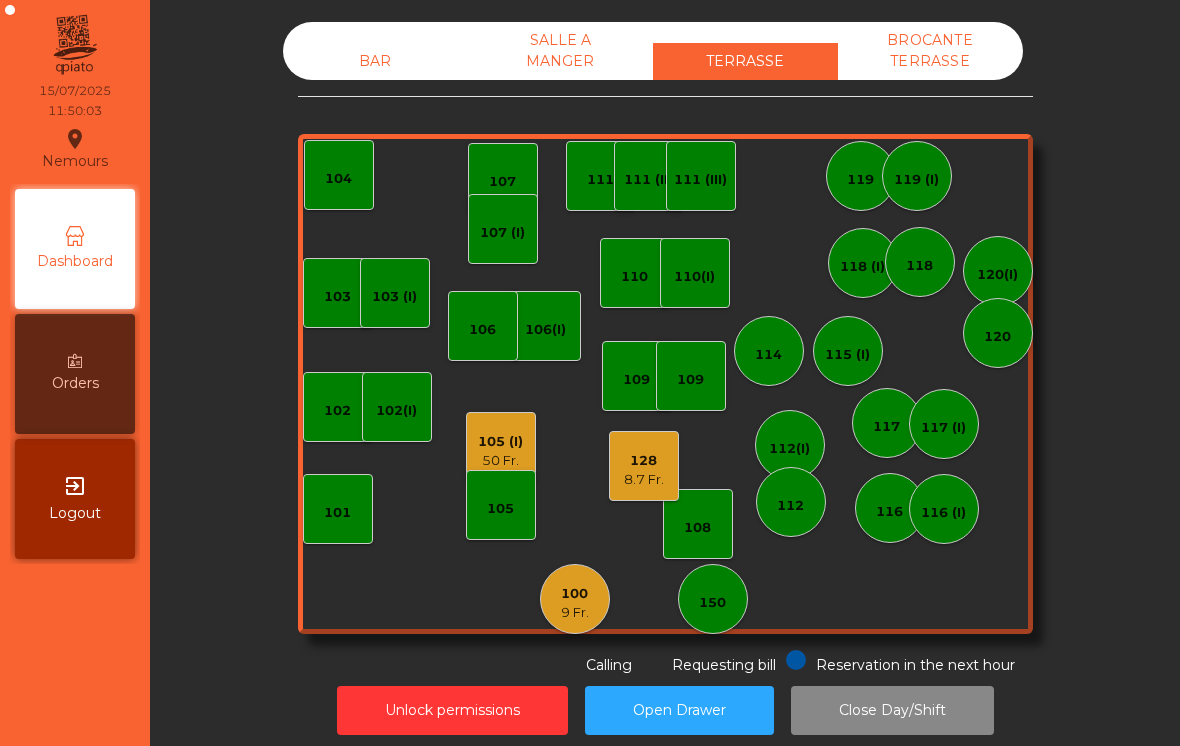 click on "9 Fr." 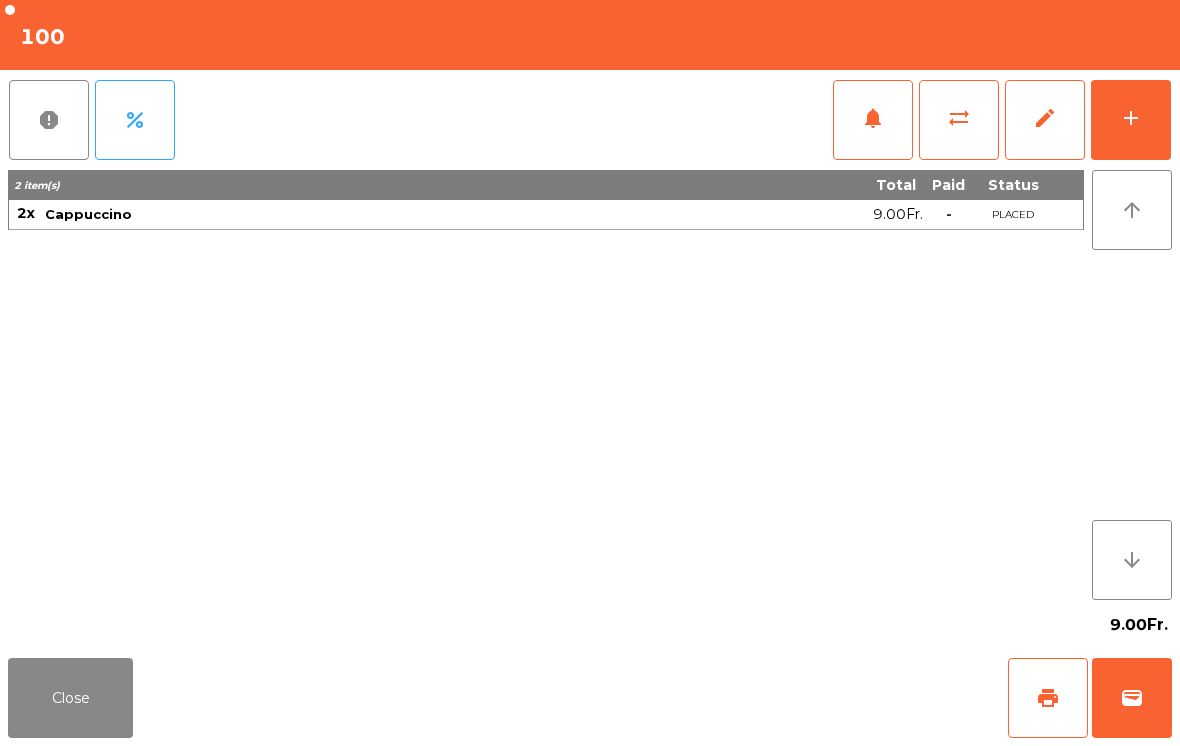 click on "wallet" 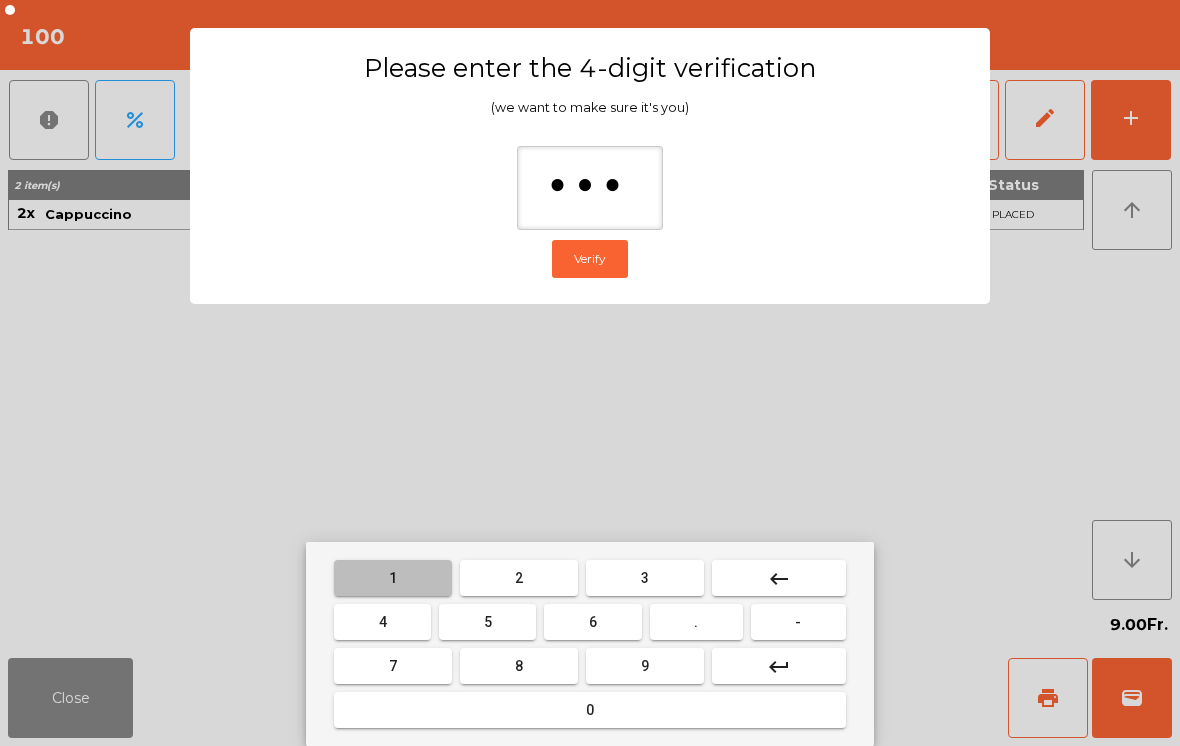 type on "****" 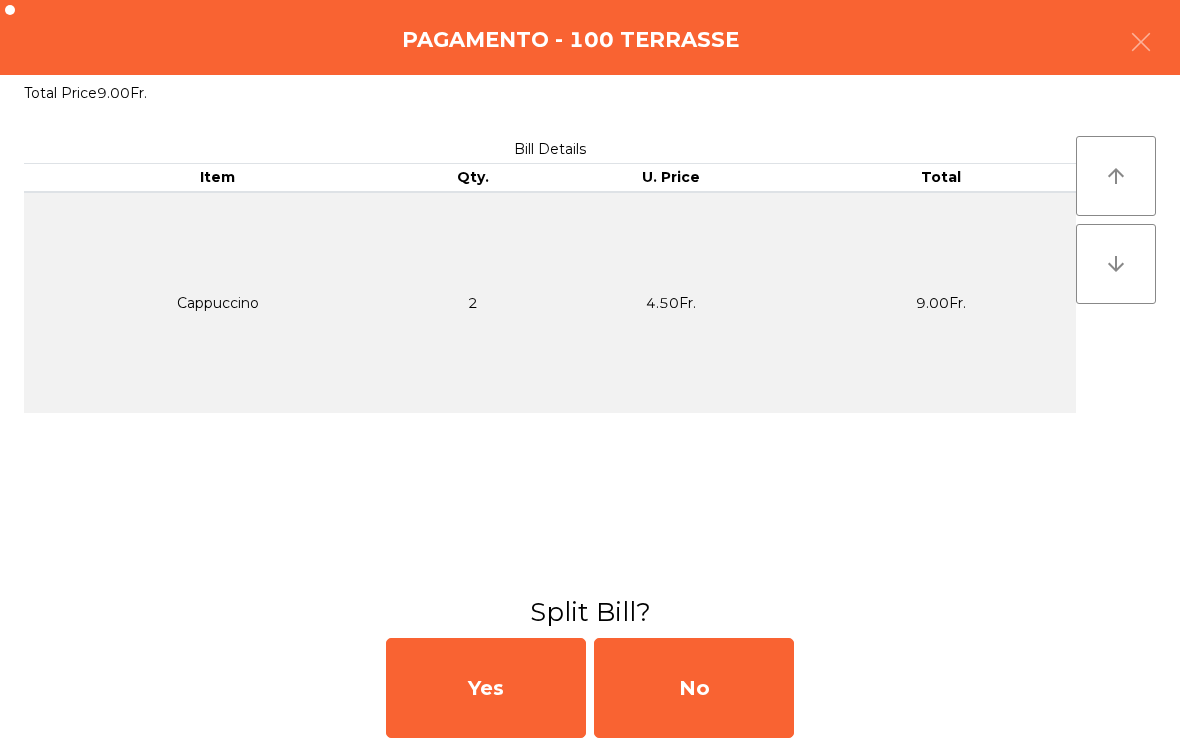 click on "No" 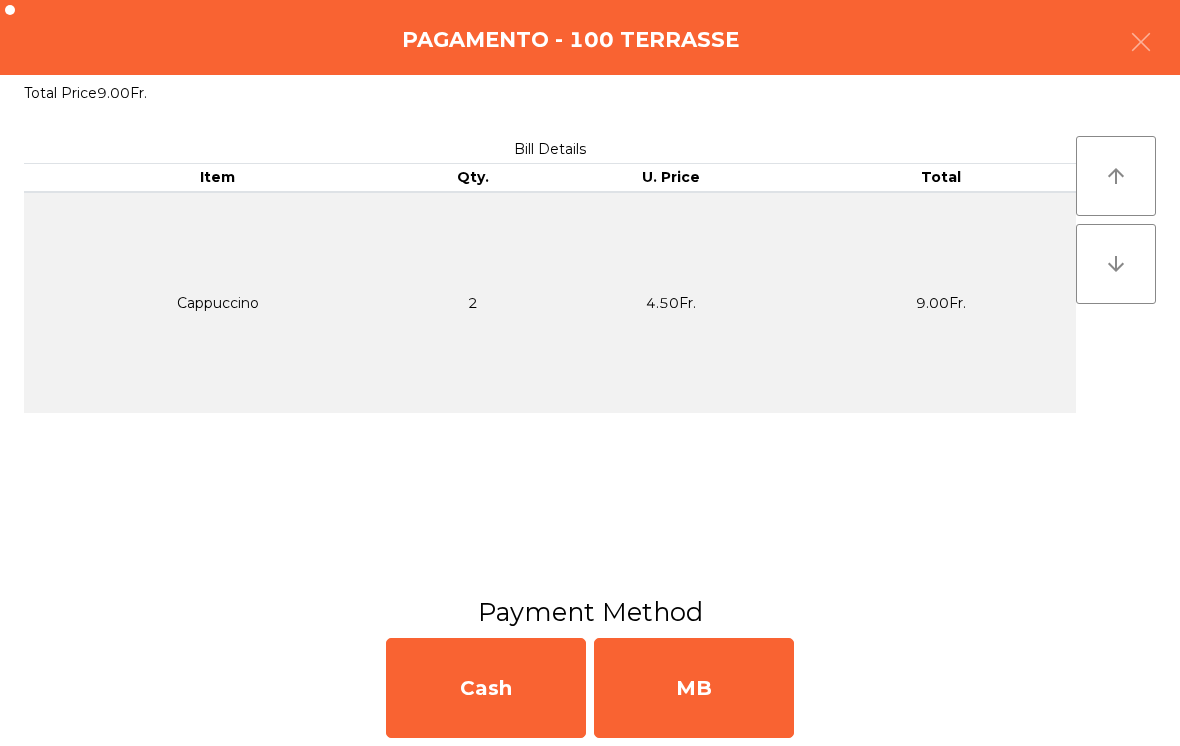 click on "MB" 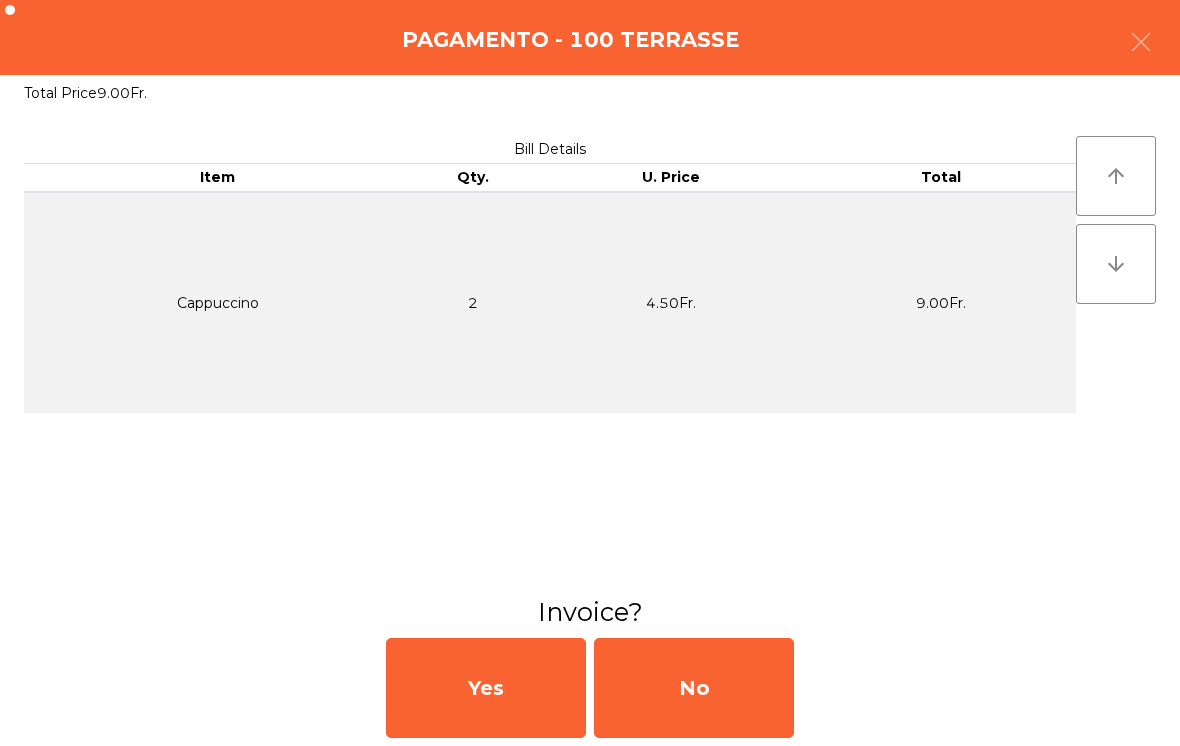 click on "No" 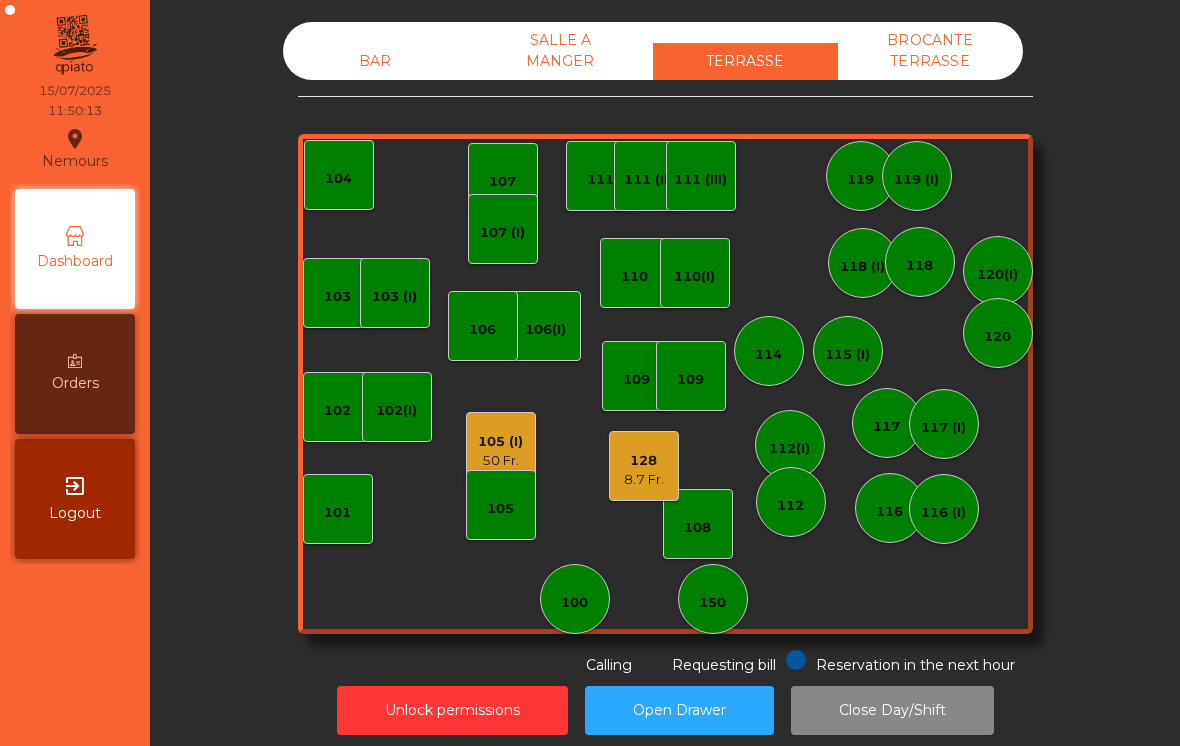 click on "105 (I)   50 Fr." 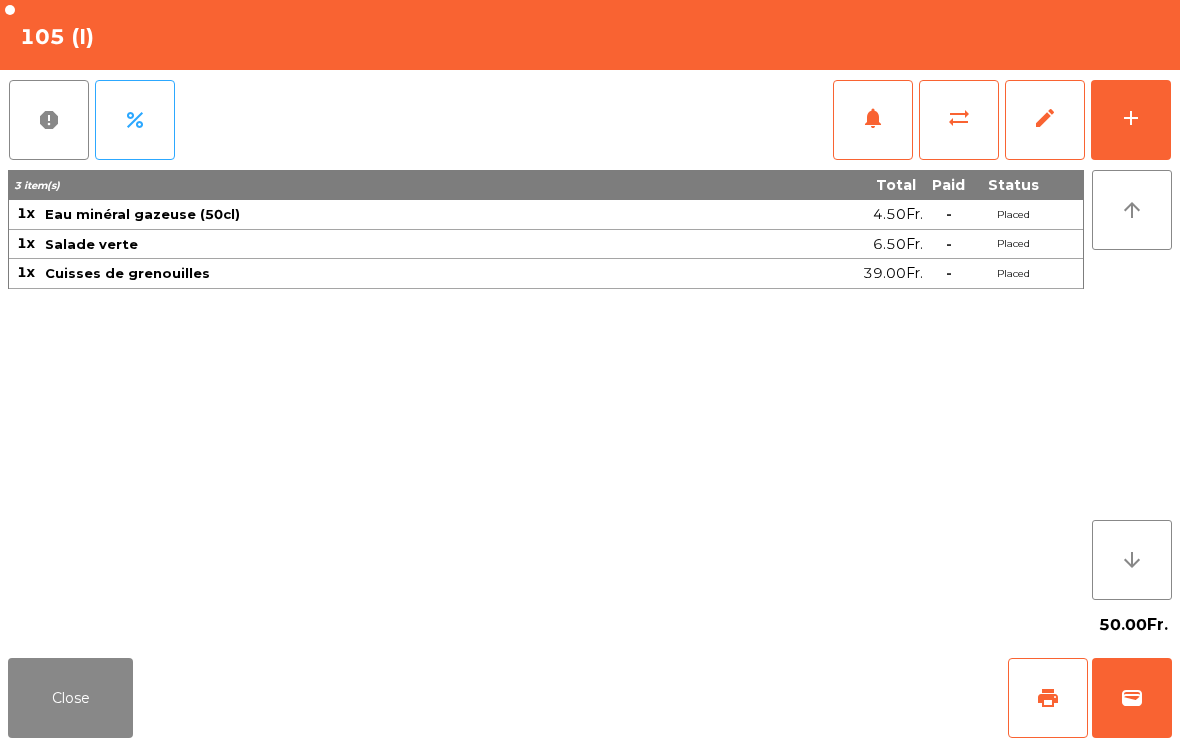 click on "Close" 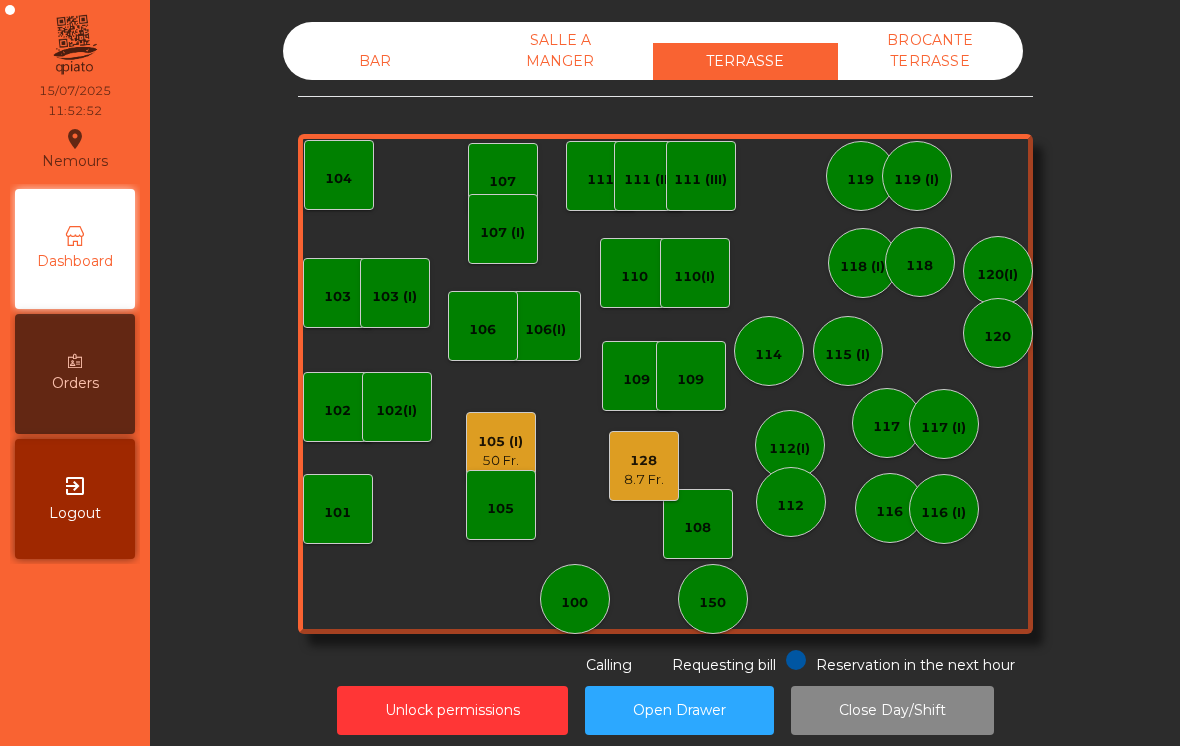click on "BAR" 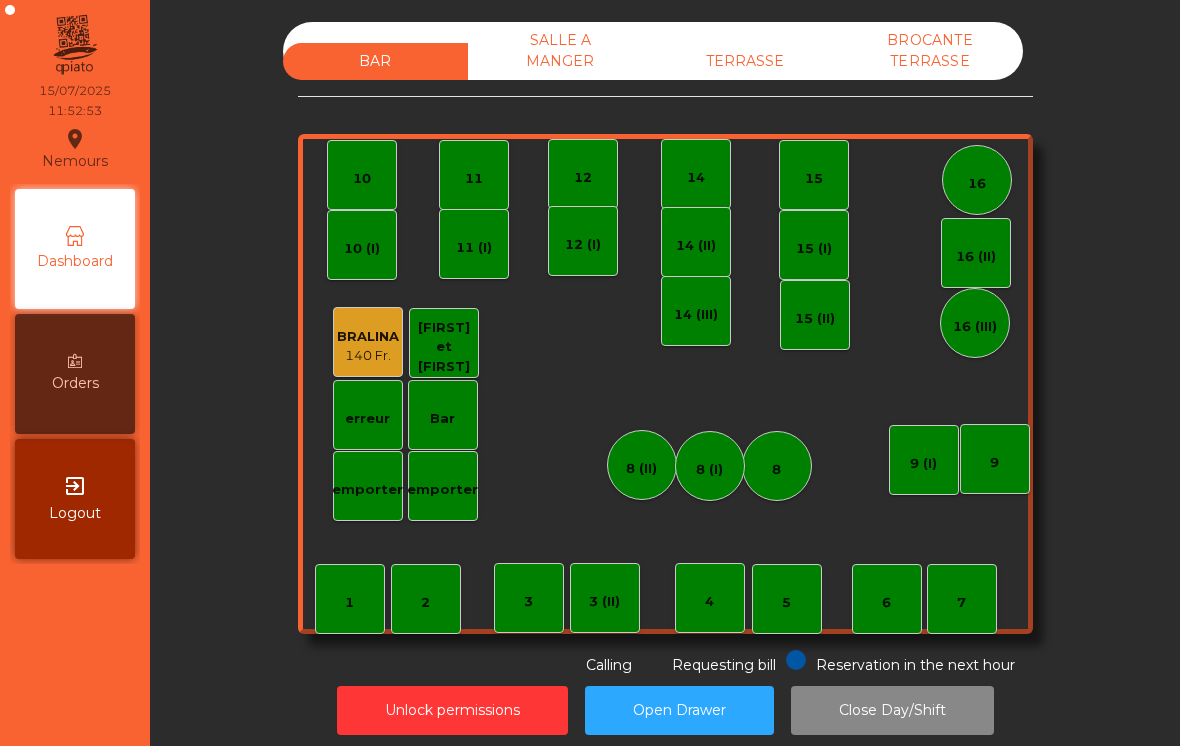 click on "140 Fr." 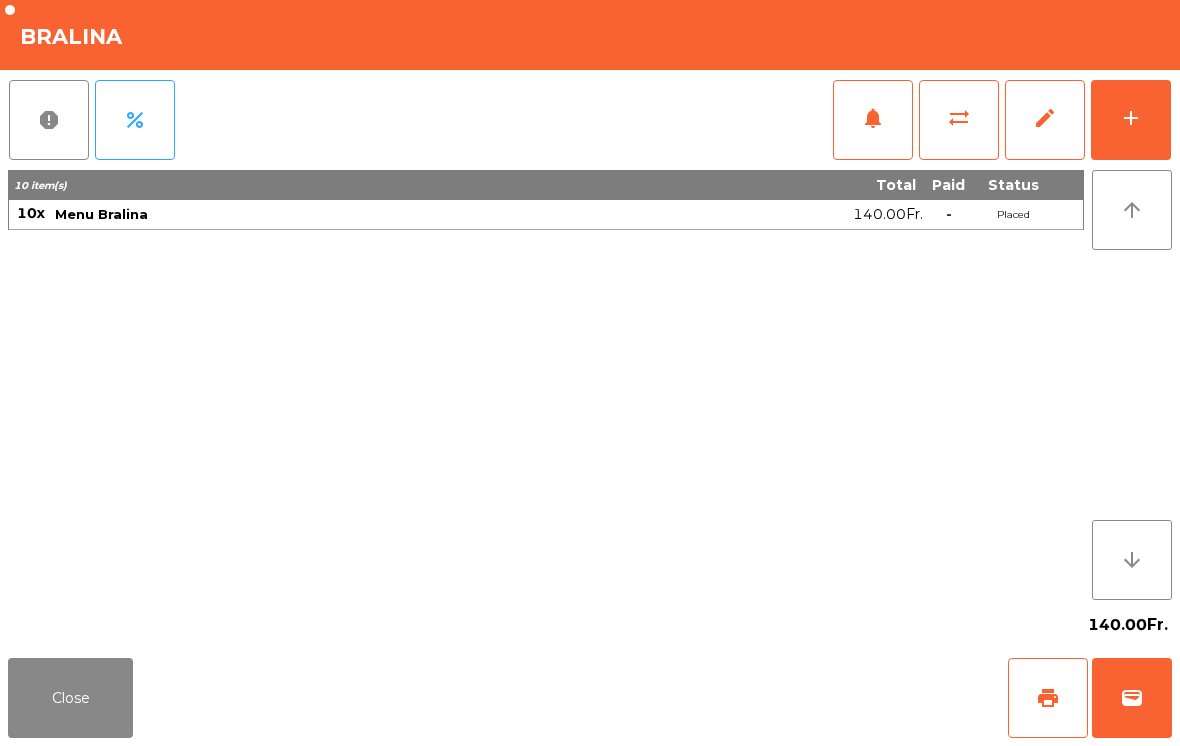 click on "add" 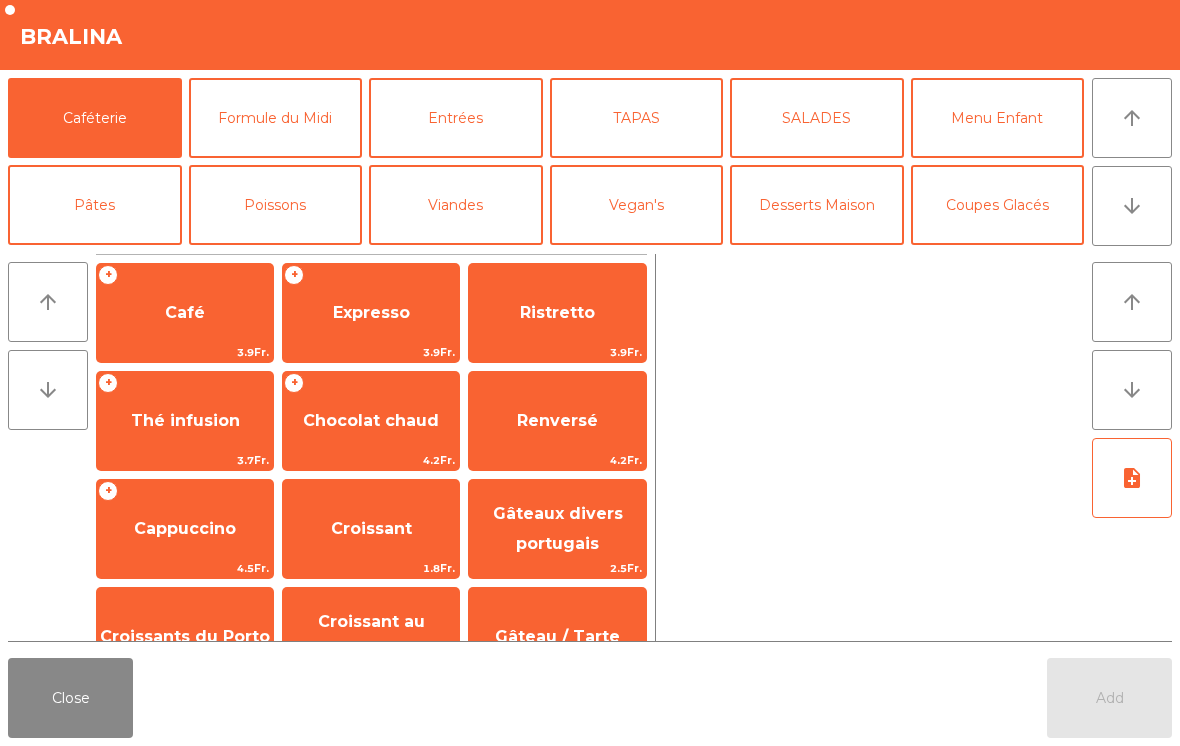 click on "Formule du Midi" 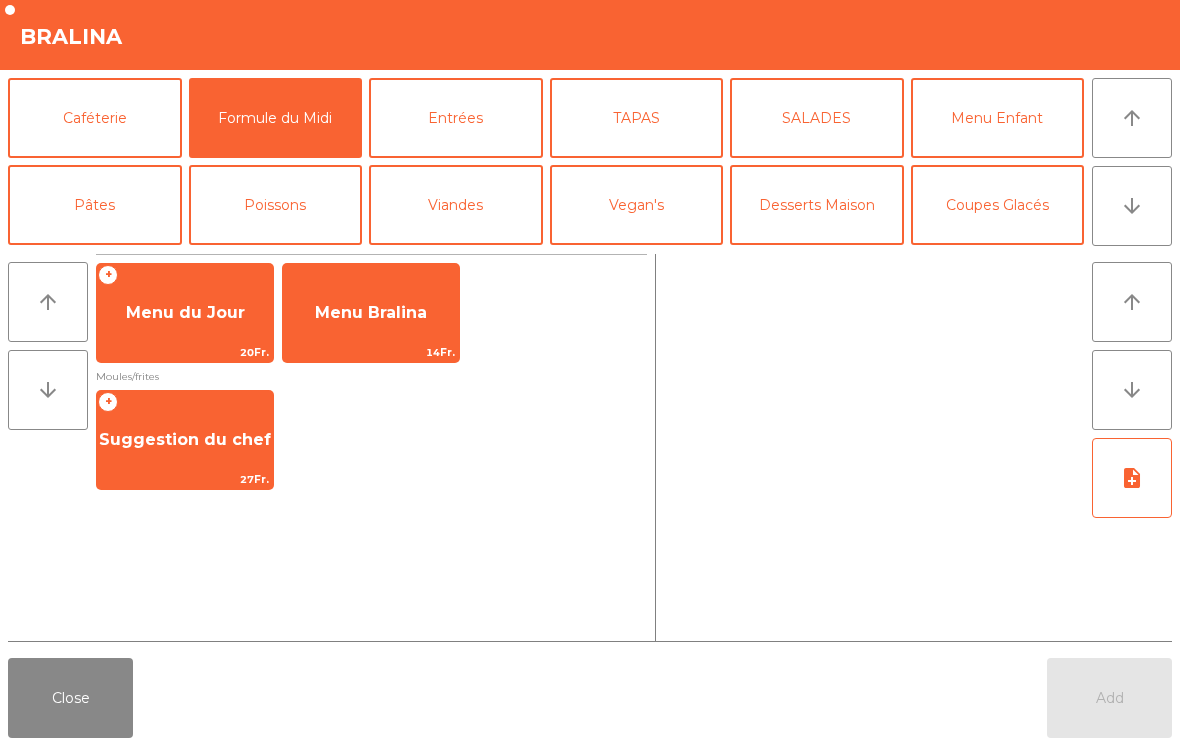click on "14Fr." 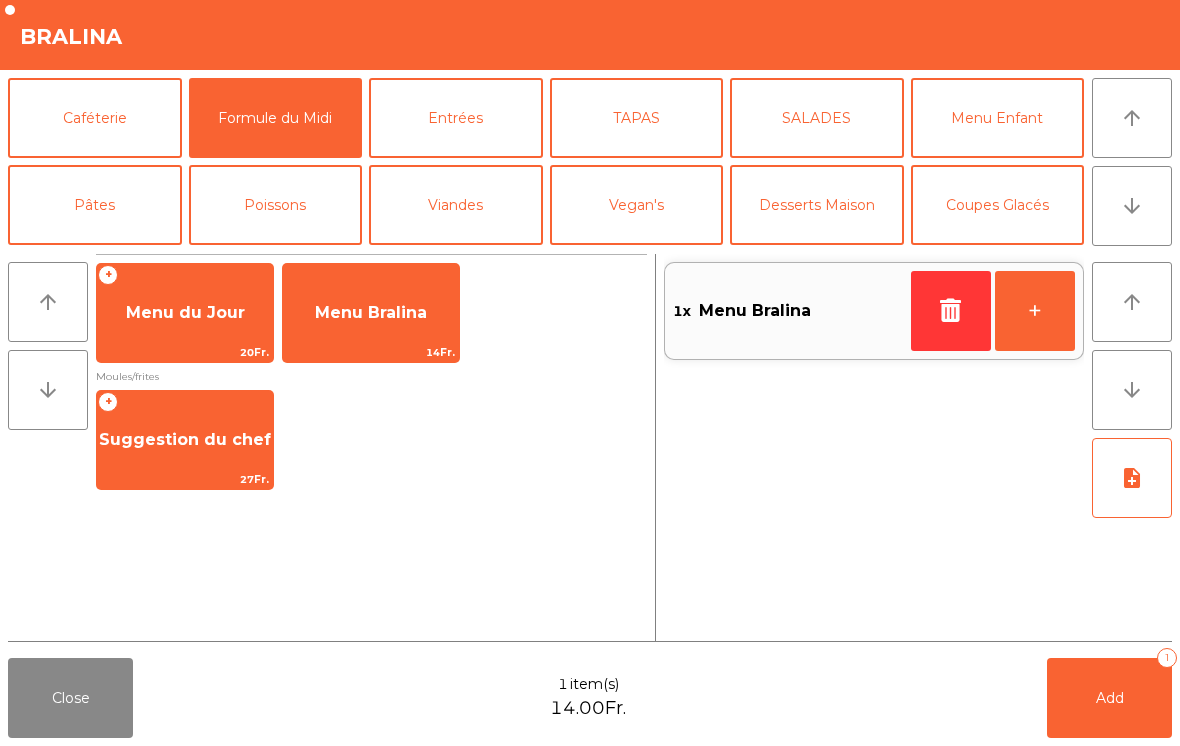 click on "+" 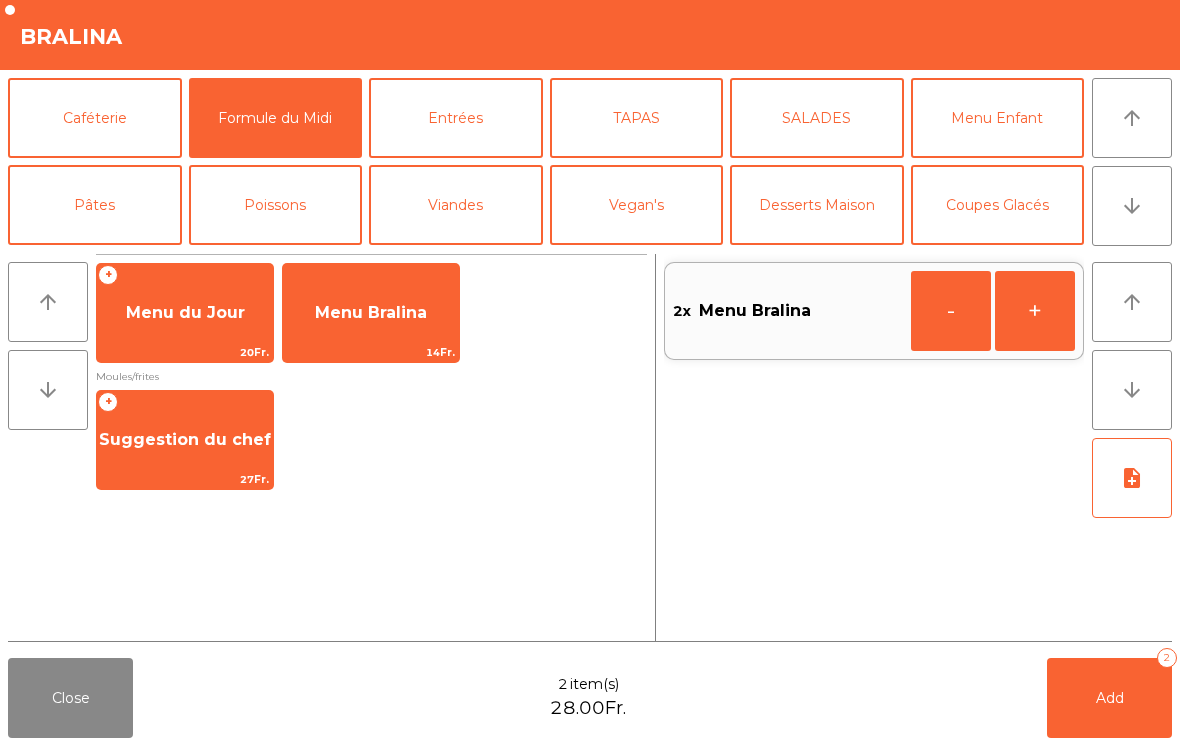 click on "+" 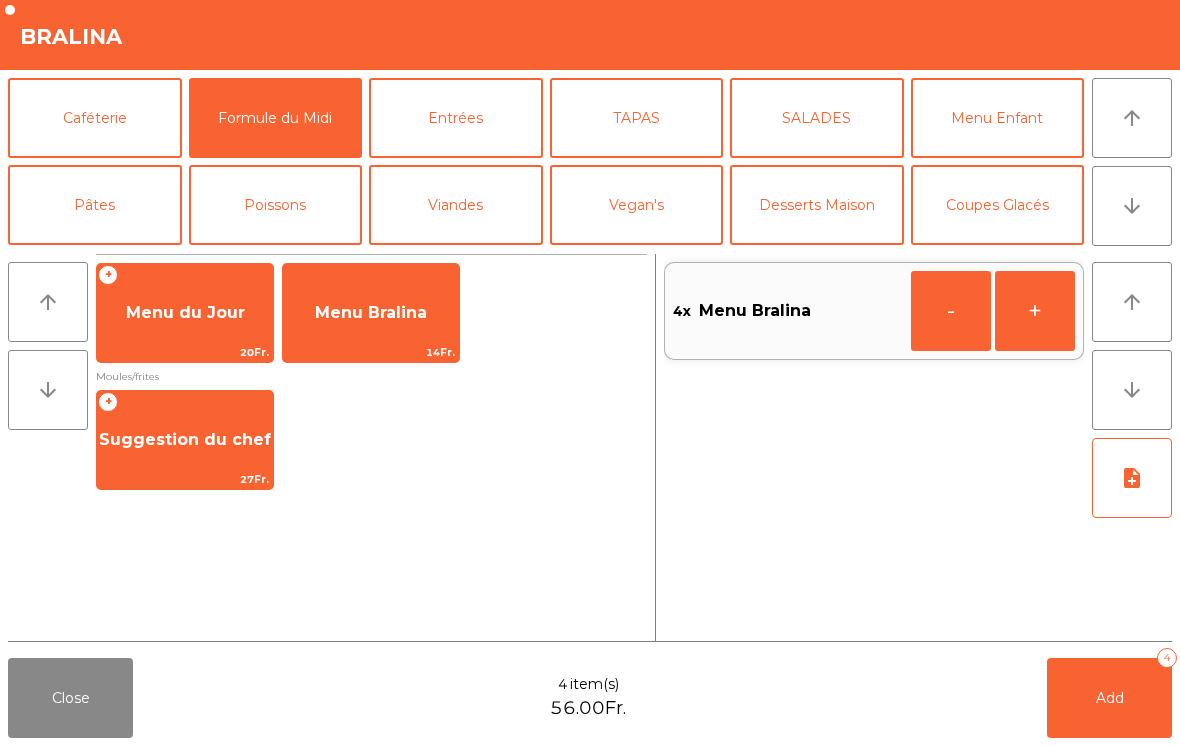 click on "Add   4" 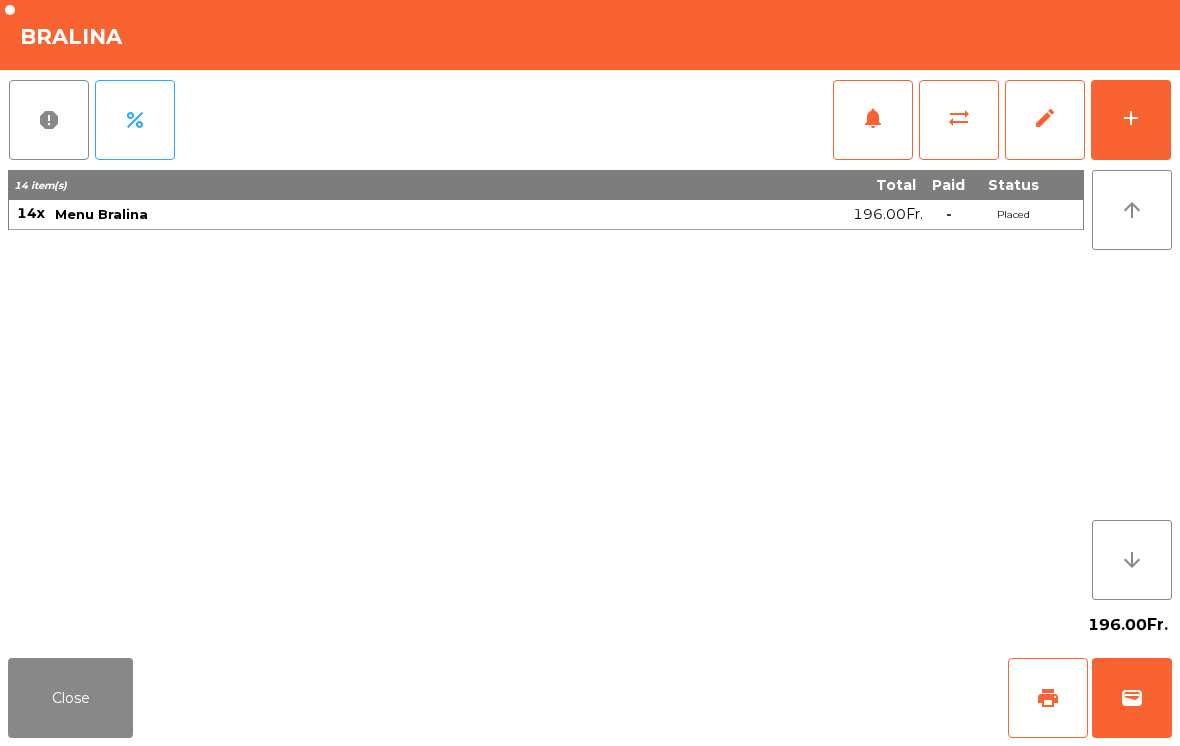 click on "Close" 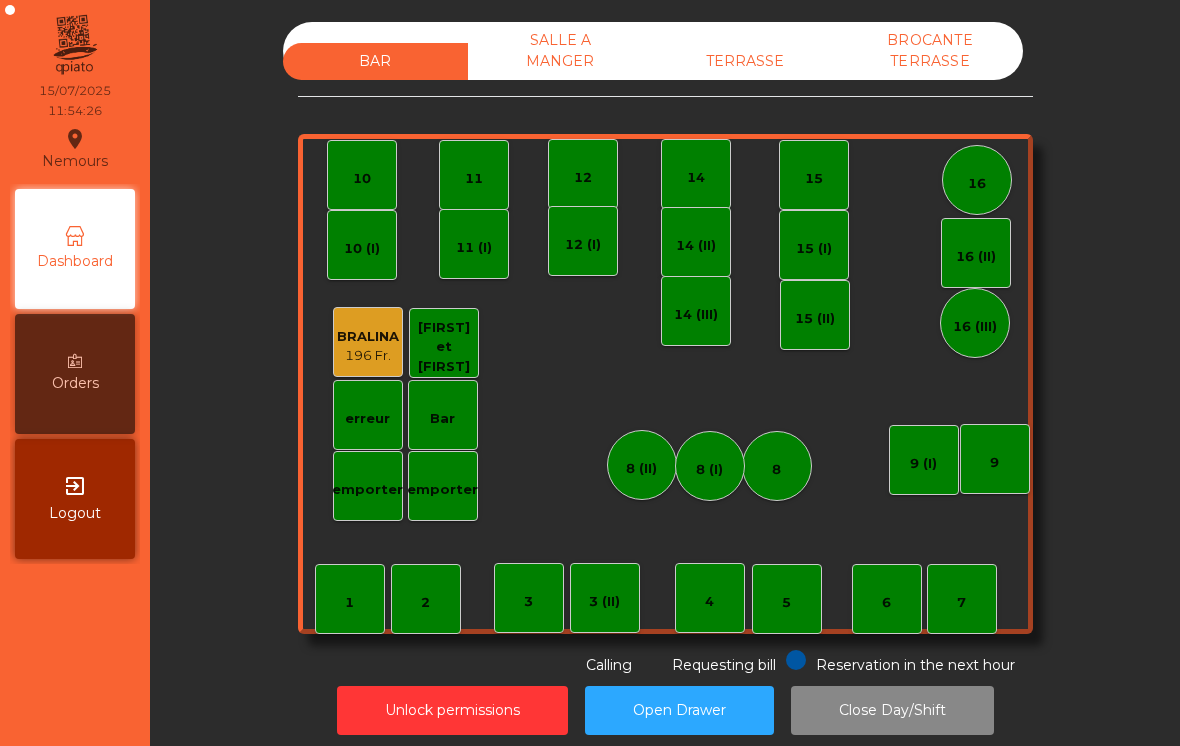 click on "TERRASSE" 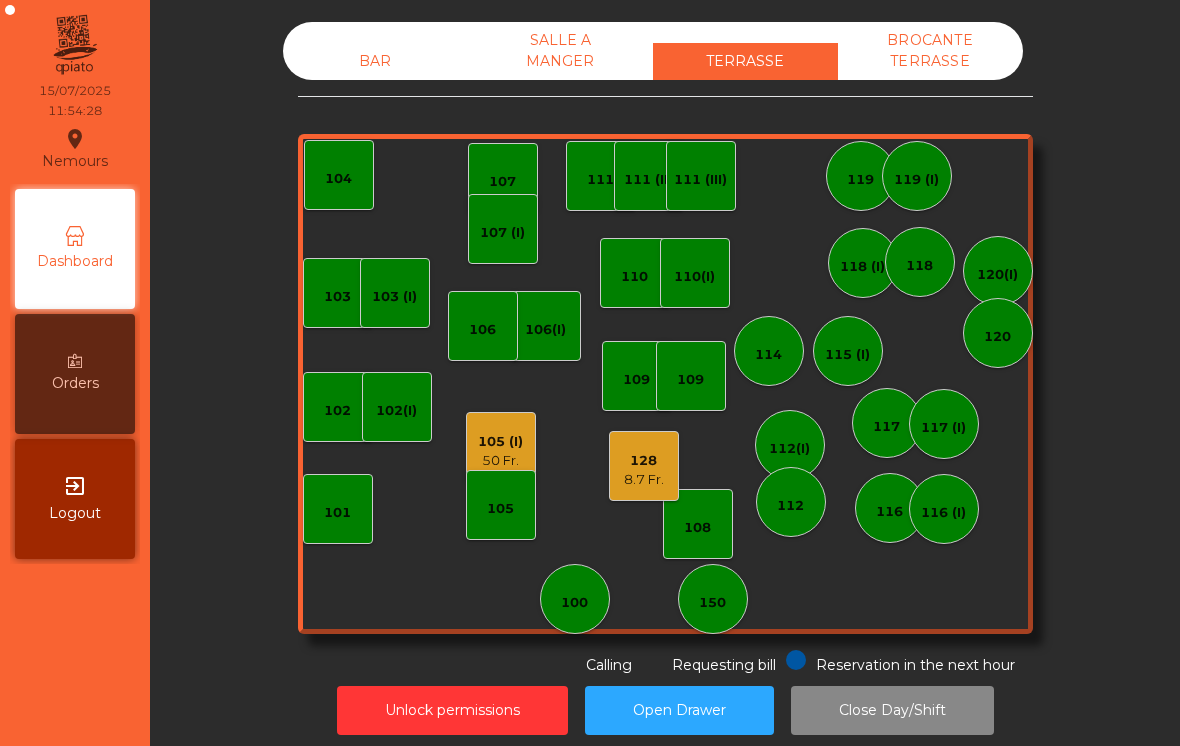 click on "8.7 Fr." 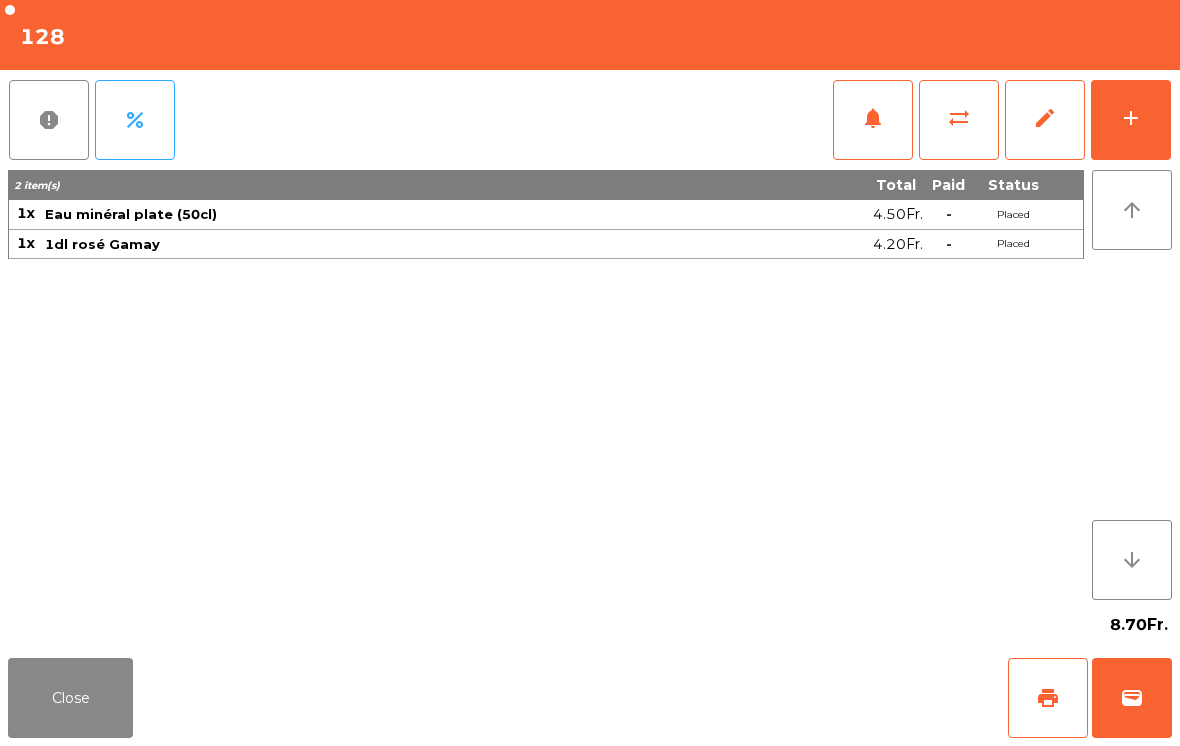 click on "add" 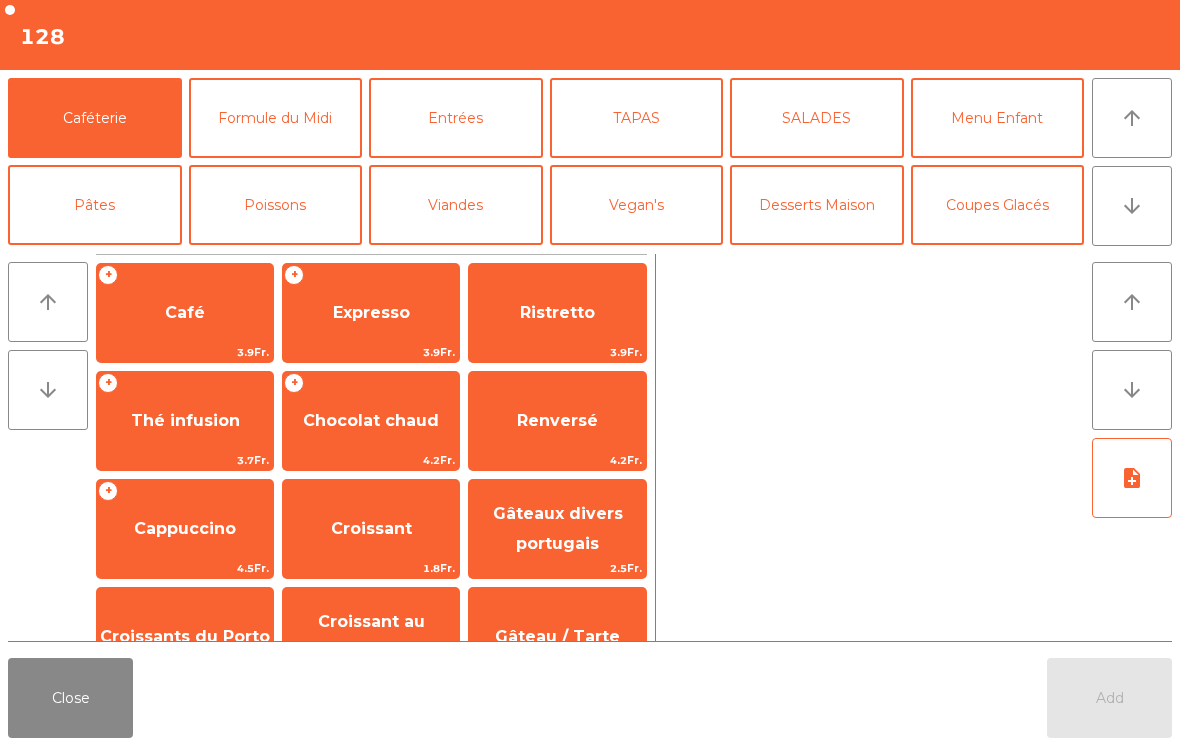 click on "Poissons" 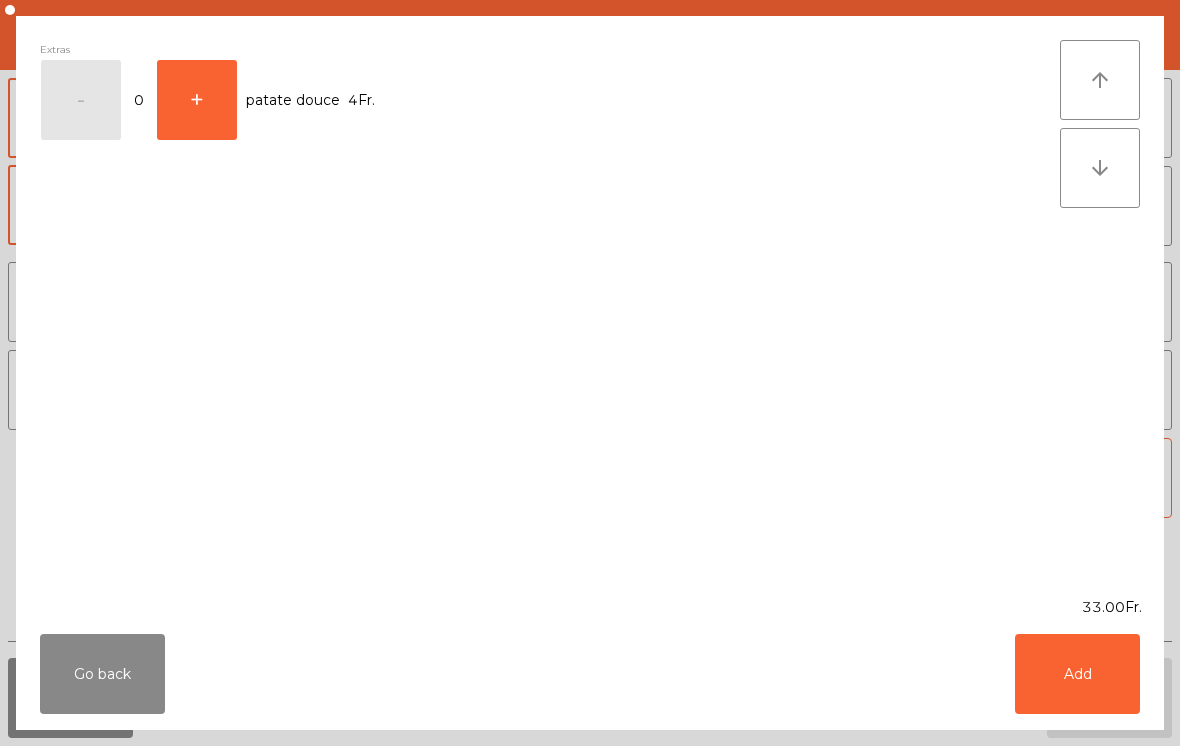 click on "Add" 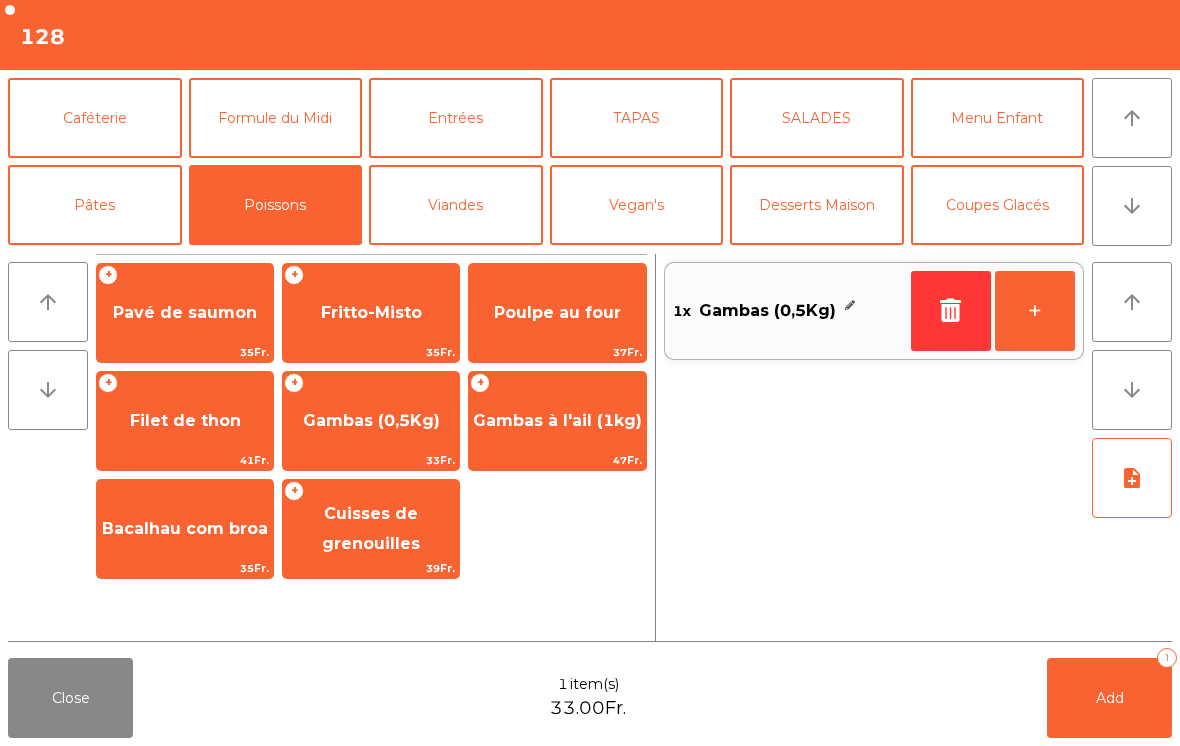 click on "Viandes" 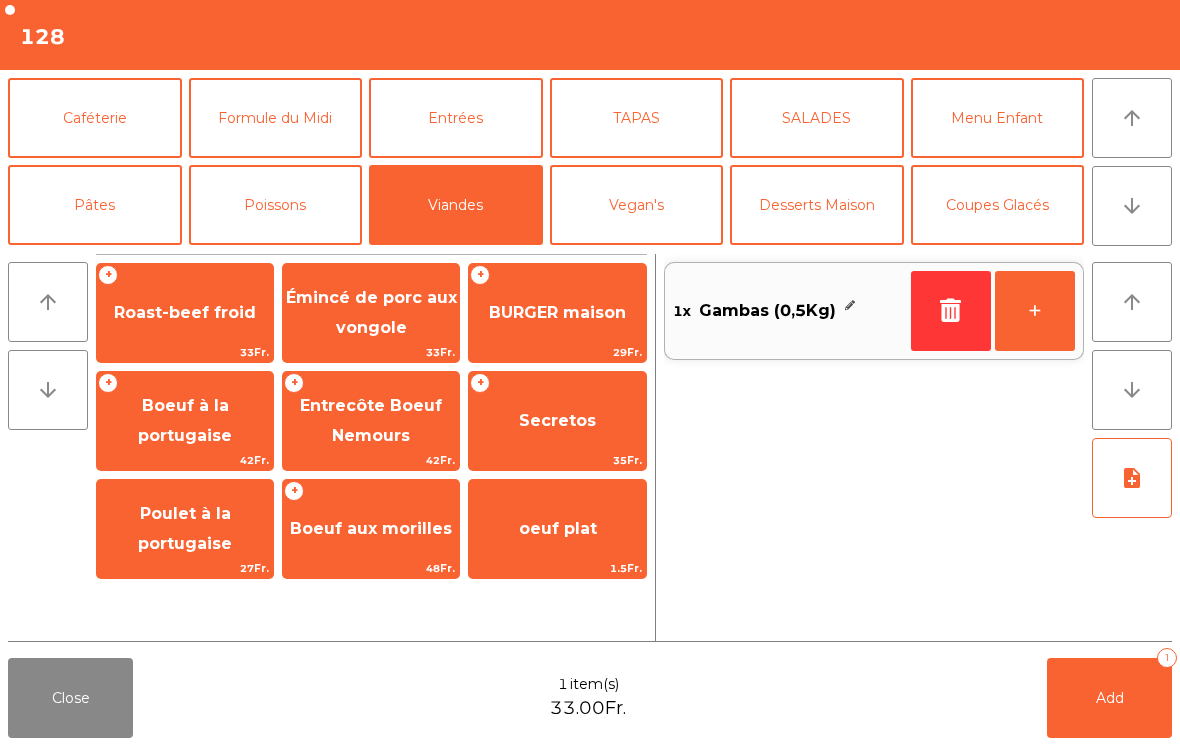 click on "33Fr." 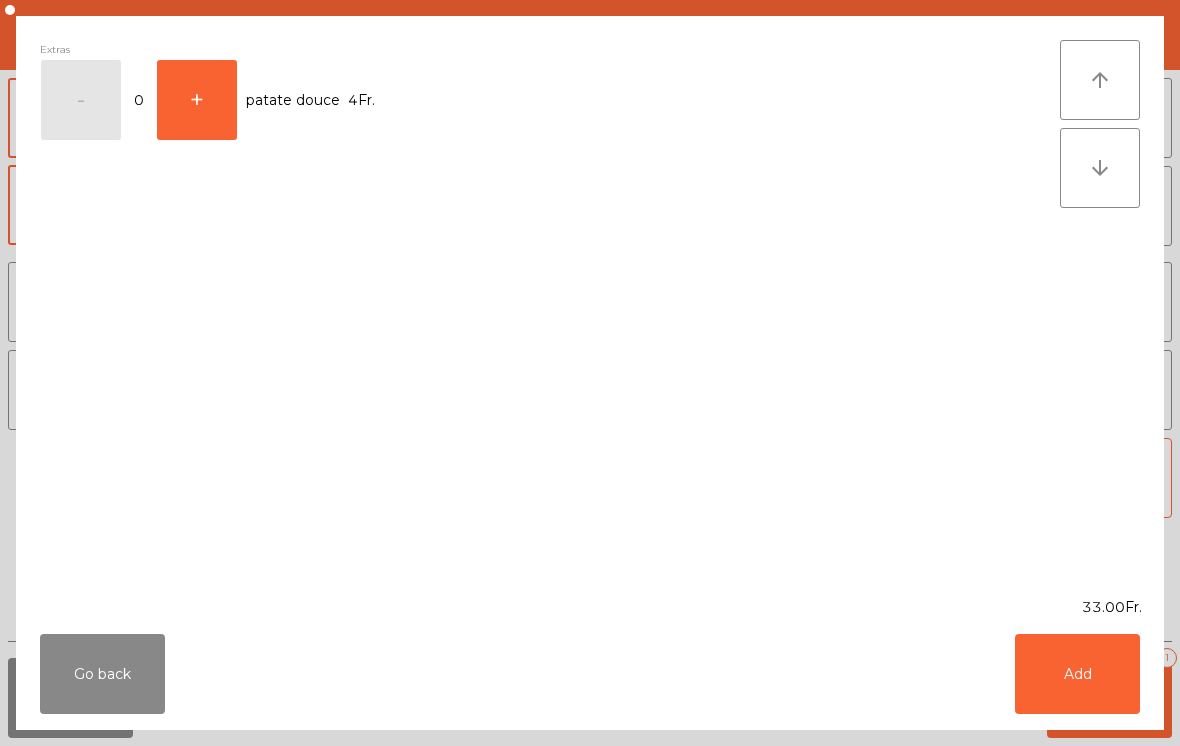 click on "Add" 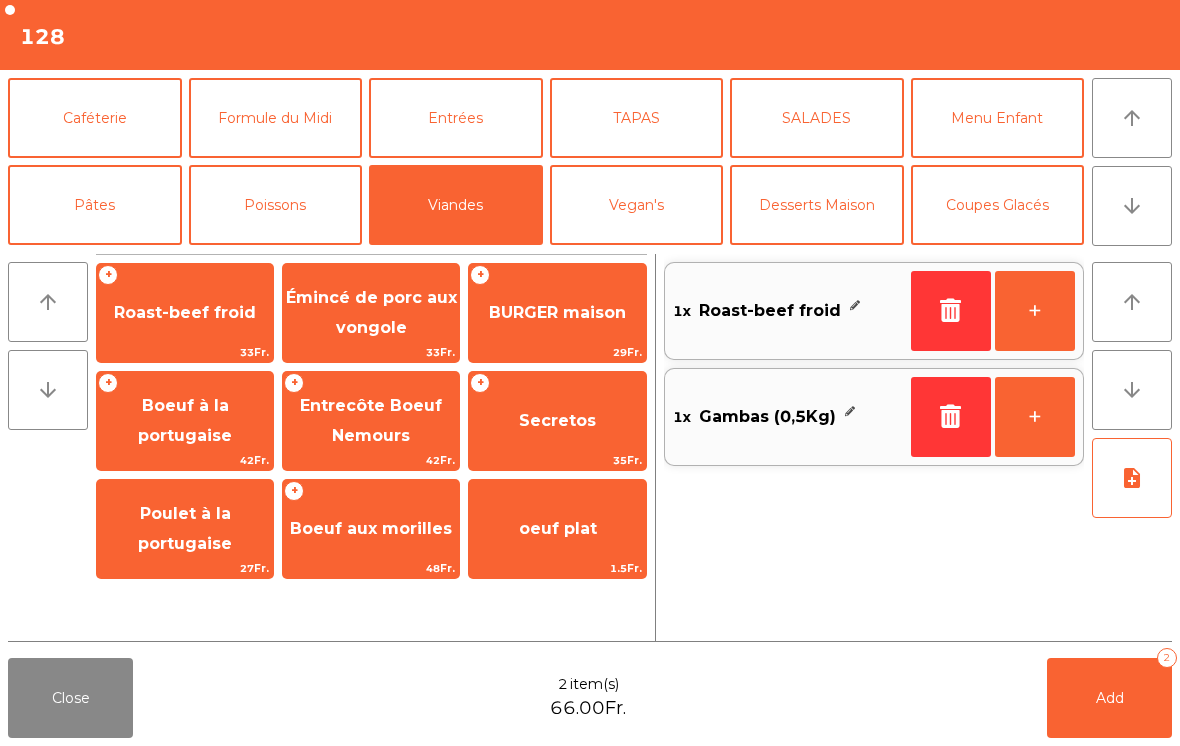 click on "Add   2" 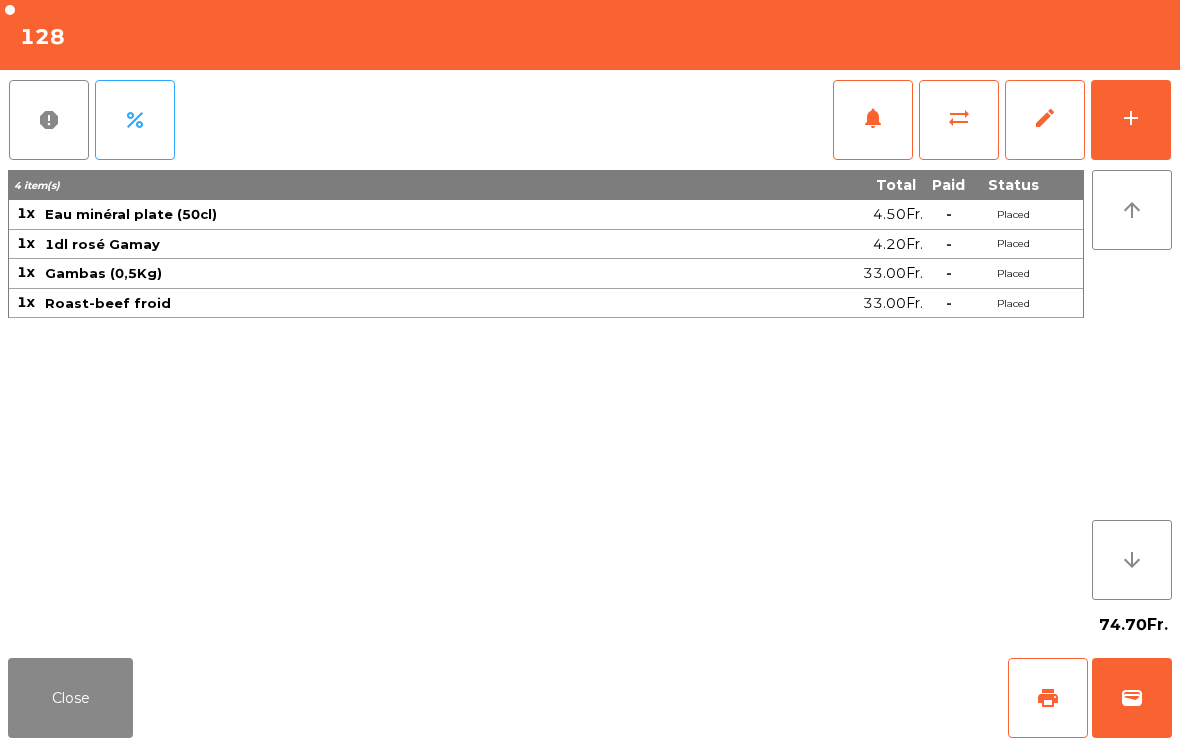 click on "74.70Fr." 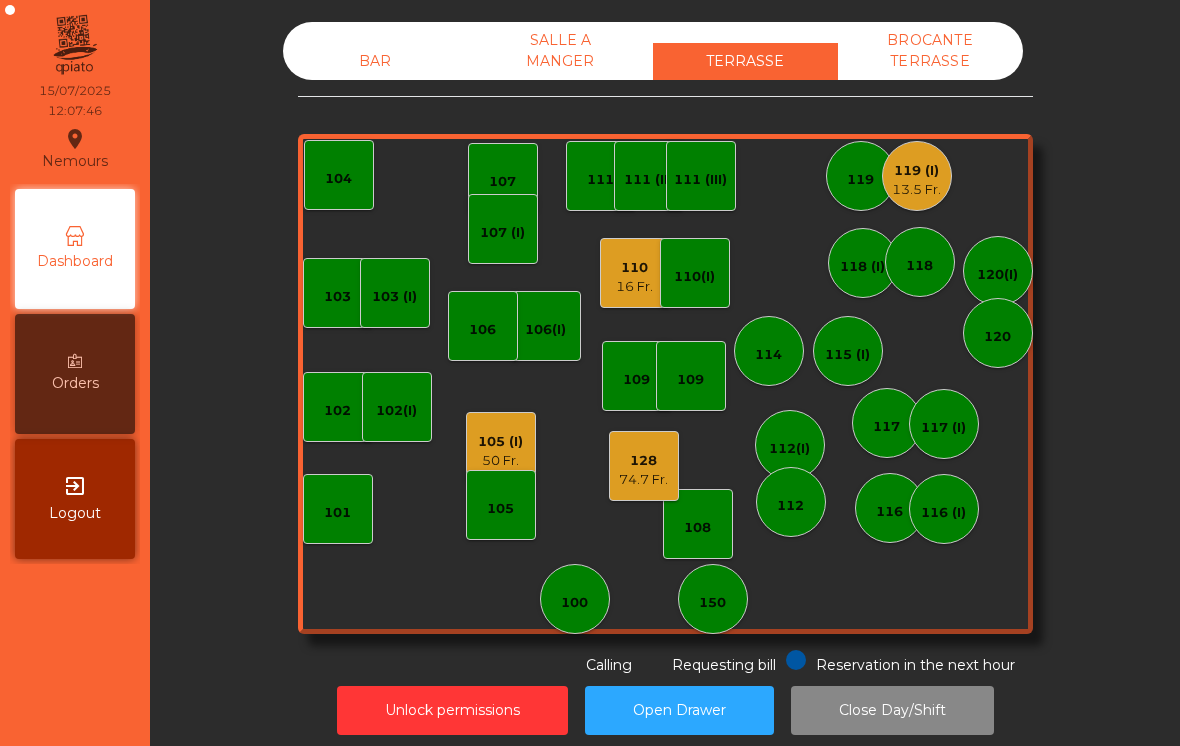click on "13.5 Fr." 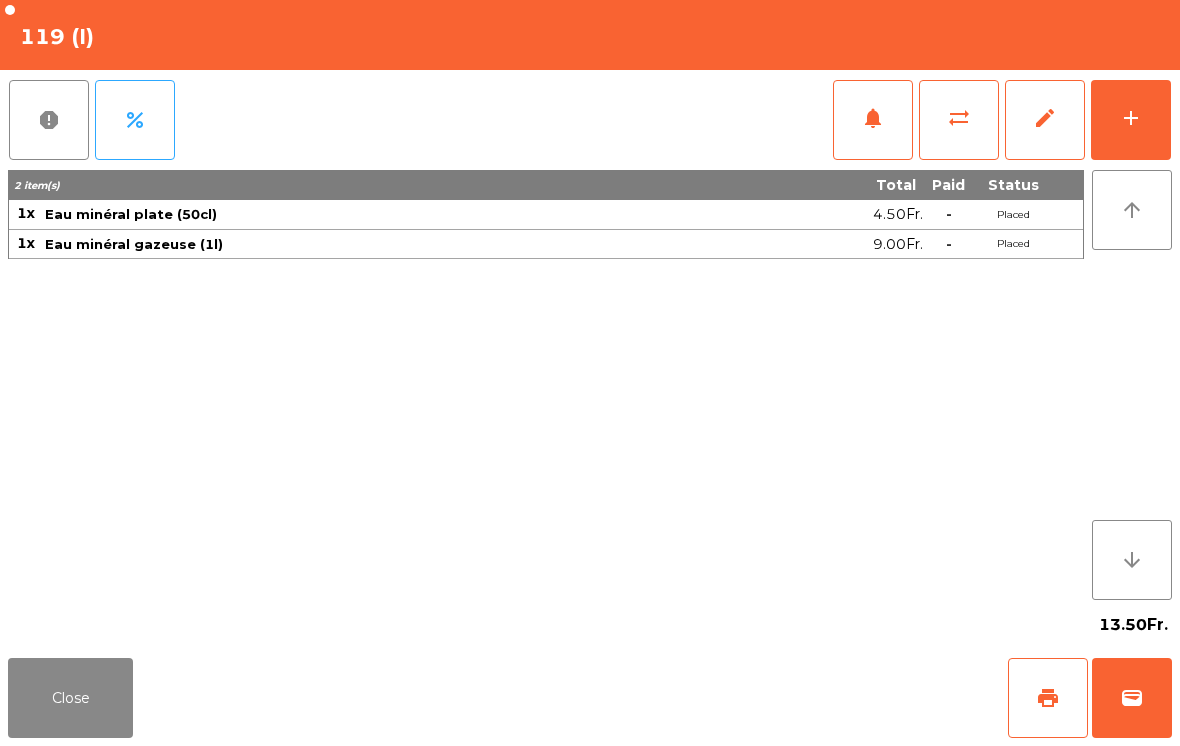 click on "add" 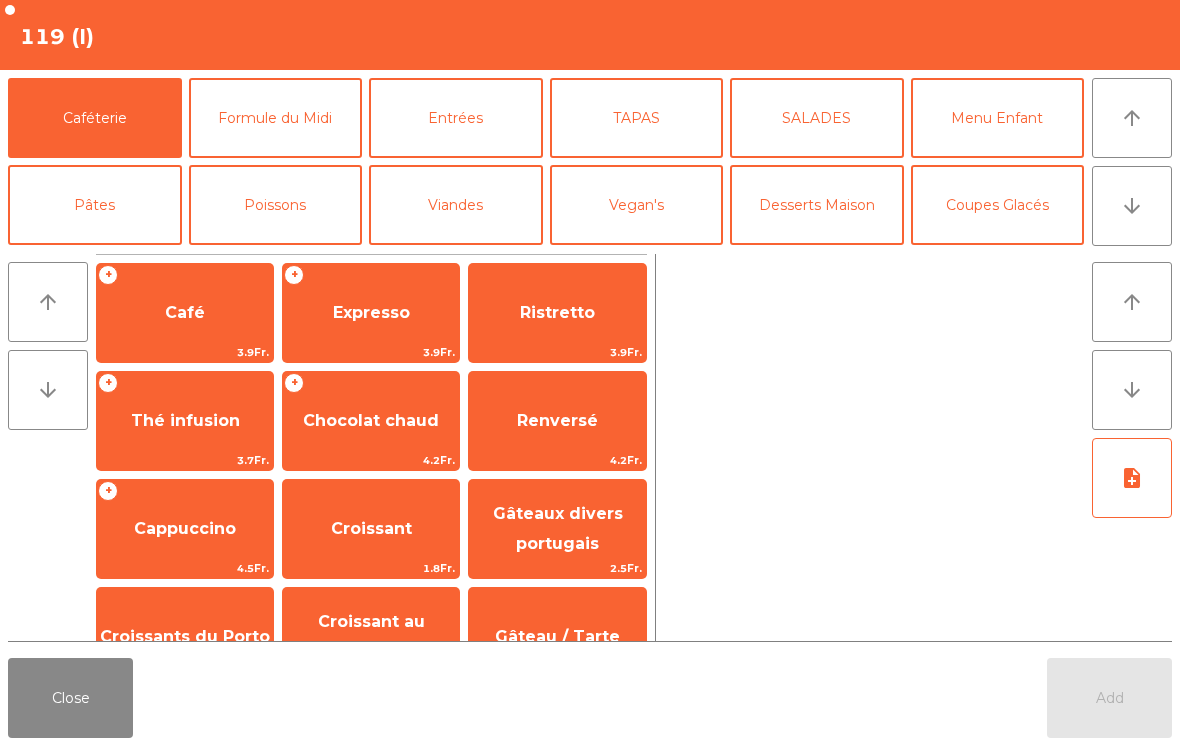 click on "Formule du Midi" 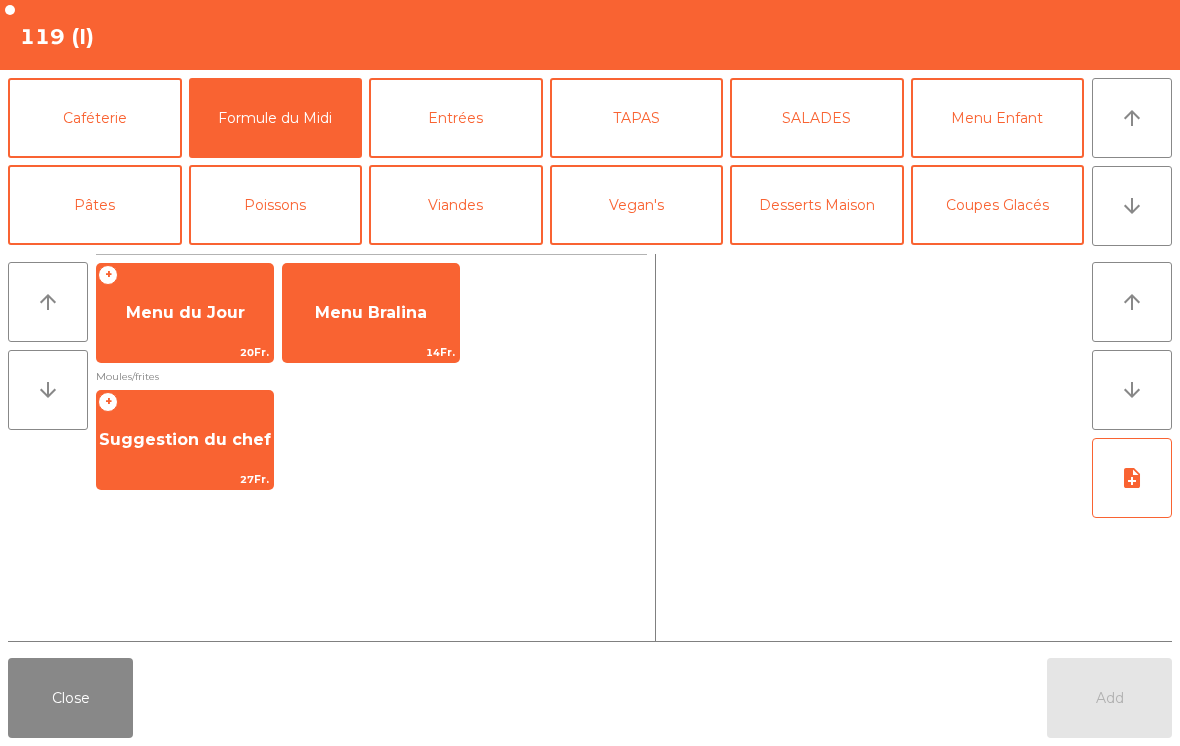 click on "Menu du Jour" 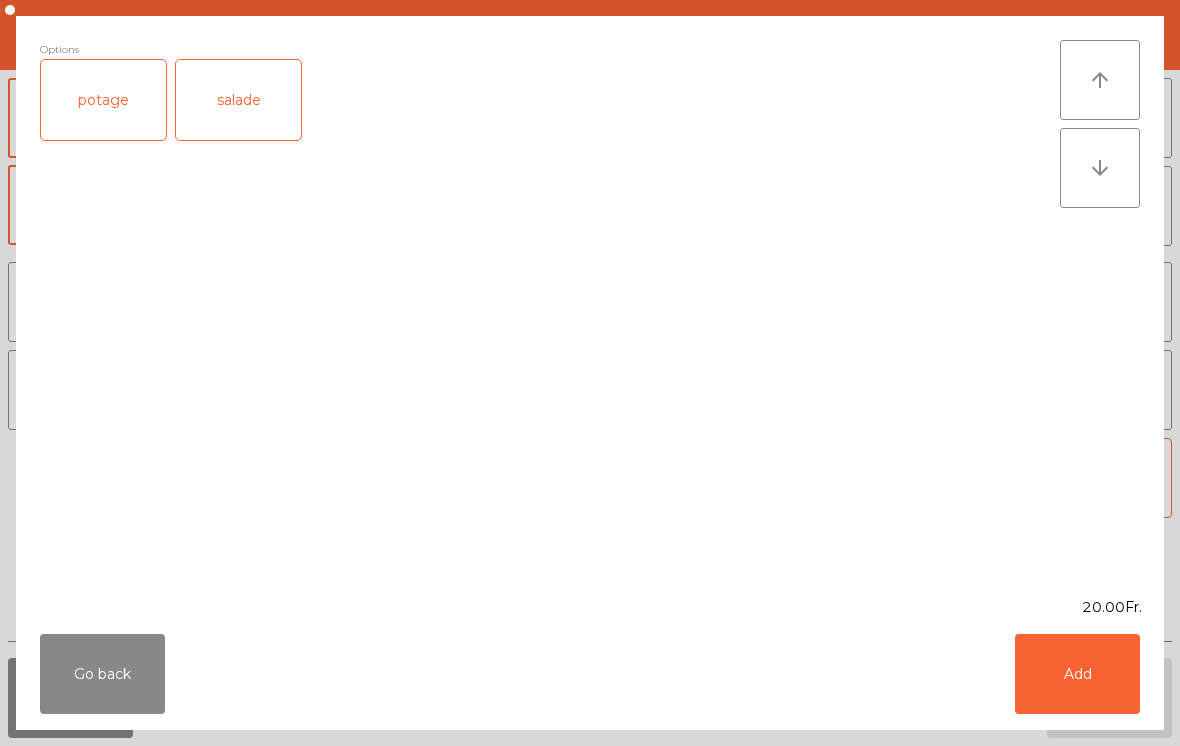 click on "salade" 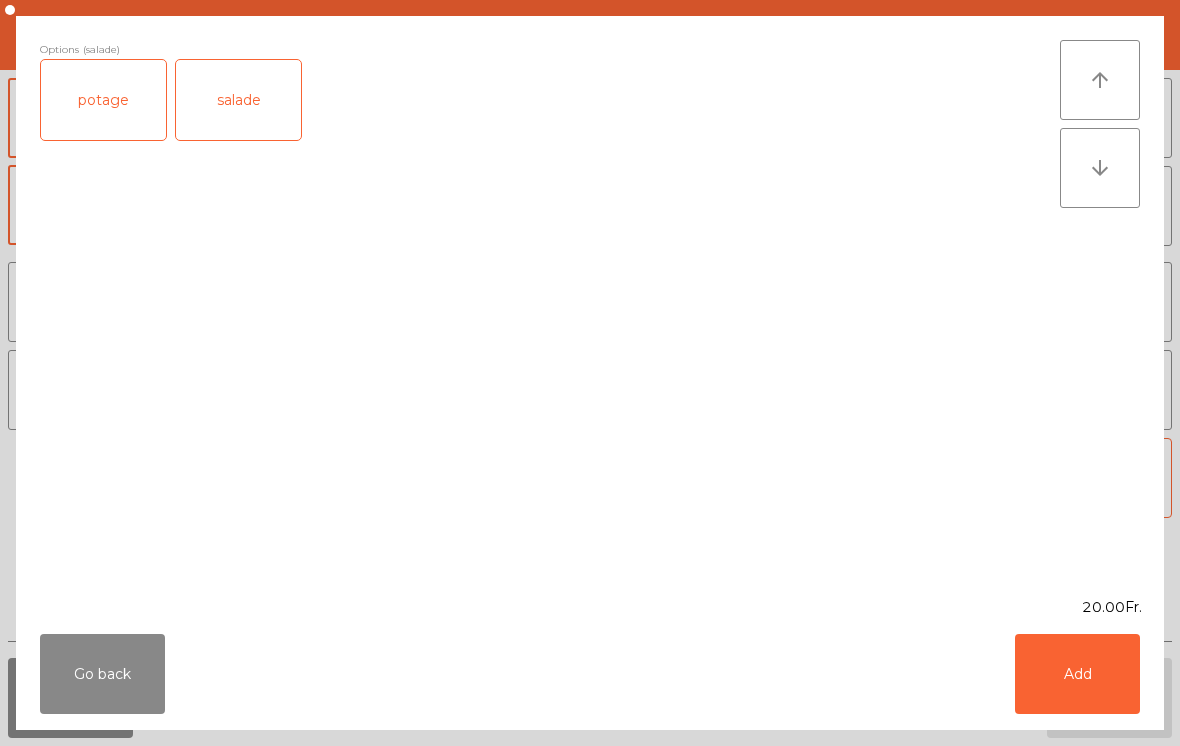 click on "Add" 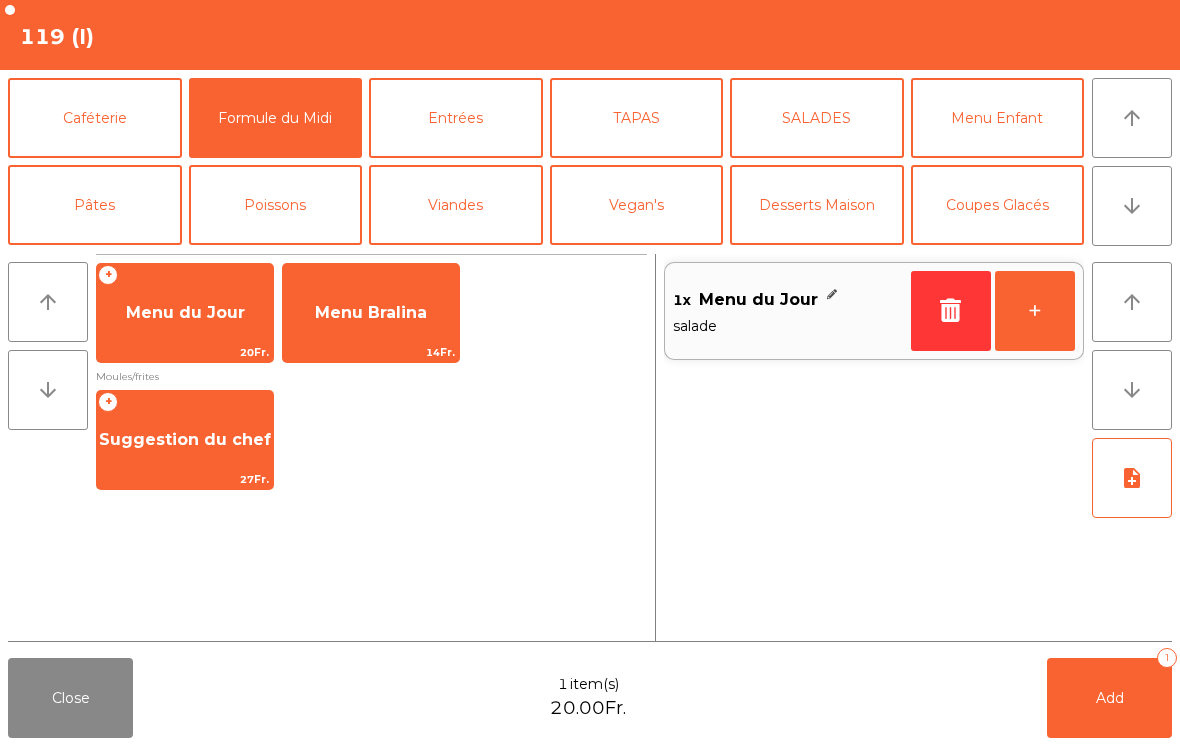 click on "+" 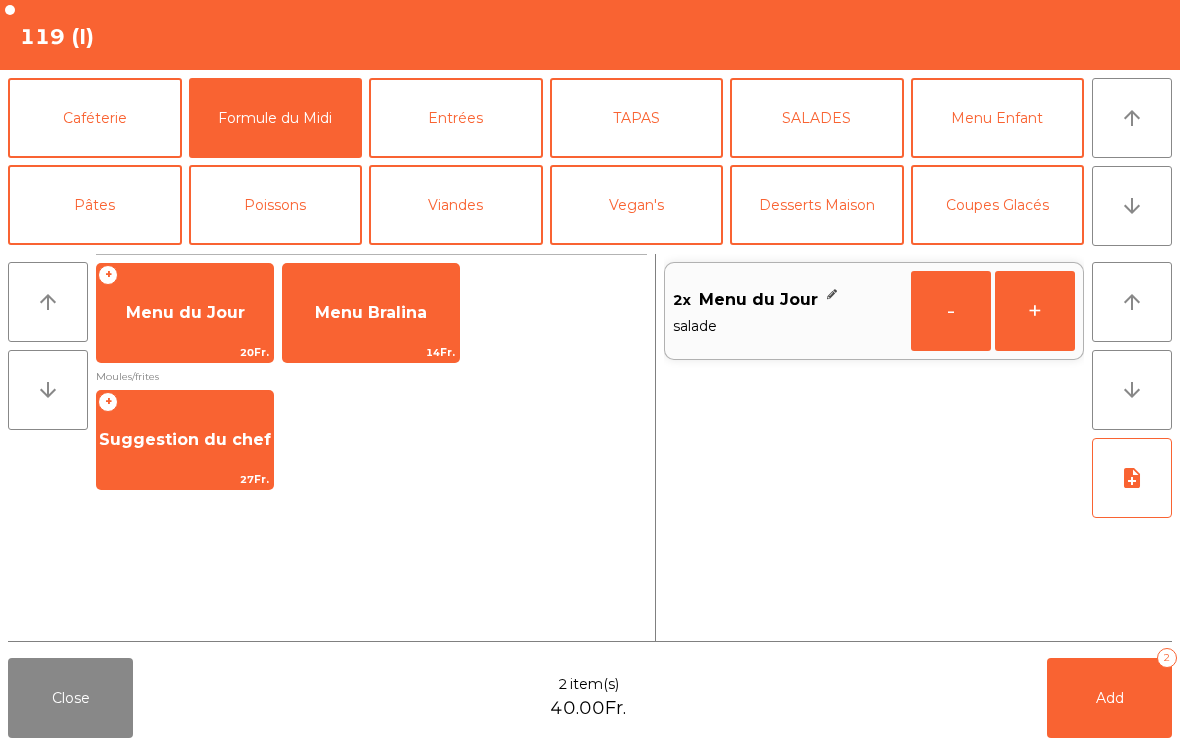 click on "Vegan's" 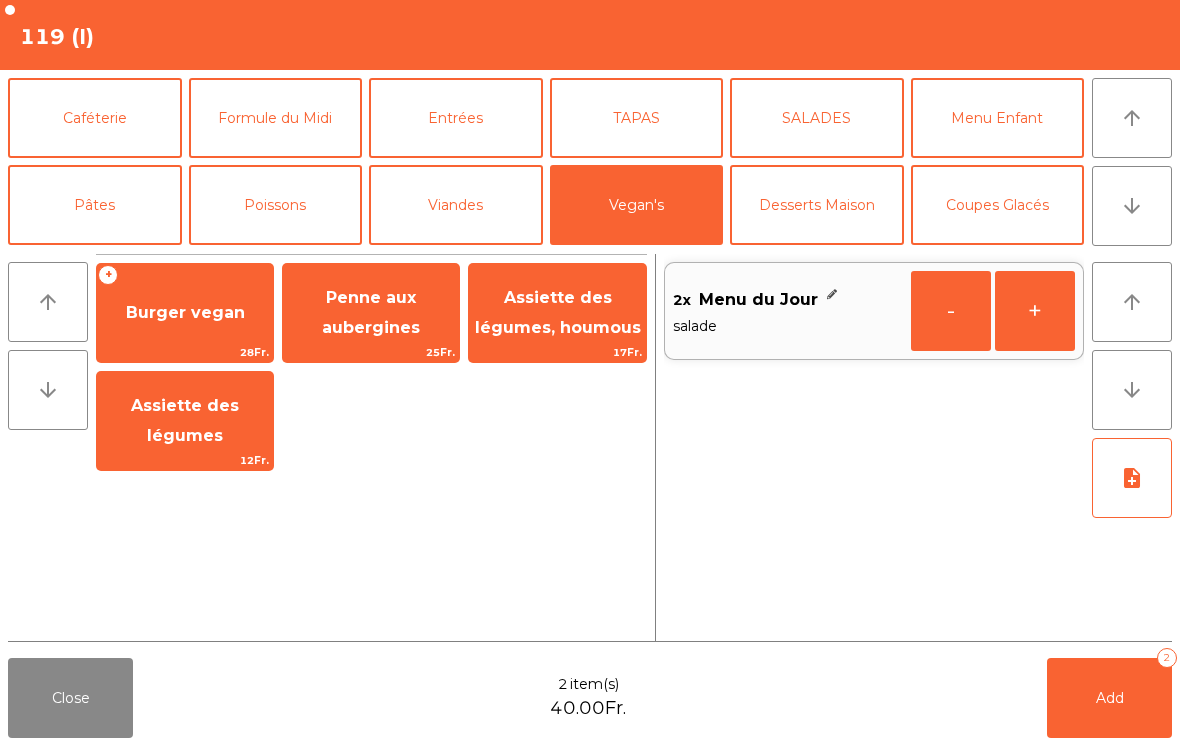 click on "Penne aux aubergines" 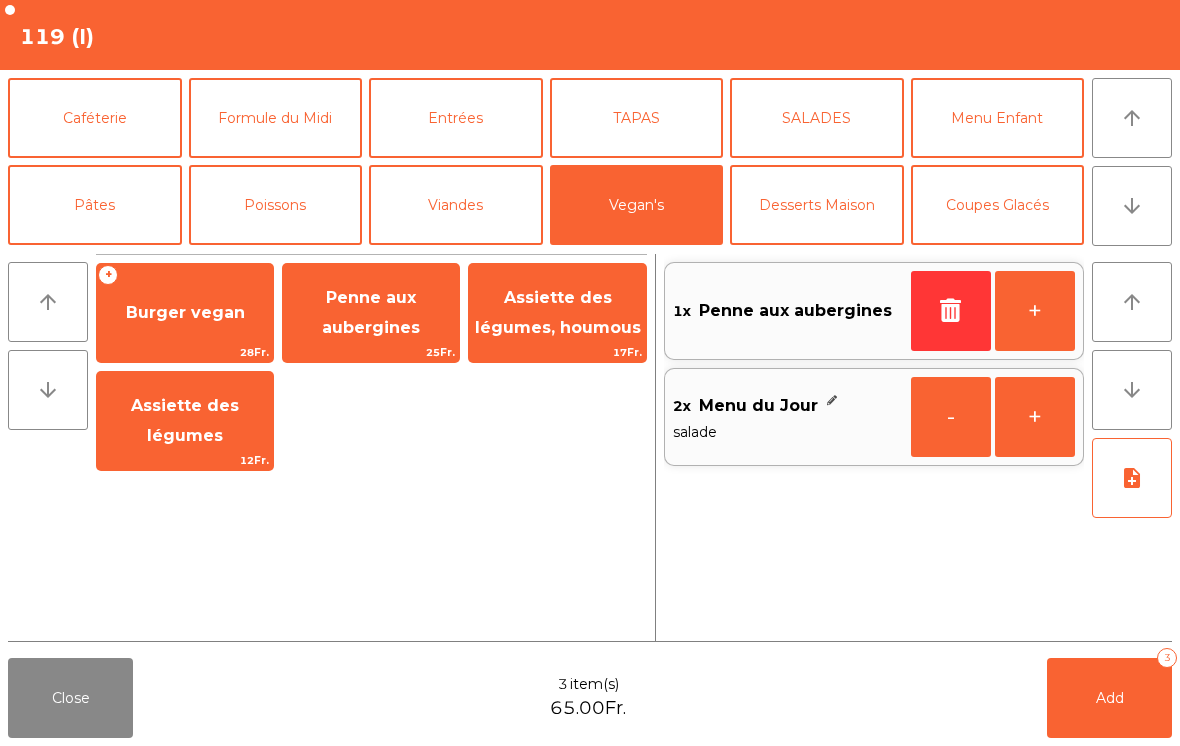 click on "Pâtes" 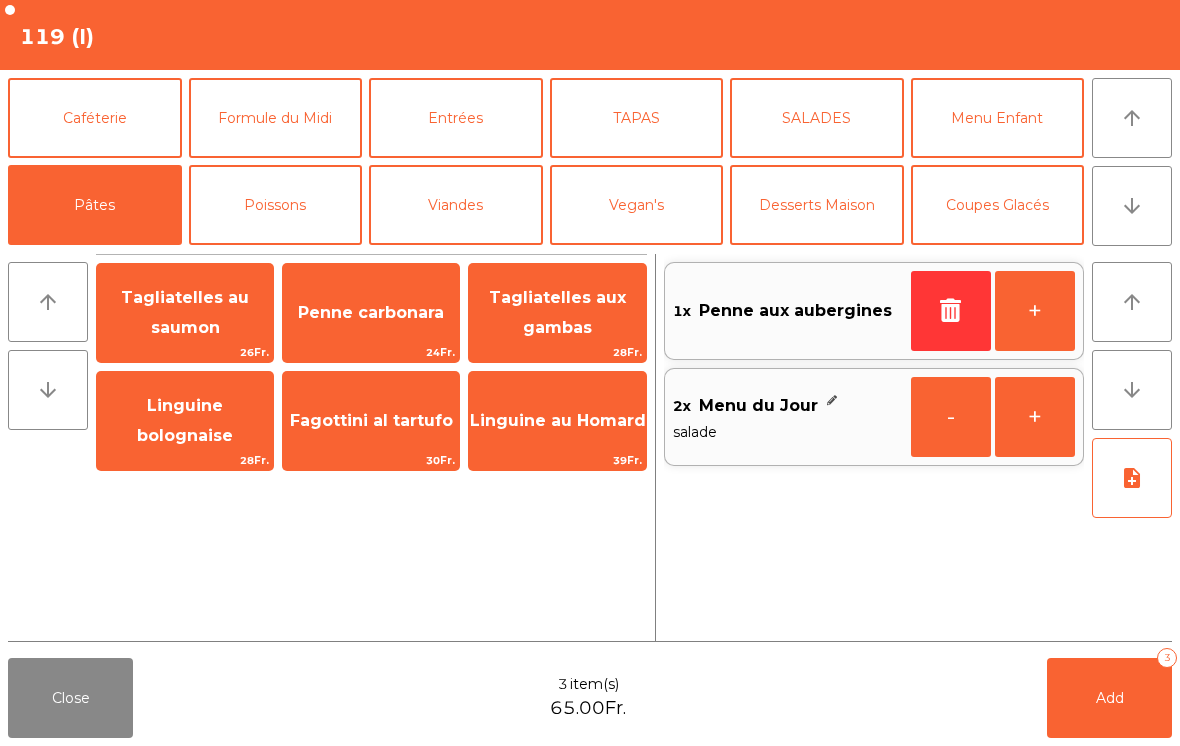 click on "Poissons" 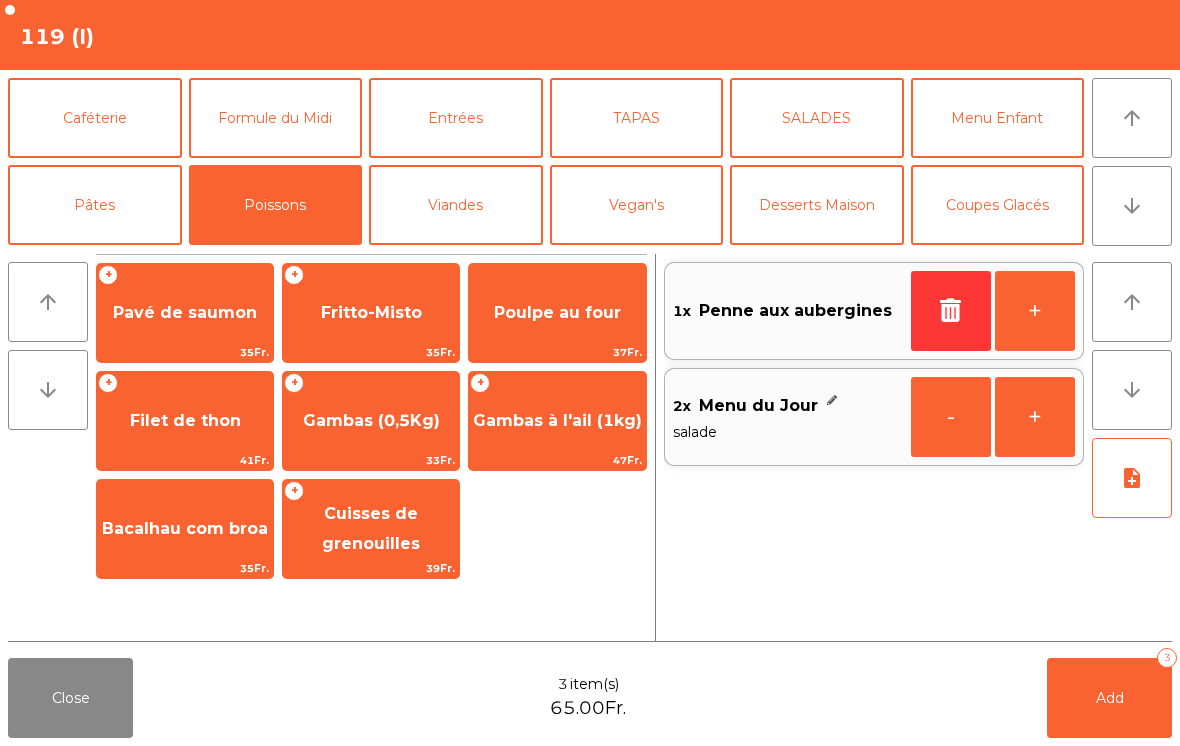 click on "Poulpe au four" 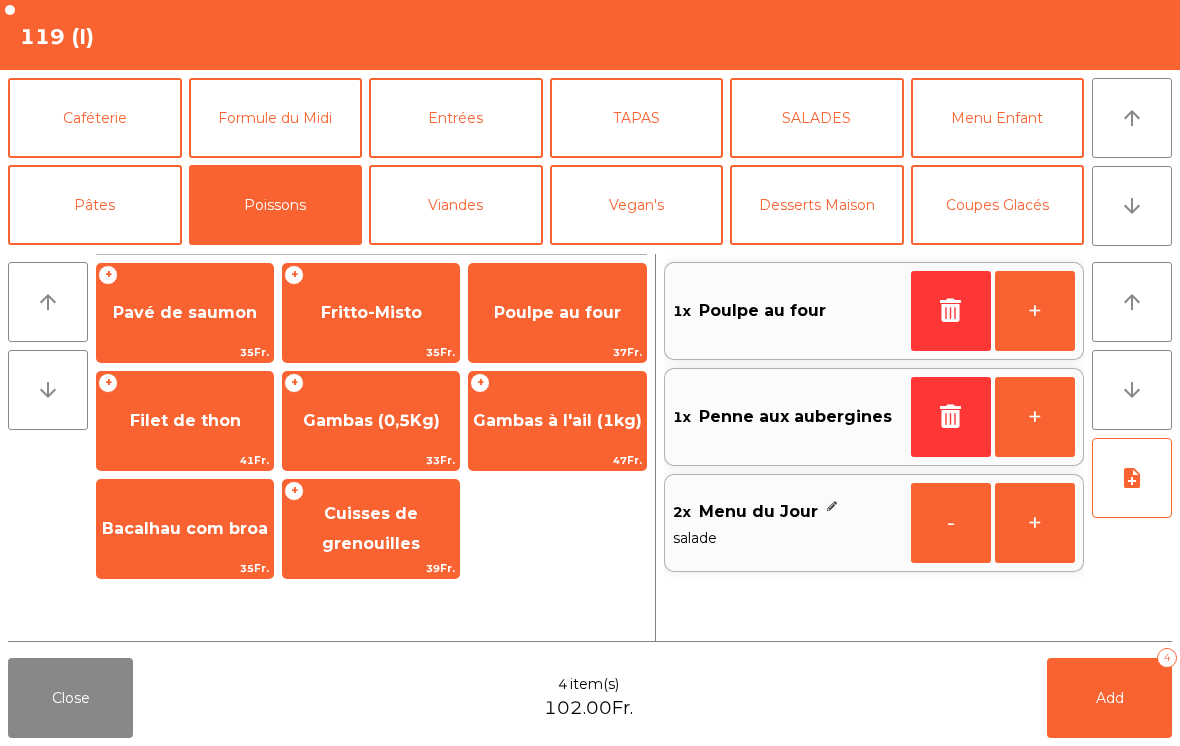 click on "note_add" 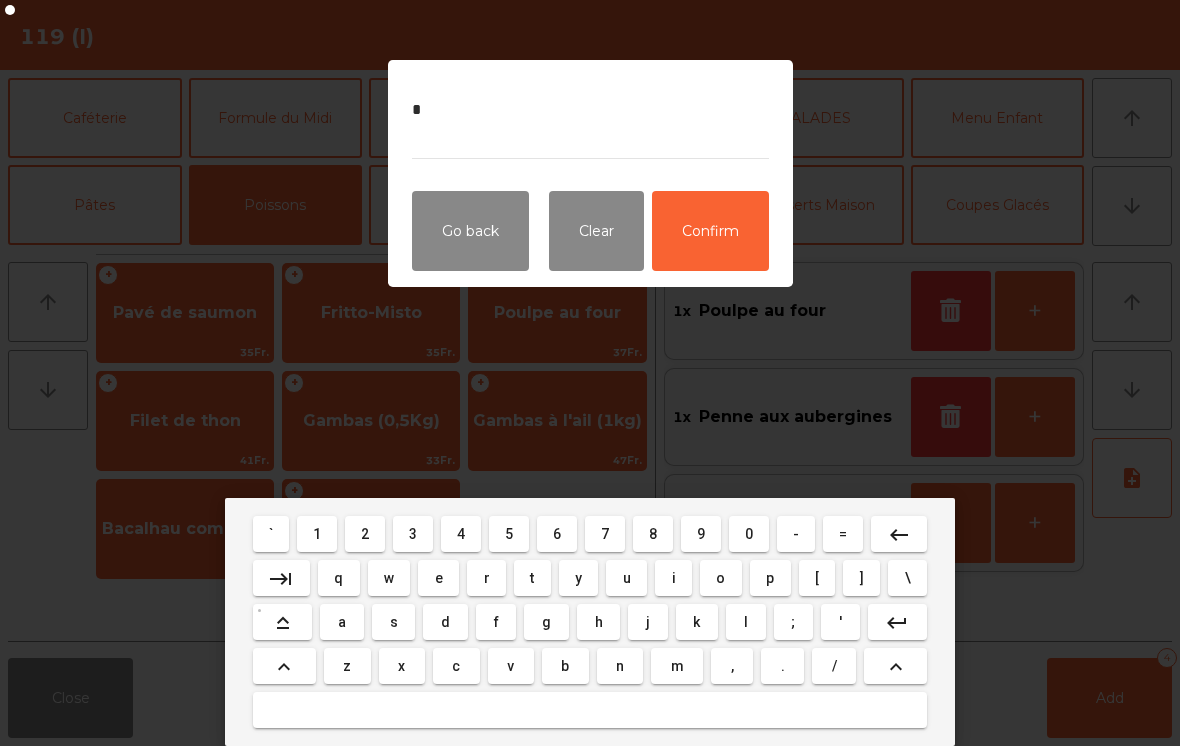 type on "**" 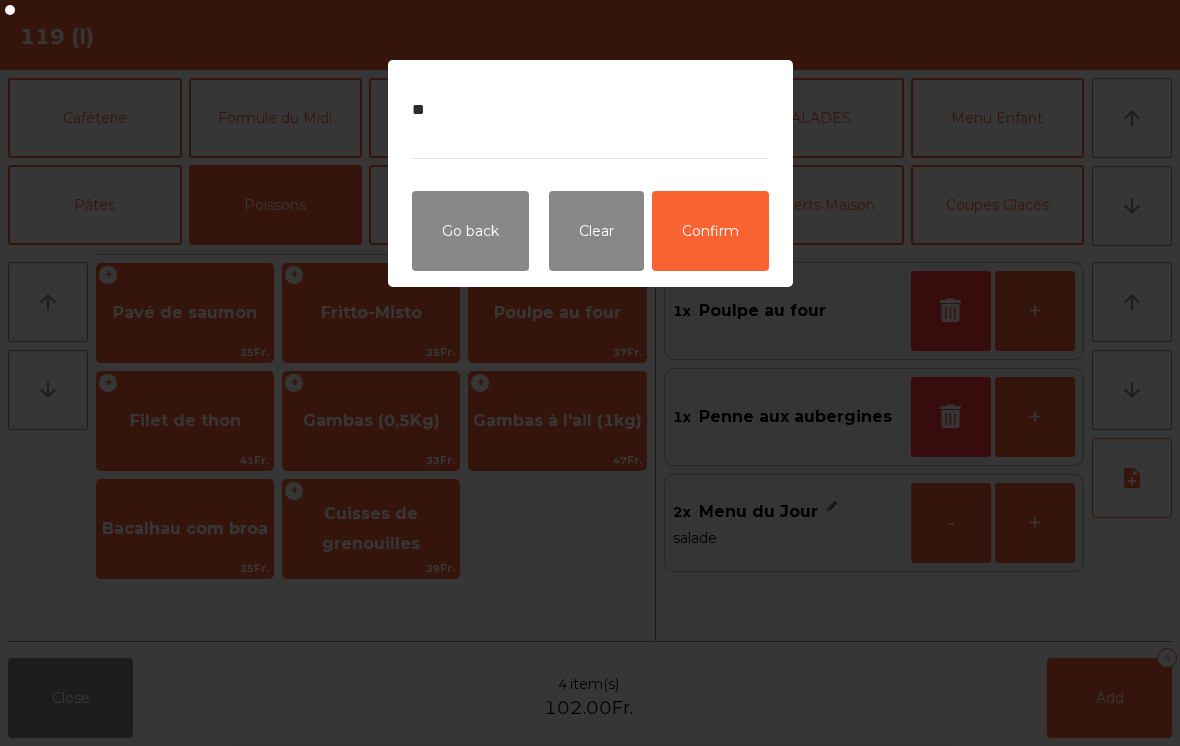 click on "Confirm" 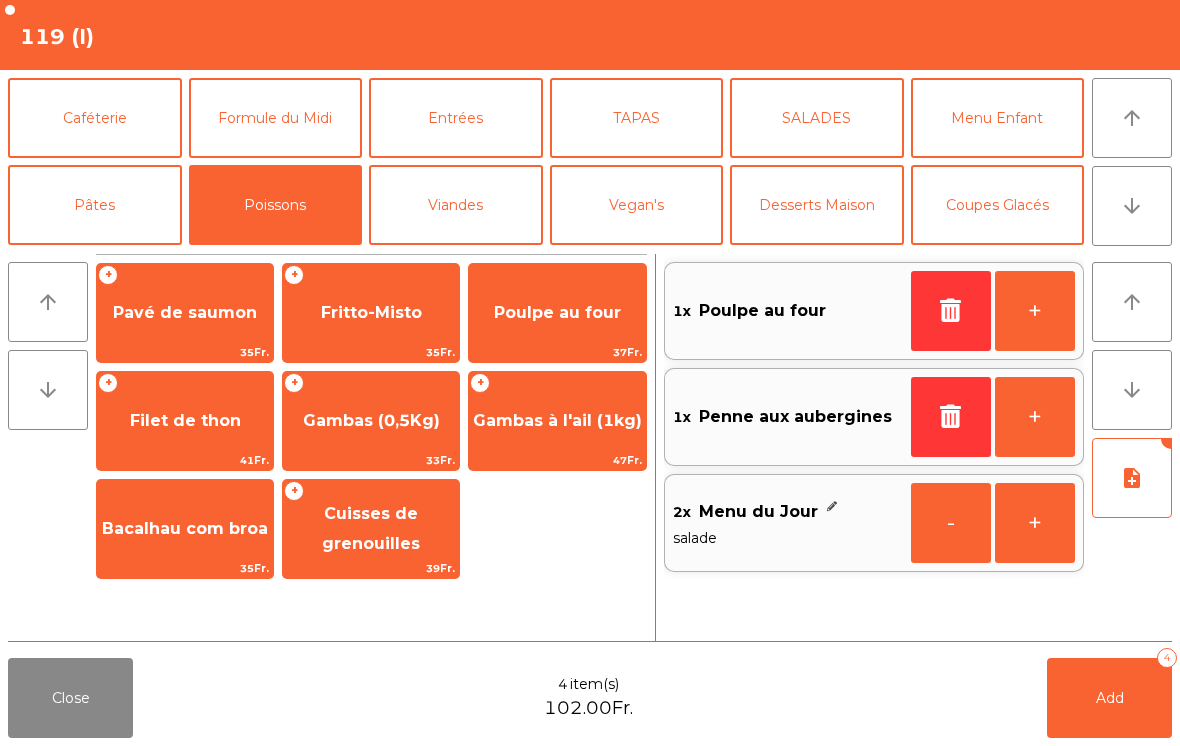 click on "Add   4" 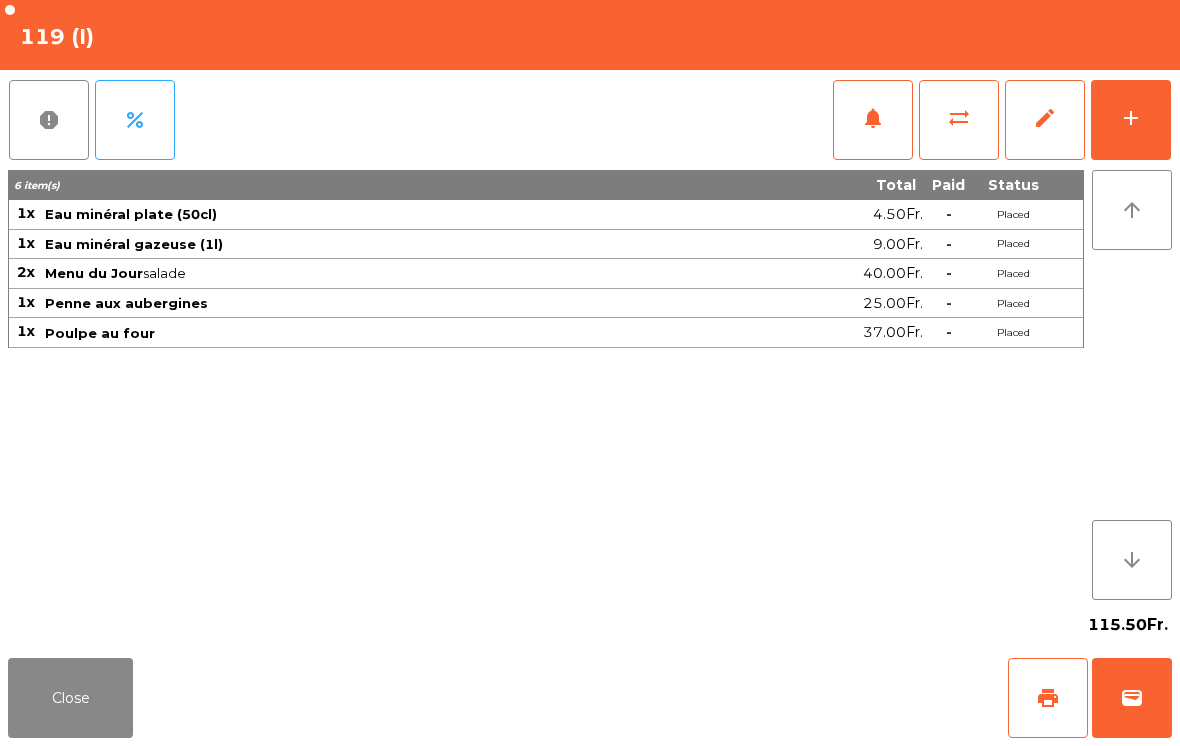 click on "Close" 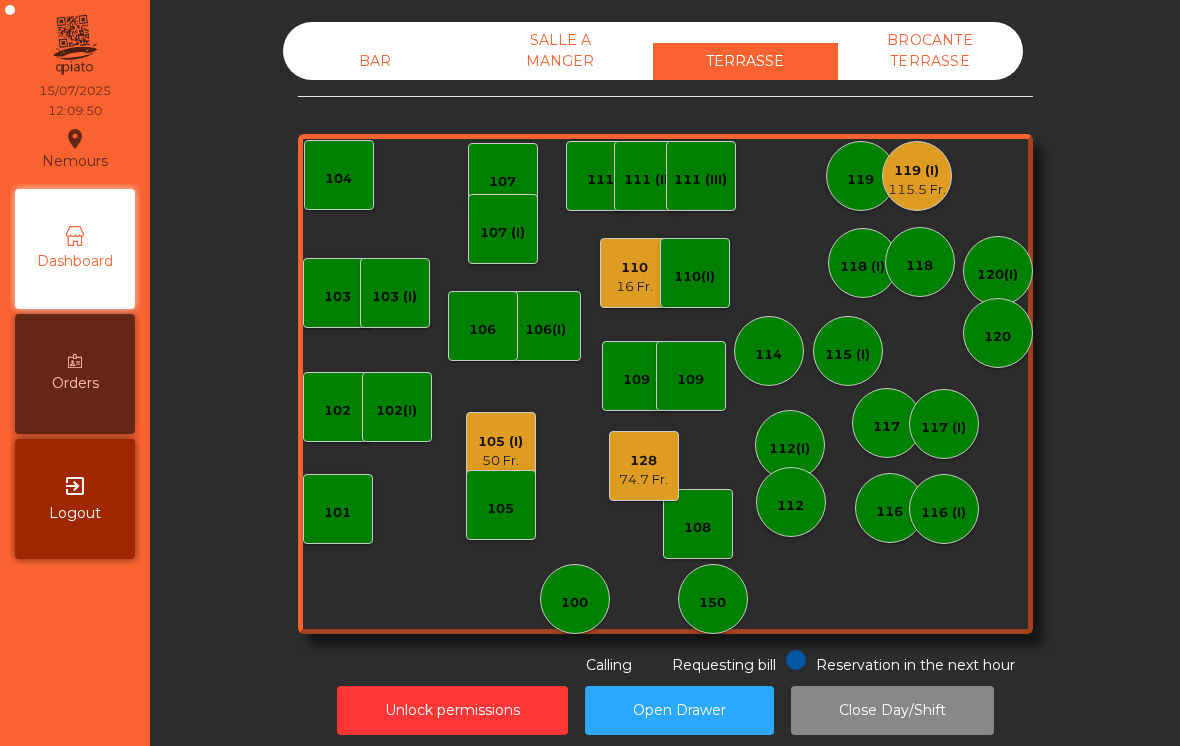 click on "128" 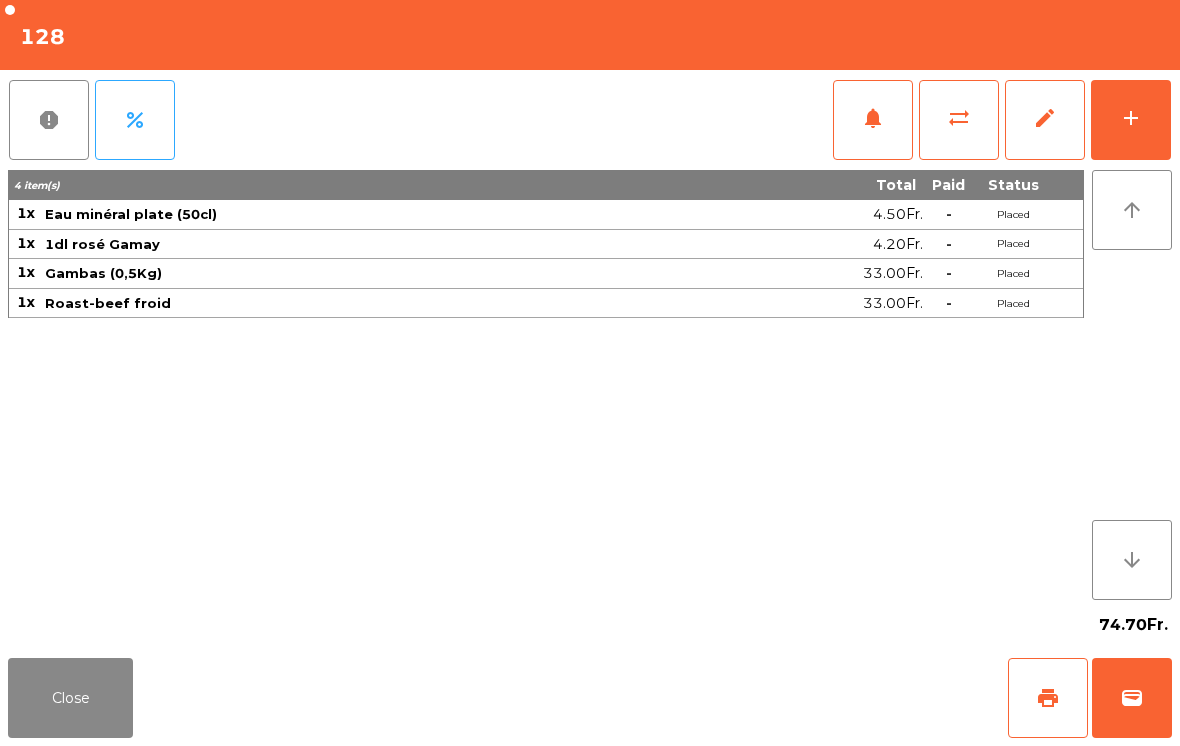click on "add" 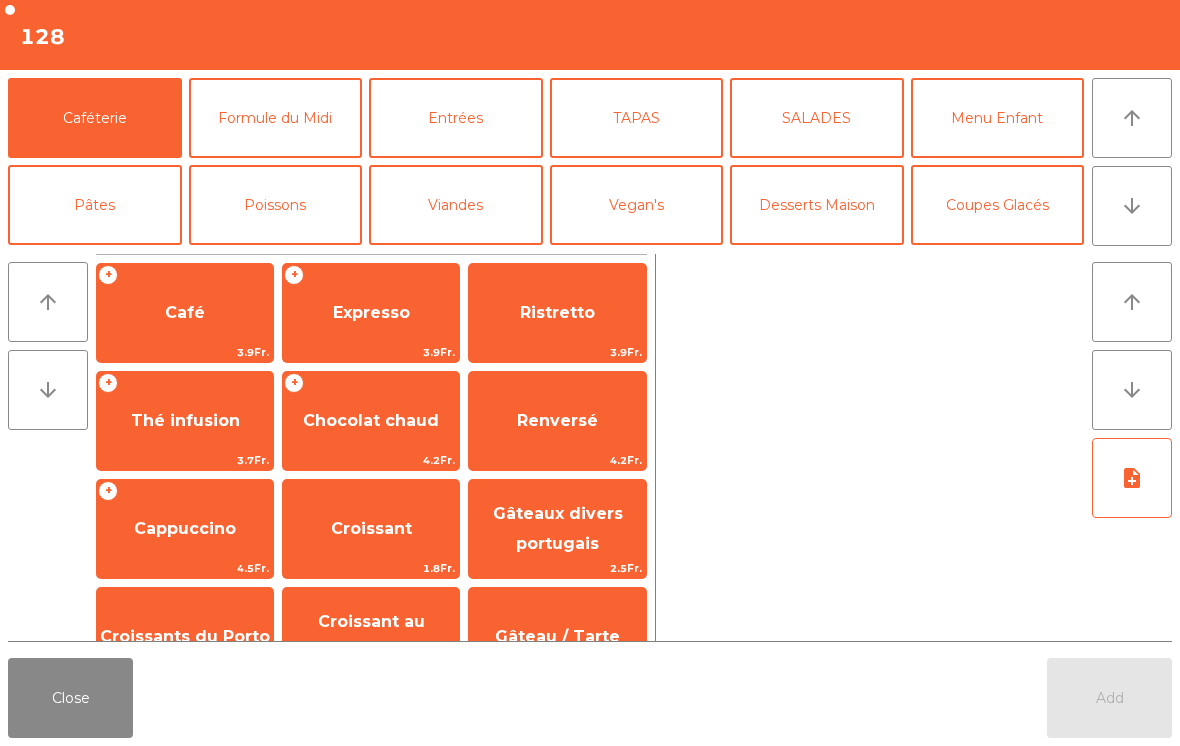 click on "arrow_downward" 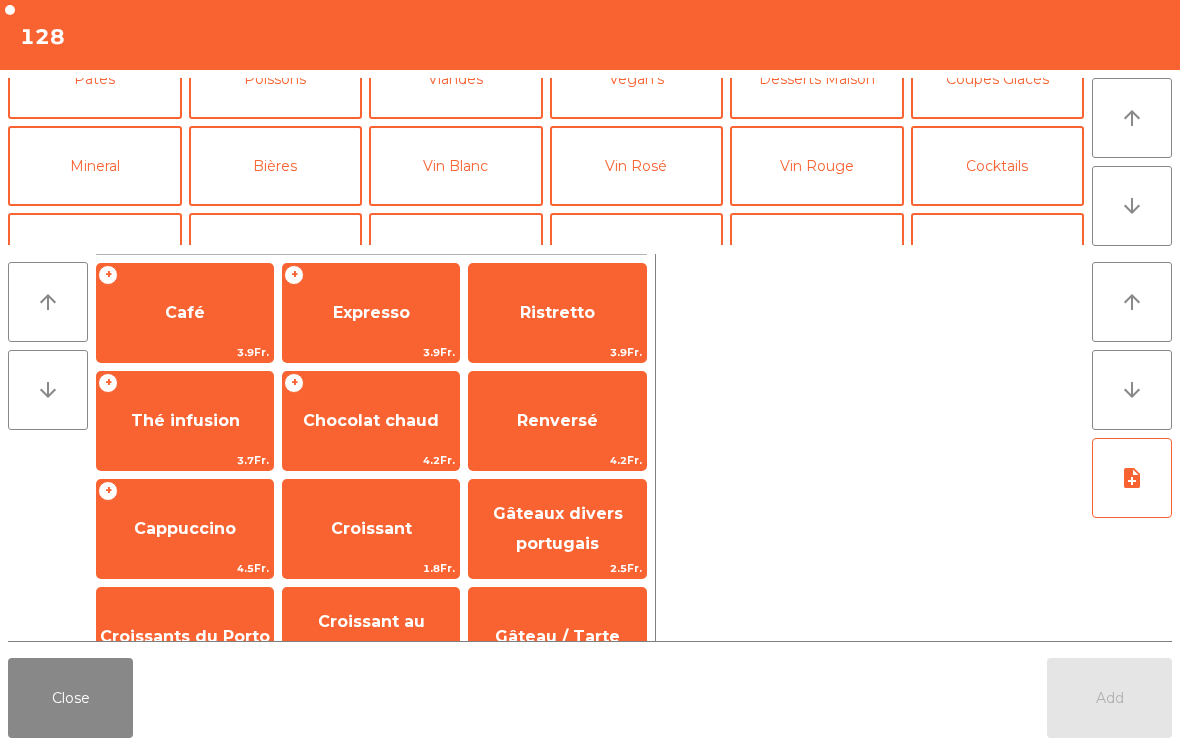 scroll, scrollTop: 174, scrollLeft: 0, axis: vertical 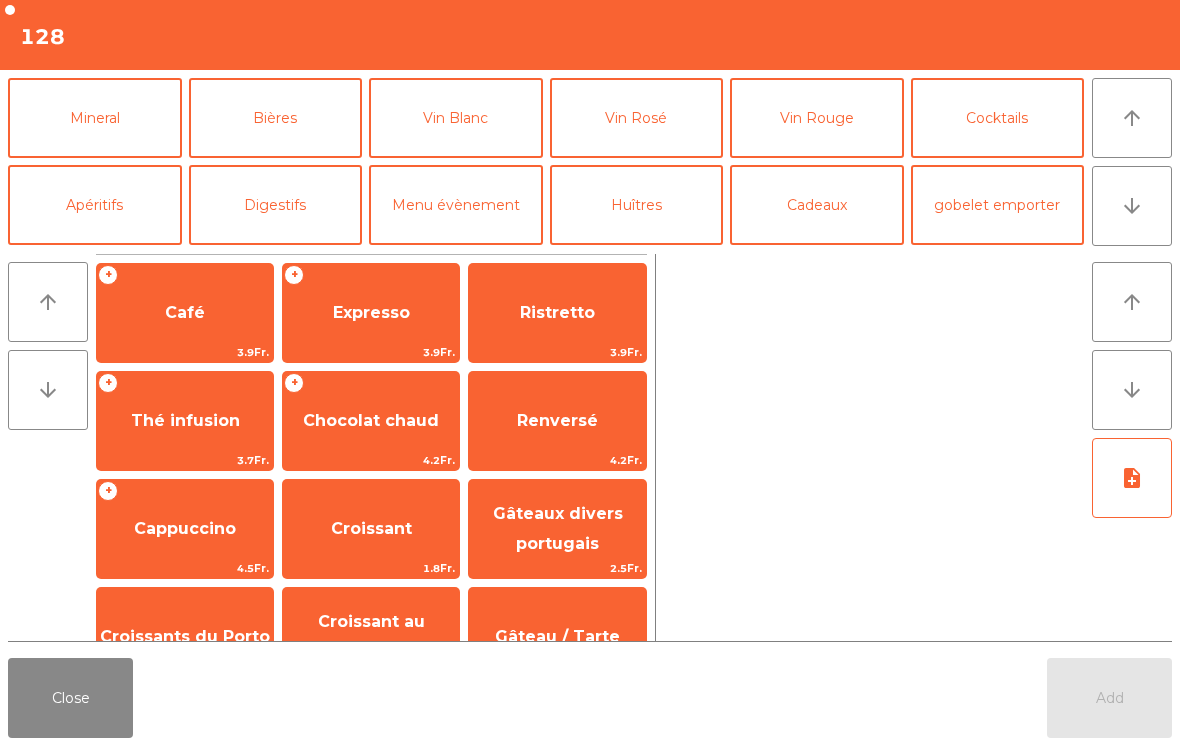 click on "Vin Rosé" 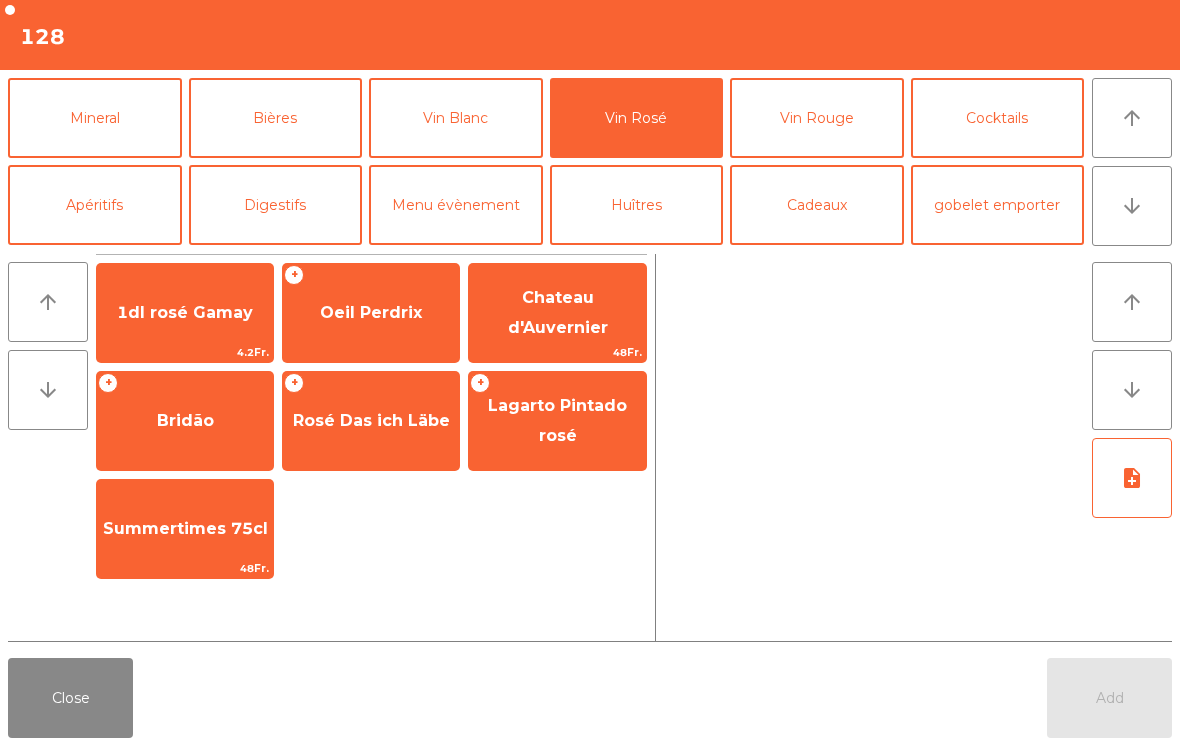 click on "1dl rosé Gamay" 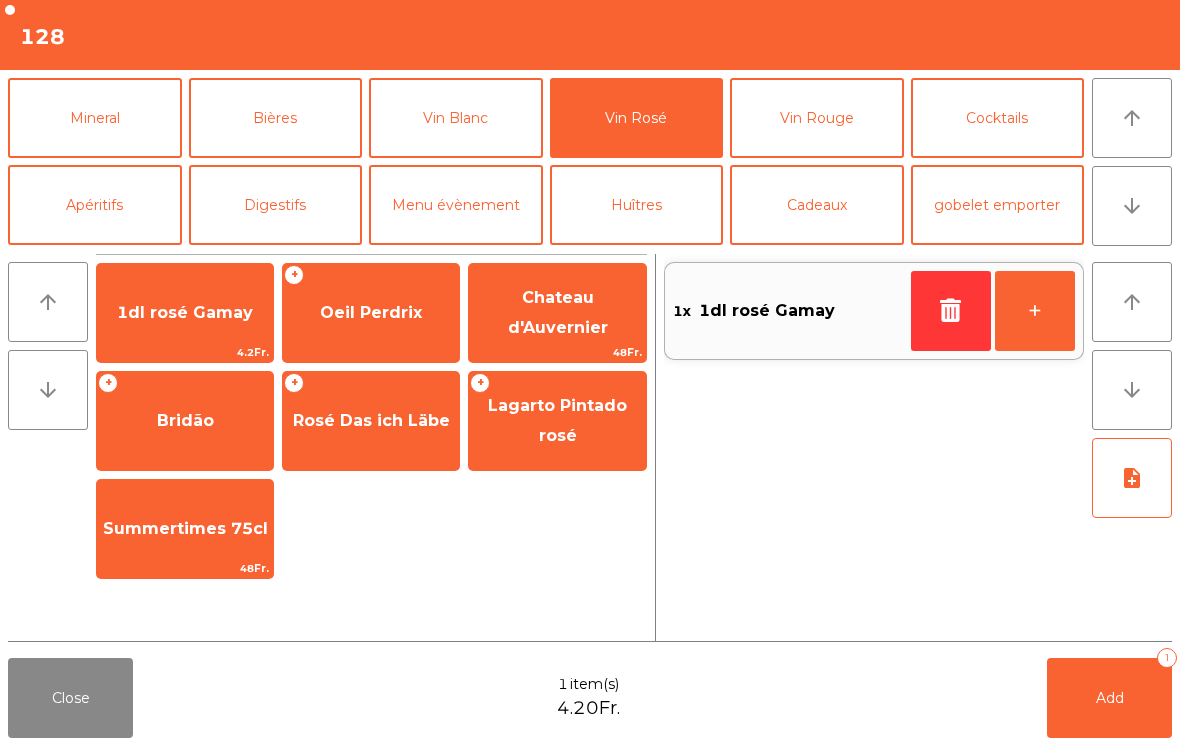 click on "Add   1" 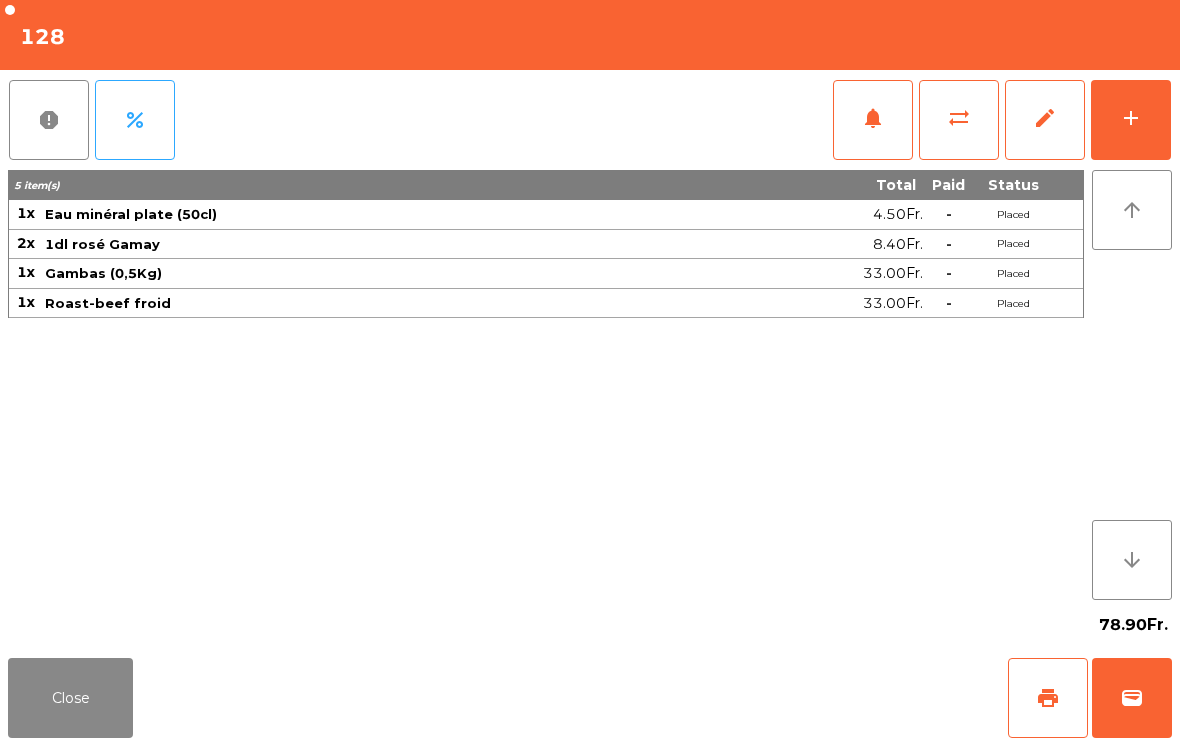 click on "Close" 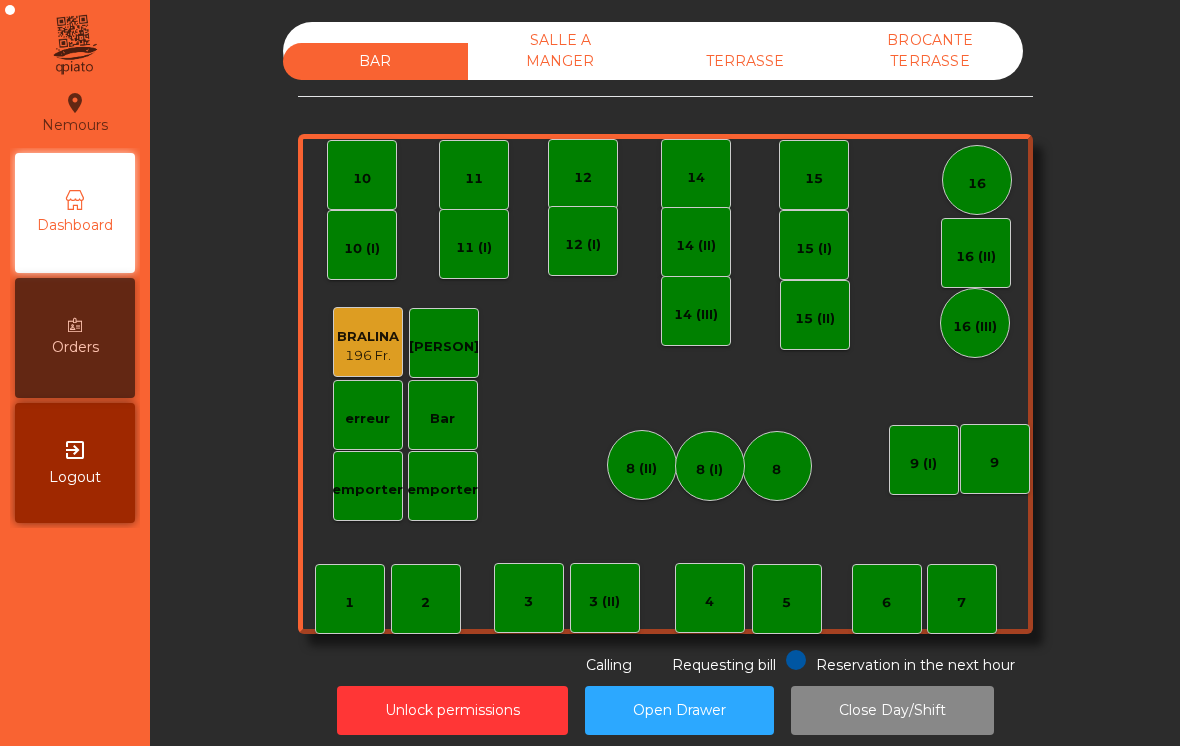 scroll, scrollTop: 0, scrollLeft: 0, axis: both 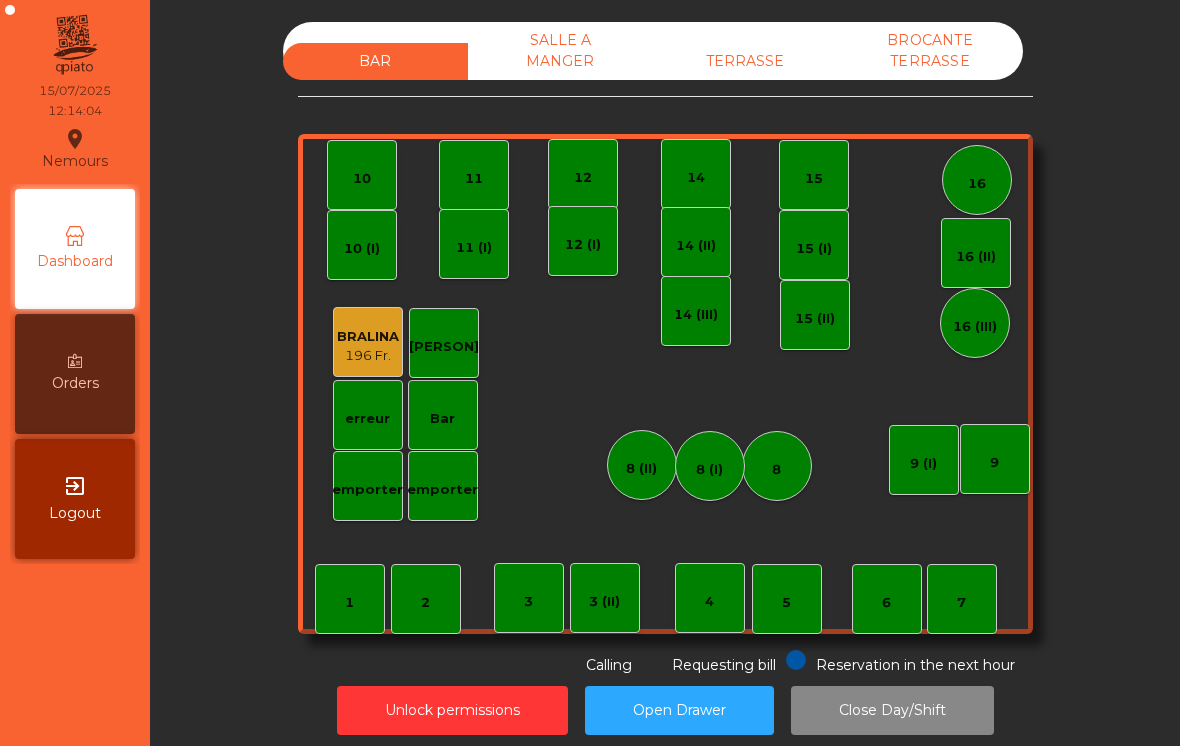 click on "TERRASSE" 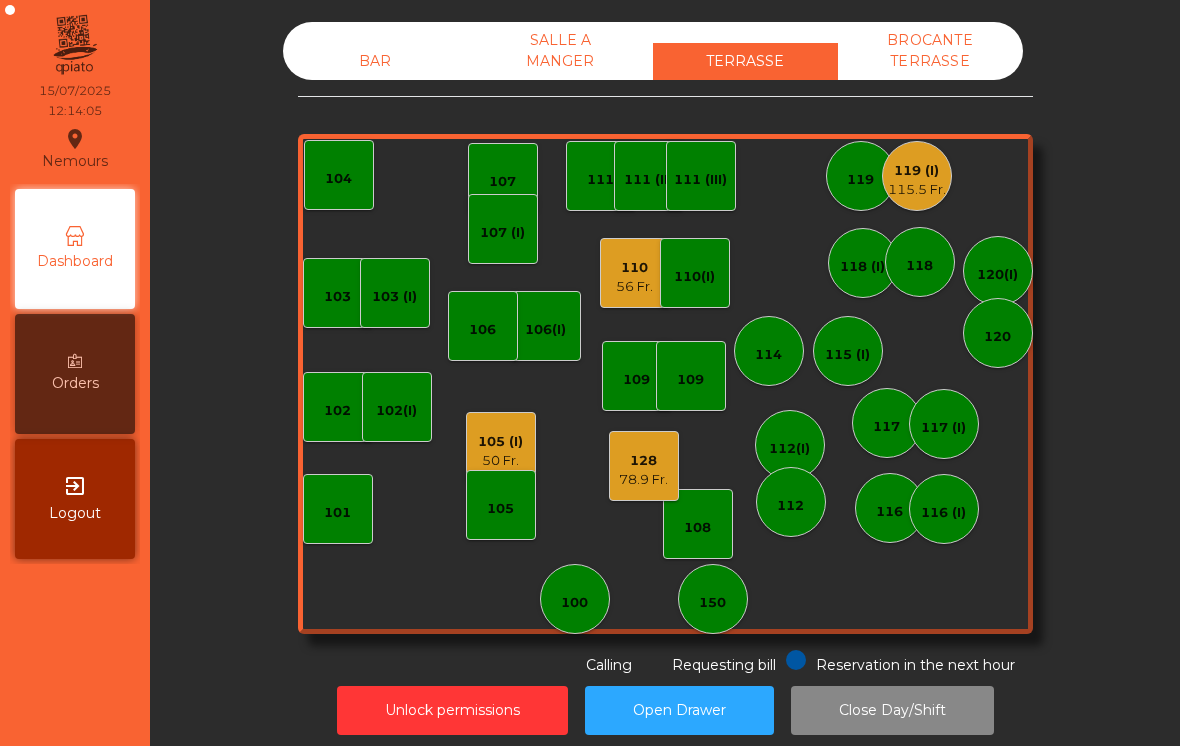 click on "56 Fr." 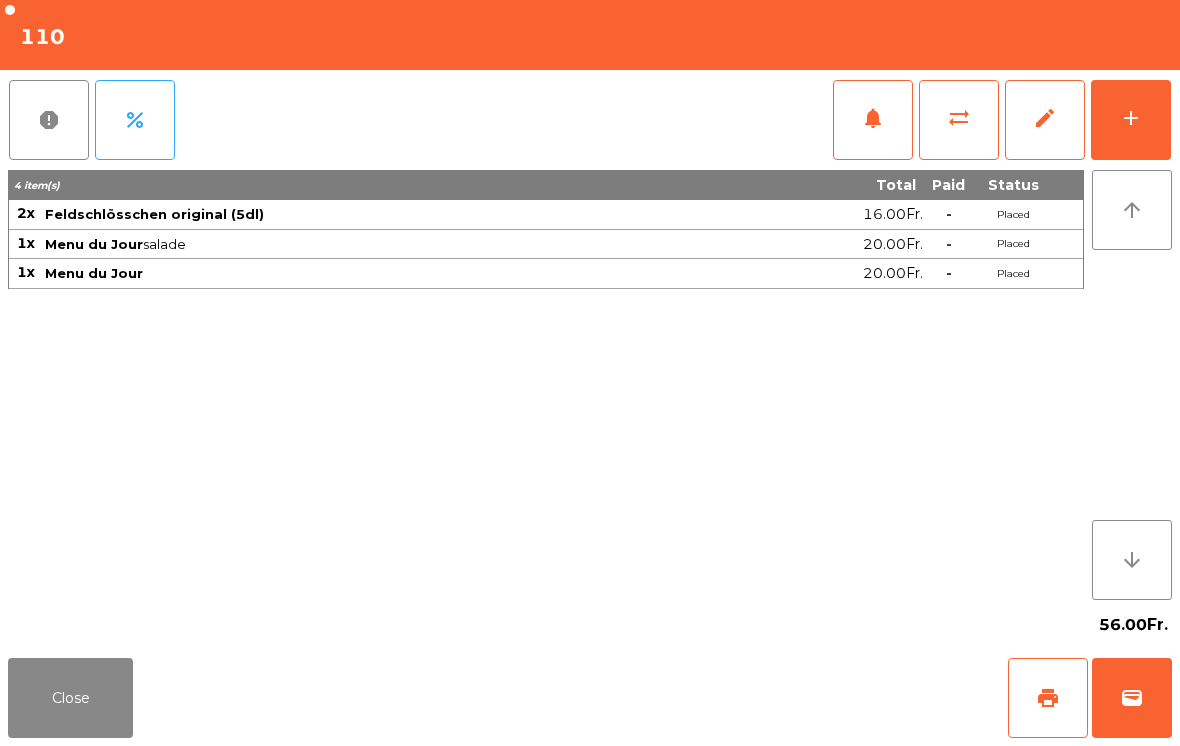 click on "Close" 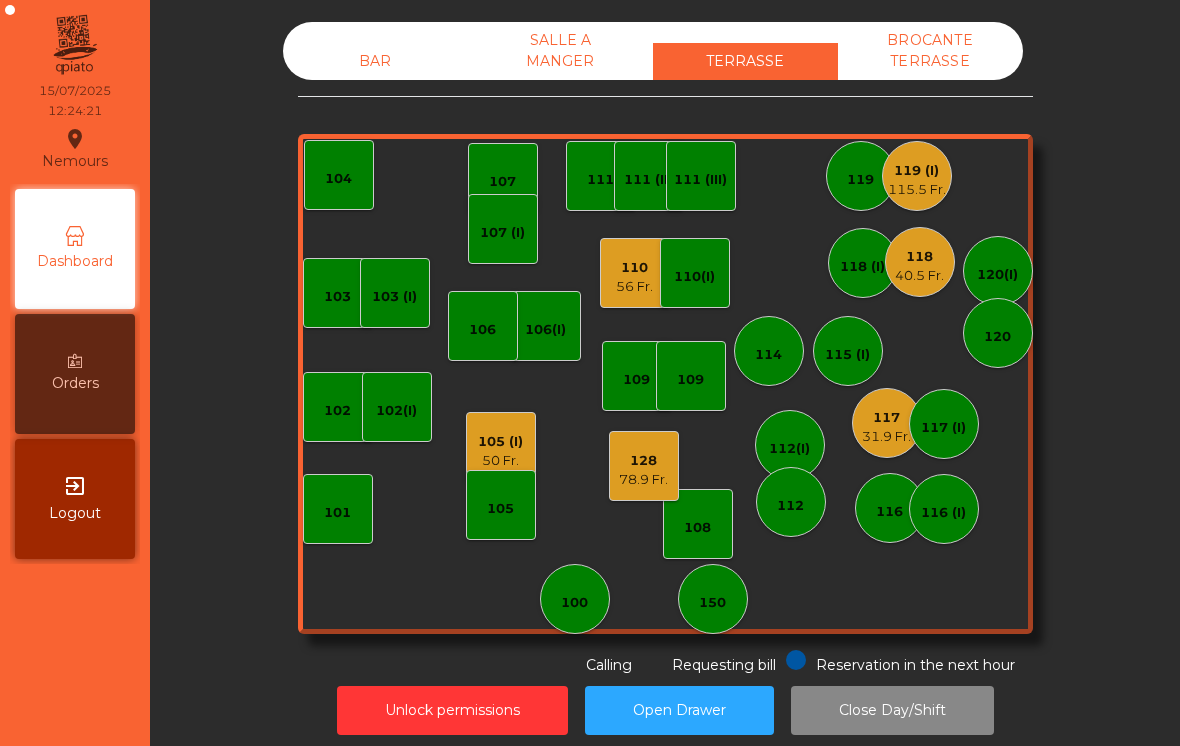 scroll, scrollTop: 0, scrollLeft: 0, axis: both 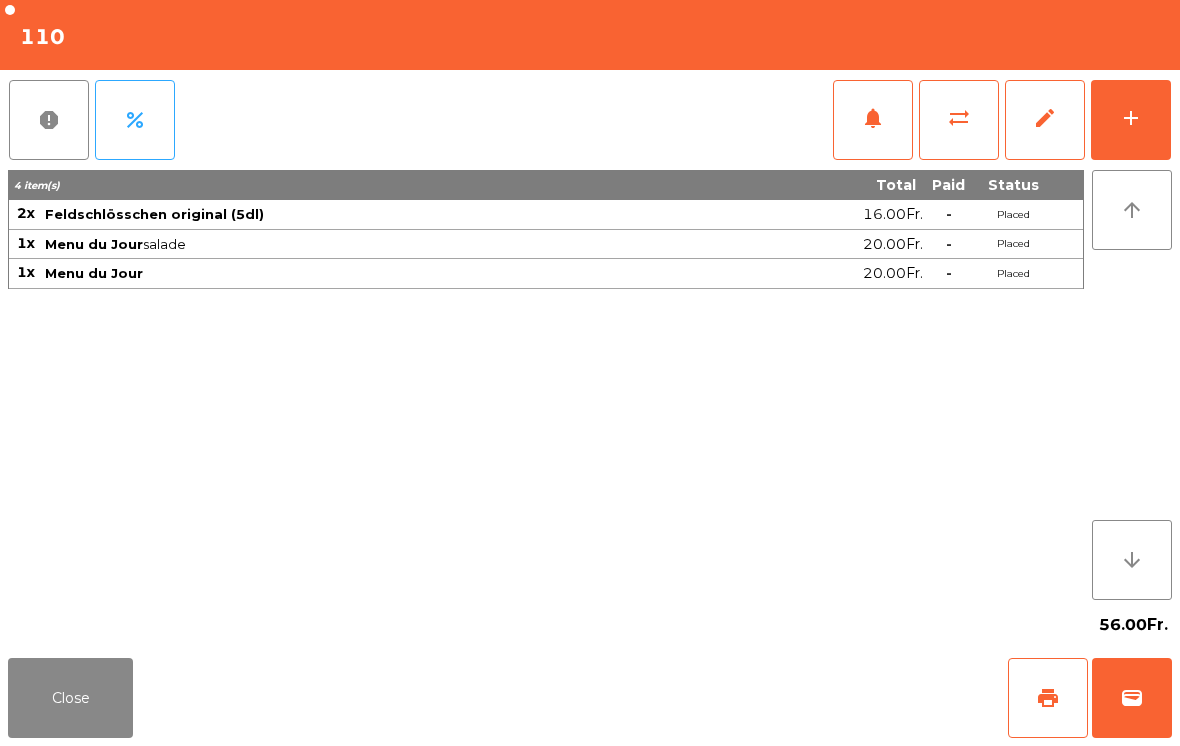 click on "notifications" 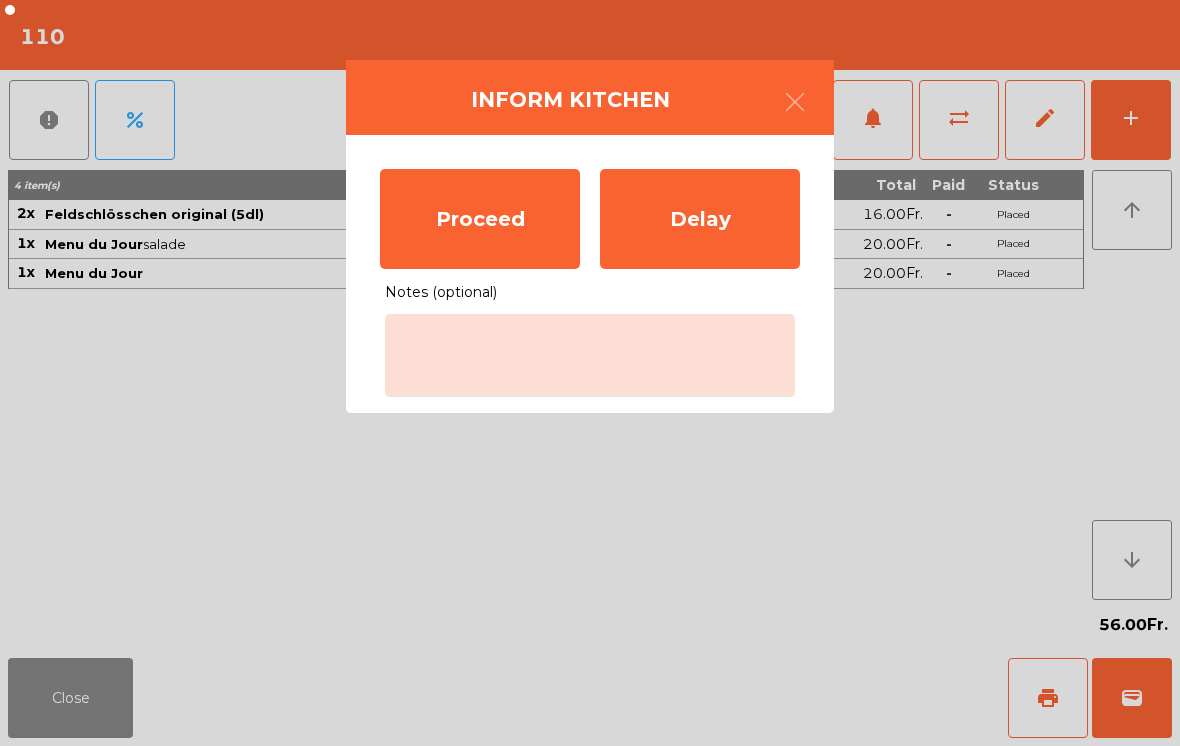 click on "Proceed" 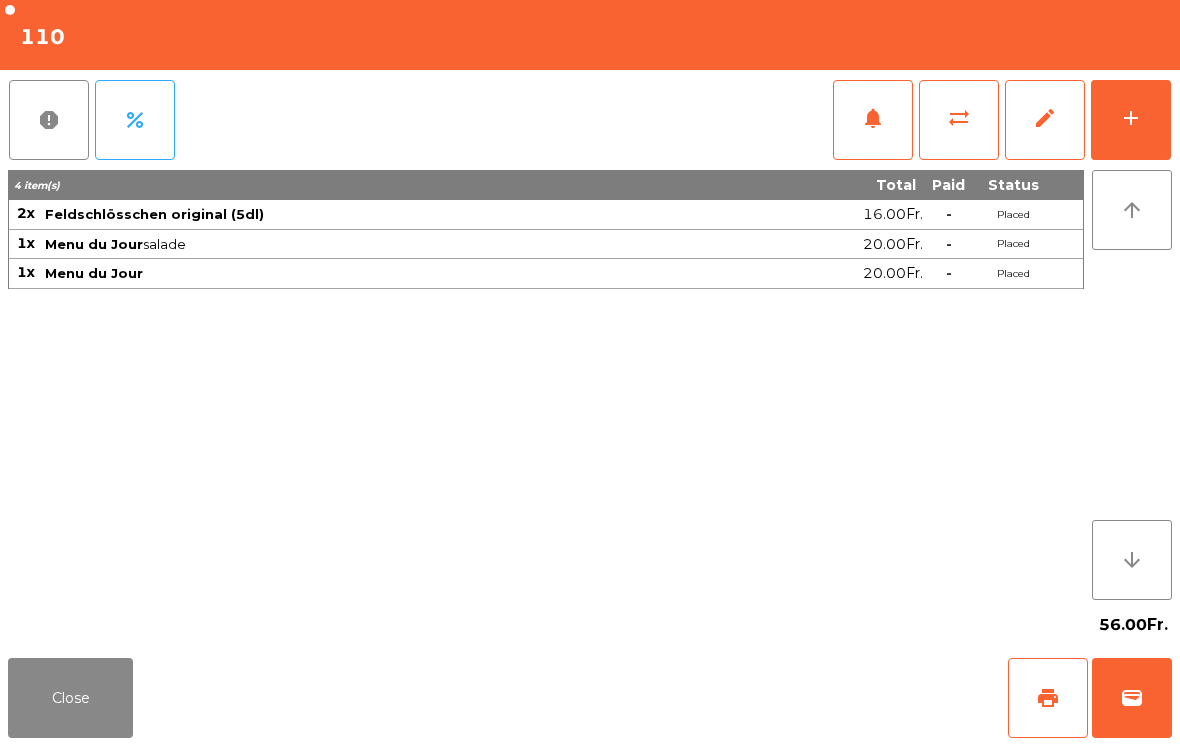 click on "Close" 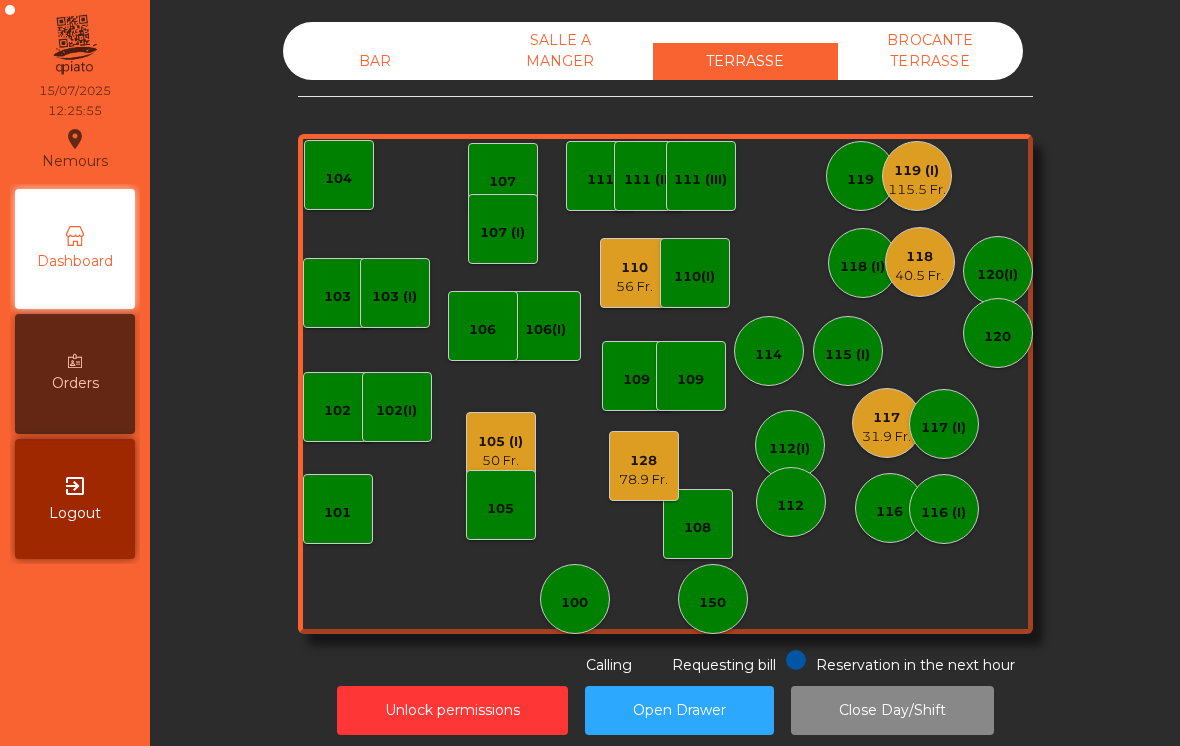 click on "56 Fr." 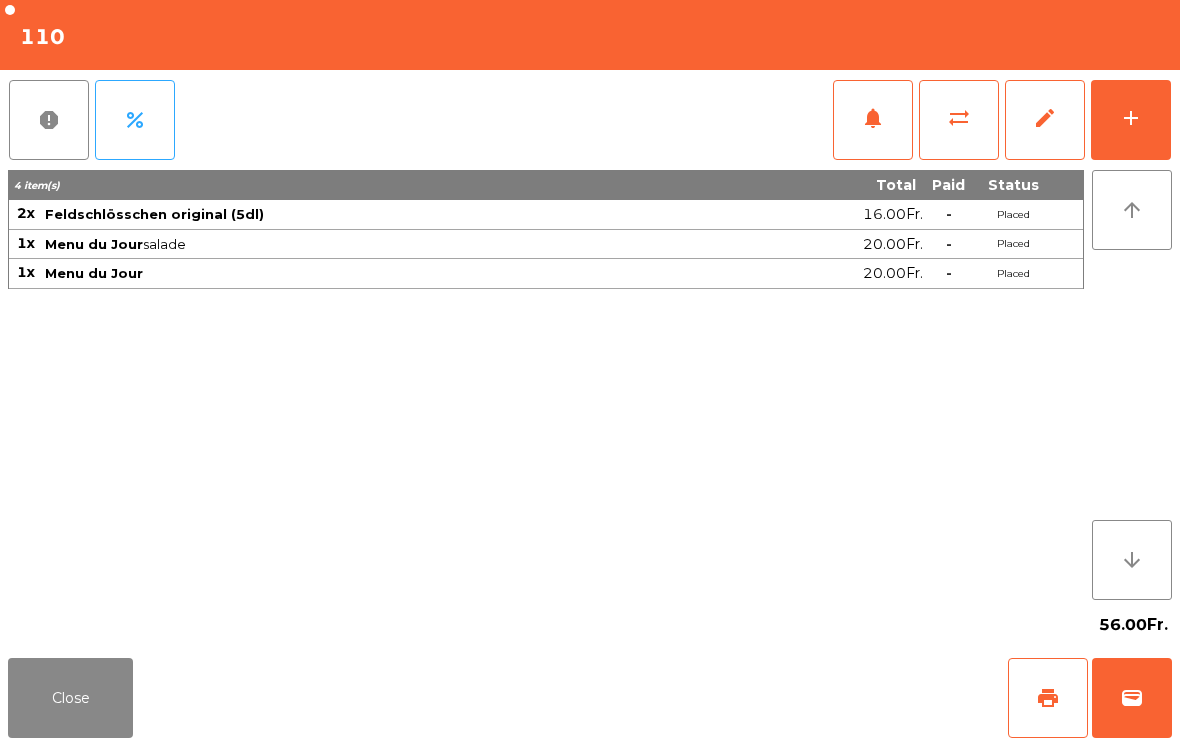 click on "add" 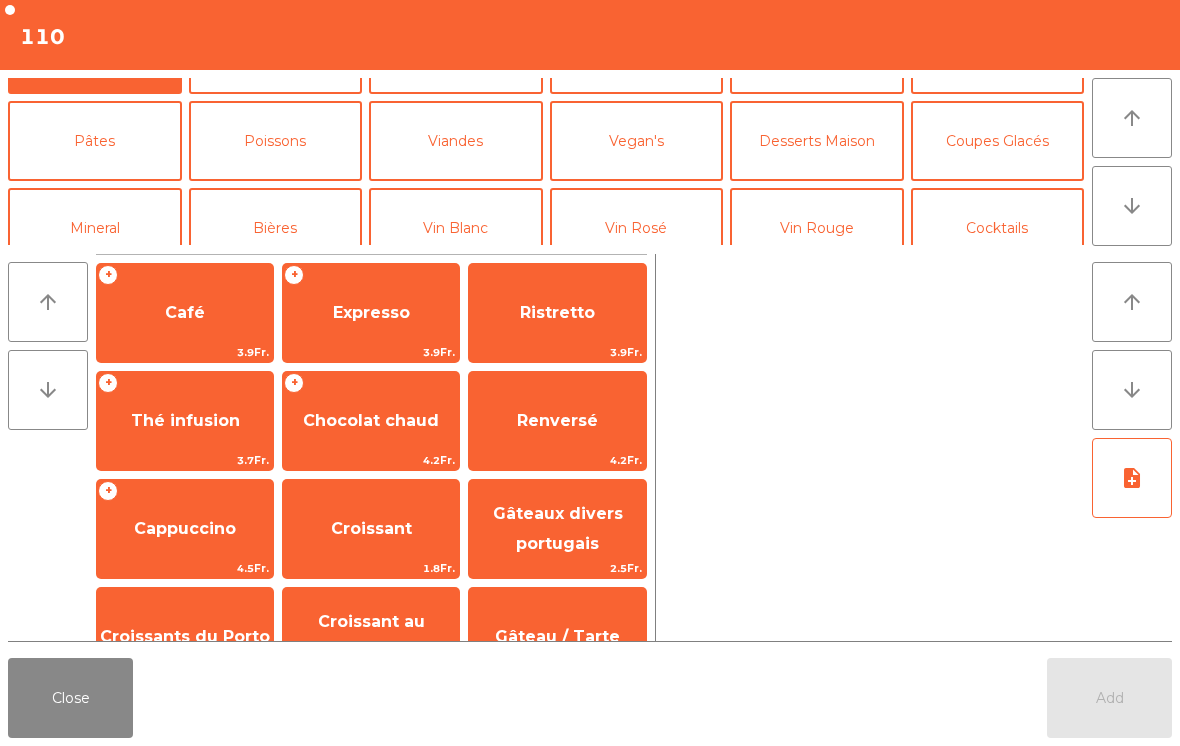 scroll, scrollTop: 96, scrollLeft: 0, axis: vertical 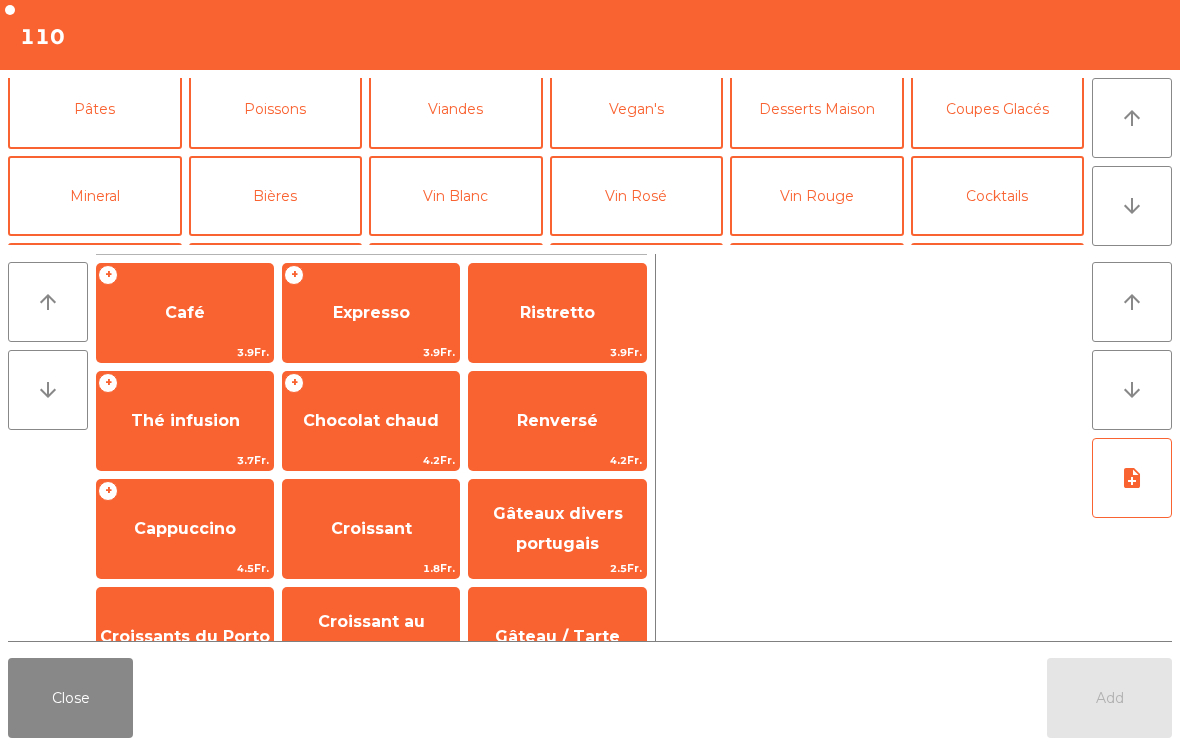 click on "Bières" 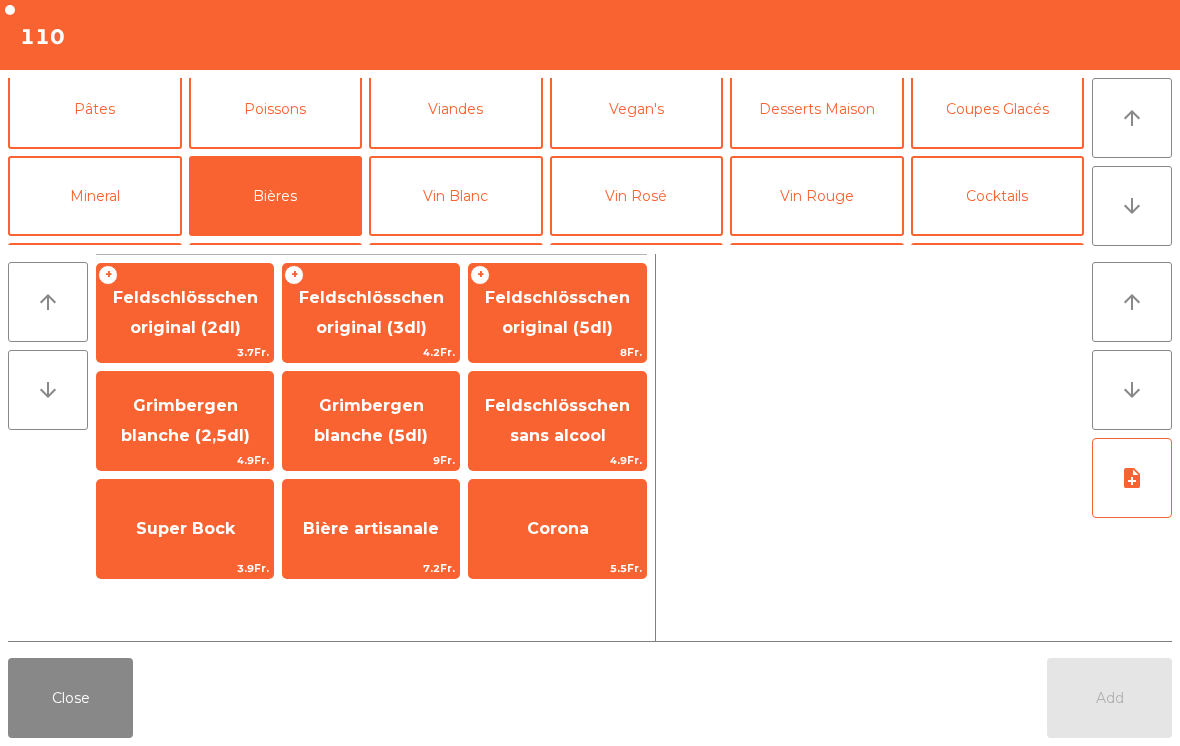 click on "Feldschlösschen original (5dl)" 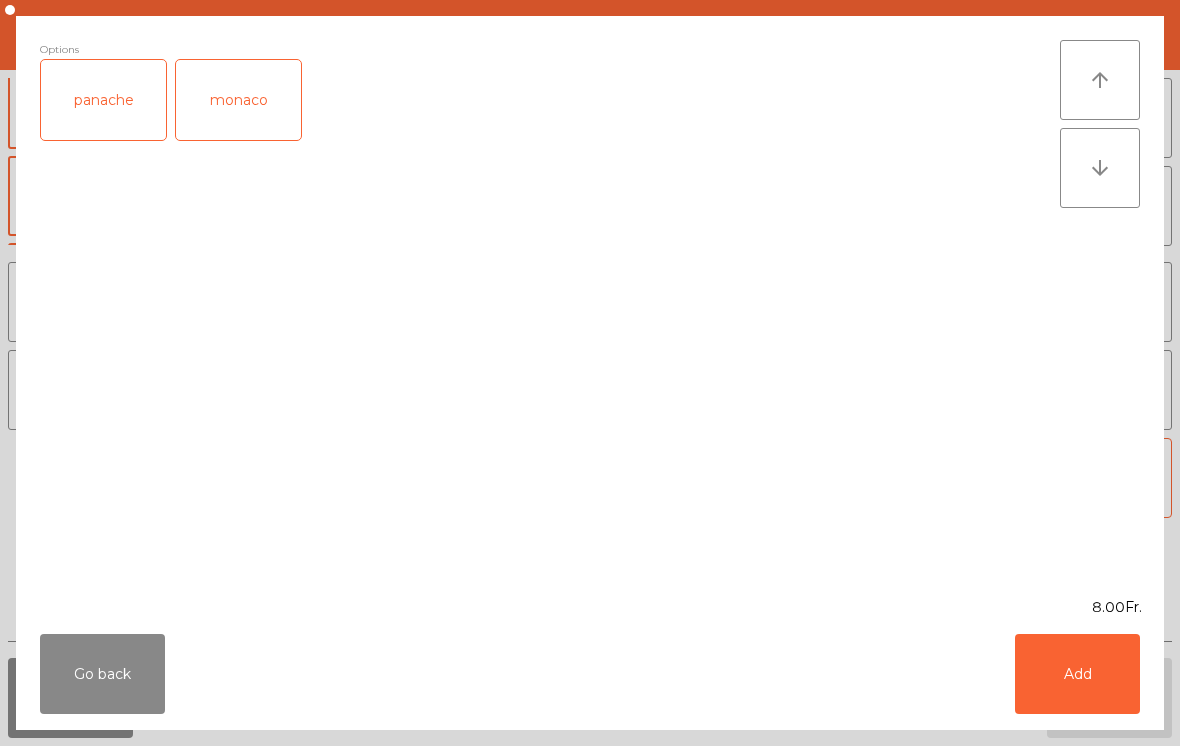 click on "Add" 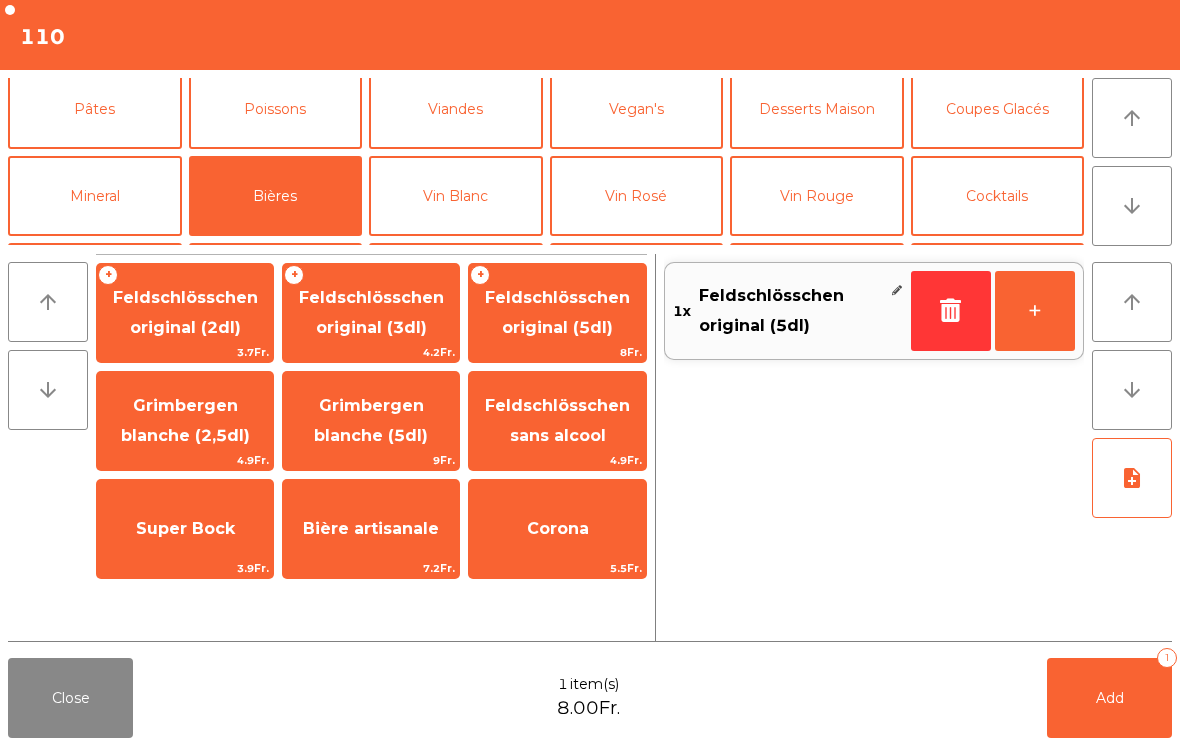 click on "+" 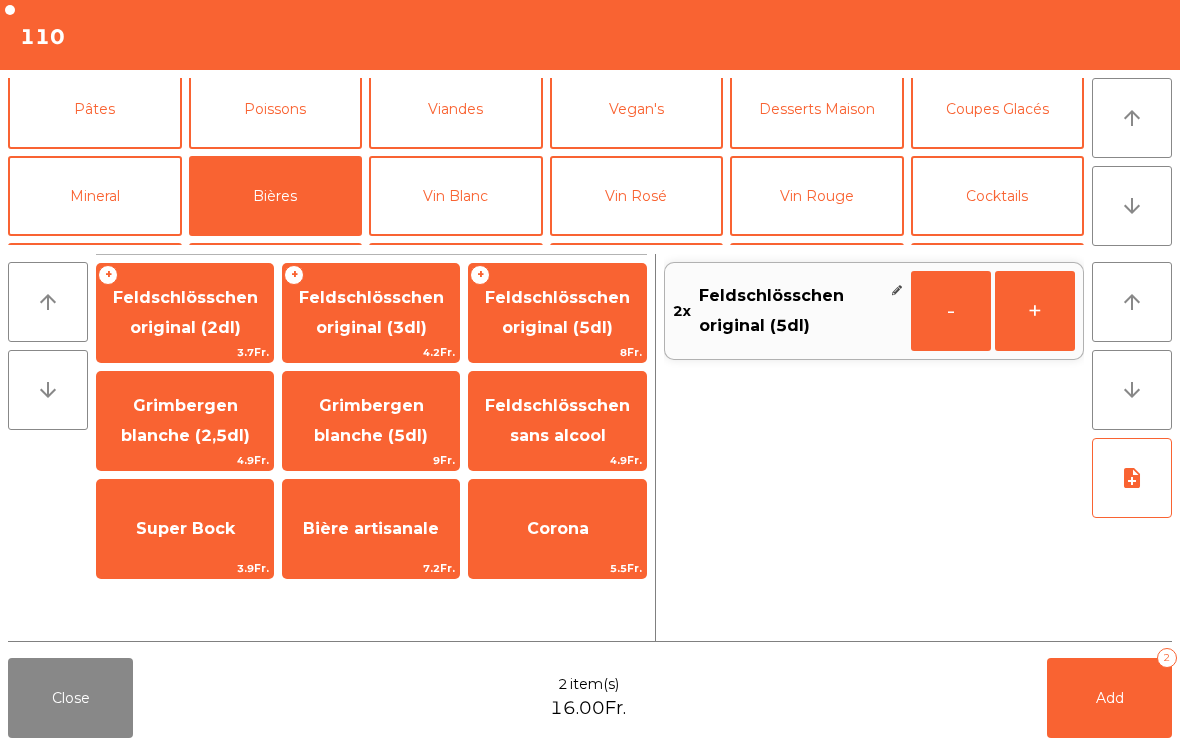 click on "Add   2" 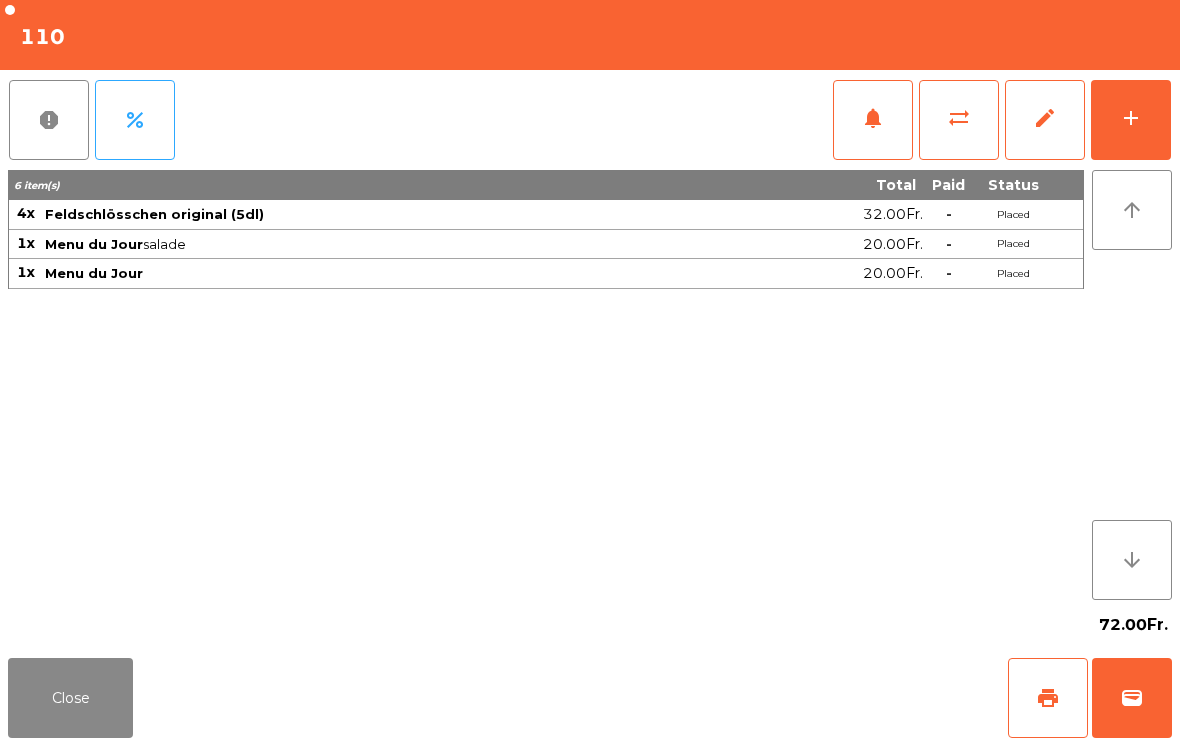 click on "Close" 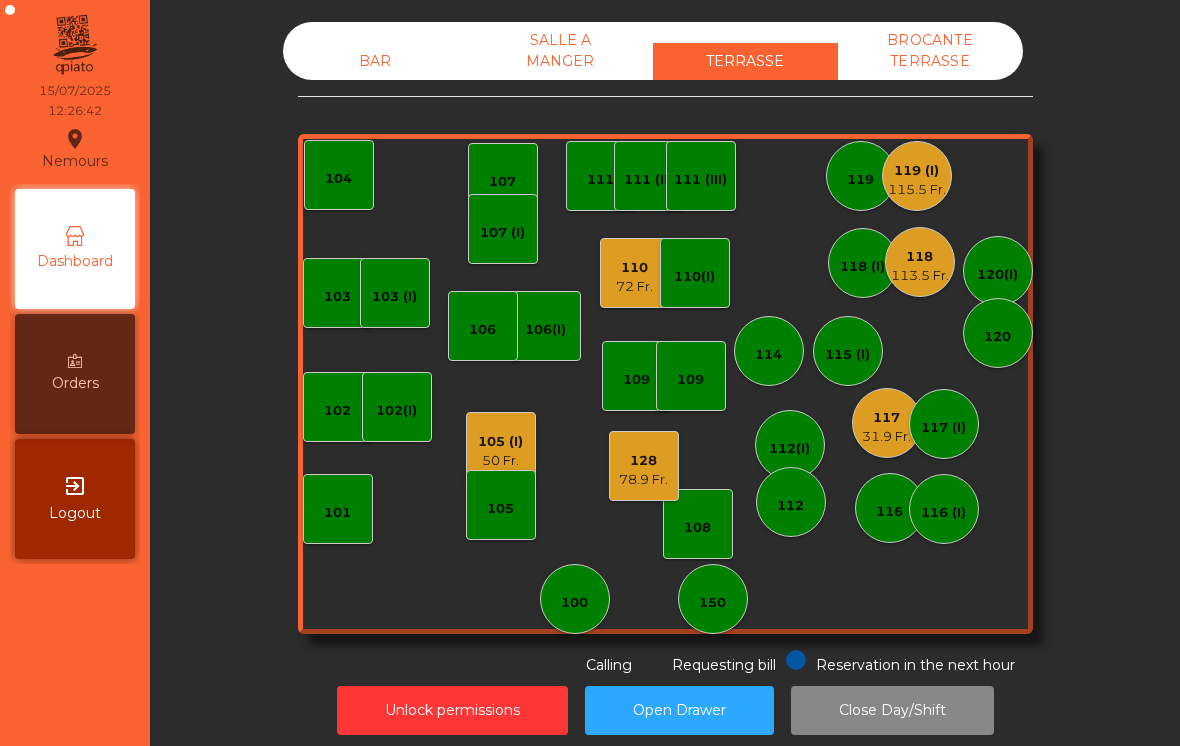 click on "115 (I)" 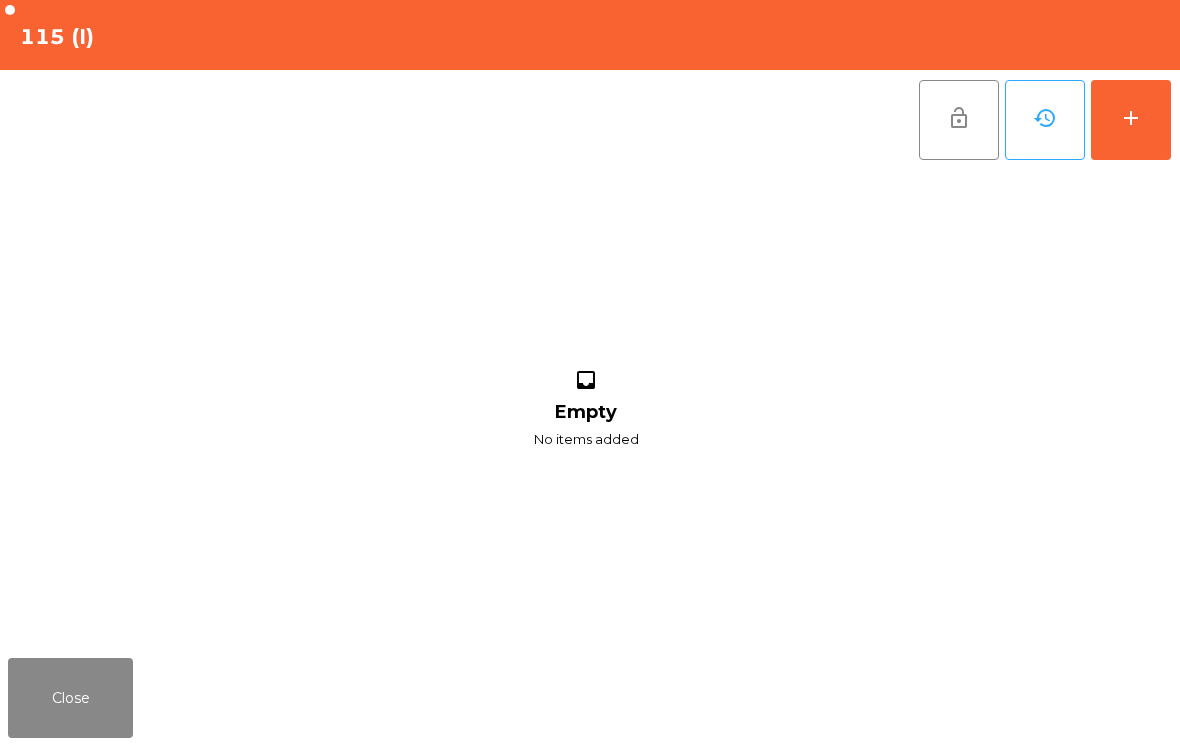 click on "add" 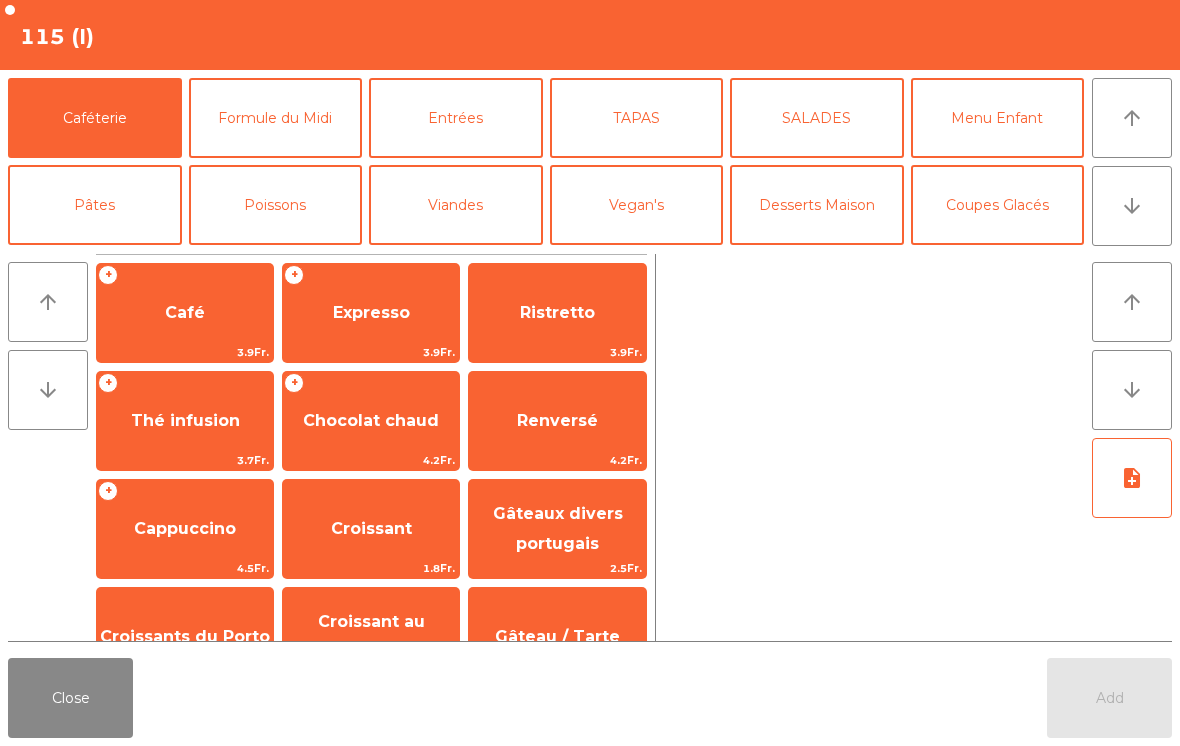 click on "arrow_downward" 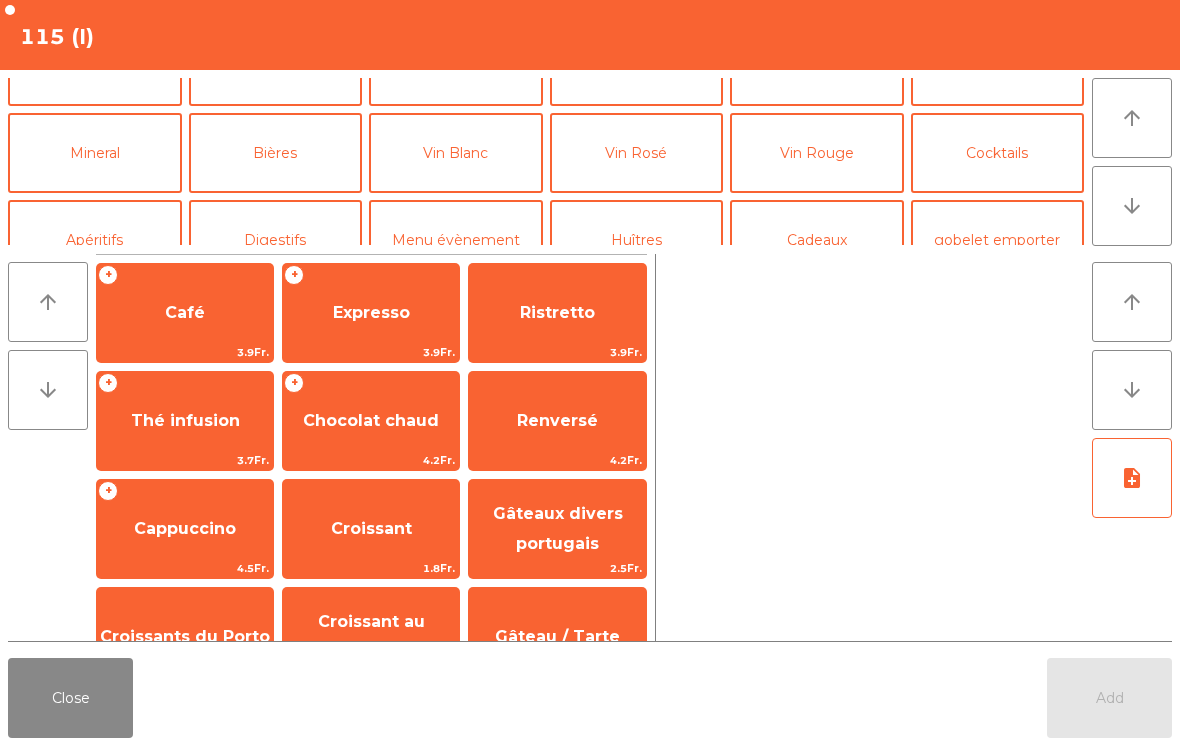 scroll, scrollTop: 174, scrollLeft: 0, axis: vertical 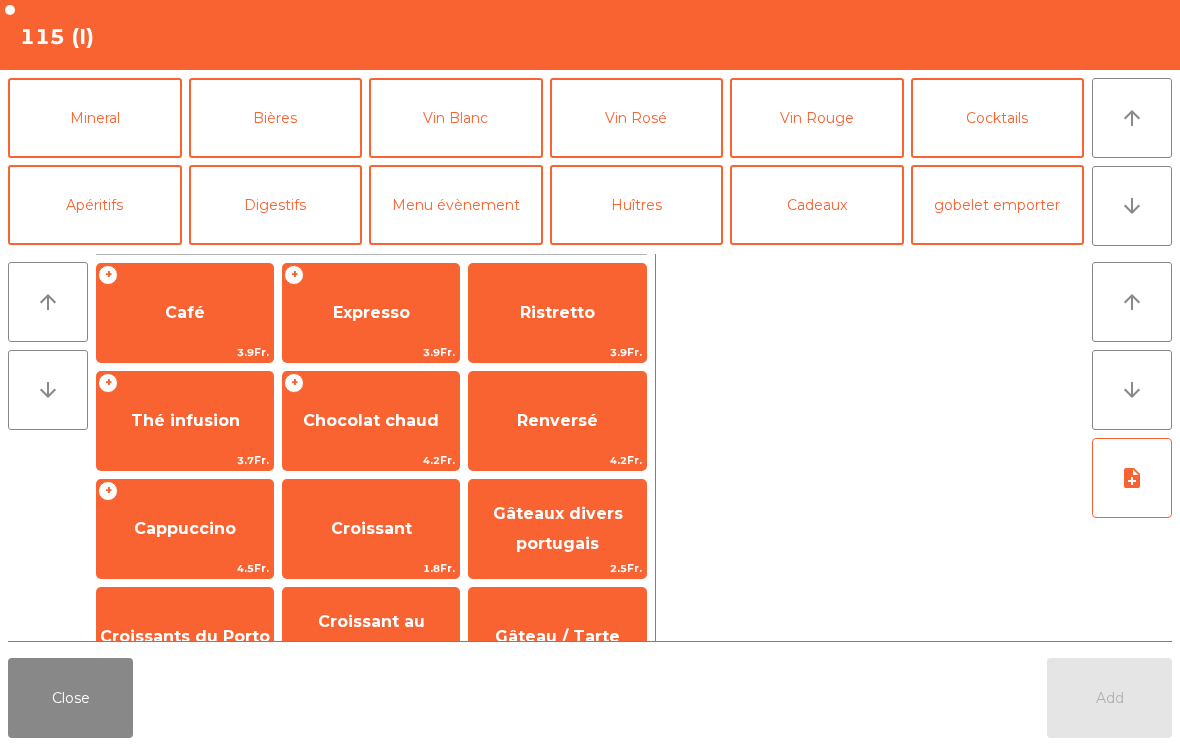 click on "Vin Blanc" 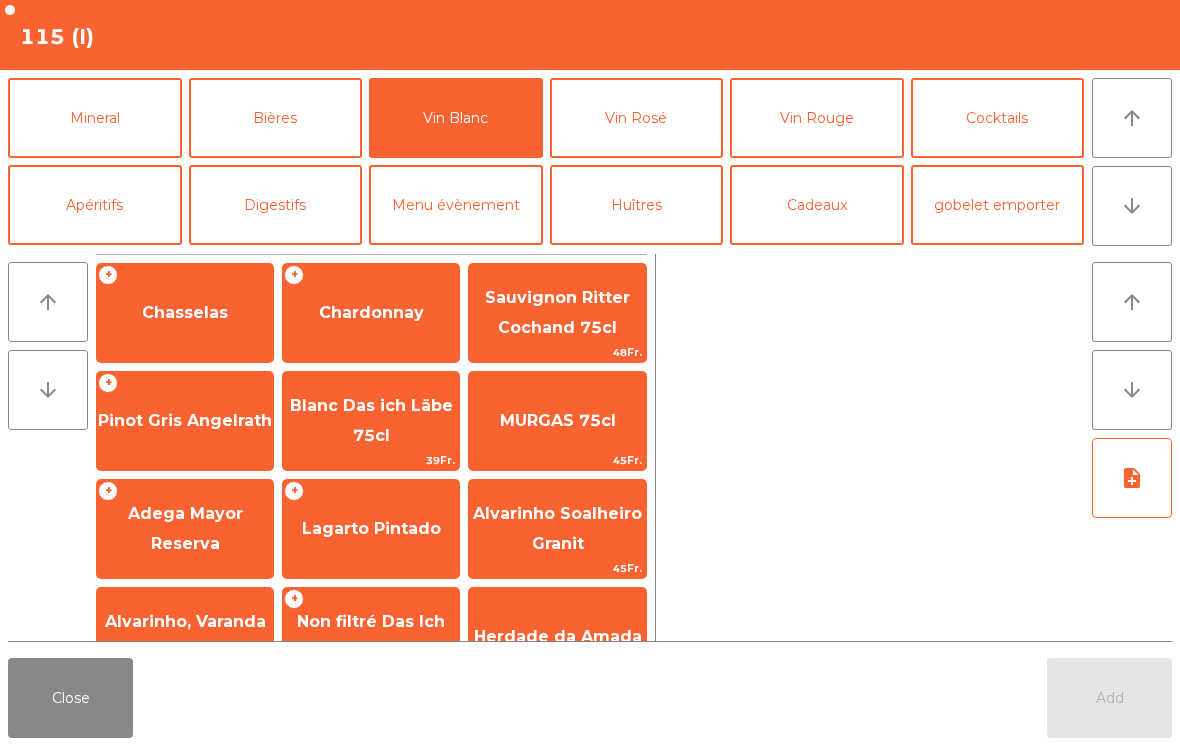 click on "Pinot Gris Angelrath" 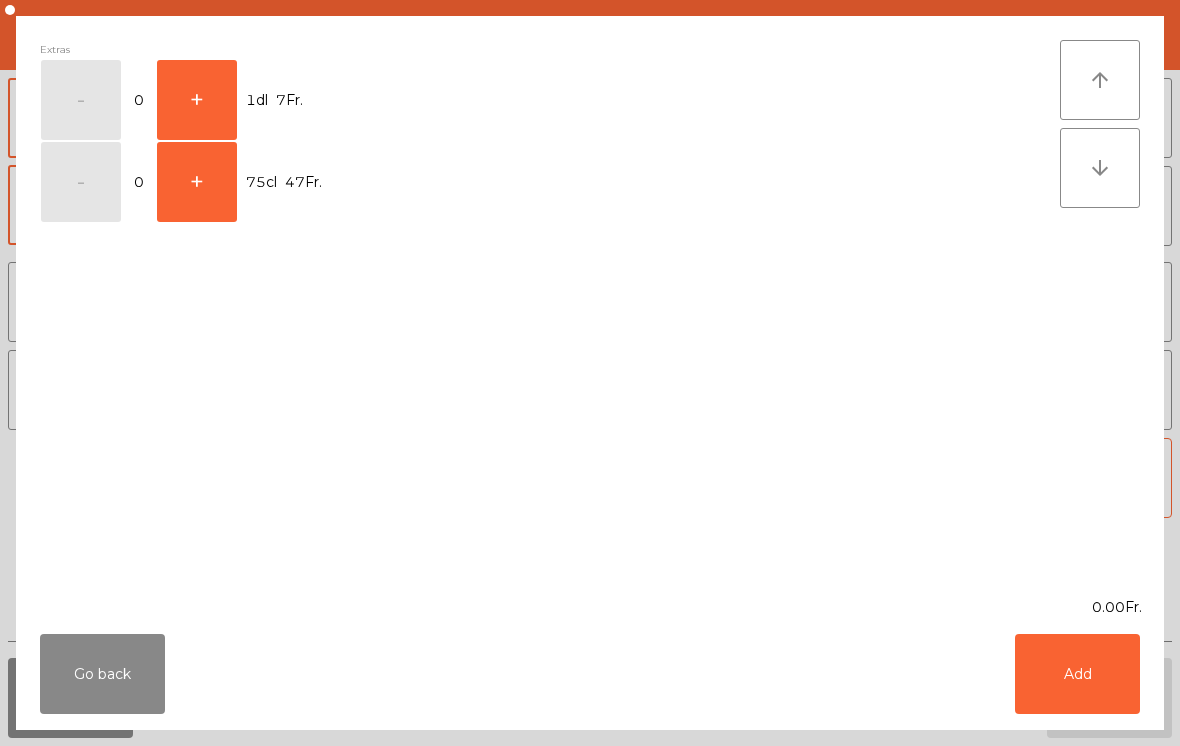click on "+" 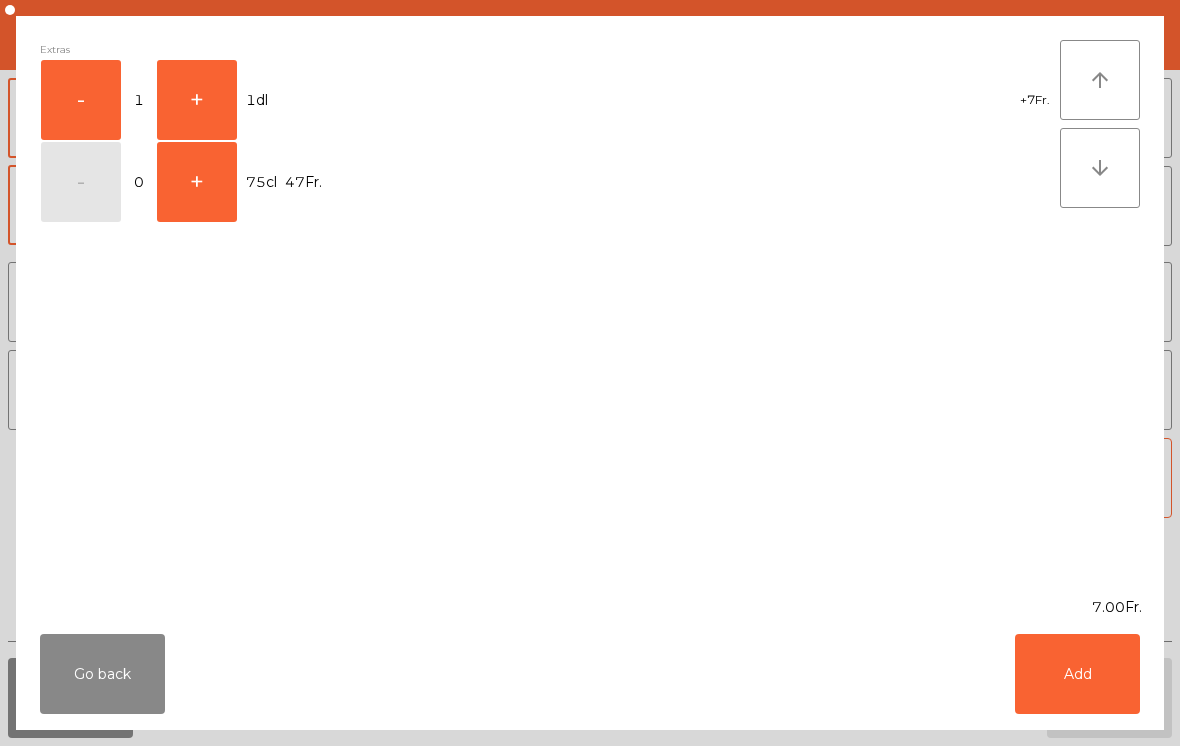 click on "Add" 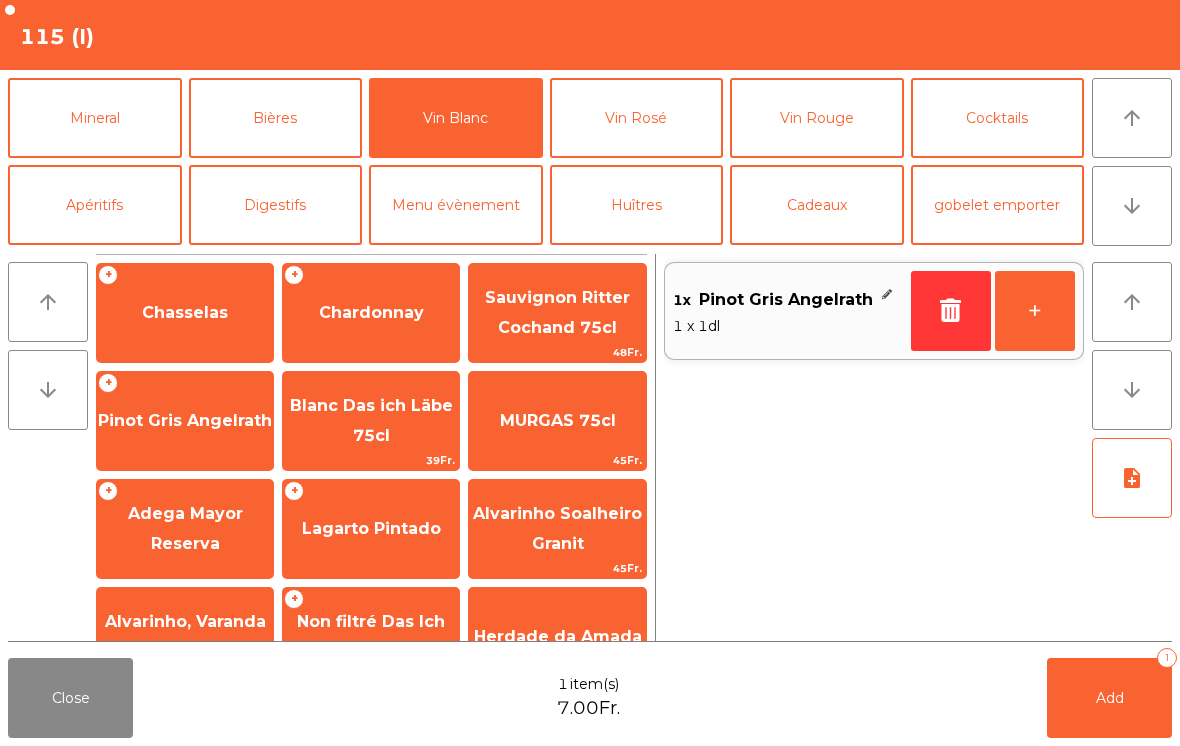 click on "+" 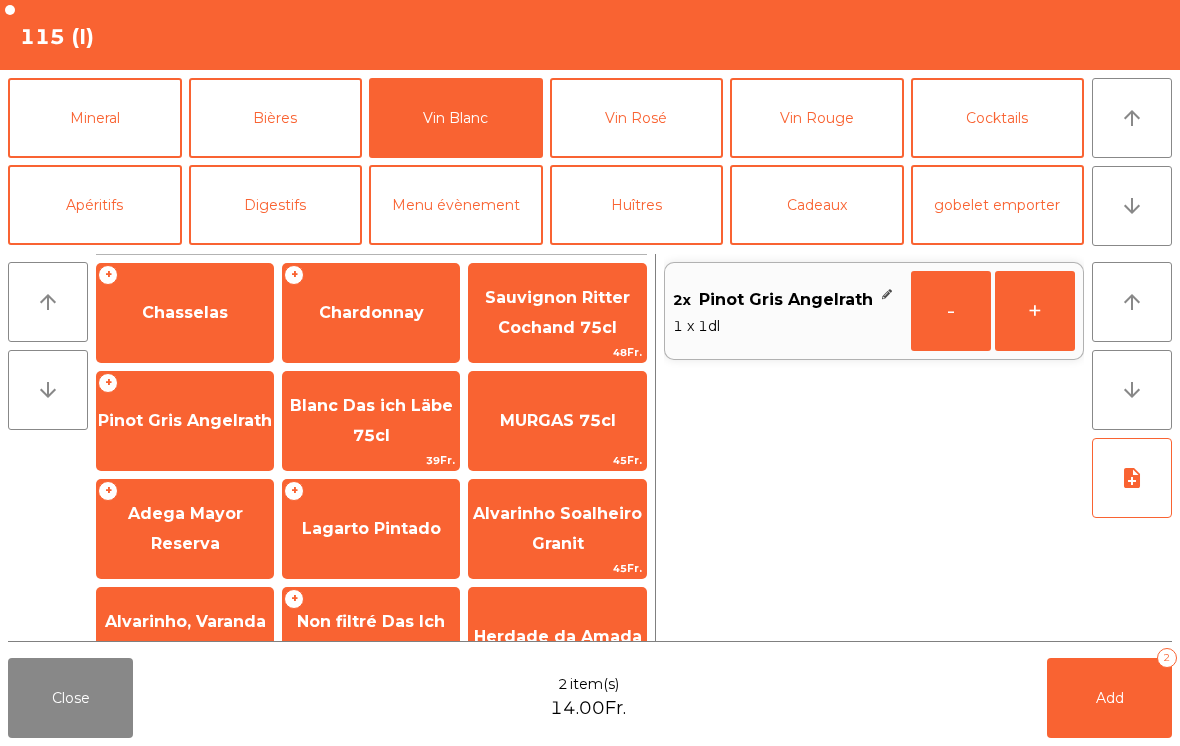 click on "Mineral" 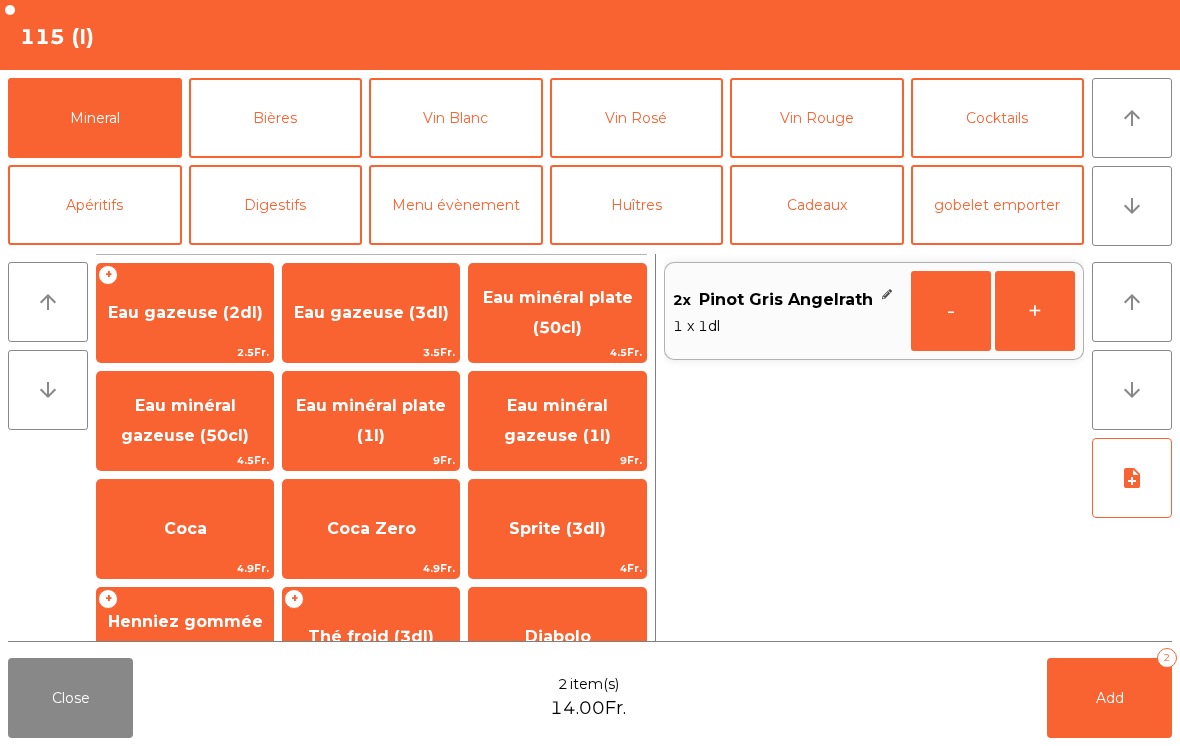 click on "Eau minéral gazeuse (50cl)" 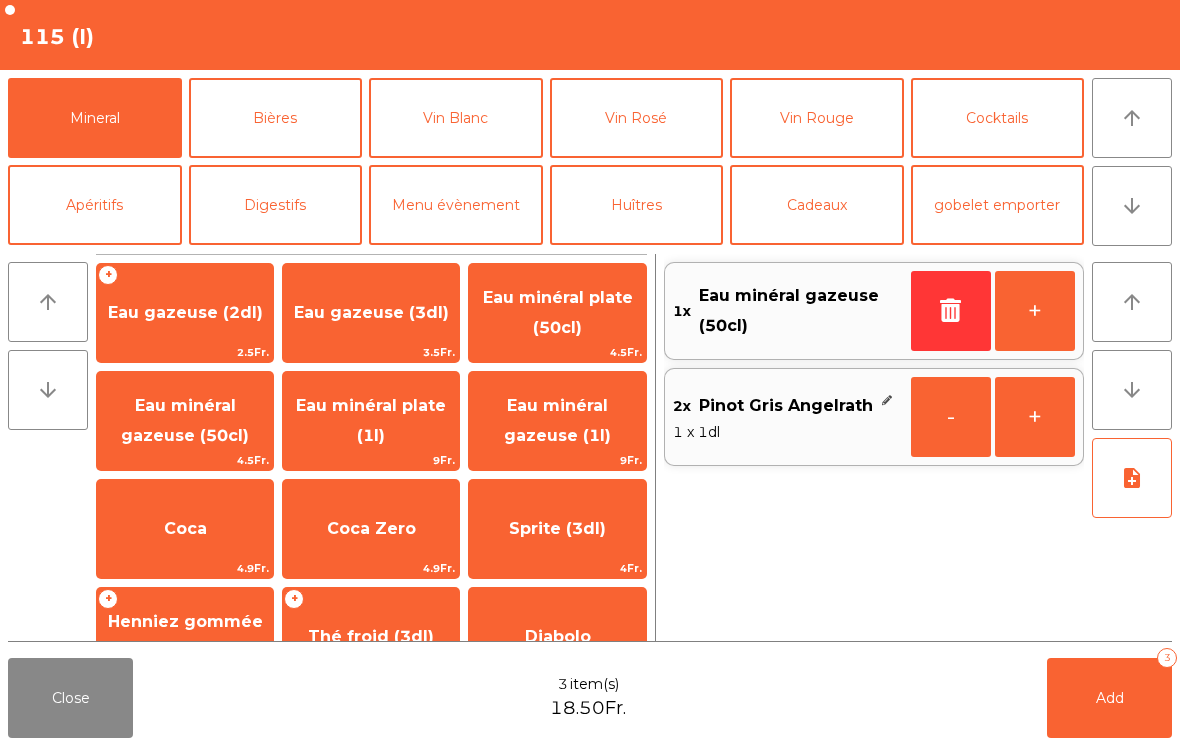 click on "Add   3" 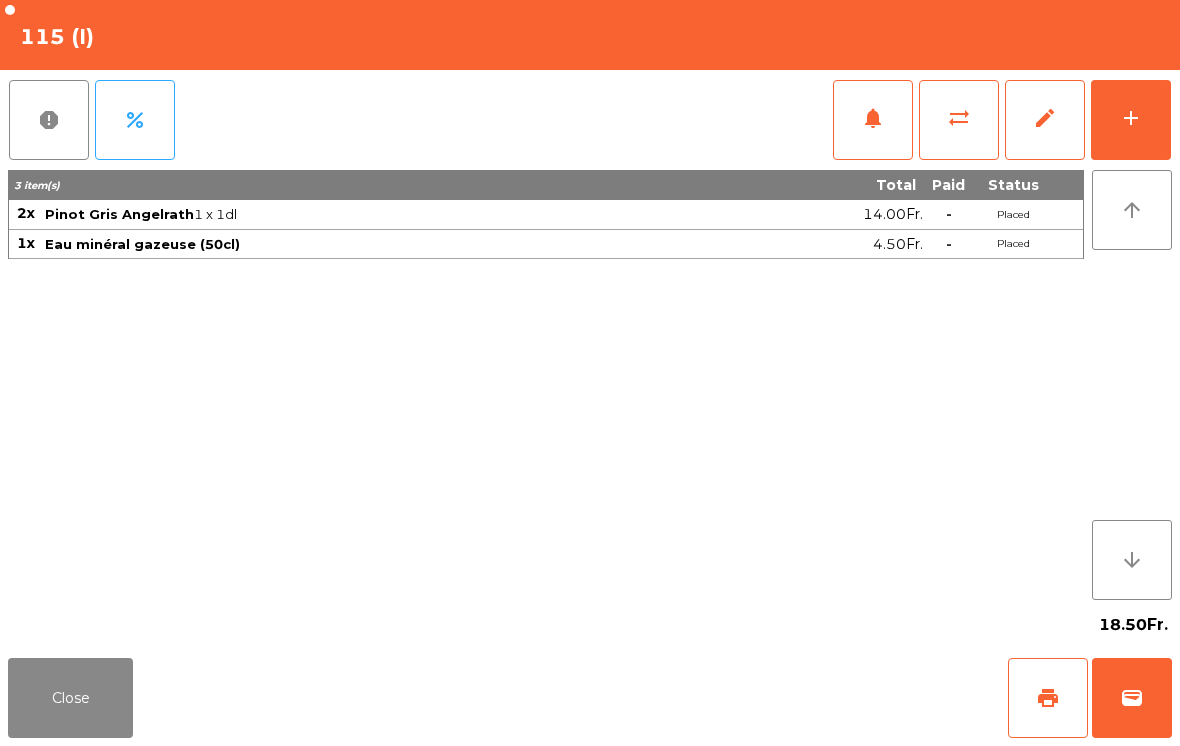 click on "Close" 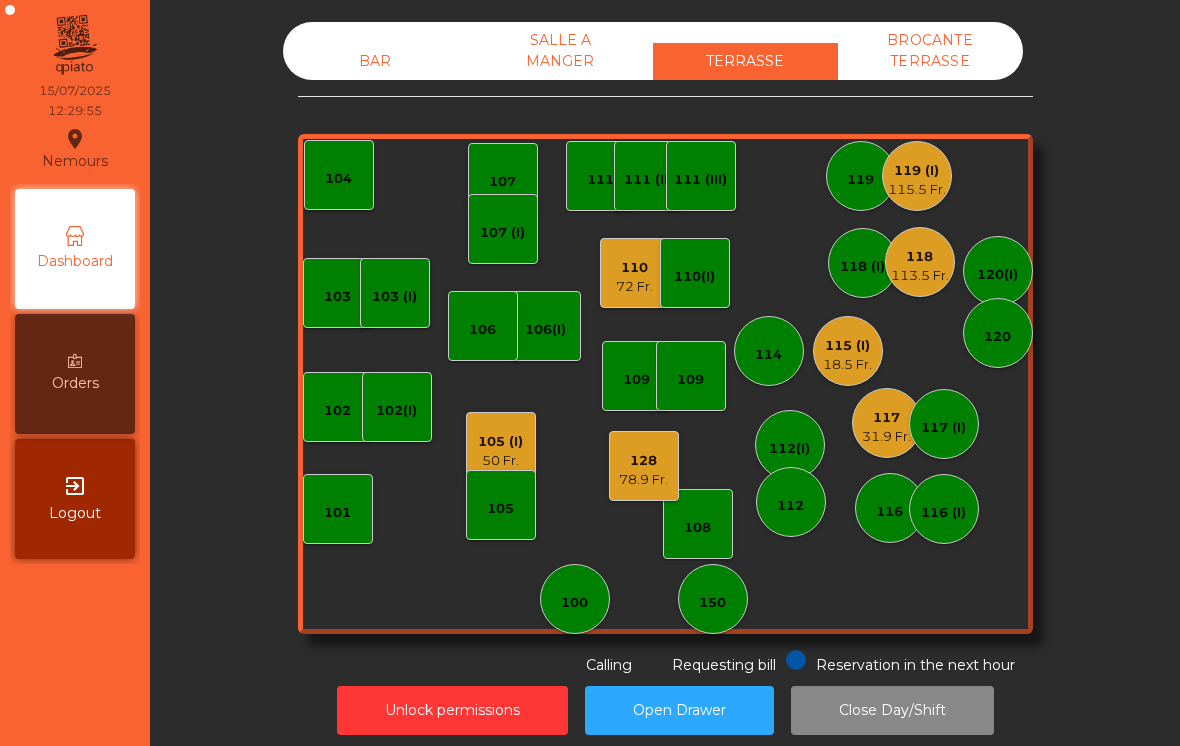 click on "114" 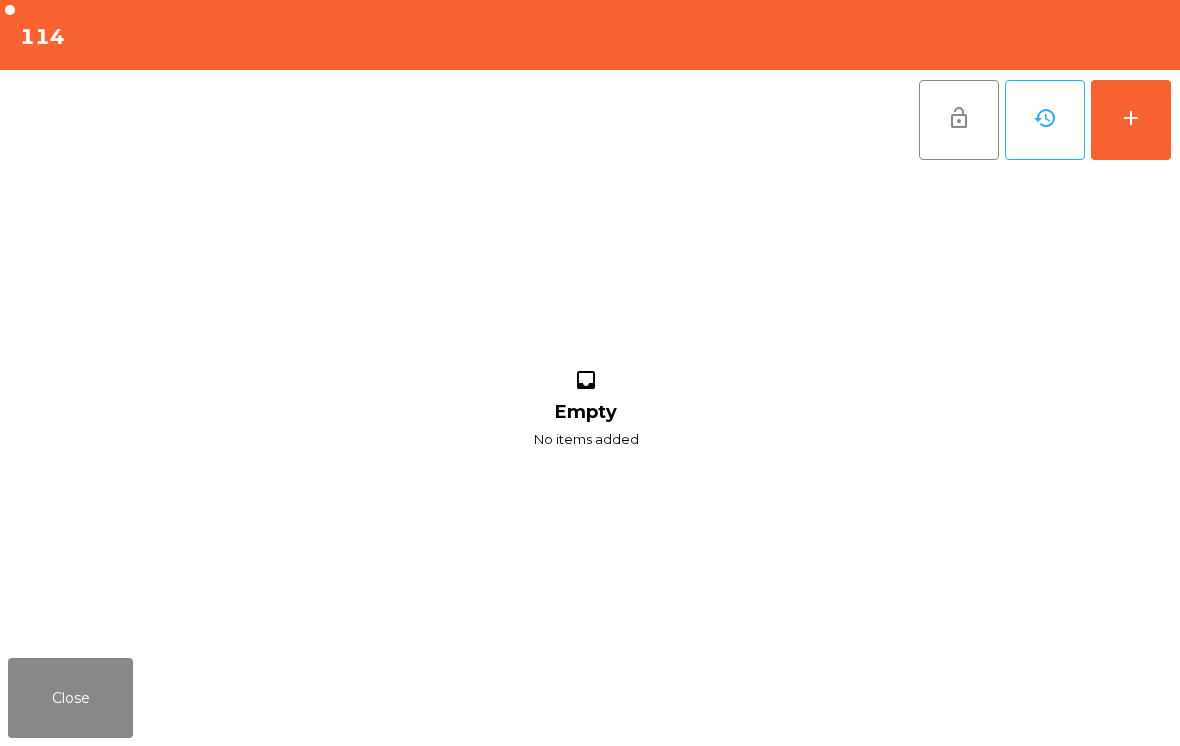 click on "Close" 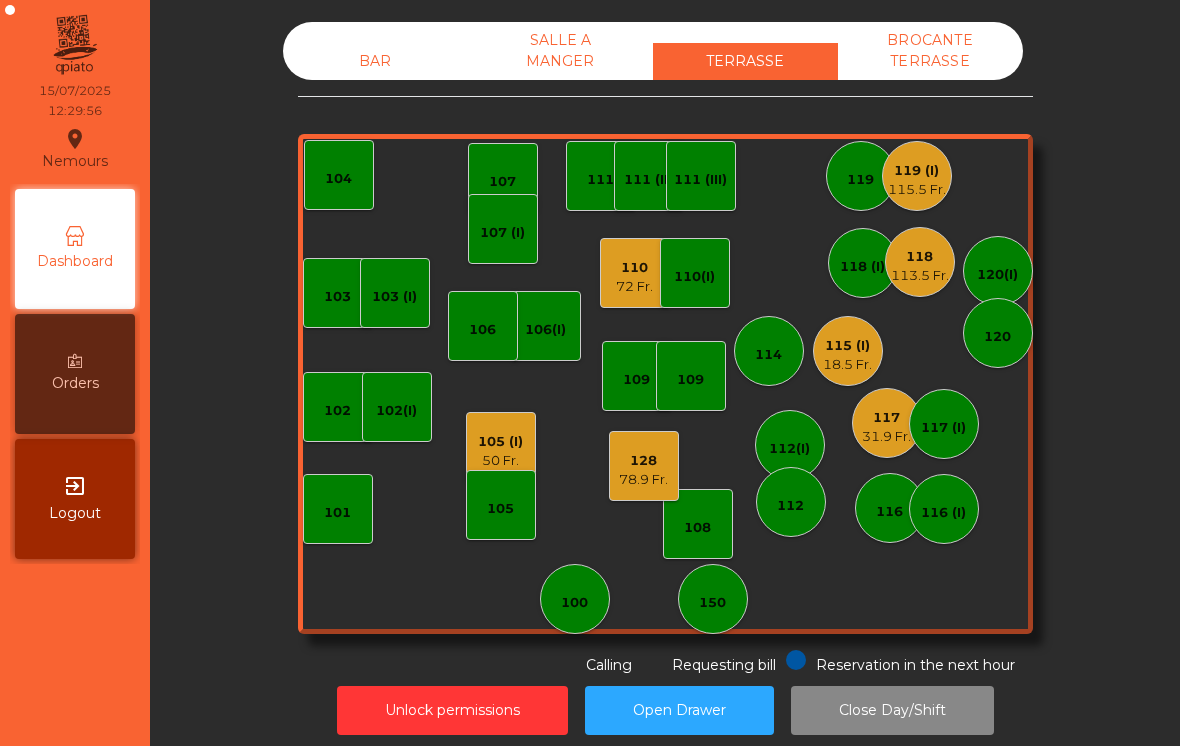 click on "115 (I)" 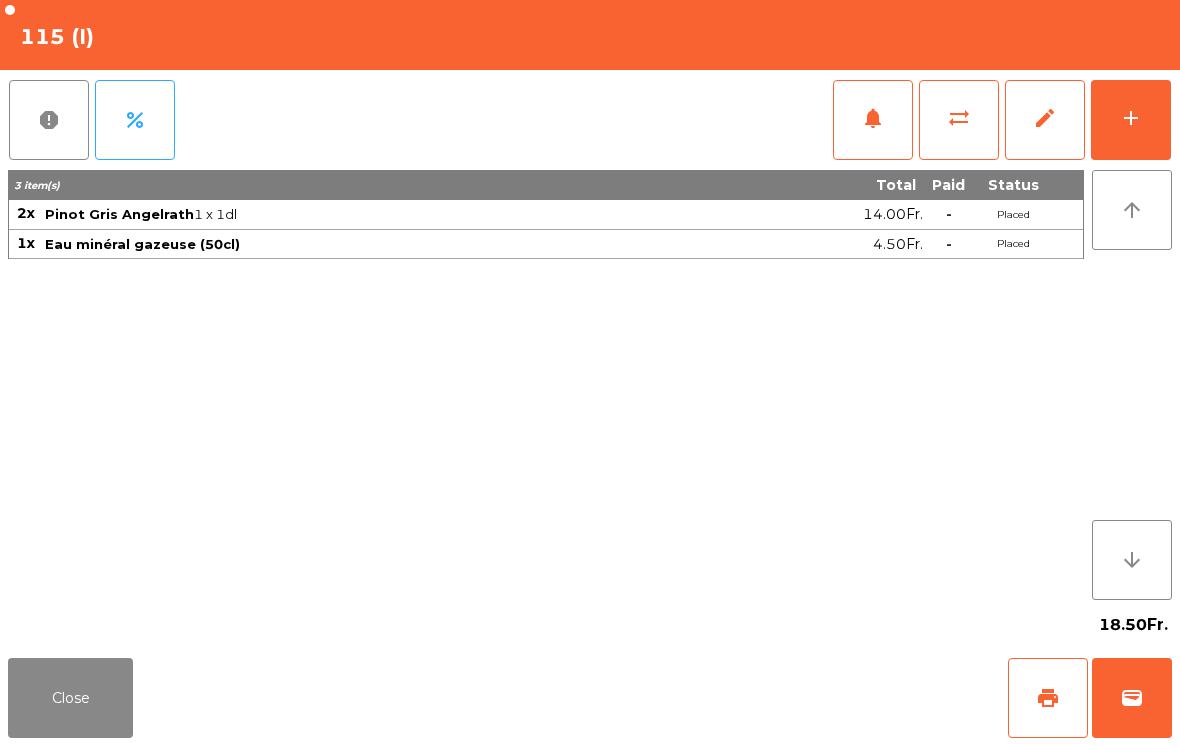 click on "add" 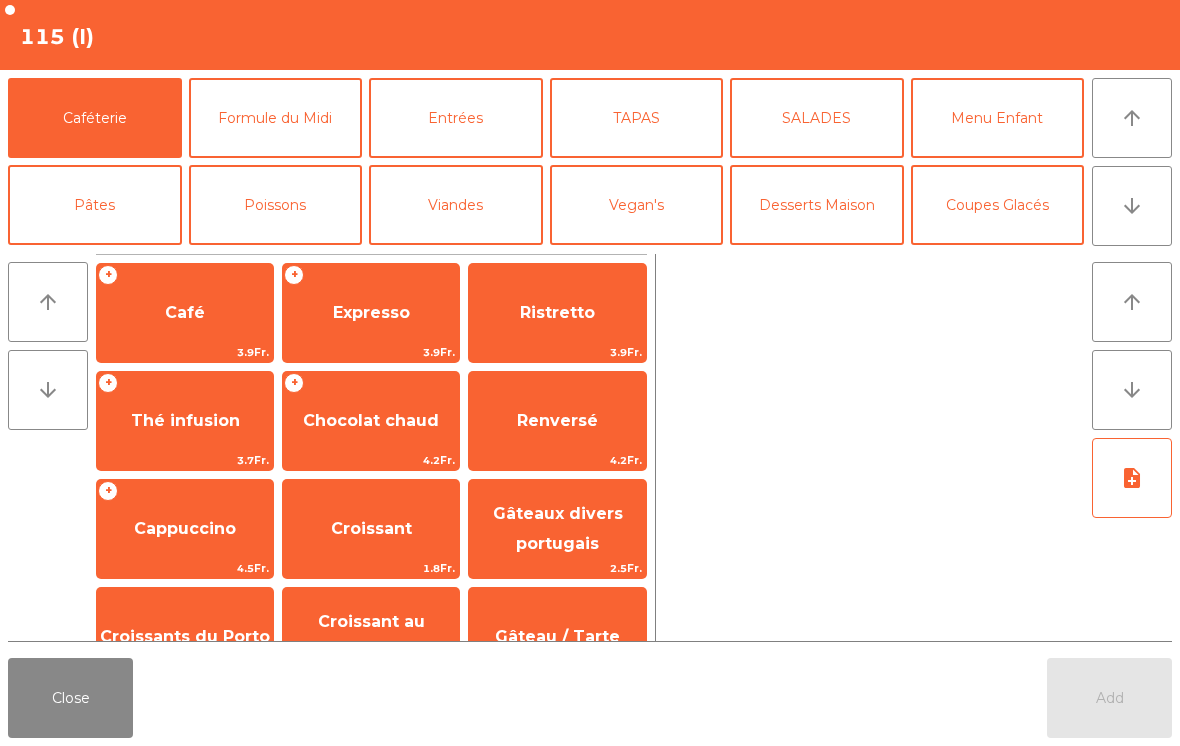 click on "Poissons" 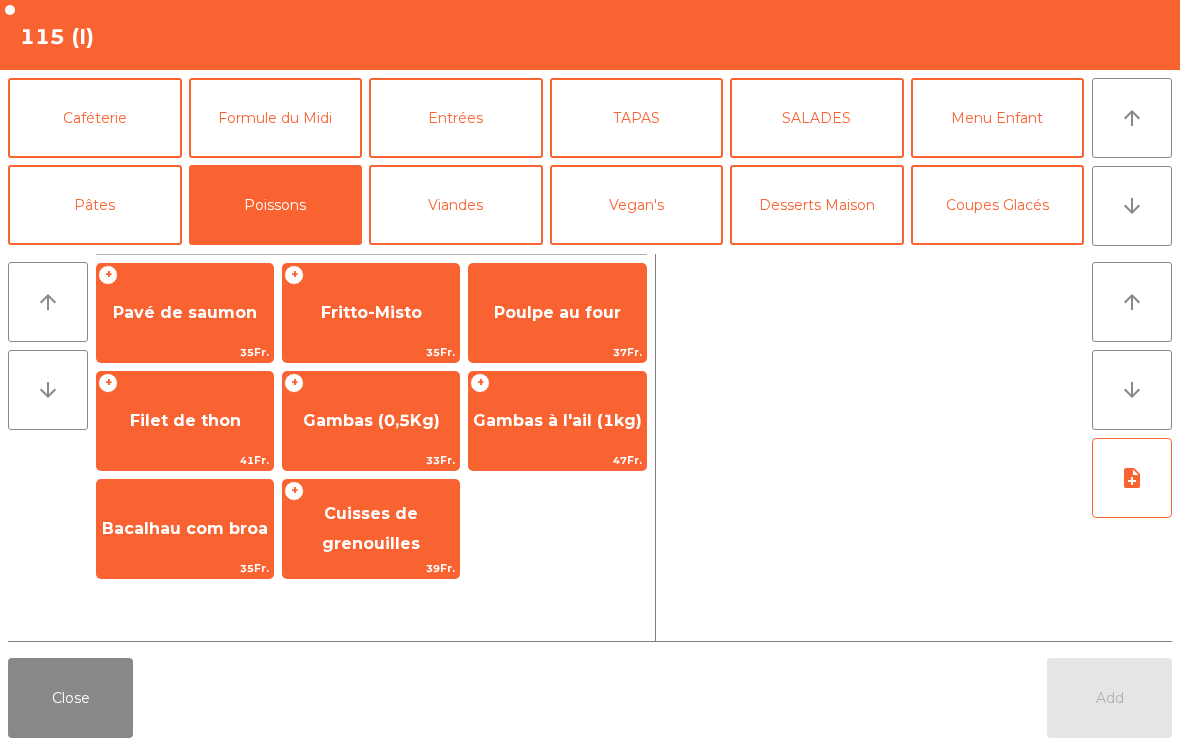 click on "Gambas (0,5Kg)" 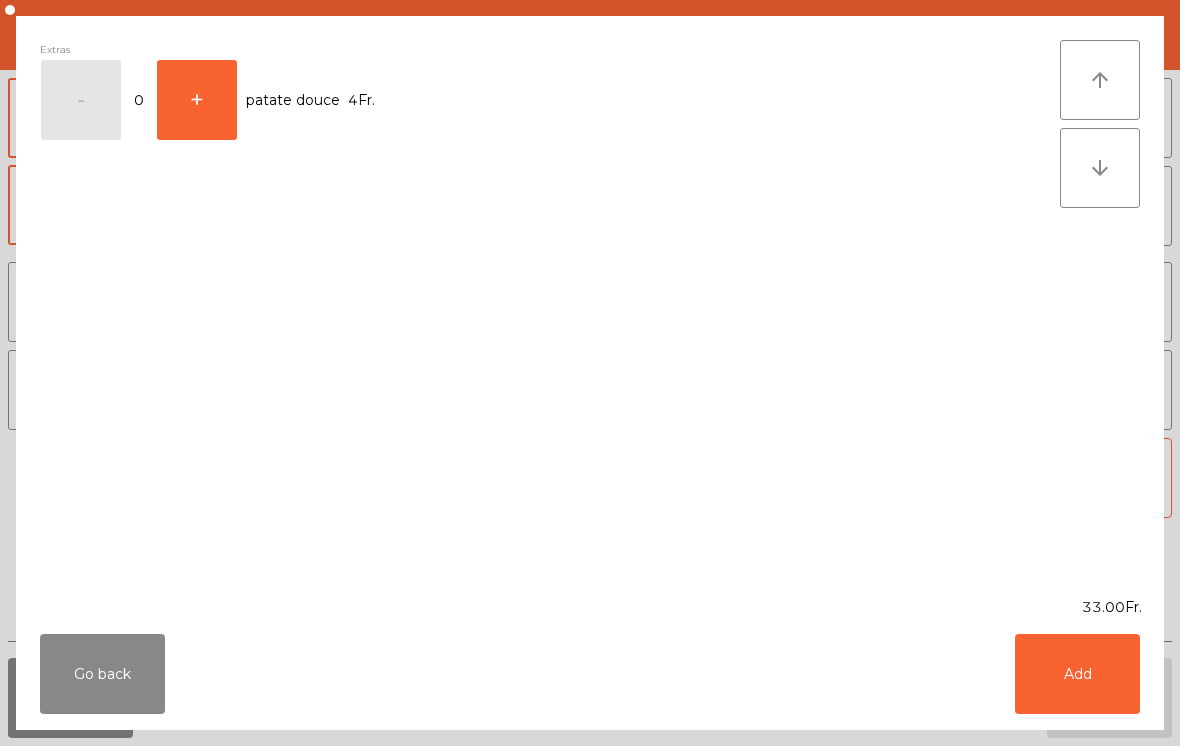 click on "Add" 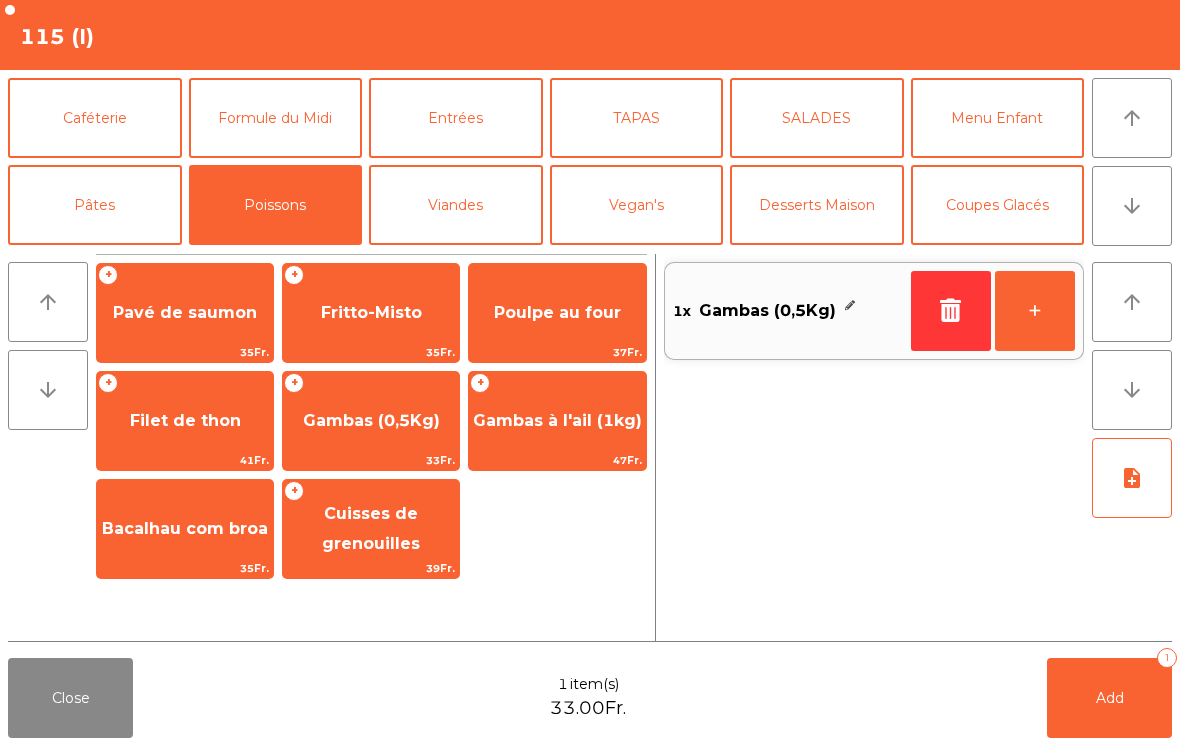 click on "note_add" 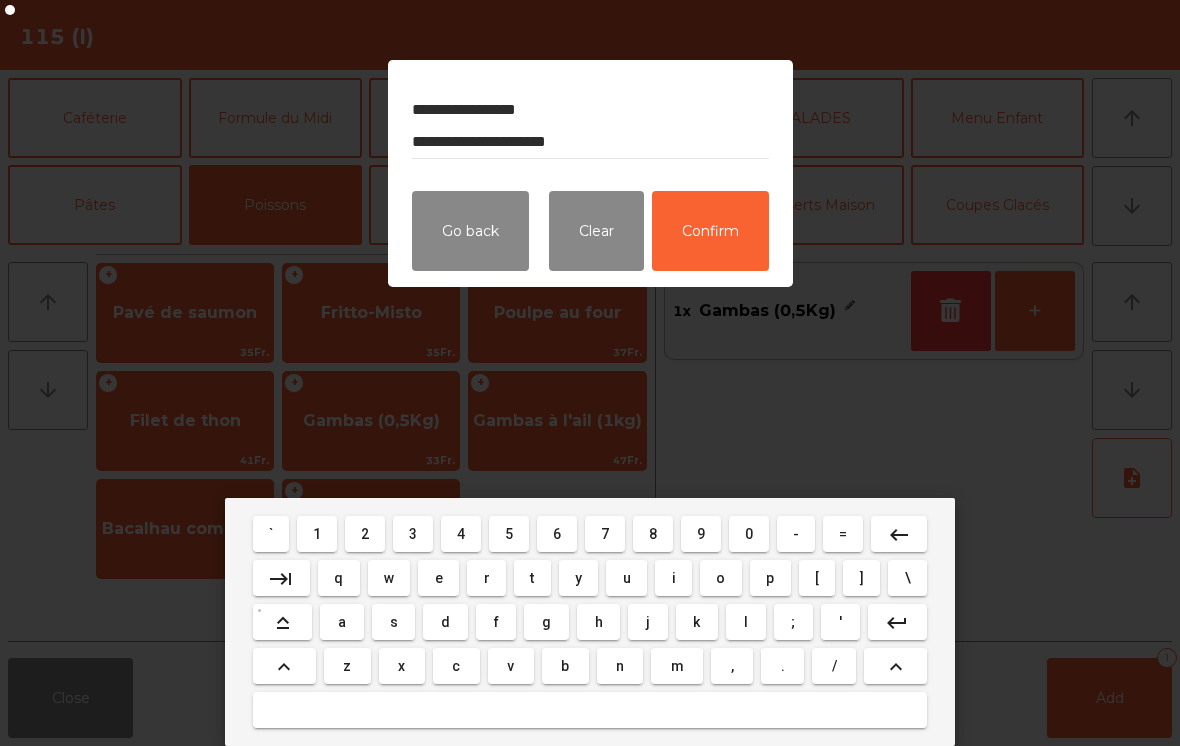 type on "**********" 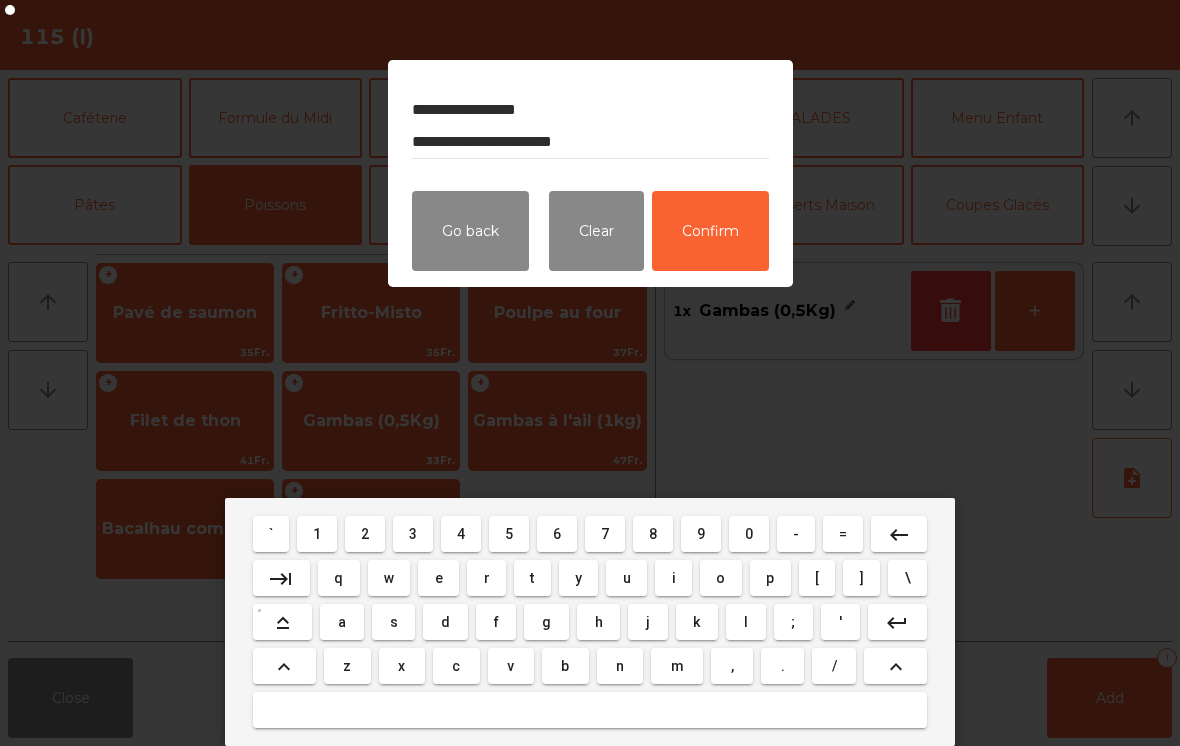 scroll, scrollTop: 26, scrollLeft: 0, axis: vertical 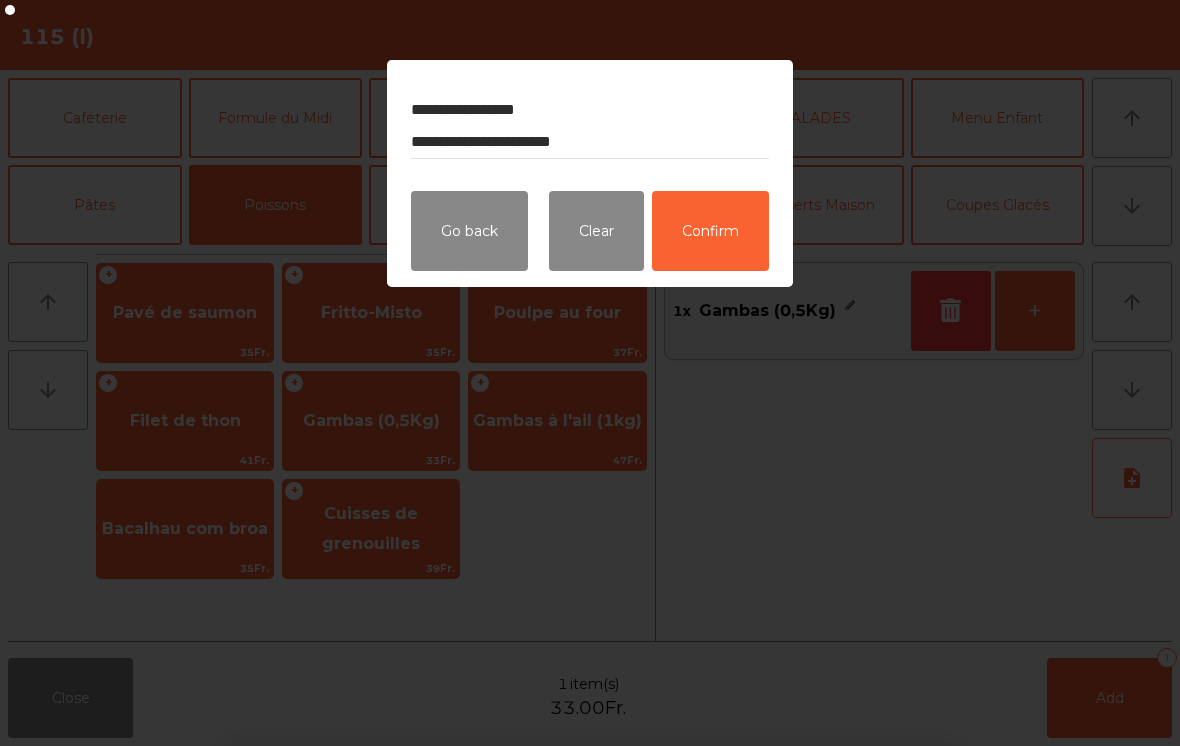 click on "Confirm" 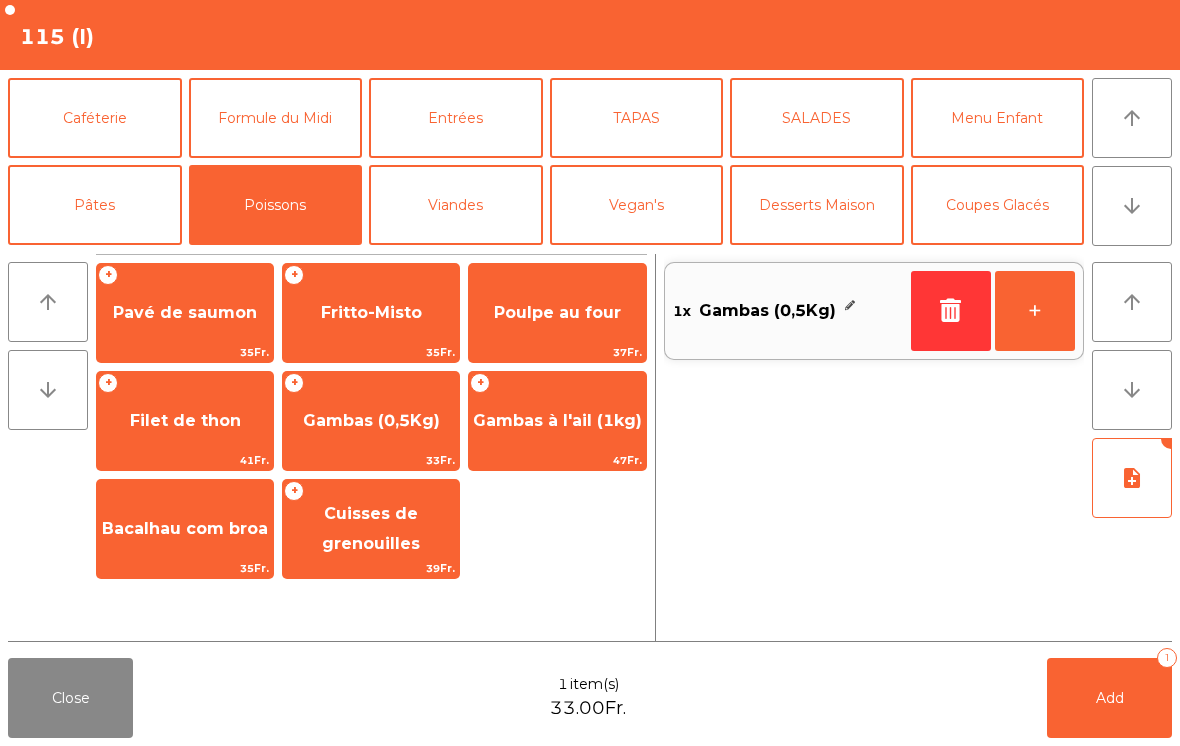click on "Add   1" 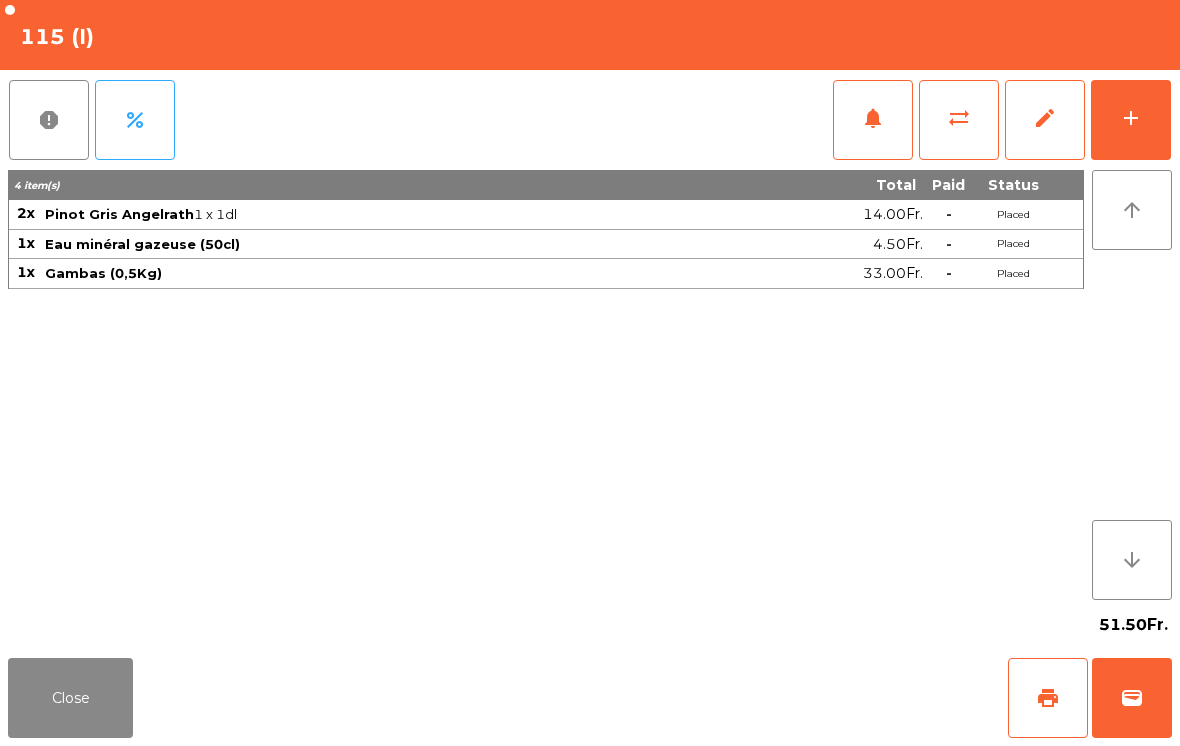 click on "Close" 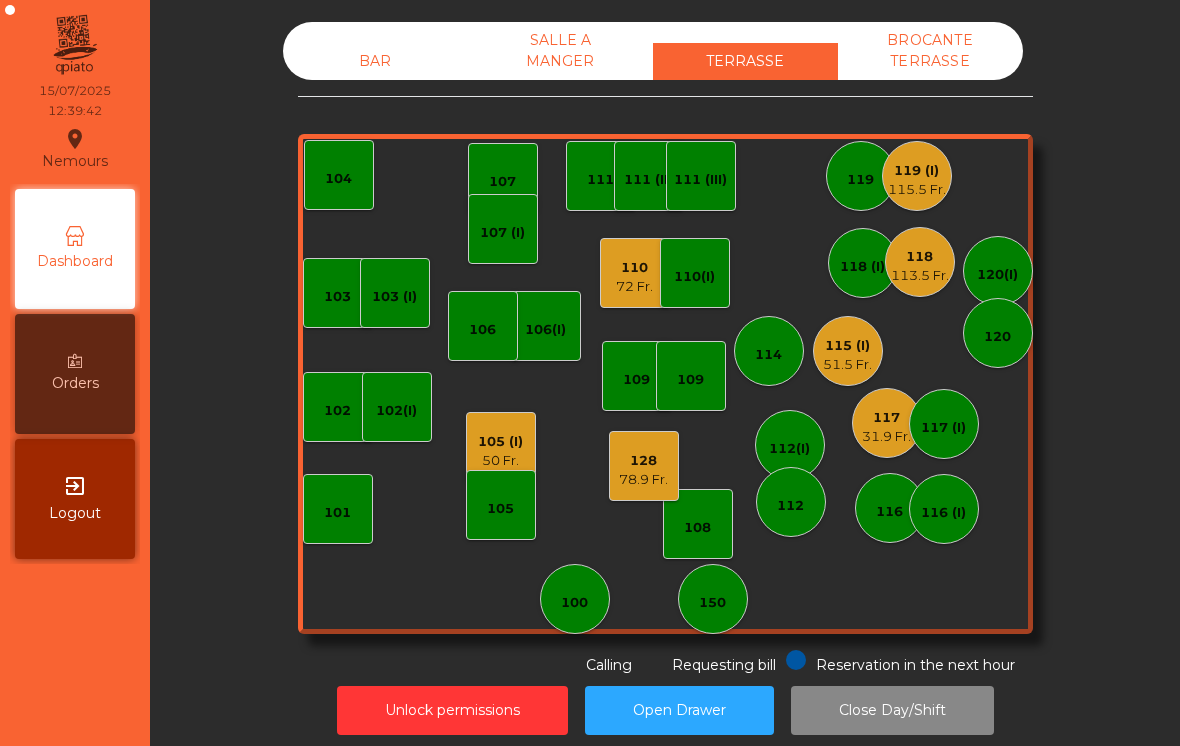 click on "118" 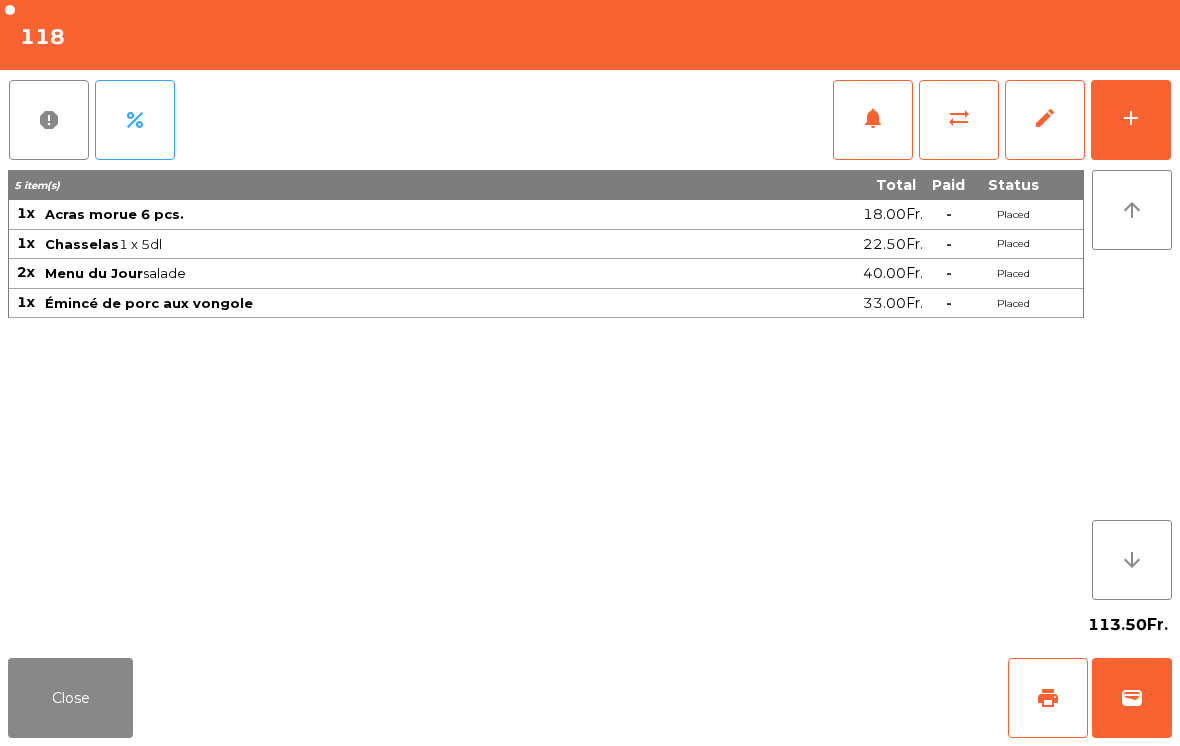 click on "notifications" 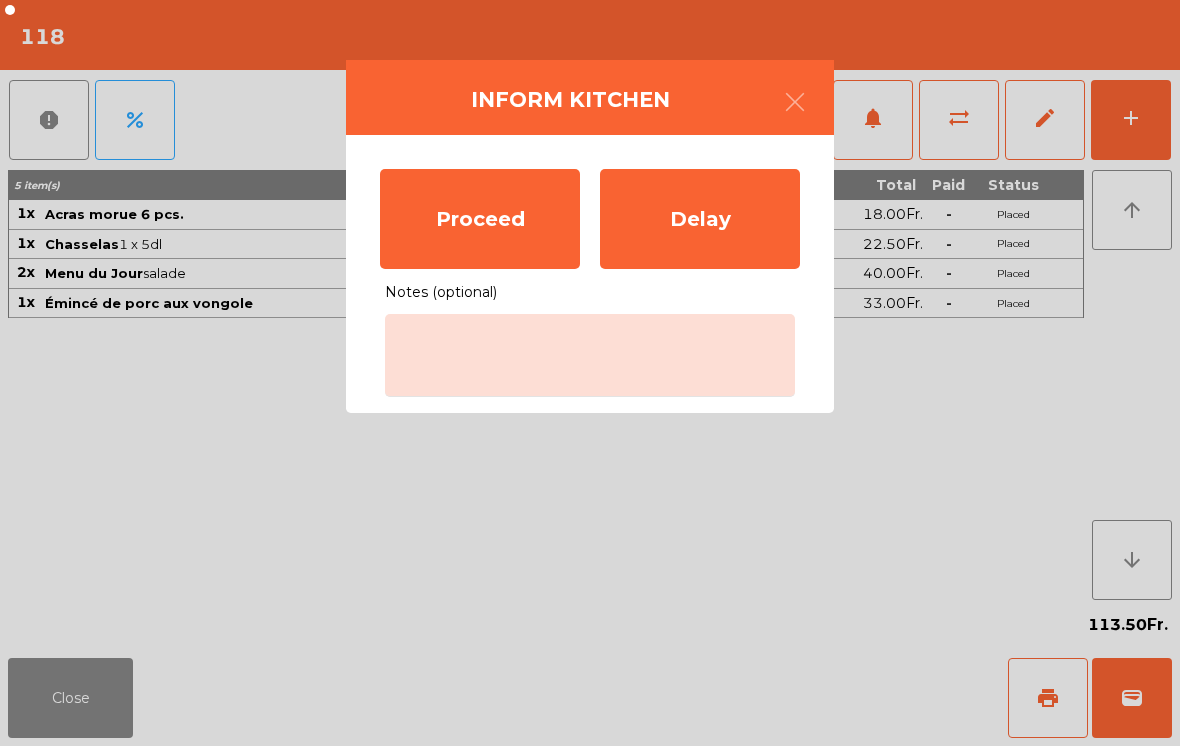 click on "Proceed" 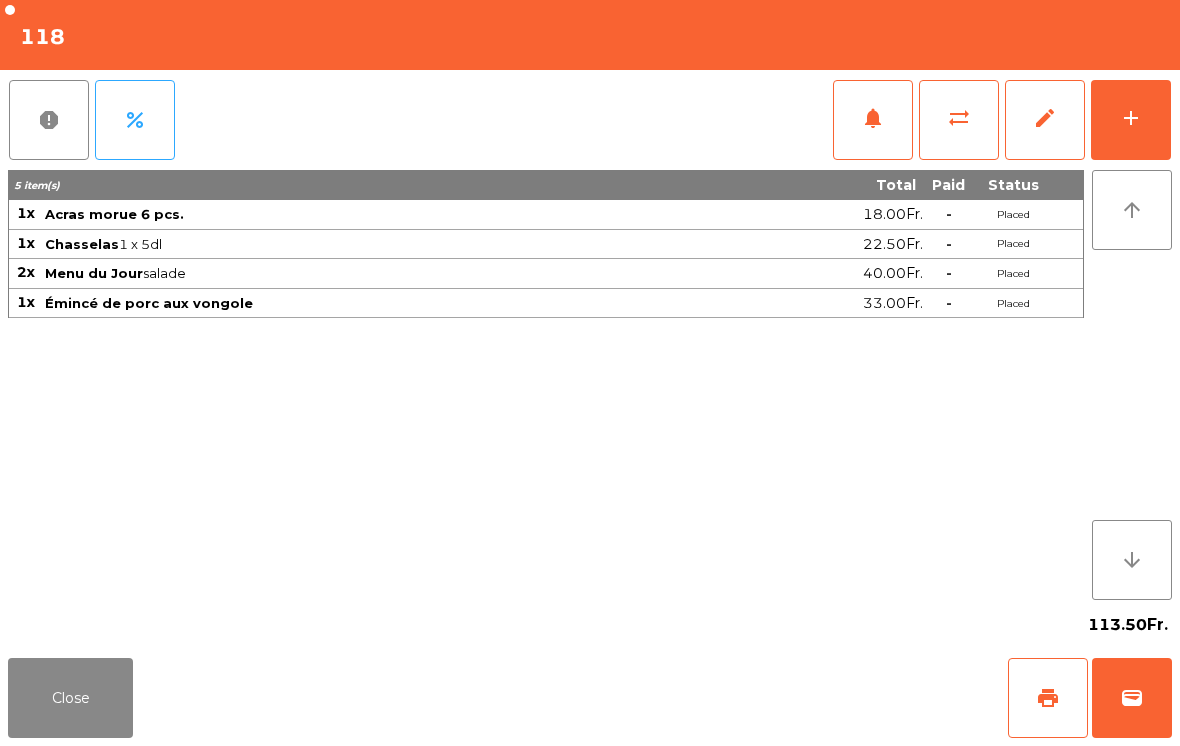 click on "Close" 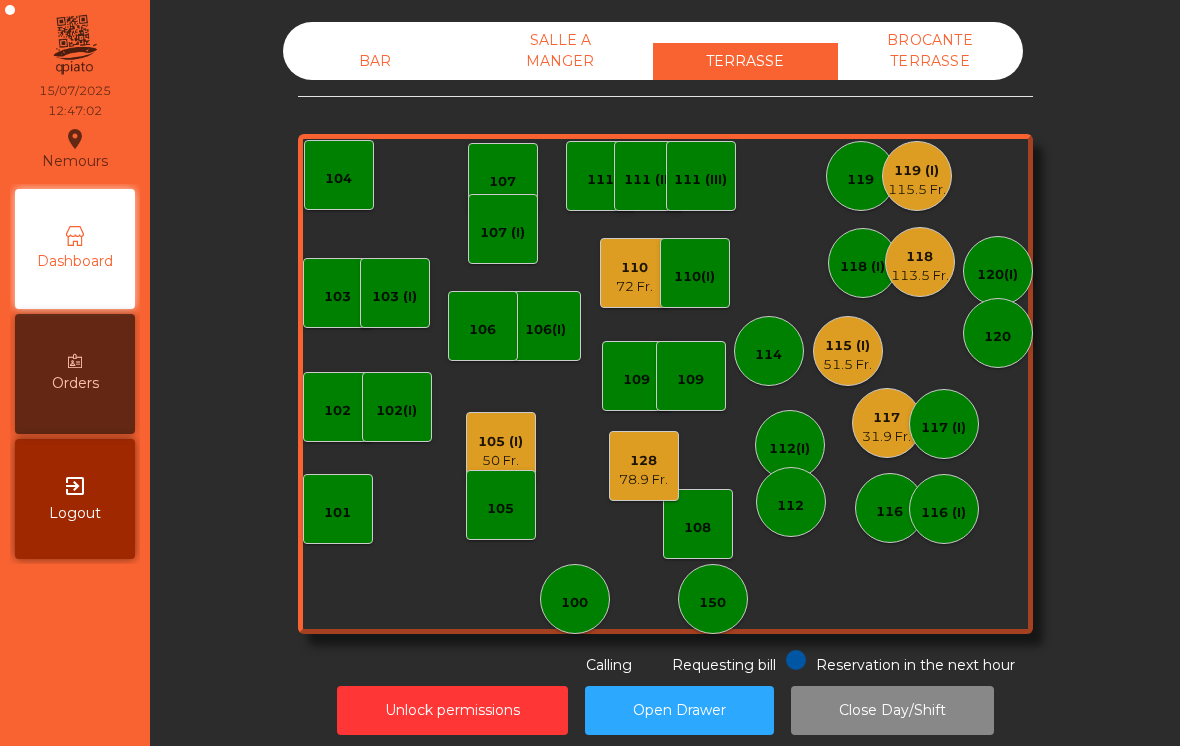 click on "120(I)" 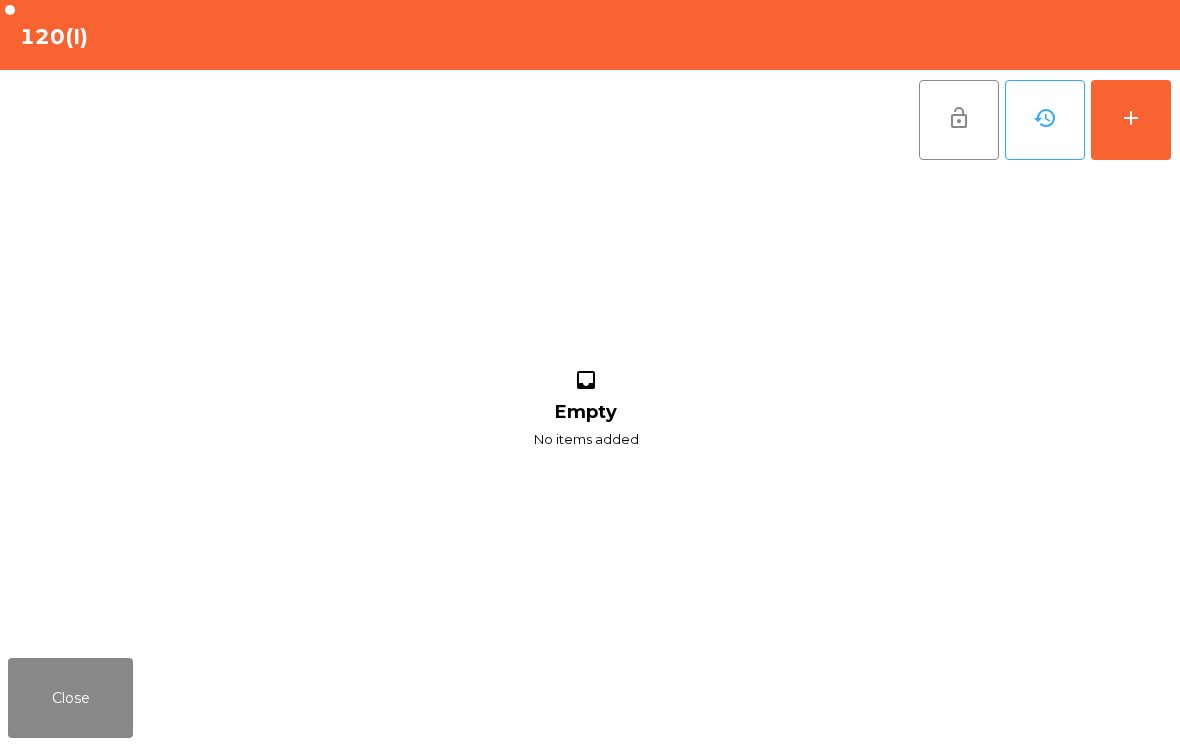 click on "add" 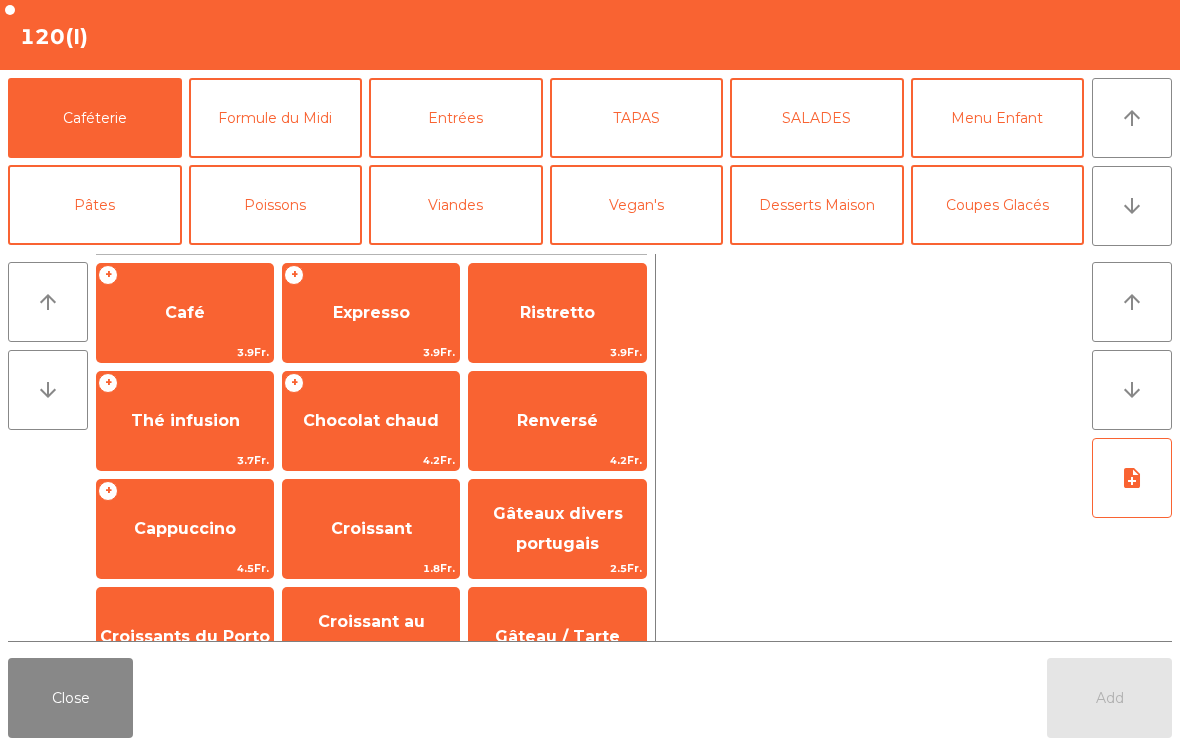 click on "arrow_downward" 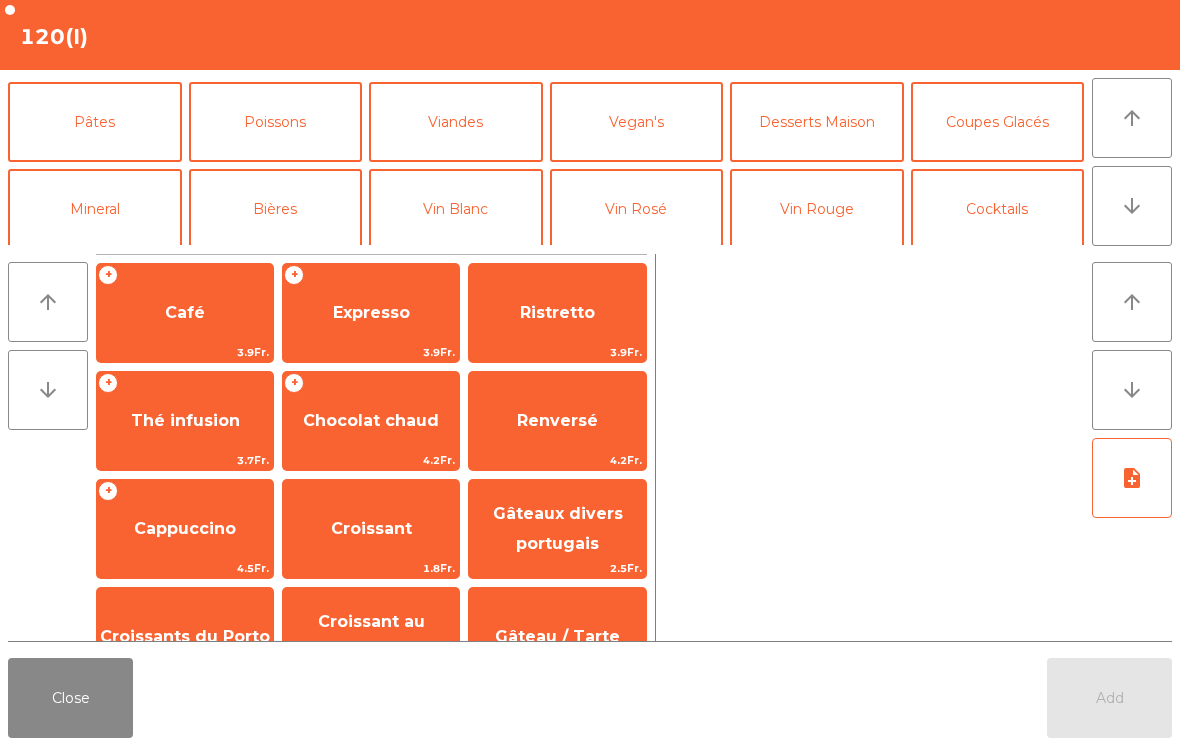 click on "Mineral" 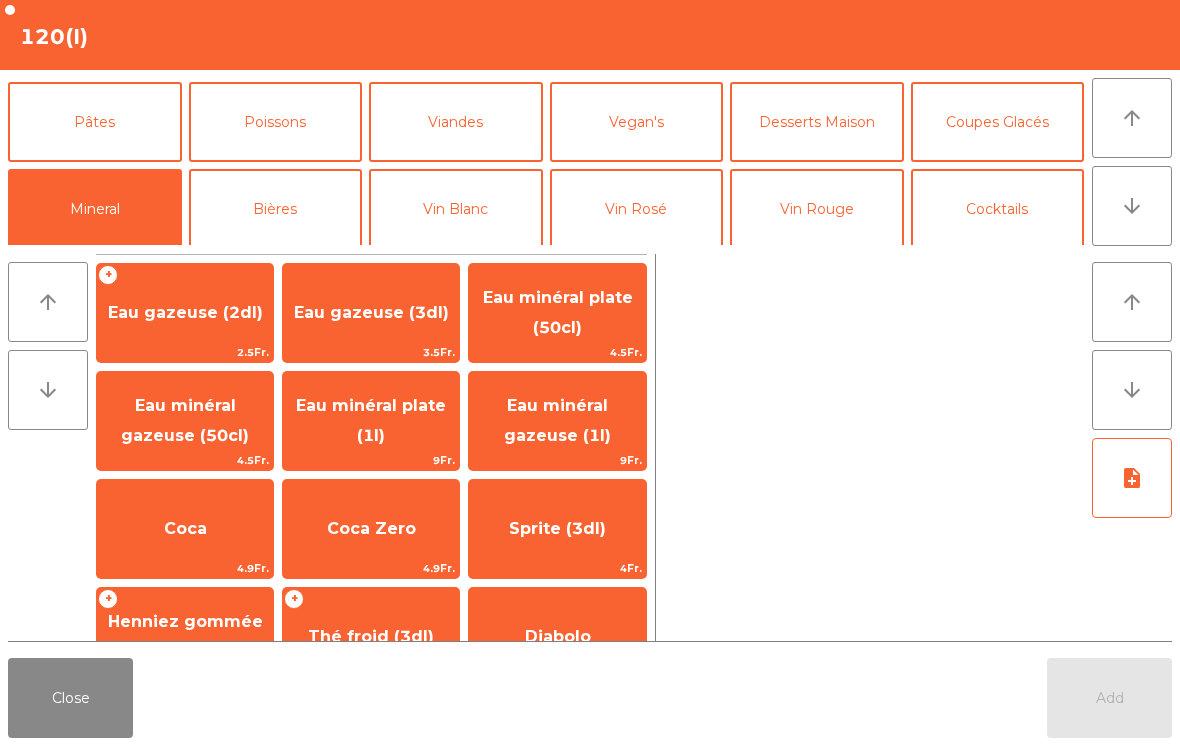 scroll, scrollTop: 174, scrollLeft: 0, axis: vertical 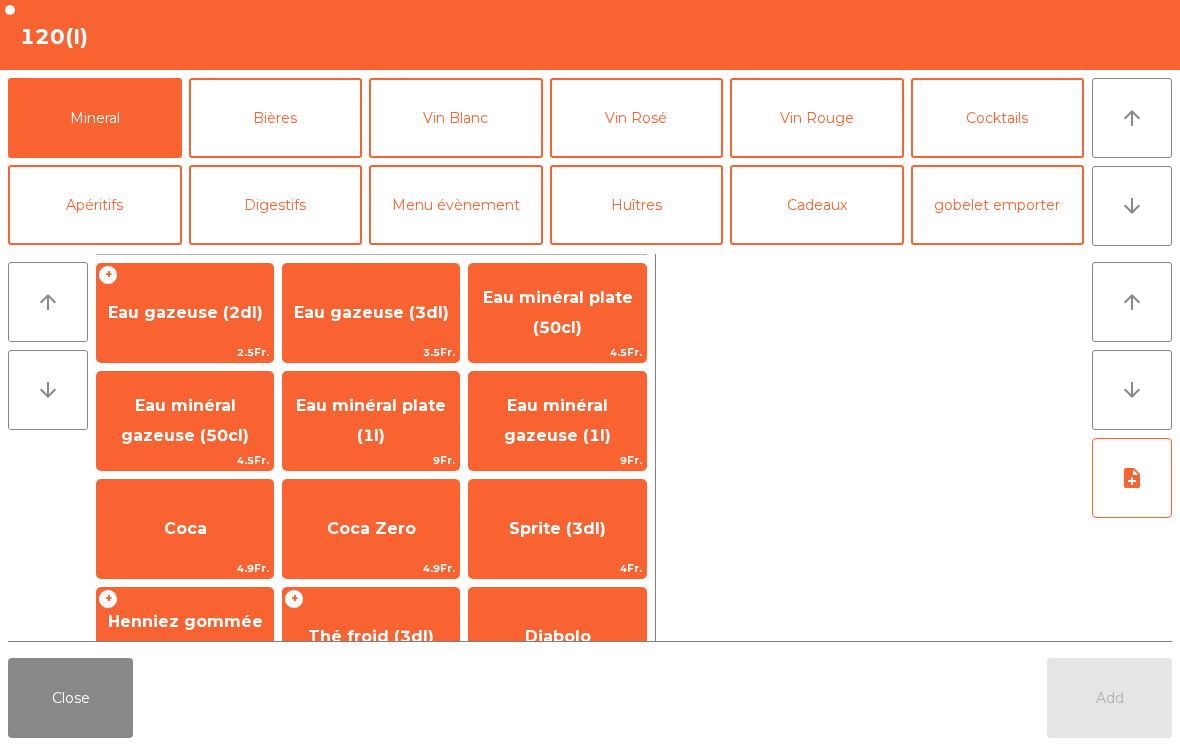 click on "Eau minéral gazeuse (1l)" 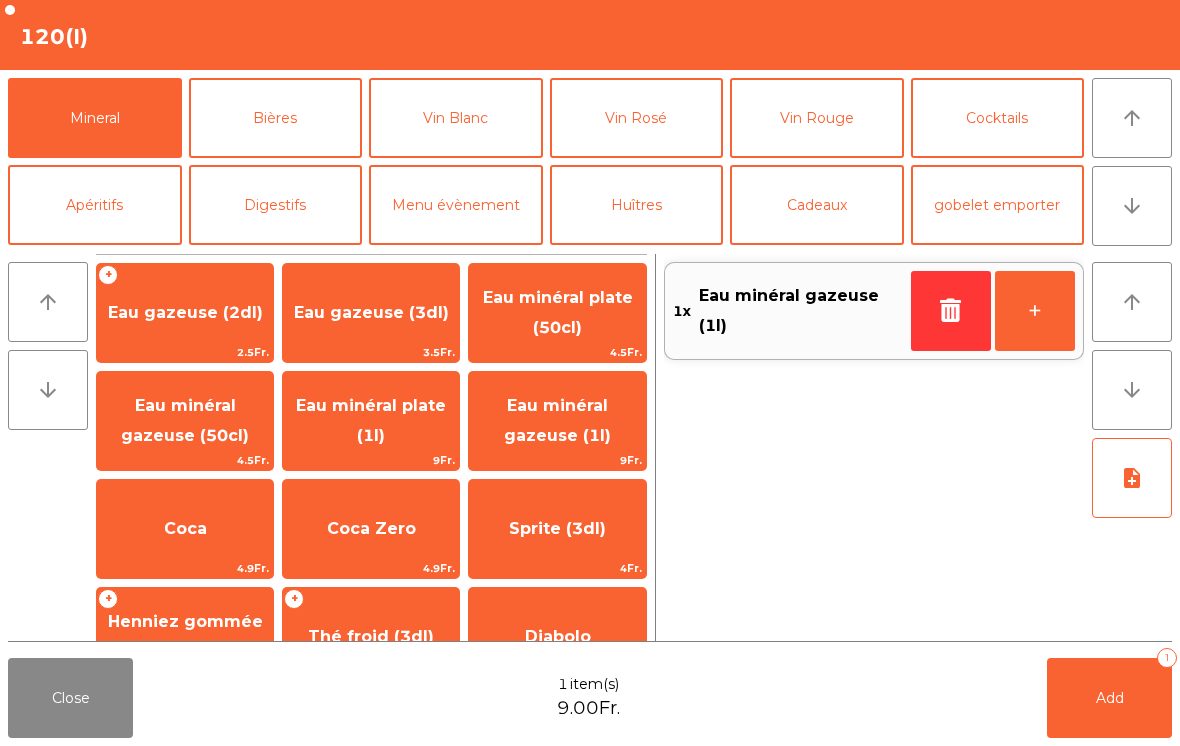 click on "Add   1" 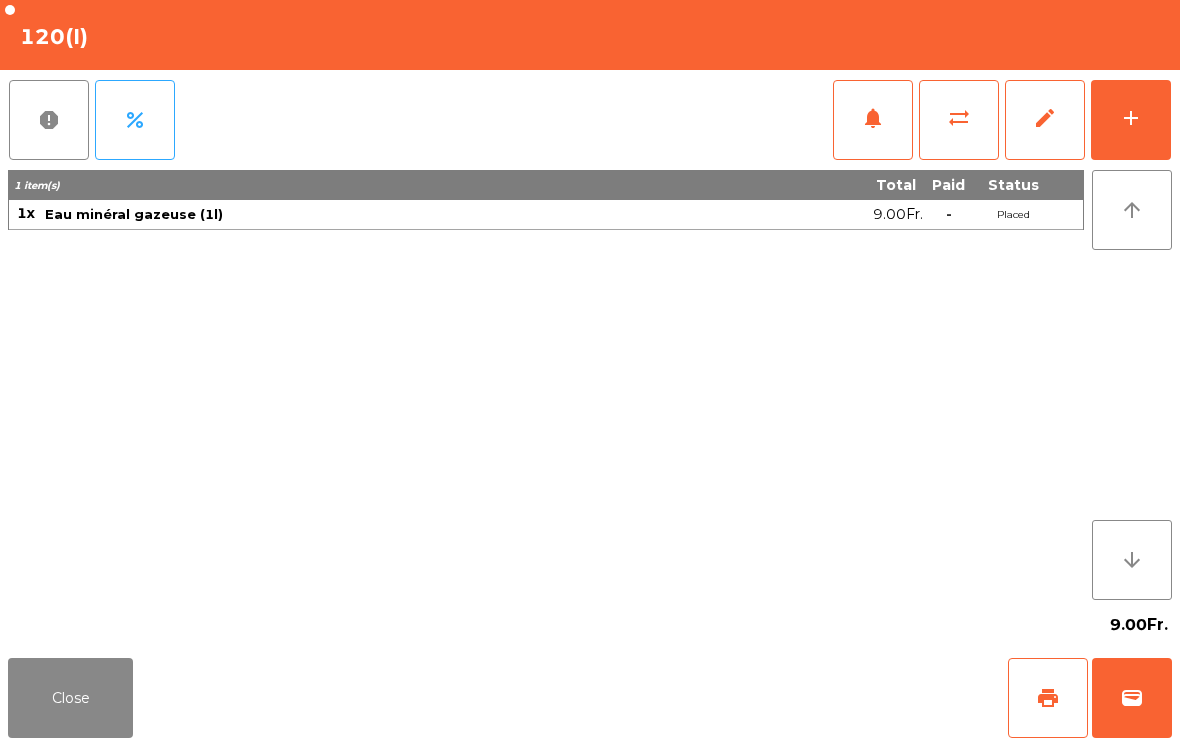 click on "Close" 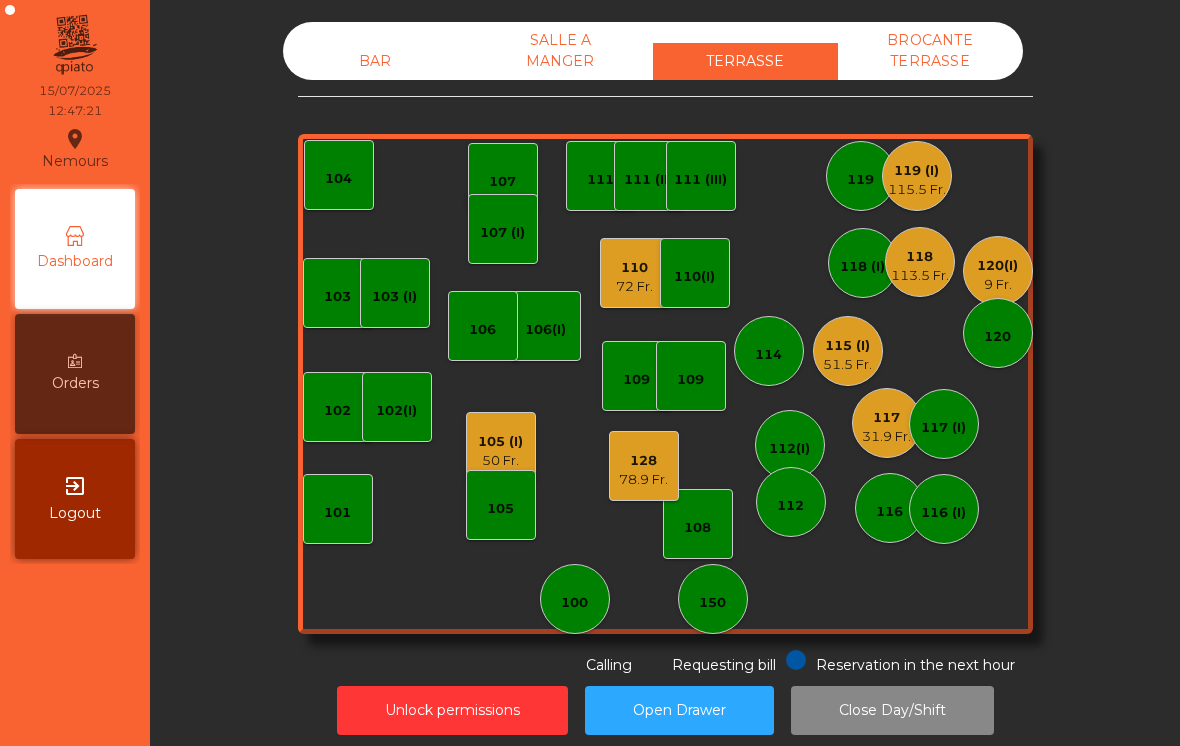 click on "78.9 Fr." 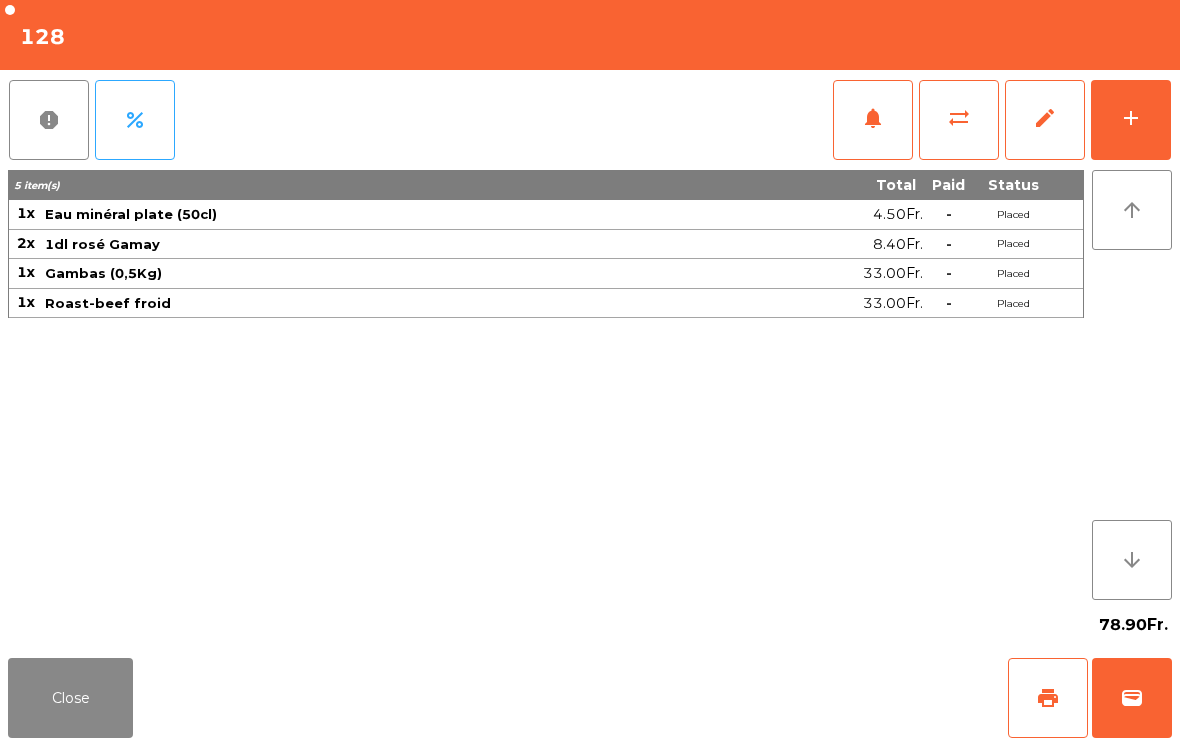 click on "add" 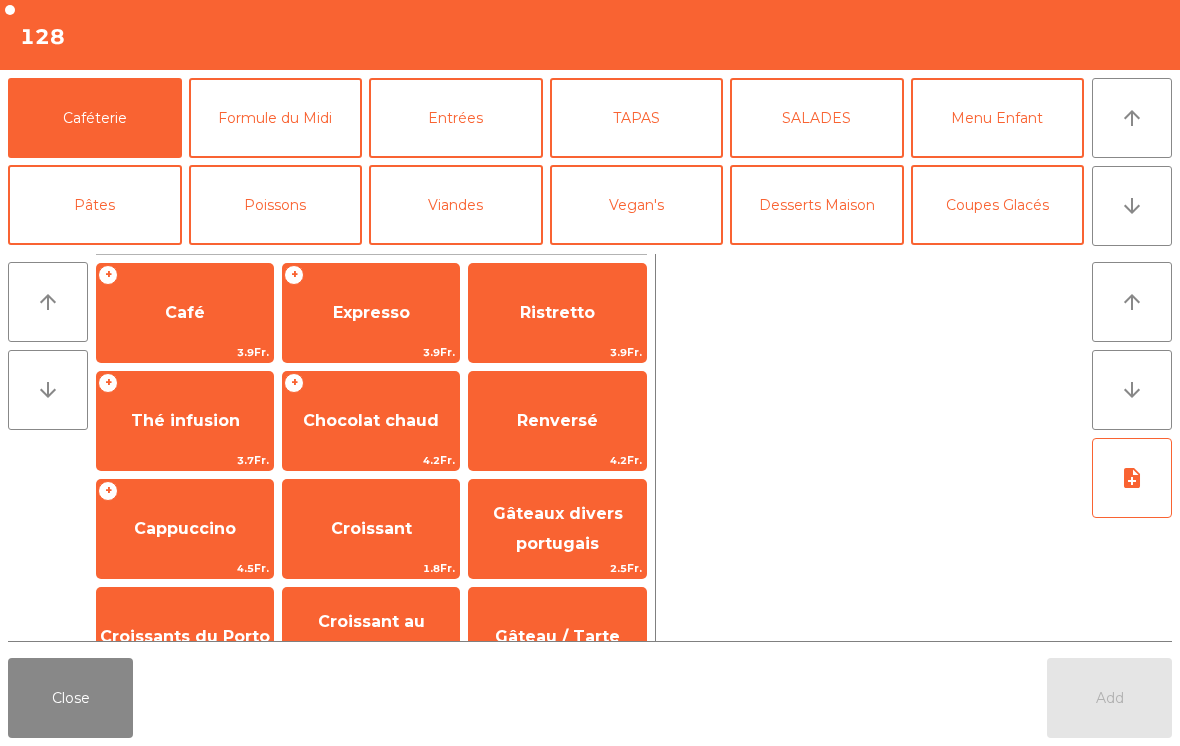 click on "Expresso" 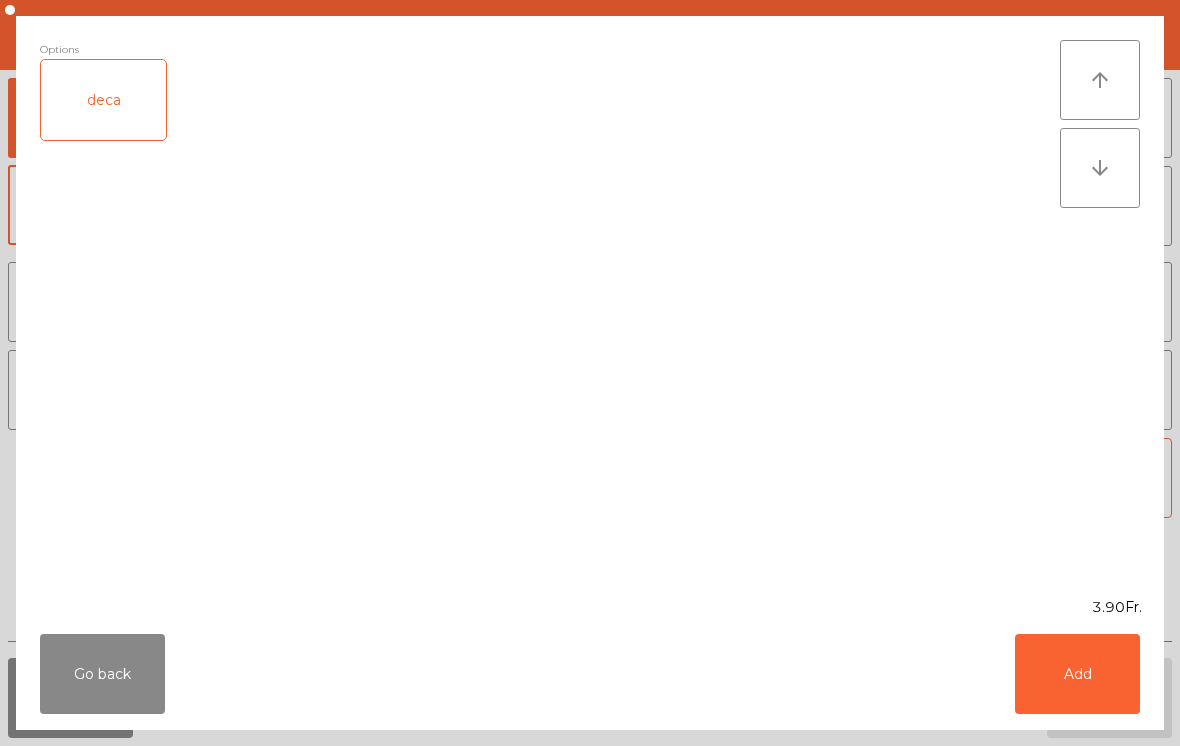 click on "Add" 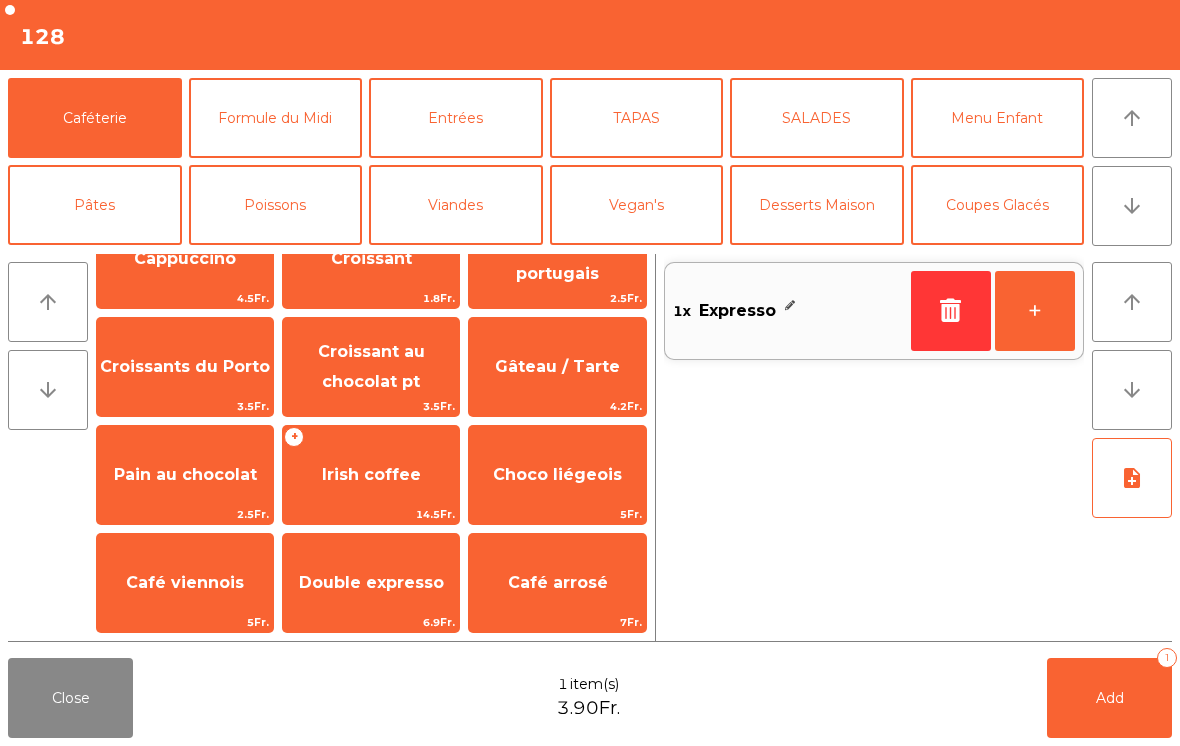 scroll, scrollTop: 270, scrollLeft: 0, axis: vertical 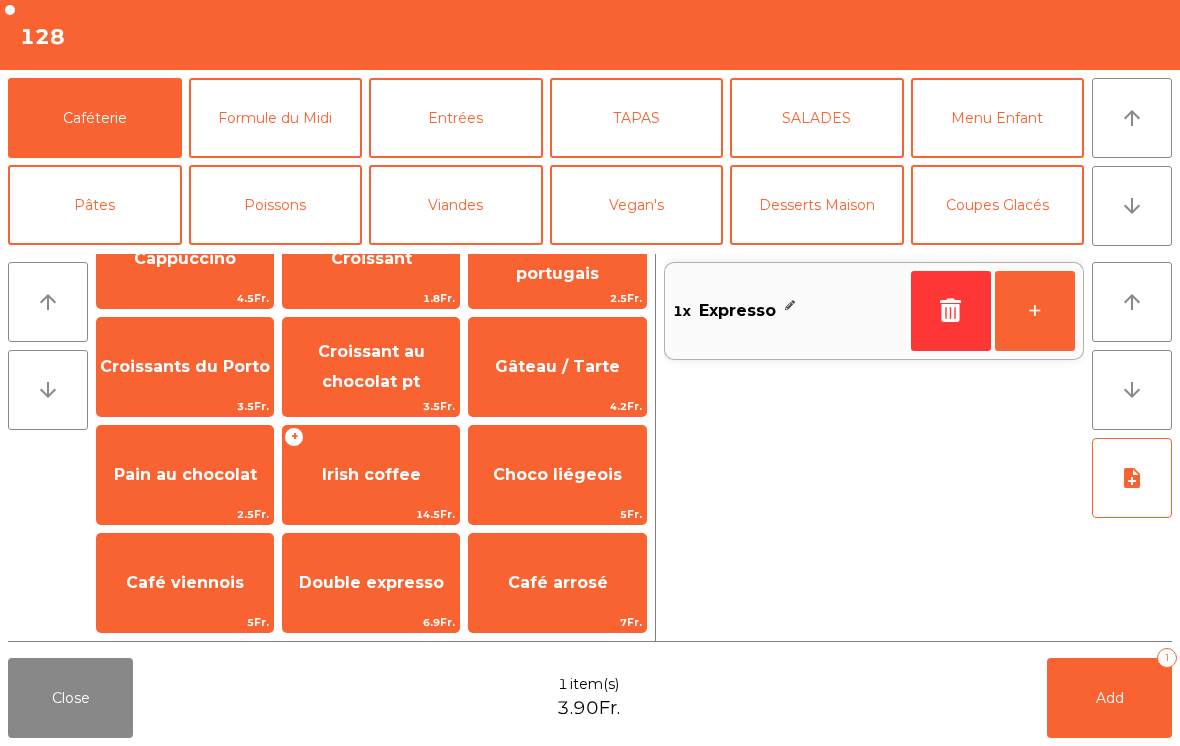 click on "Café arrosé" 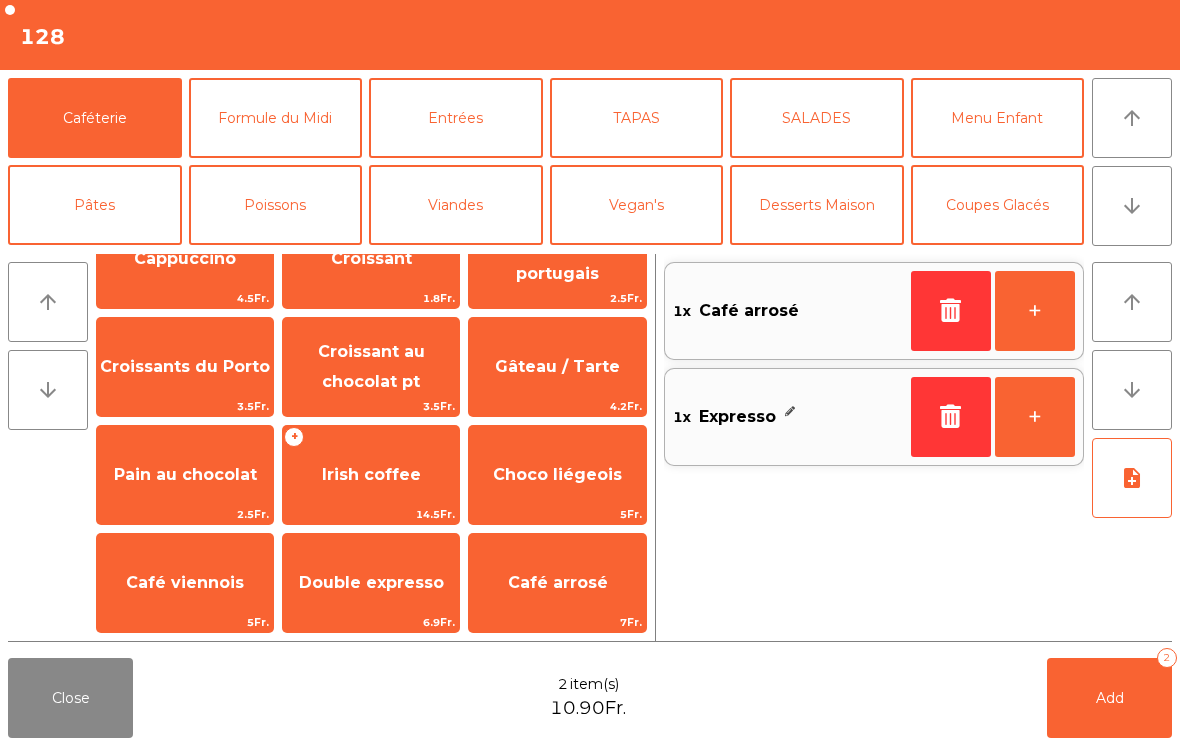 click on "Add   2" 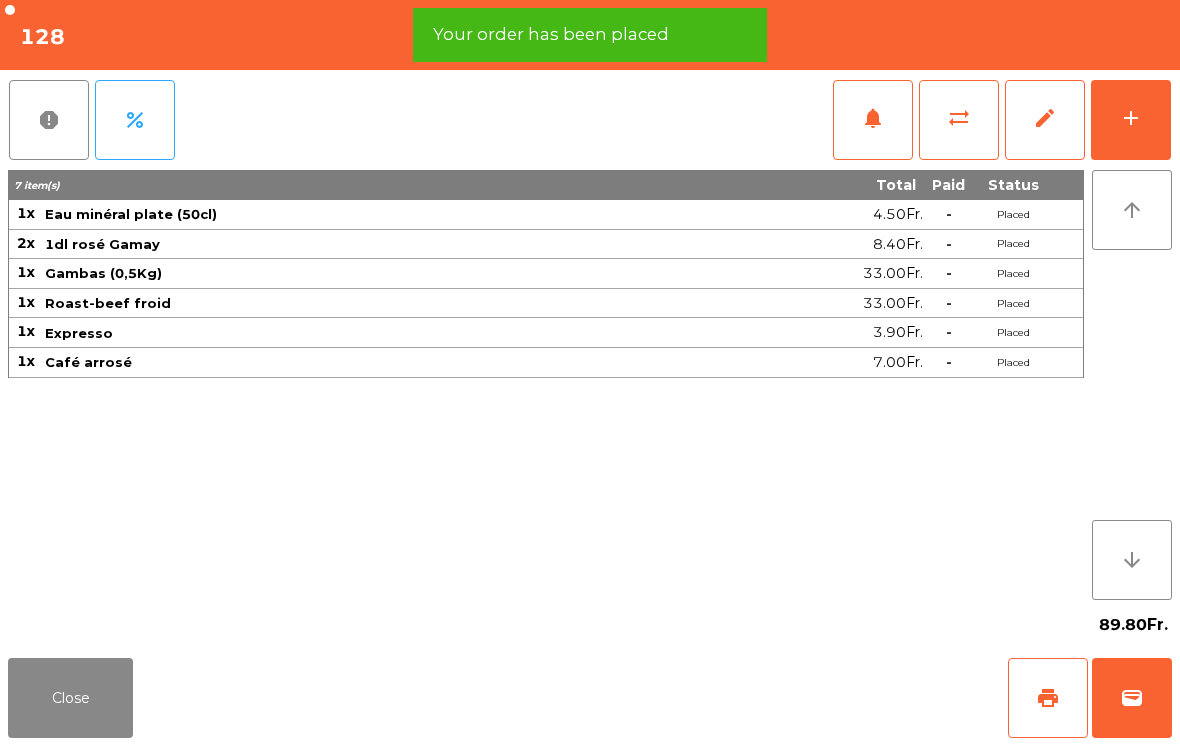 click on "Close" 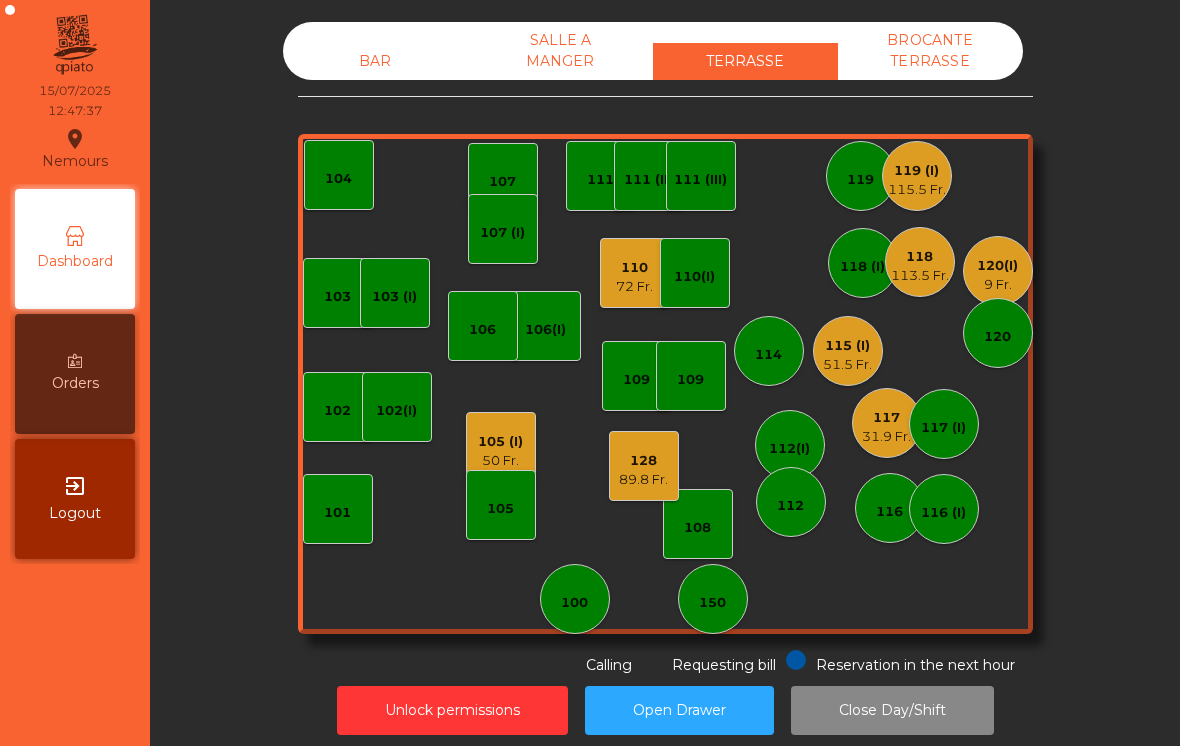 click on "107 (I)" 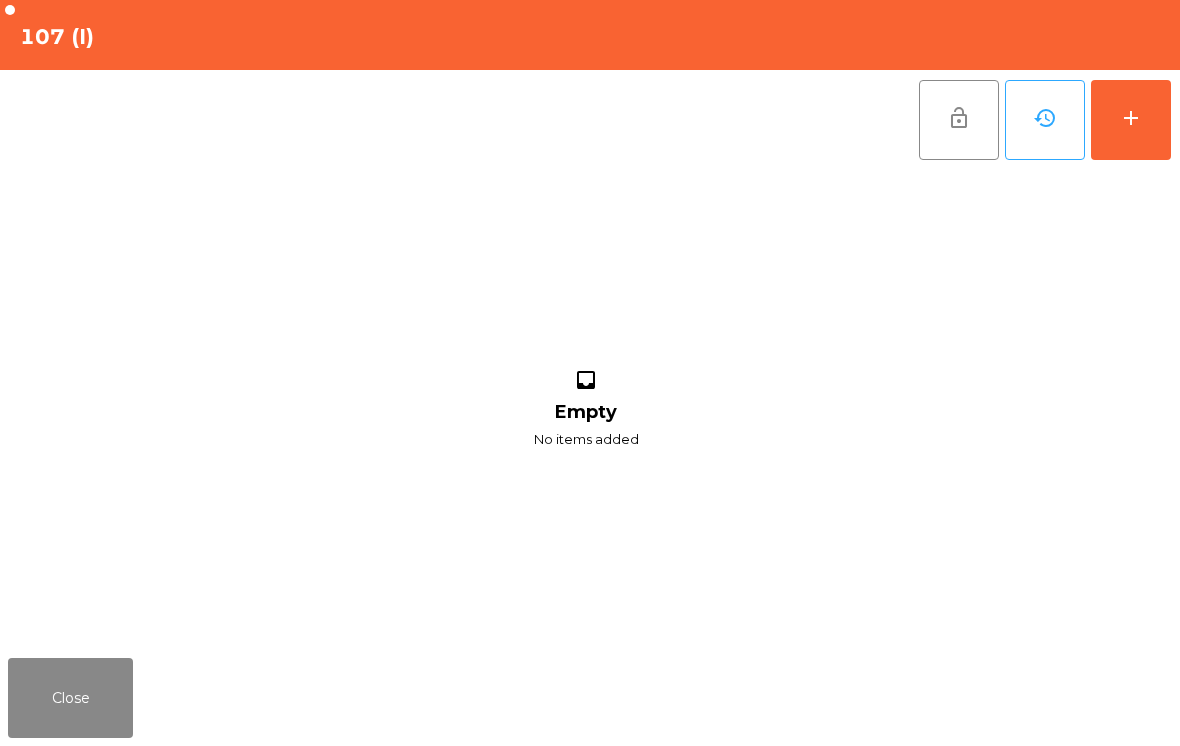 click on "add" 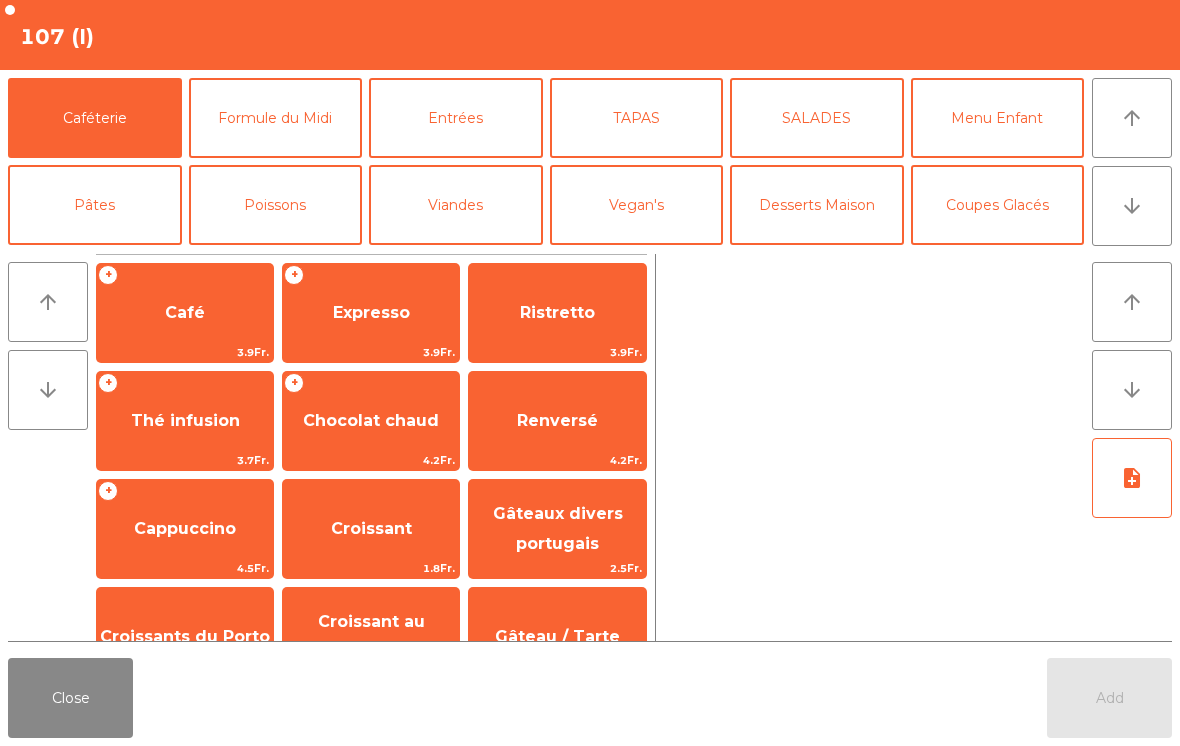 scroll, scrollTop: 15, scrollLeft: 0, axis: vertical 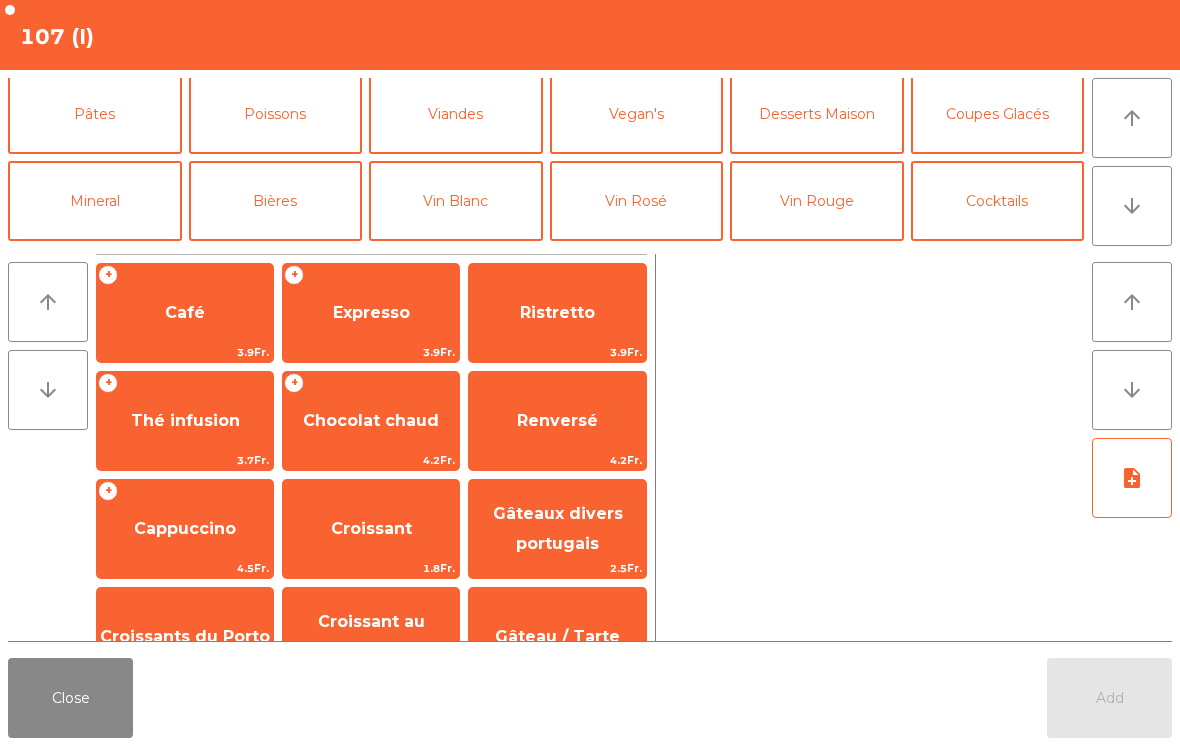 click on "Mineral" 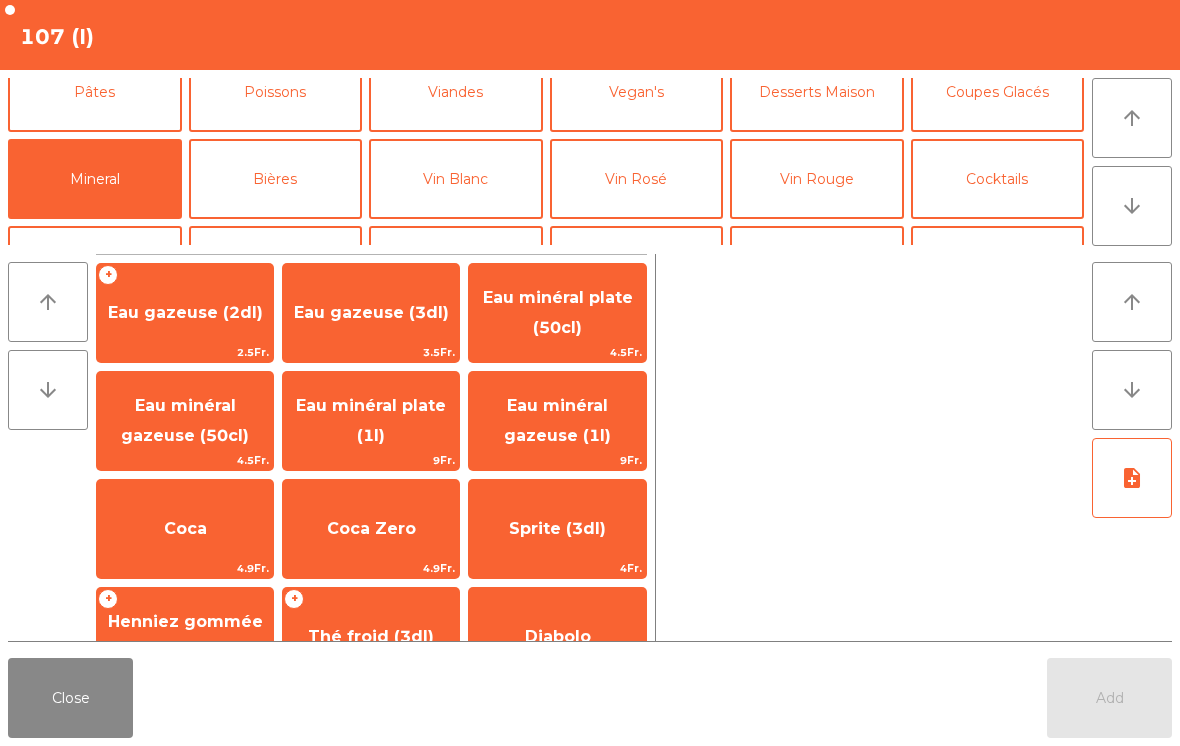 click on "Coca Zero" 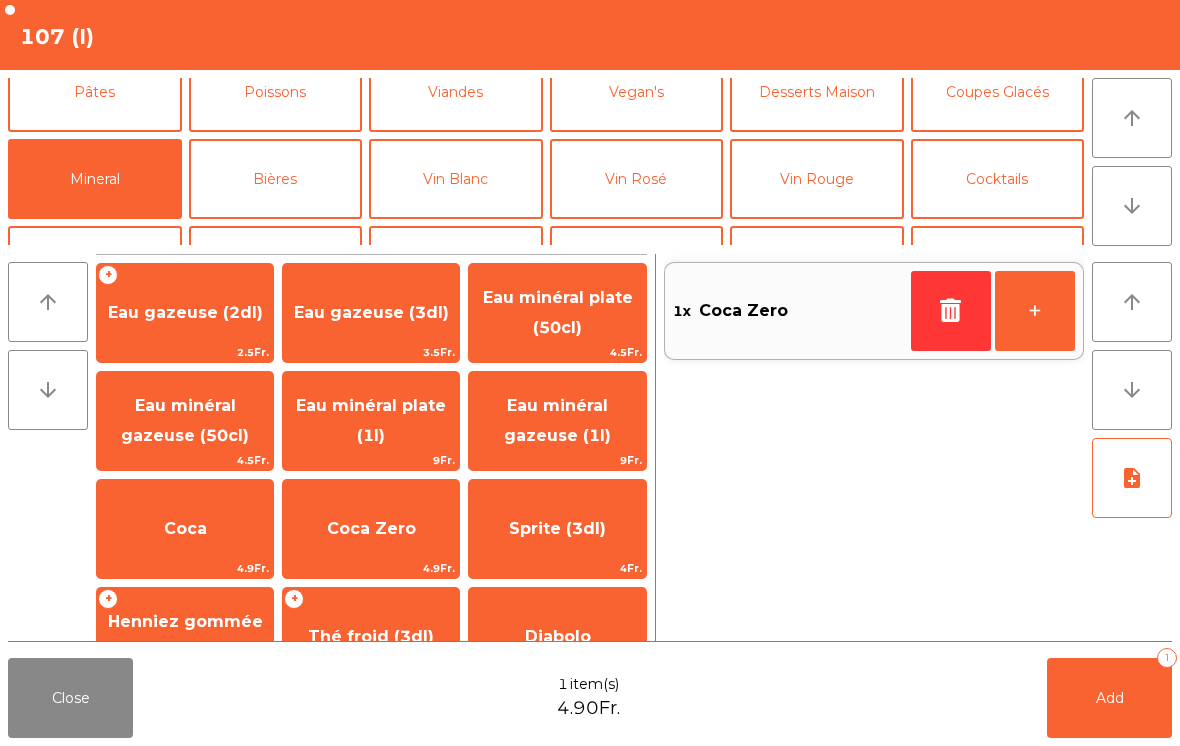click on "Coca Zero" 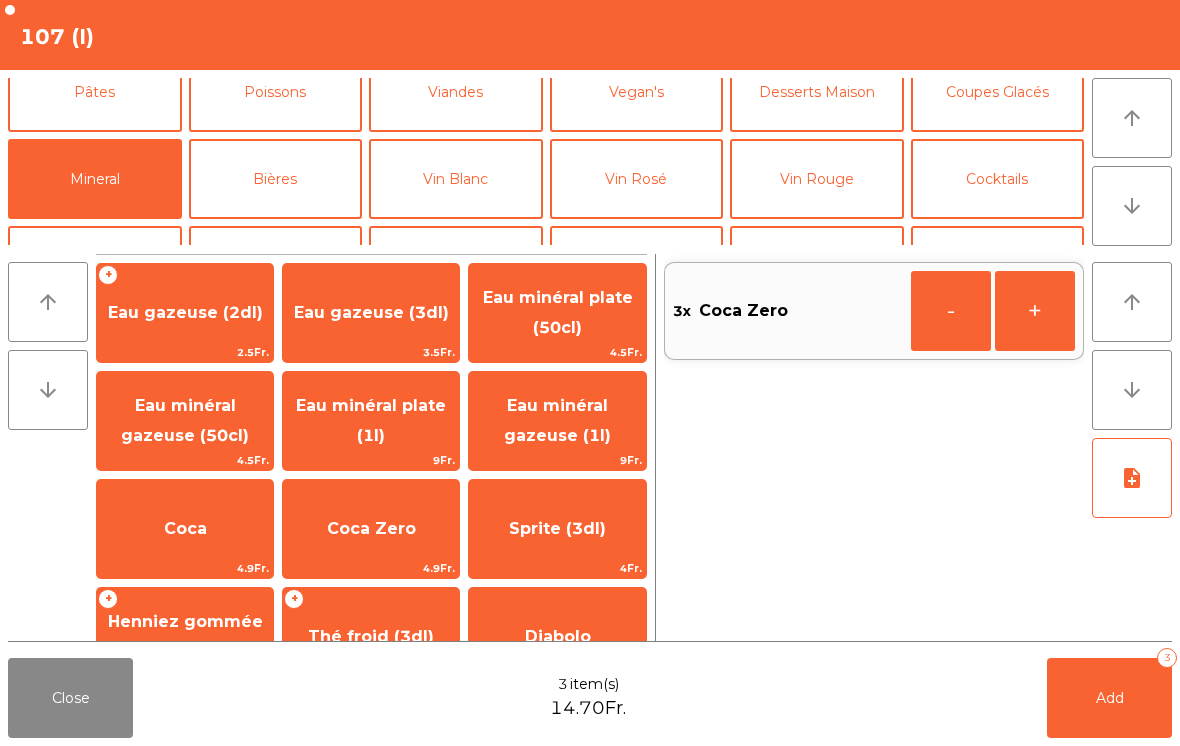 click on "Bières" 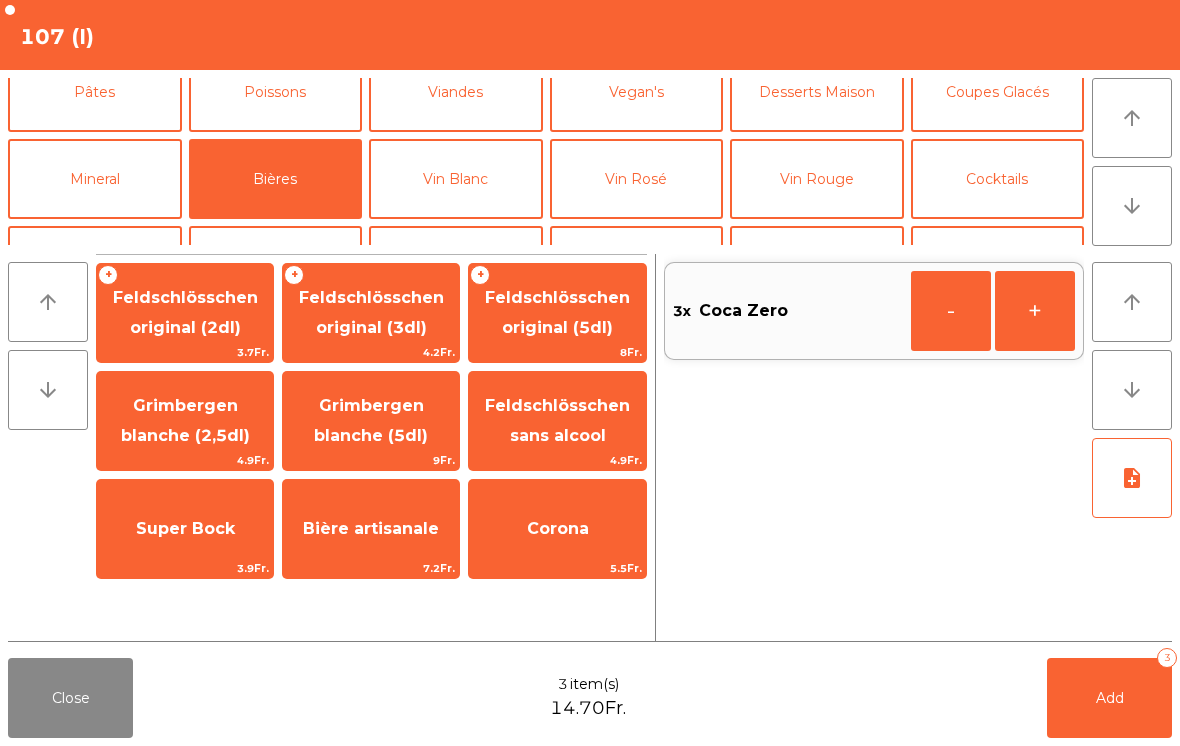 click on "Feldschlösschen original (3dl)" 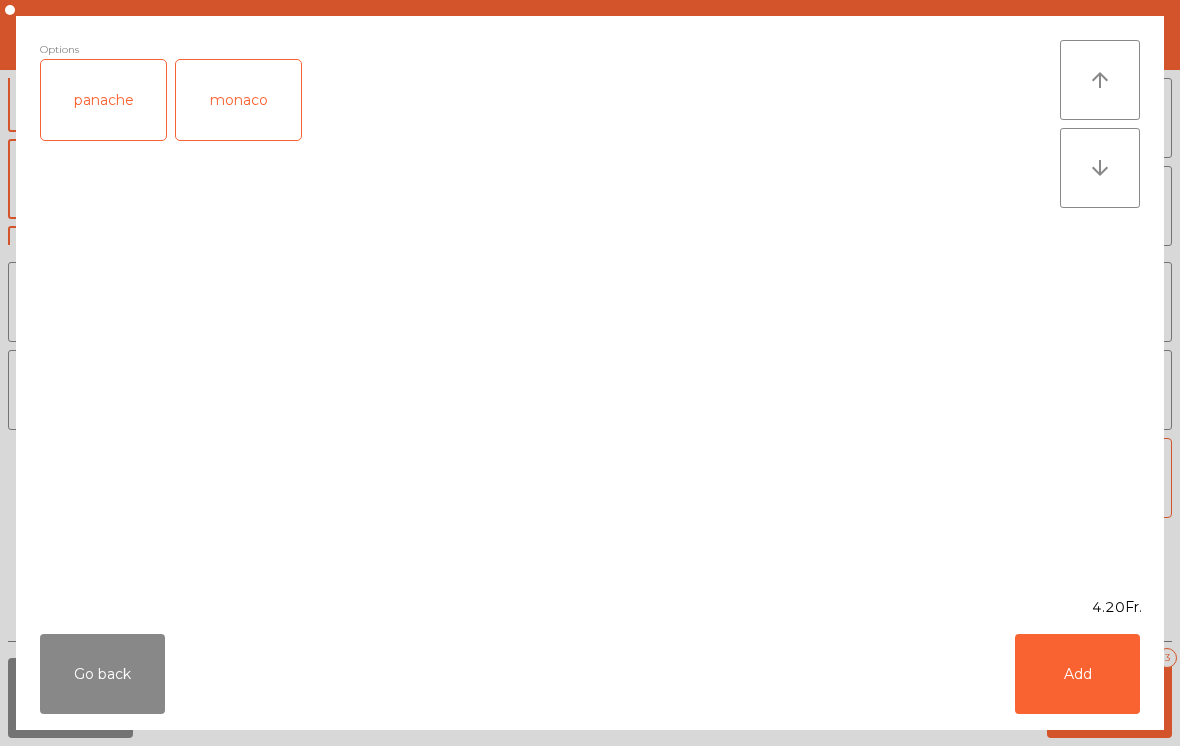 click on "Add" 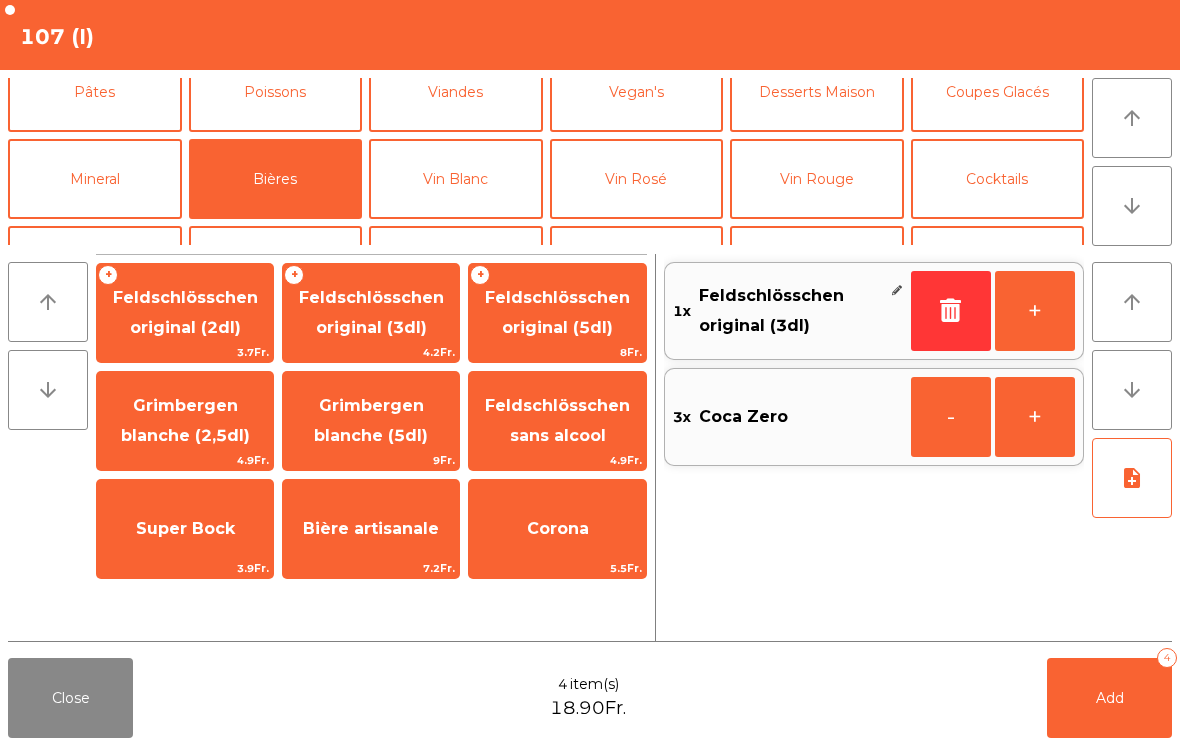 click on "Add   4" 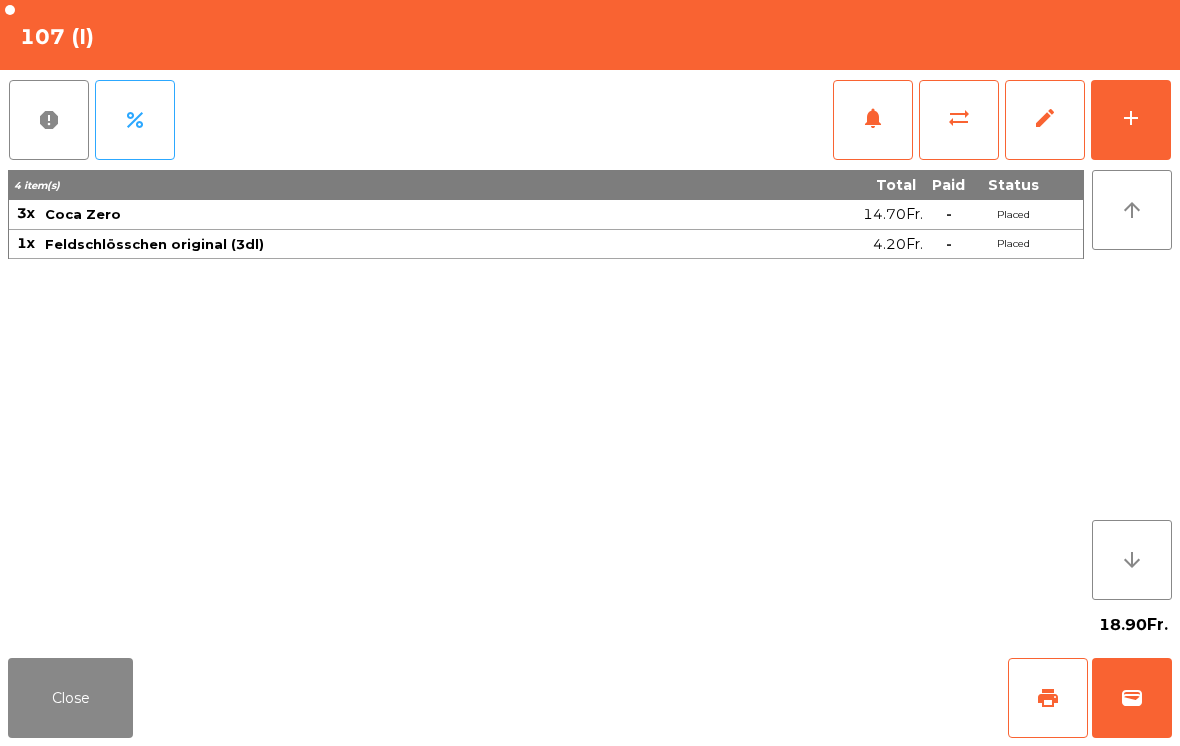 click on "Close" 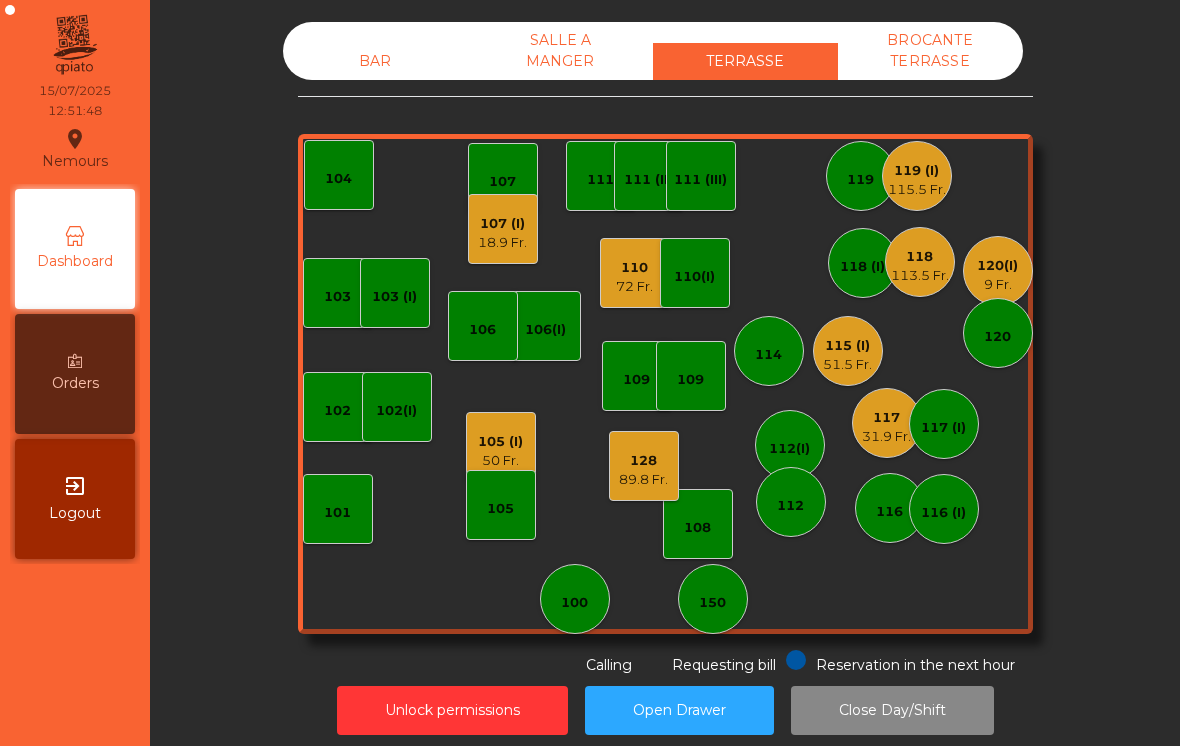 click on "119 (I)   115.5 Fr." 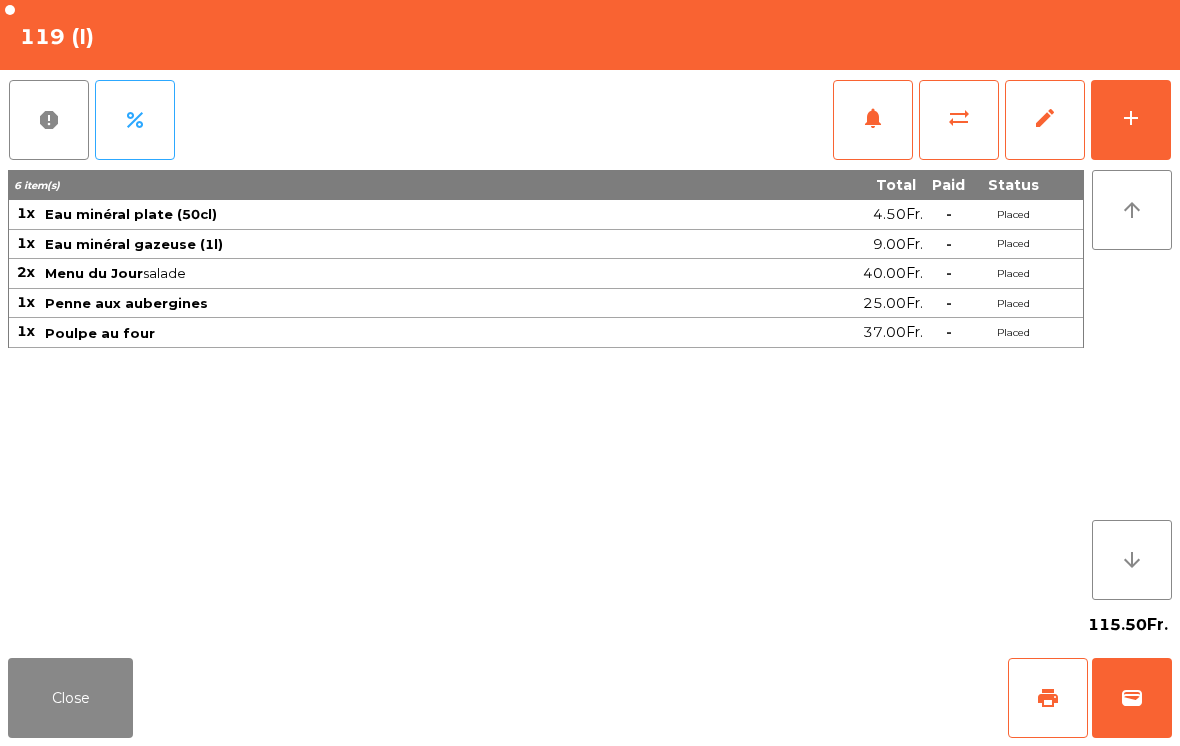 click on "add" 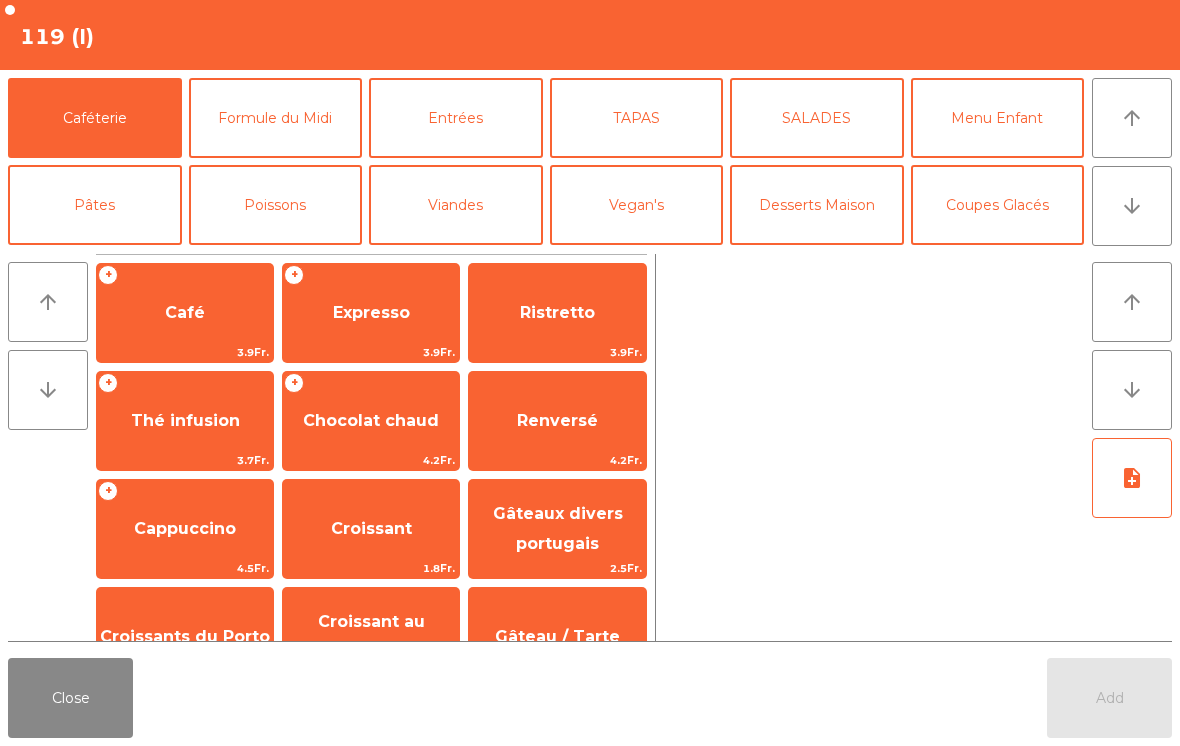 click on "Café" 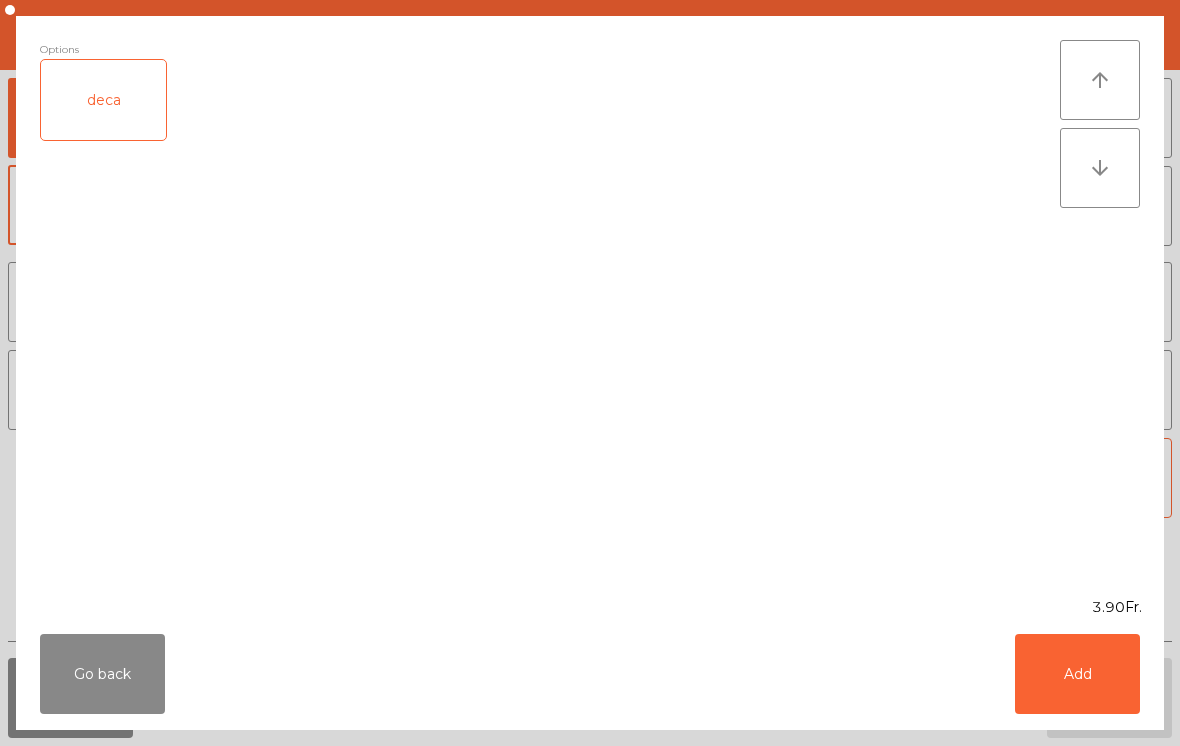 click on "Add" 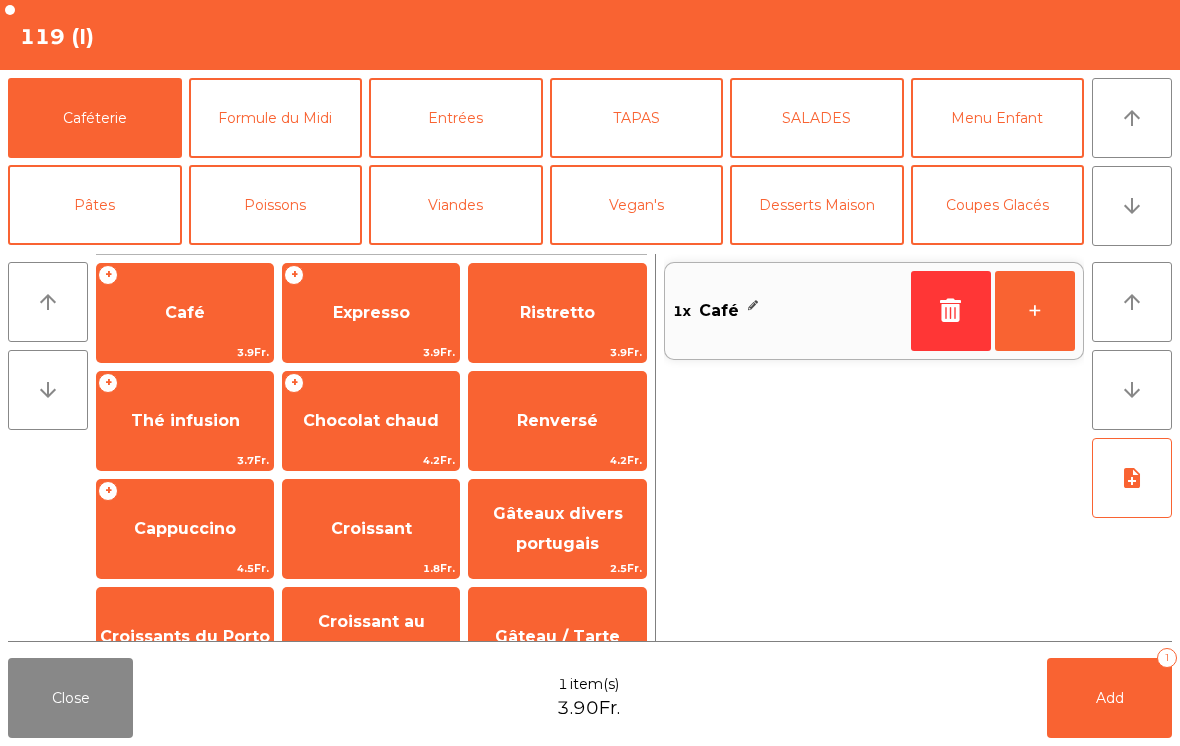 click on "Expresso" 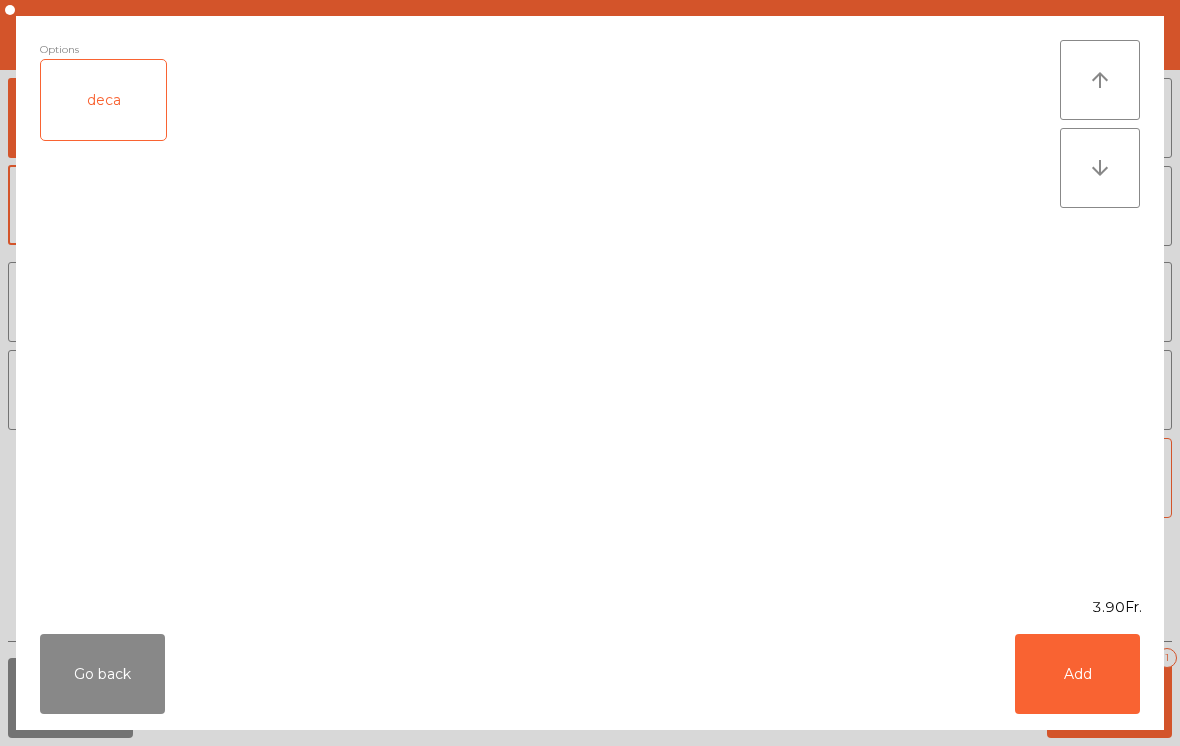 click on "Add" 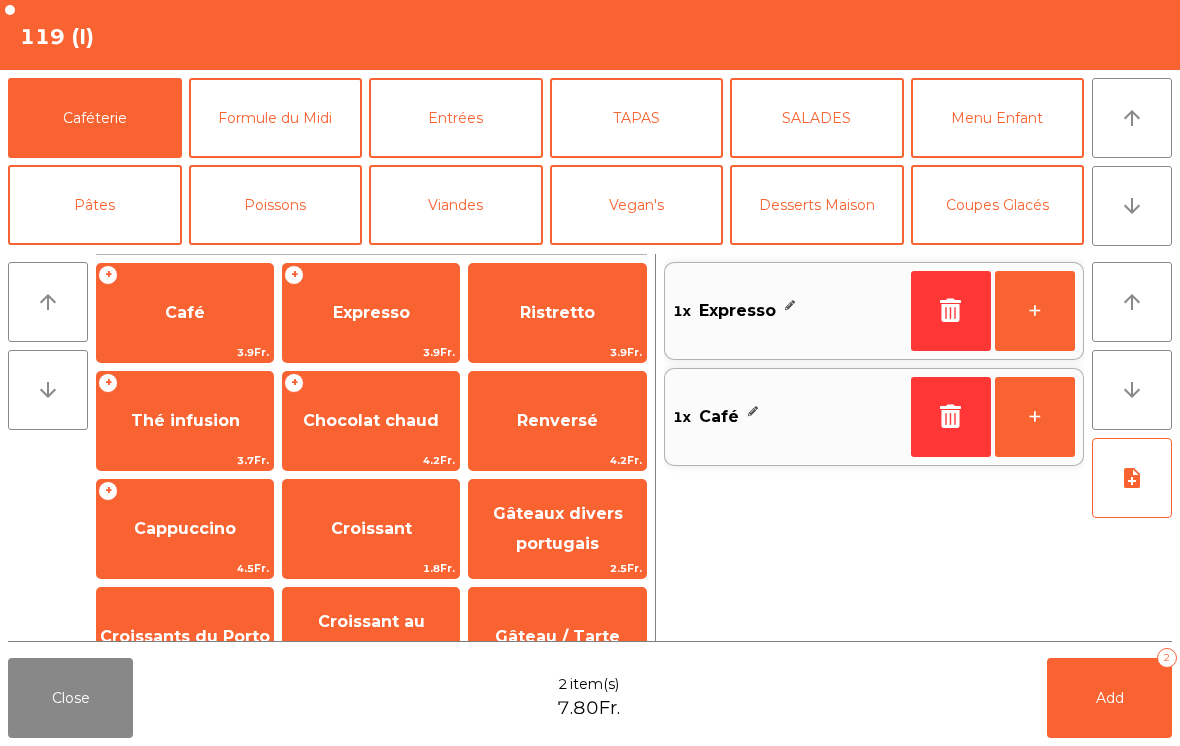 click on "+" 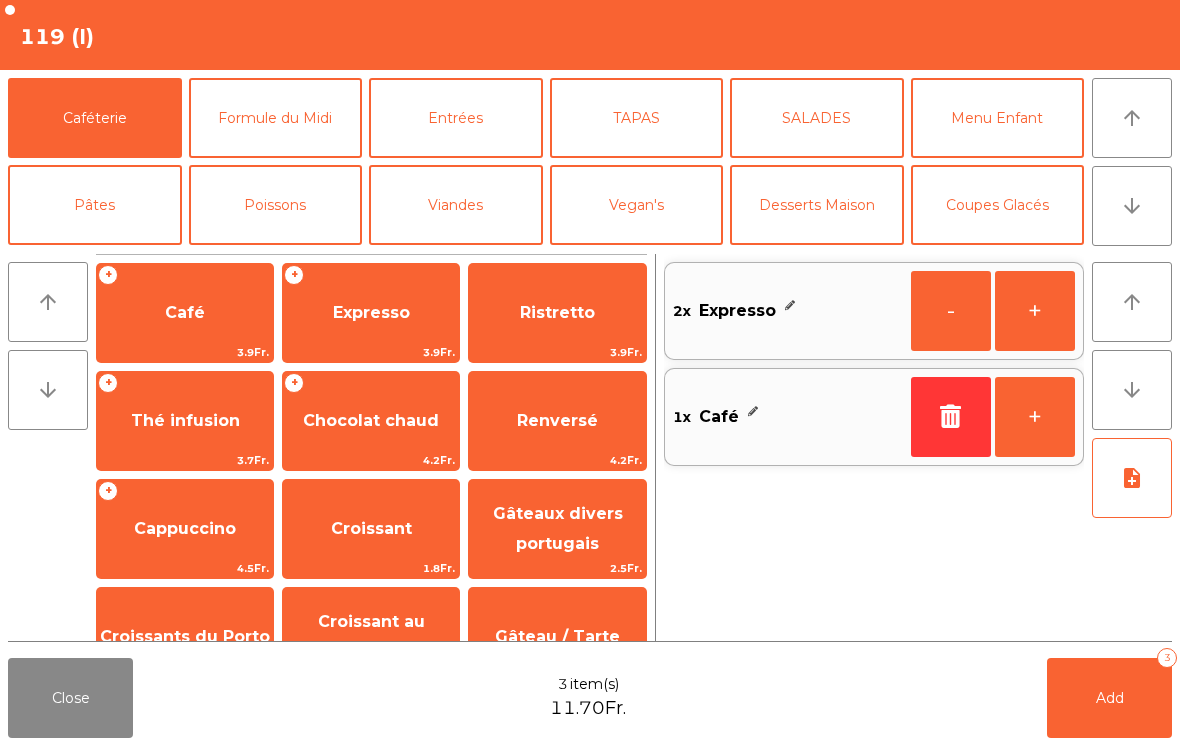 click on "+" 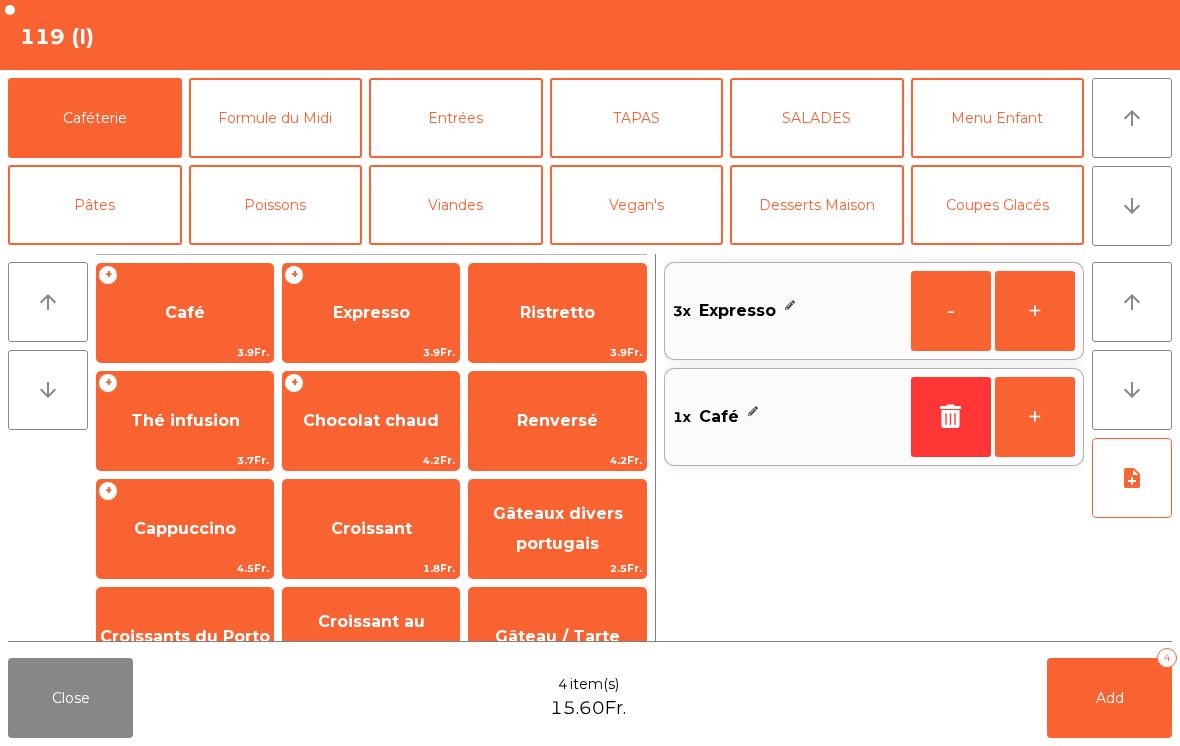 click on "Add   4" 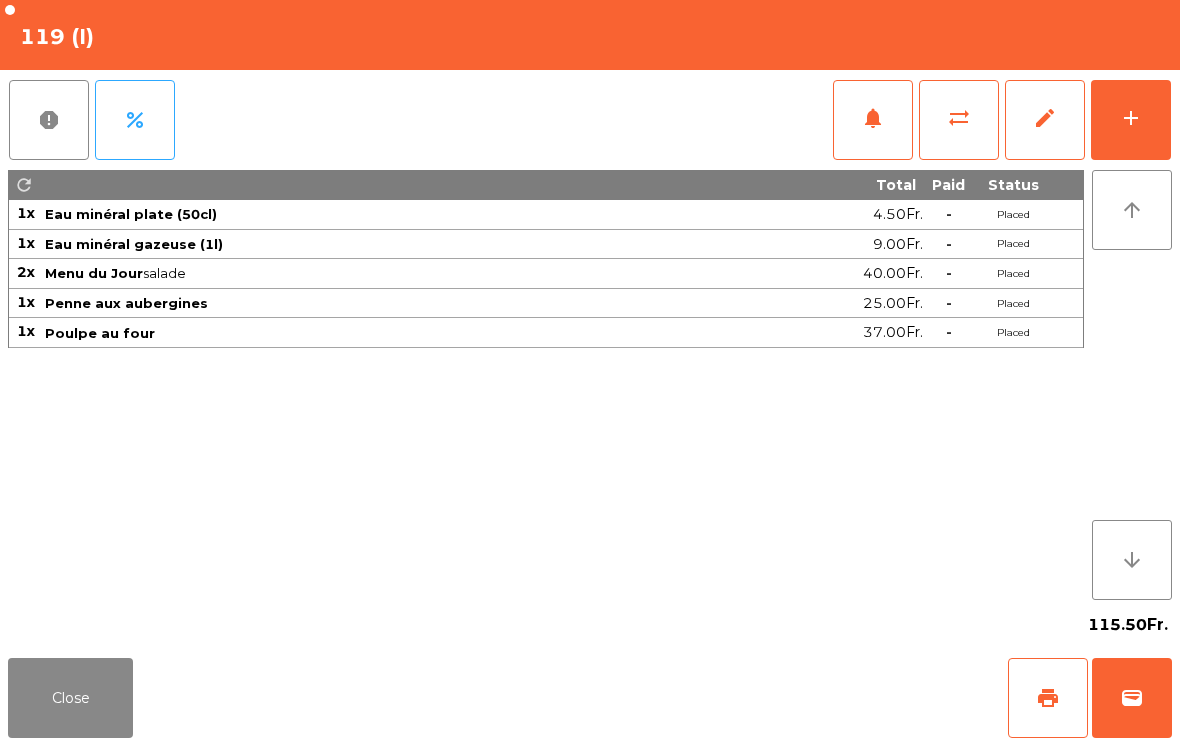 click on "Close" 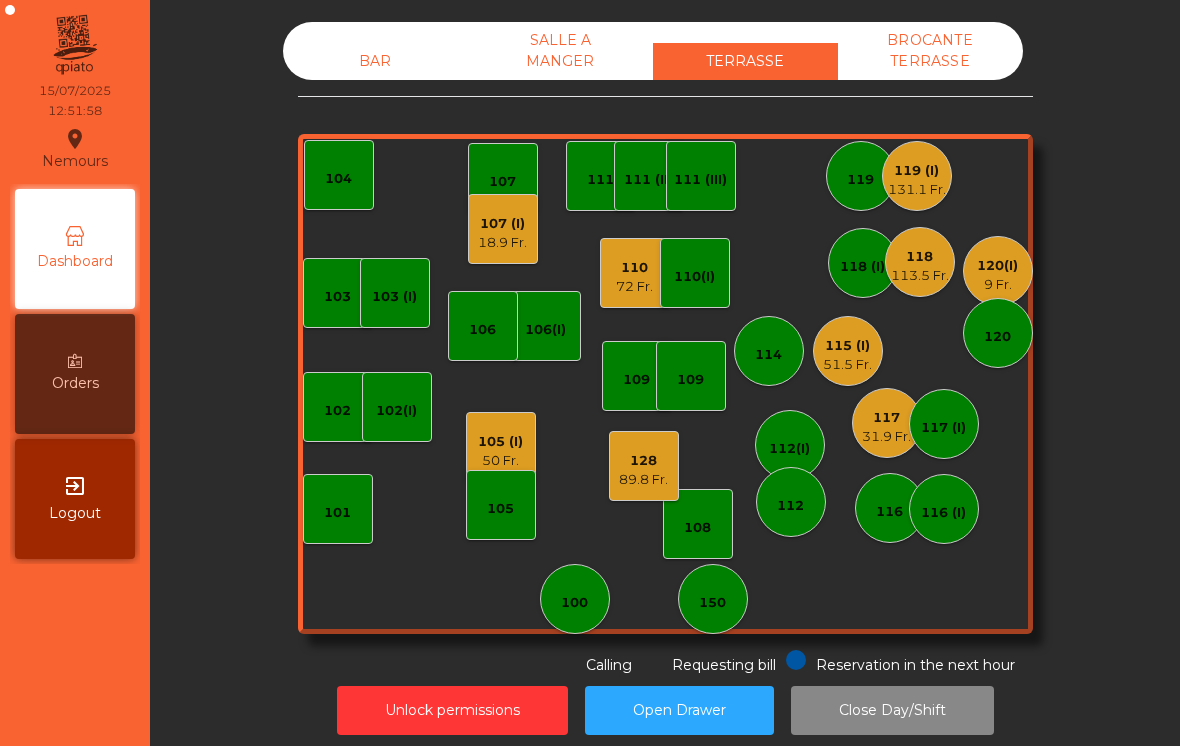 click on "113.5 Fr." 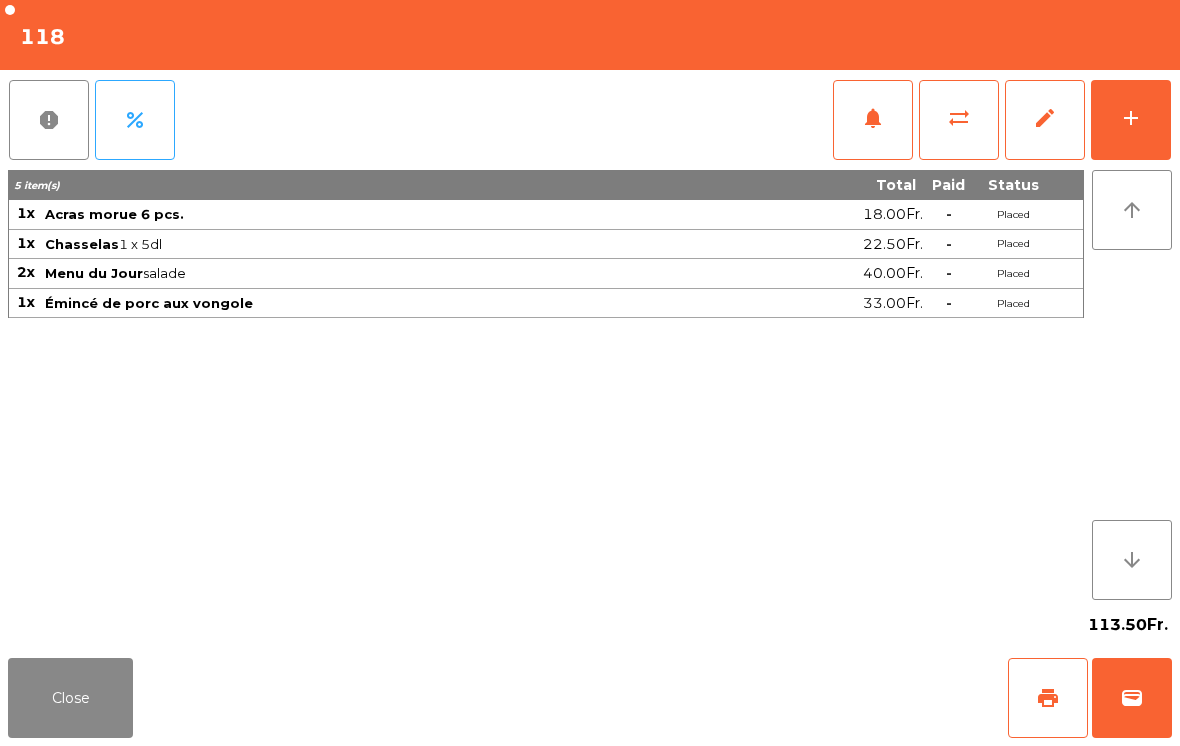 click on "add" 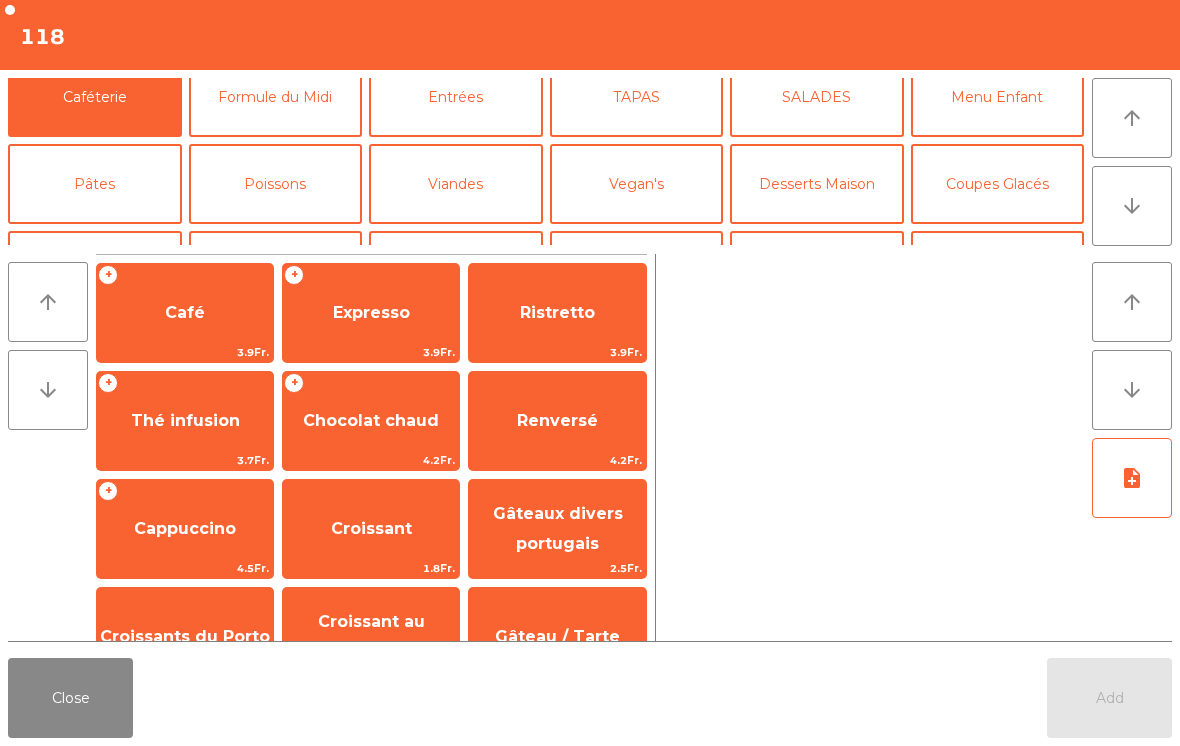 scroll, scrollTop: 100, scrollLeft: 0, axis: vertical 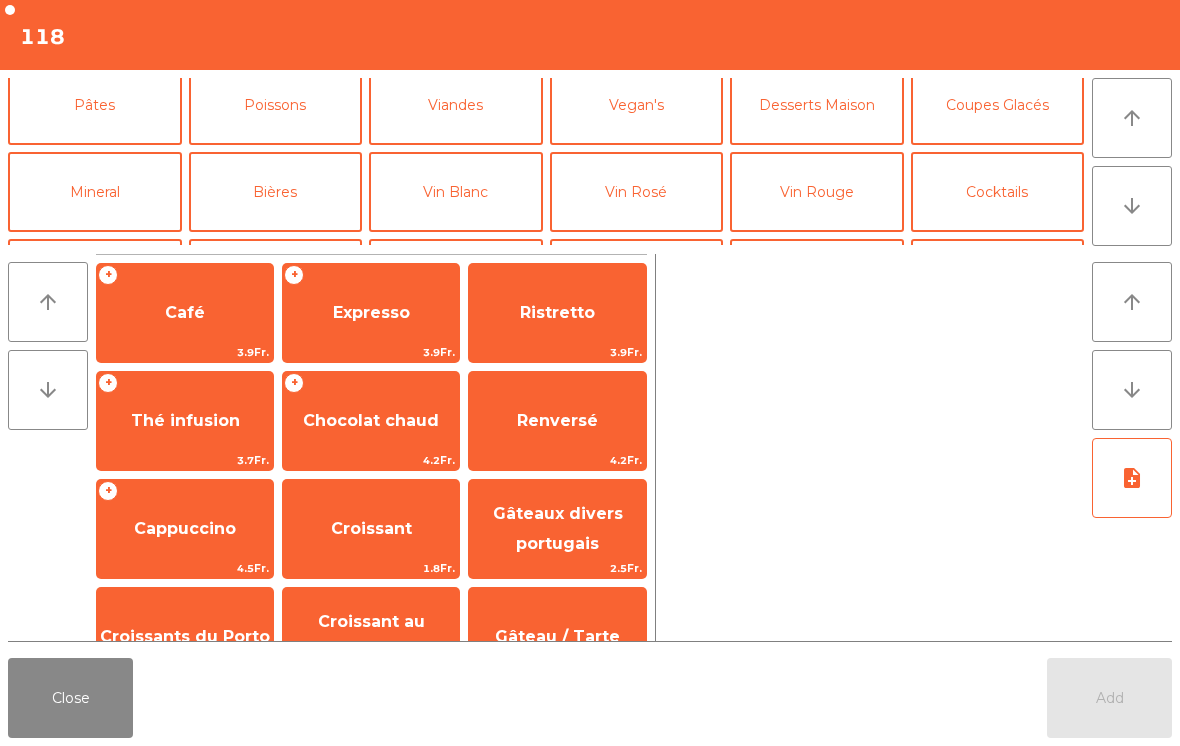 click on "Vin Rouge" 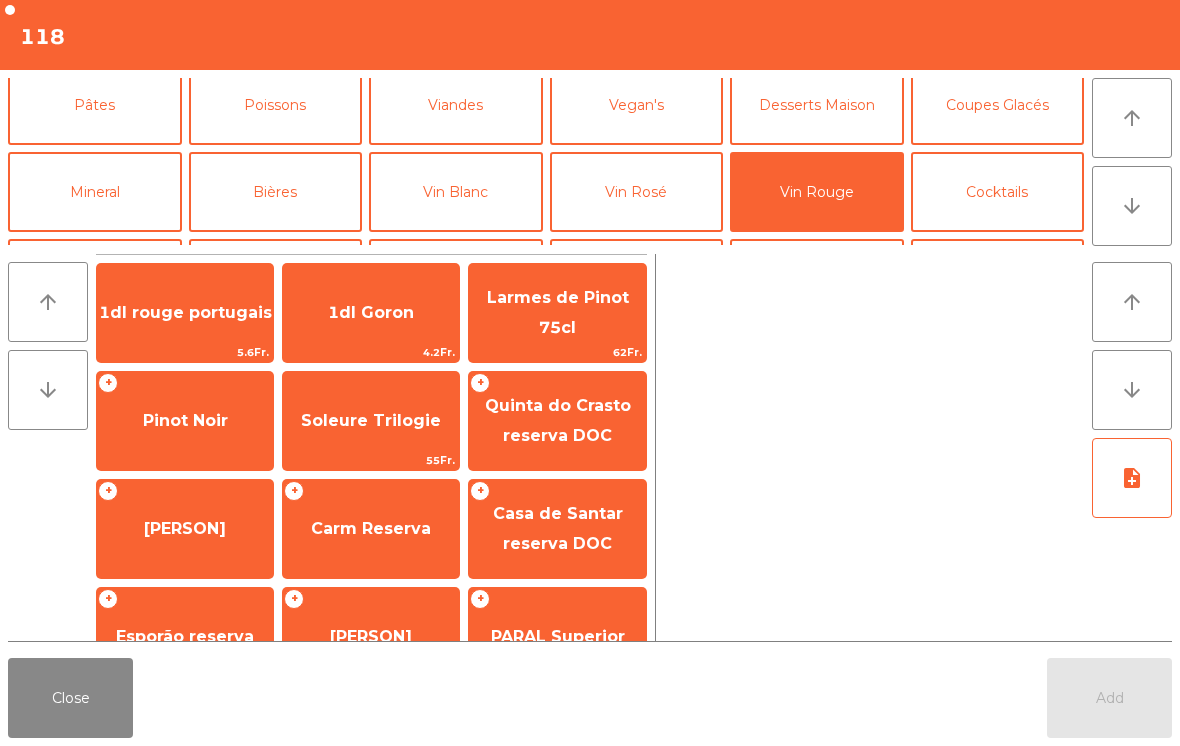 click on "Pinot Noir" 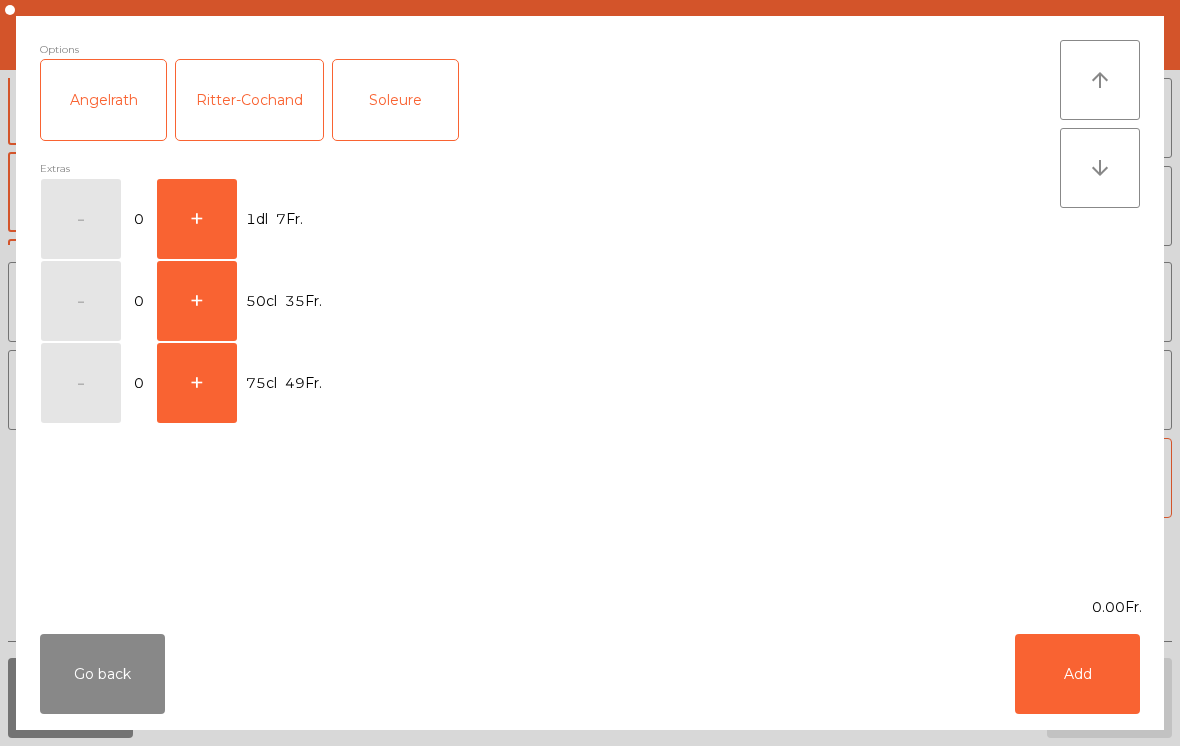 click on "+" 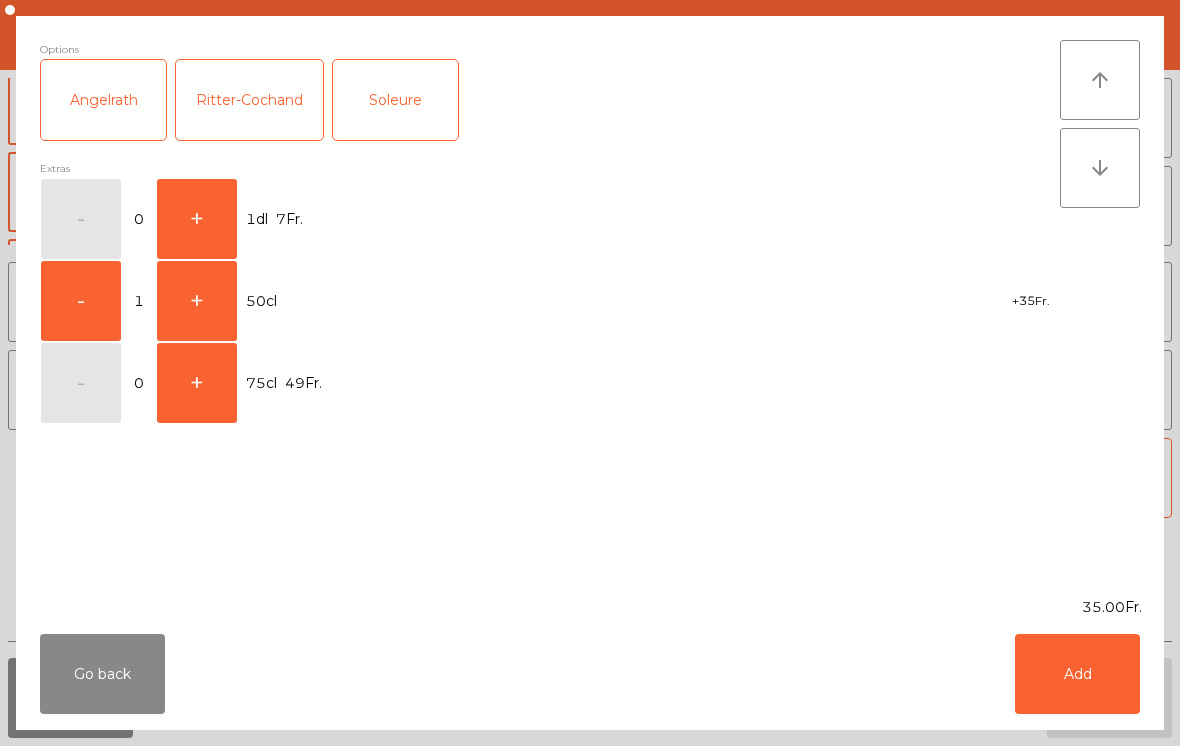 click on "Add" 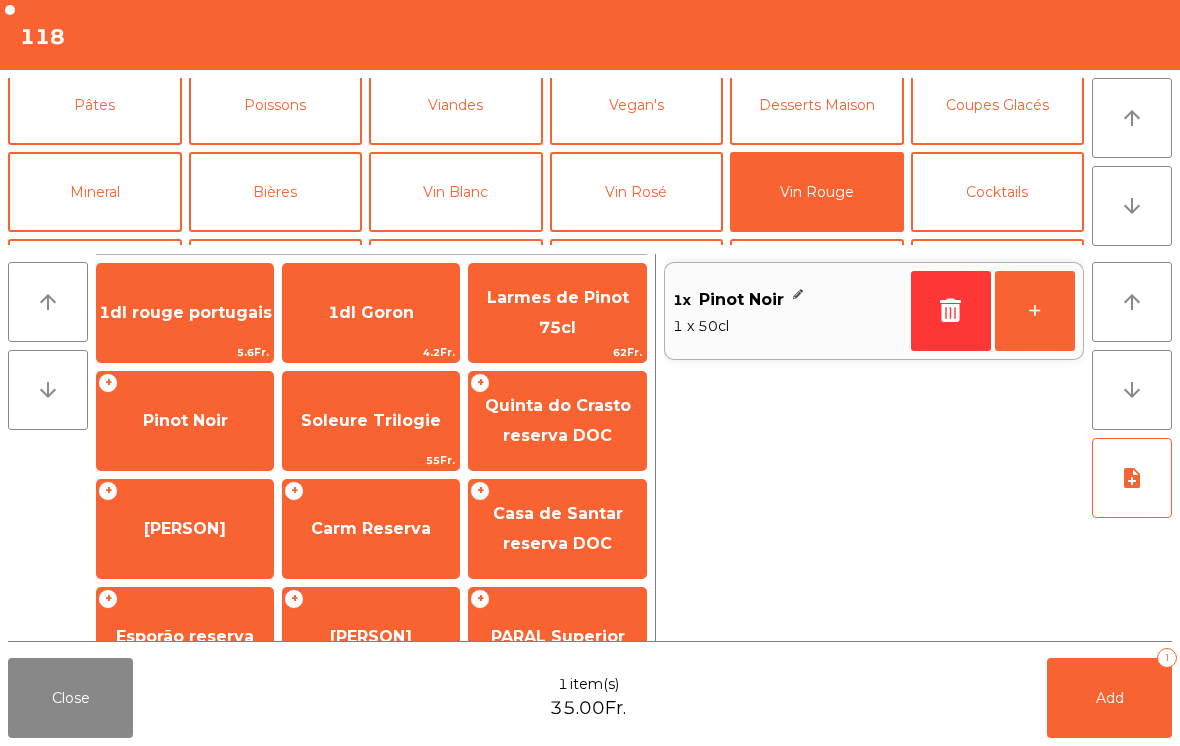 click on "Close  [NUMBER] item(s)  [PRICE]   Add   [NUMBER]" 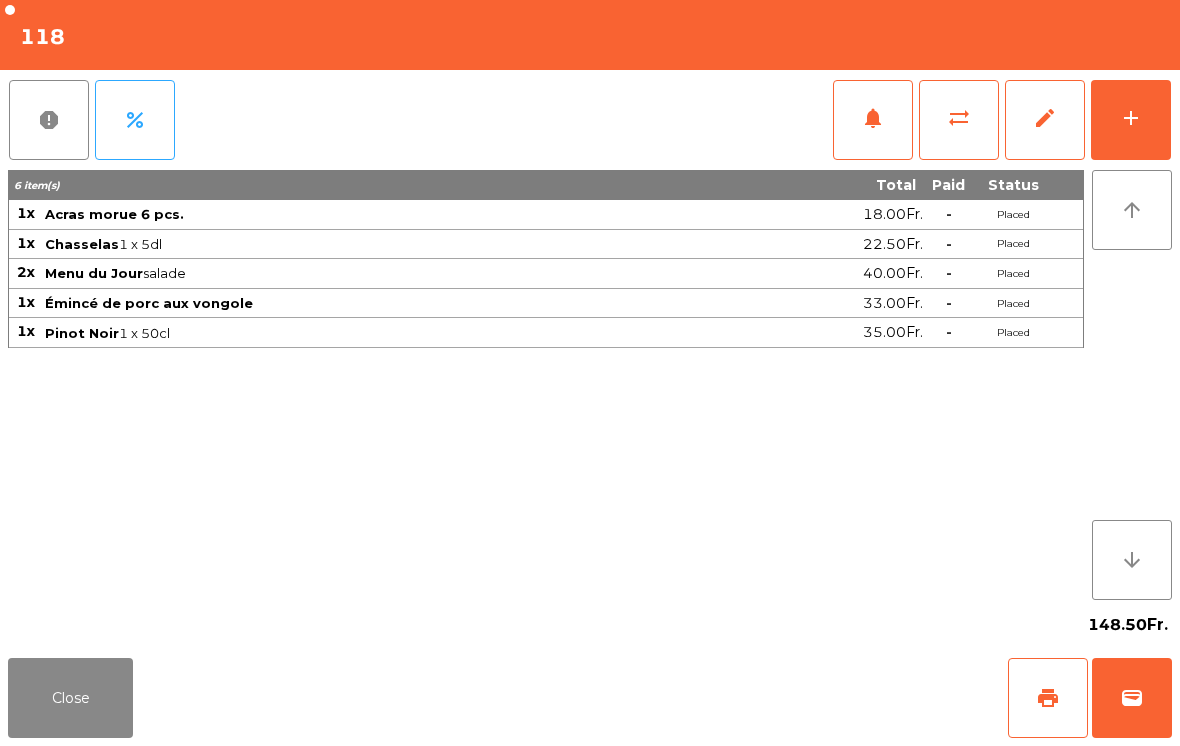click on "Close" 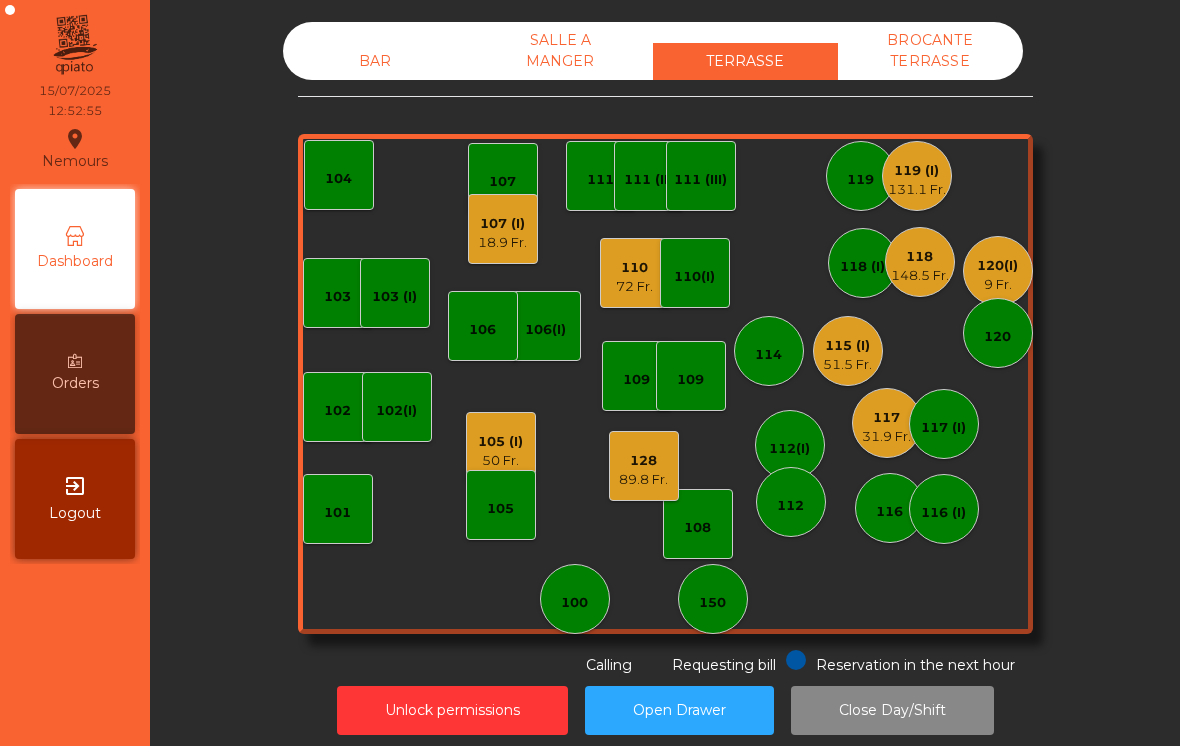 click on "72 Fr." 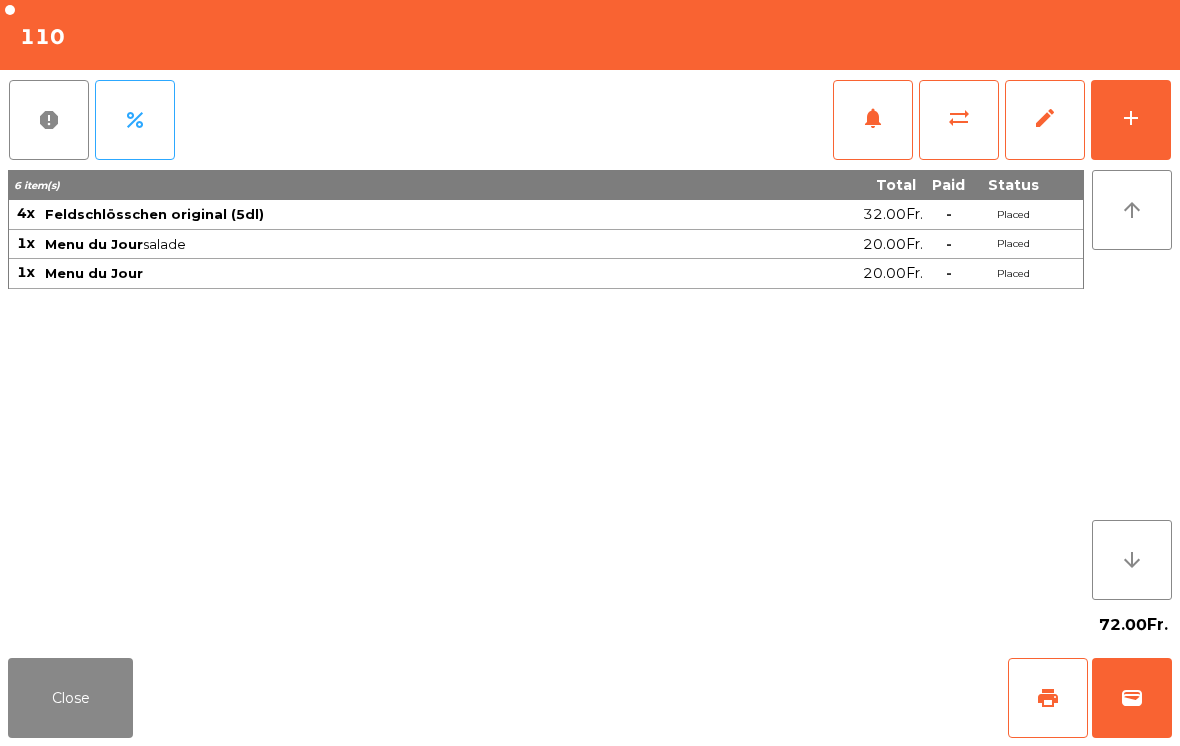 click on "add" 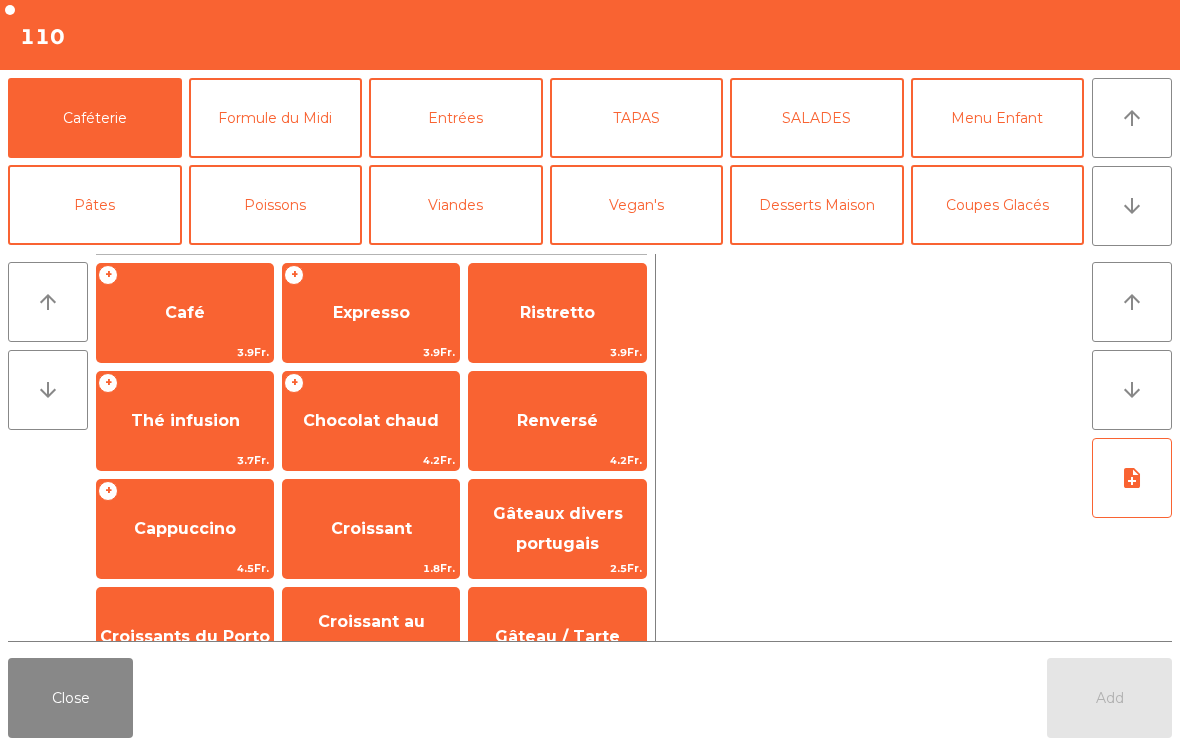click on "arrow_downward" 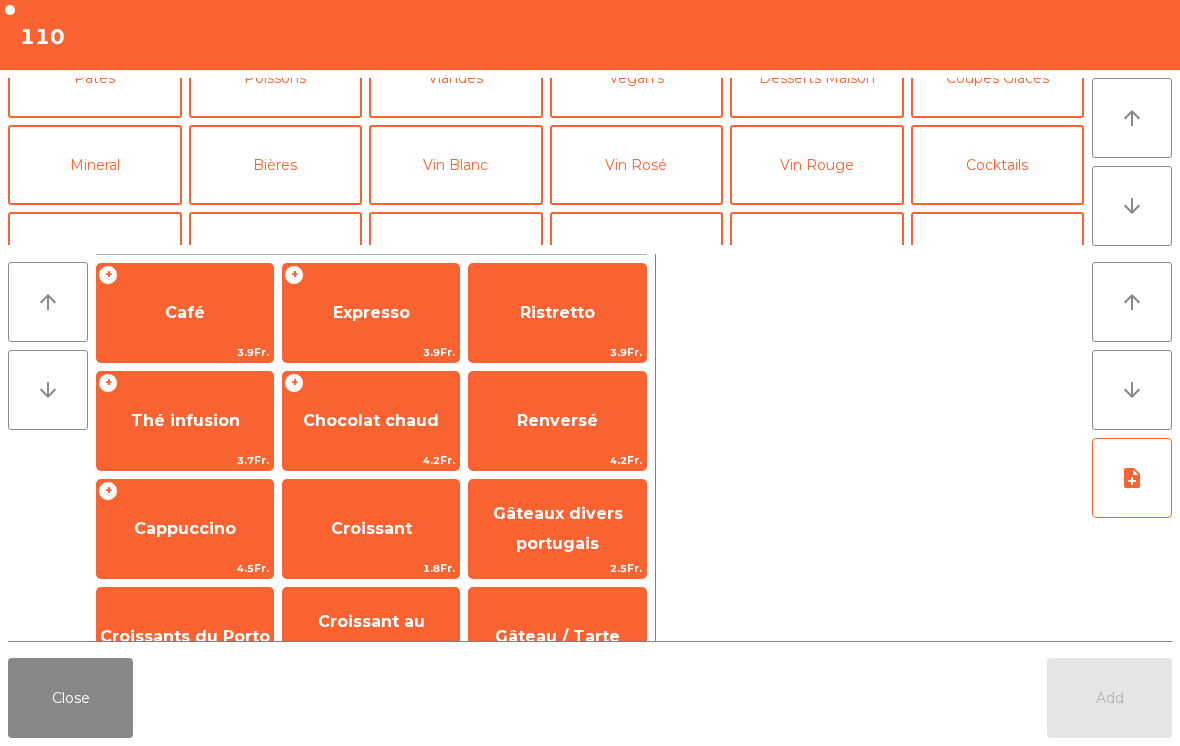 scroll, scrollTop: 174, scrollLeft: 0, axis: vertical 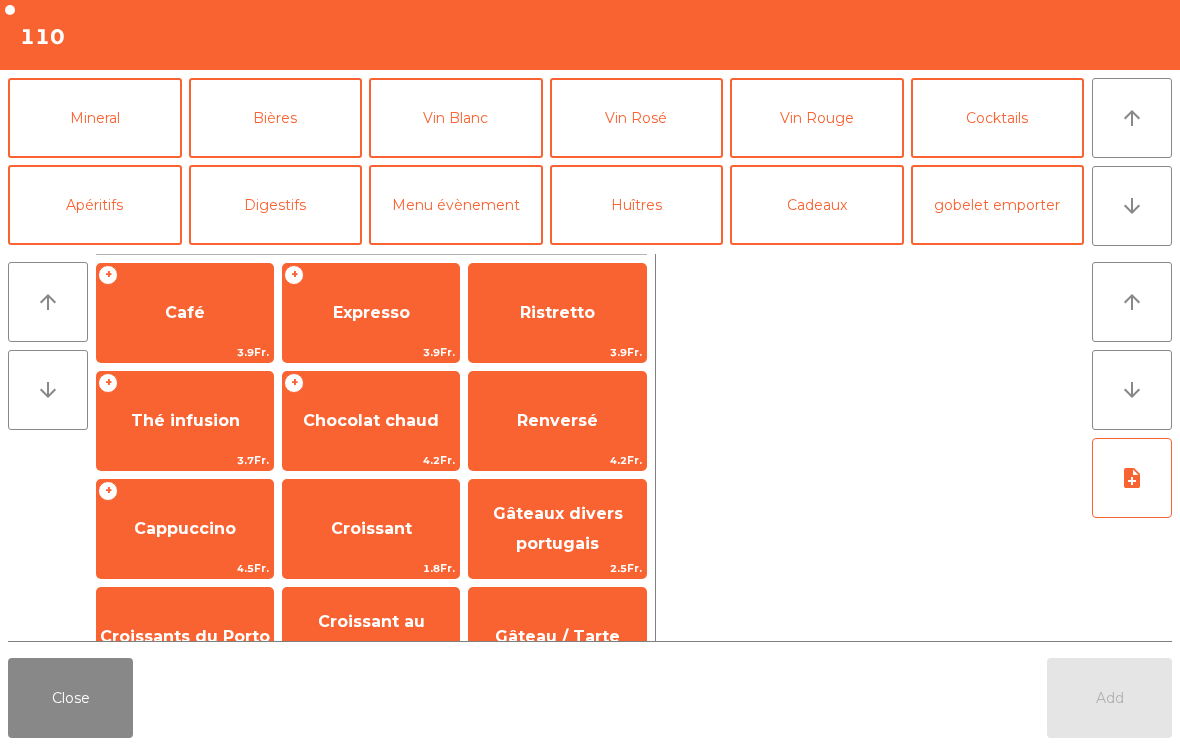click on "Bières" 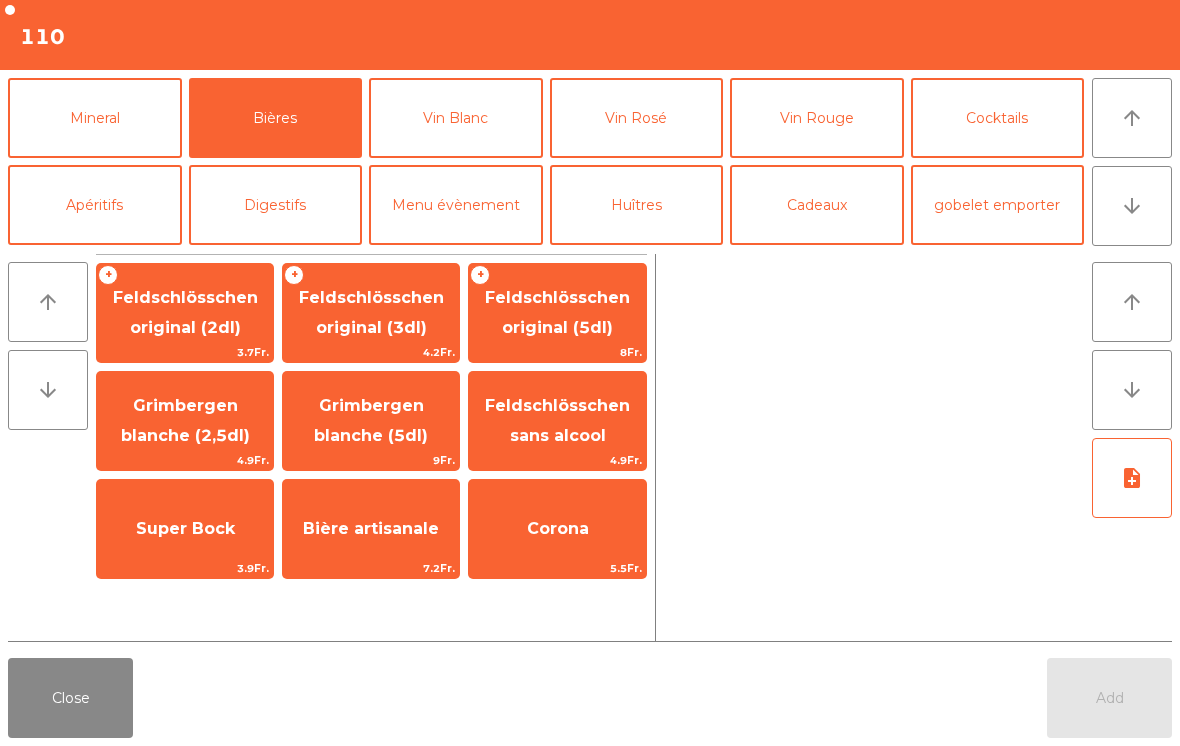 click on "Feldschlösschen original (3dl)" 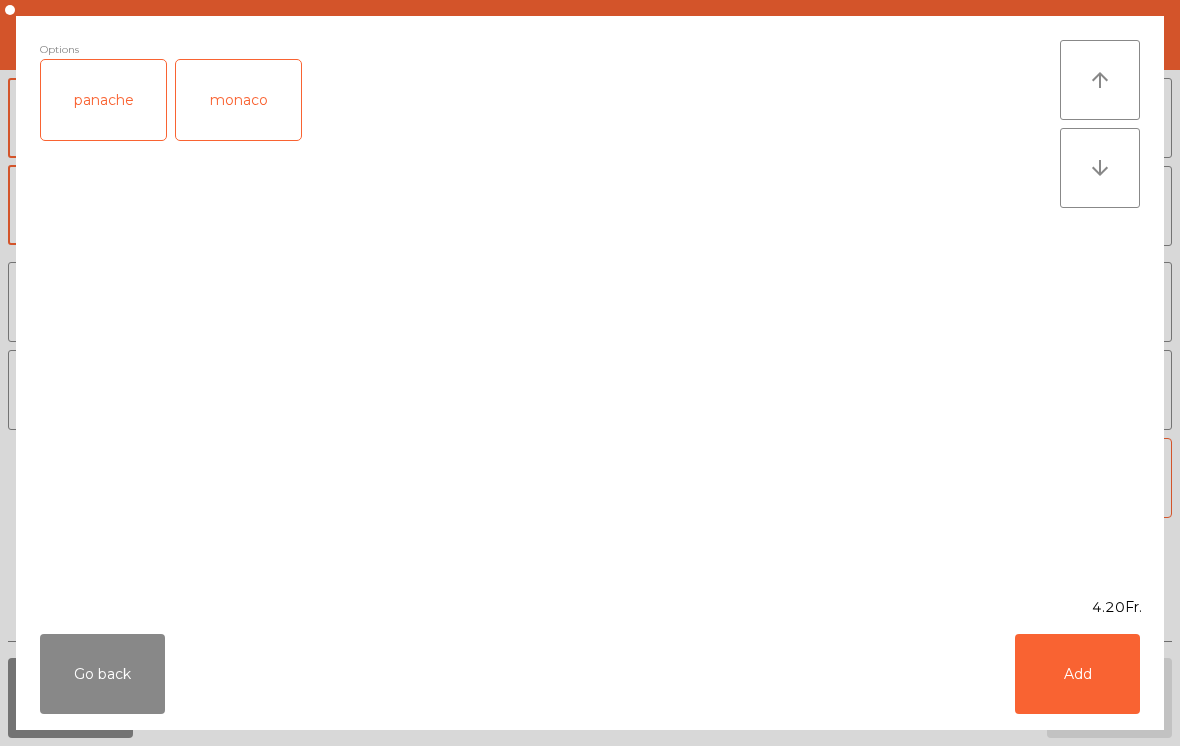 click on "Add" 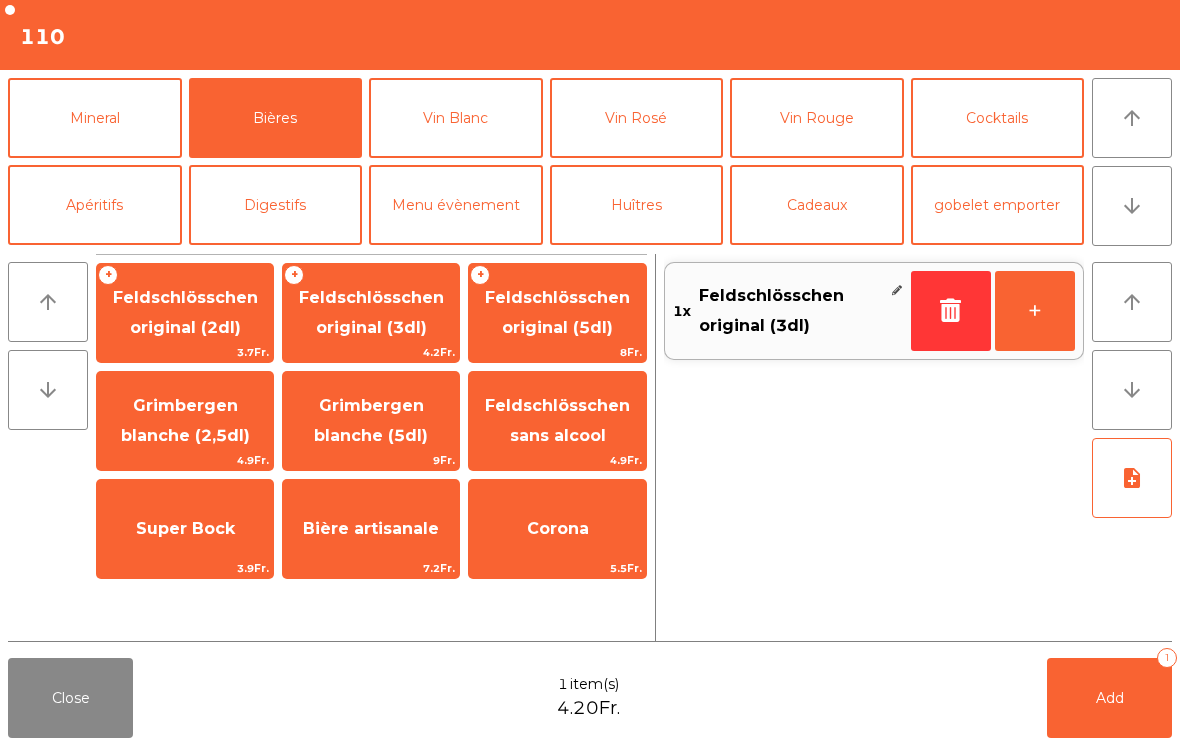 click on "Add   1" 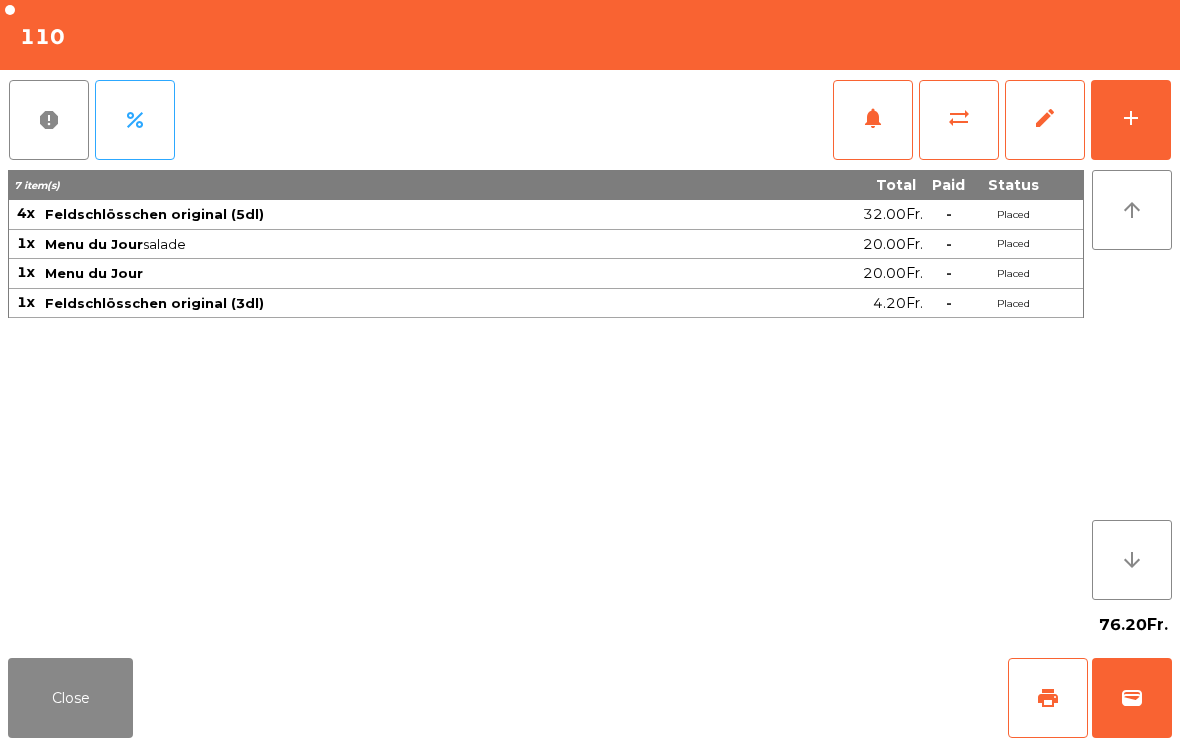 click on "Close" 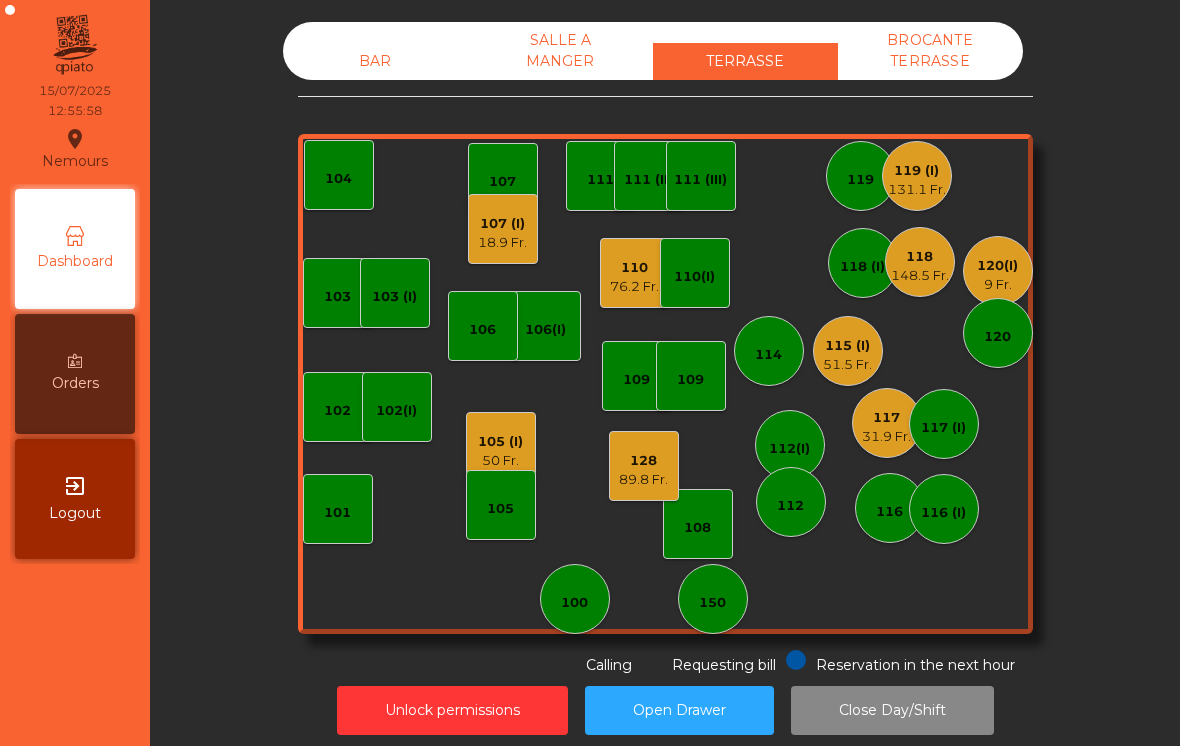 click on "18.9 Fr." 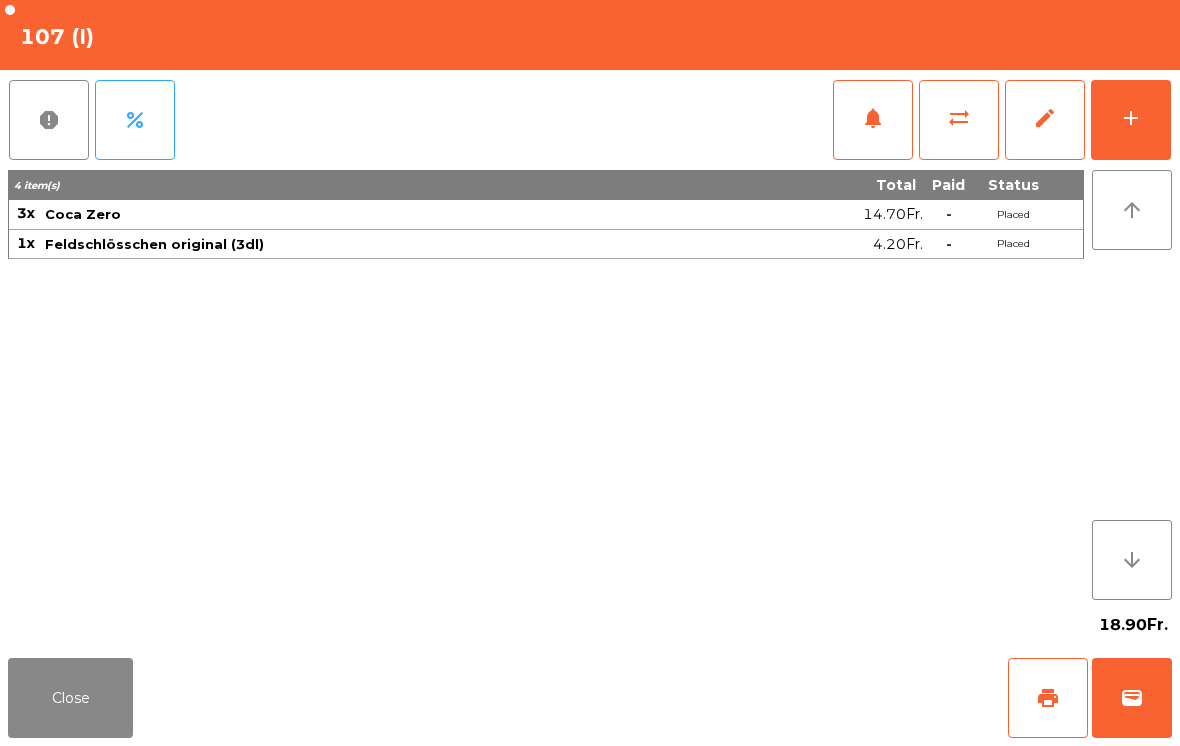 click on "add" 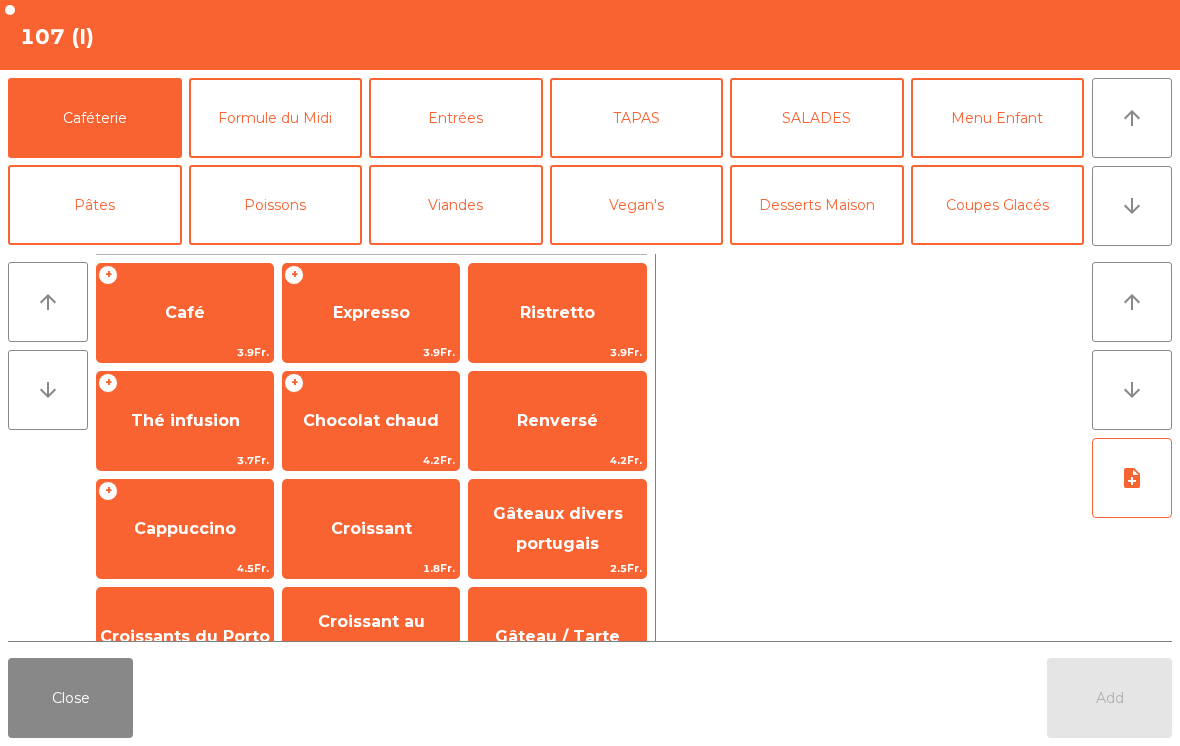 click on "arrow_downward" 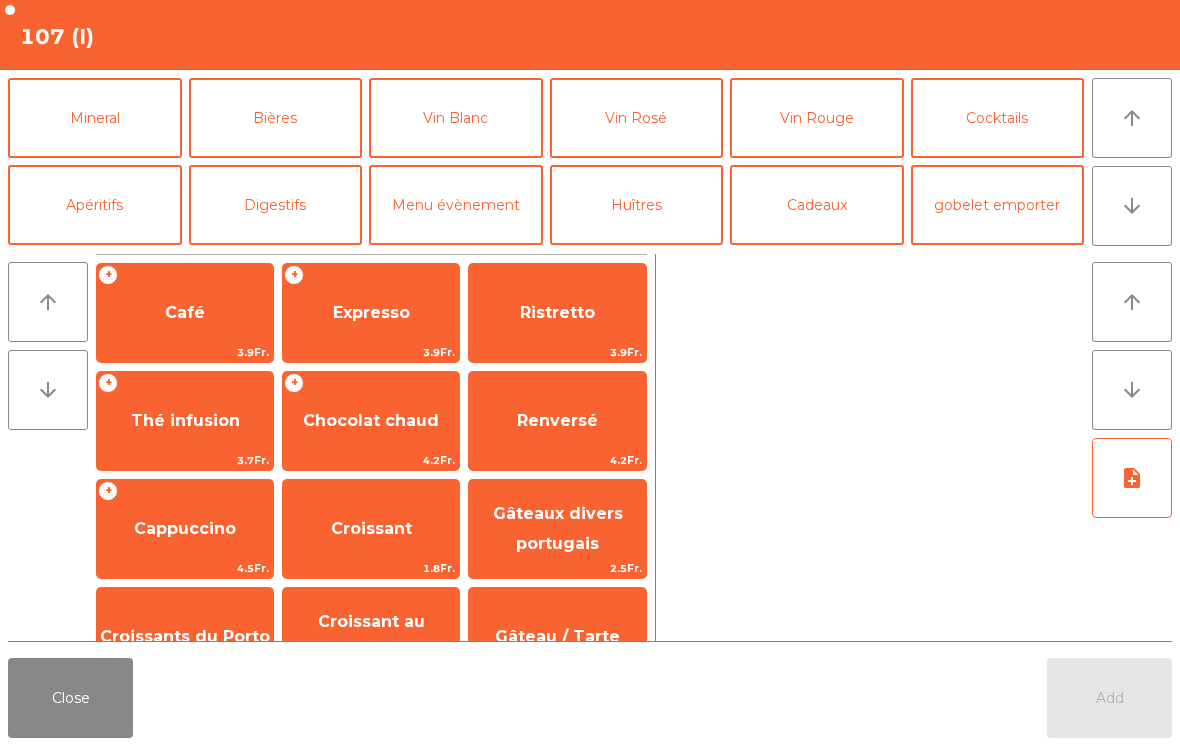 click on "Mineral" 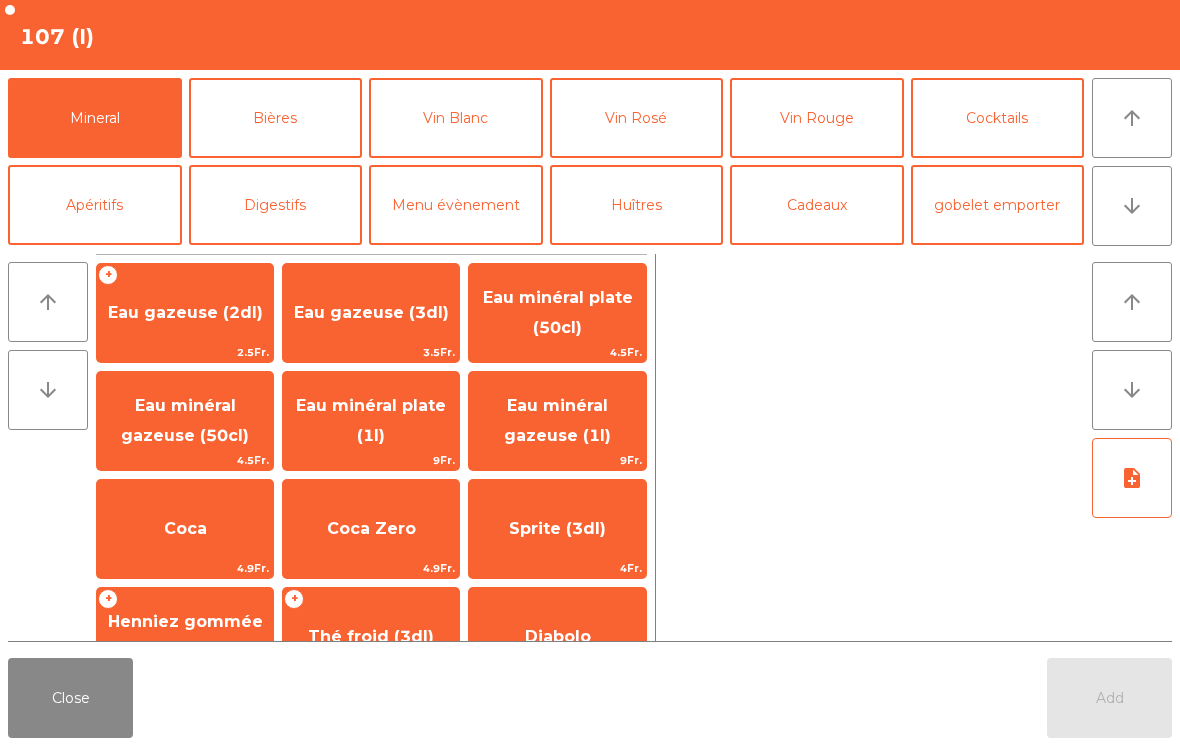 click on "Add" 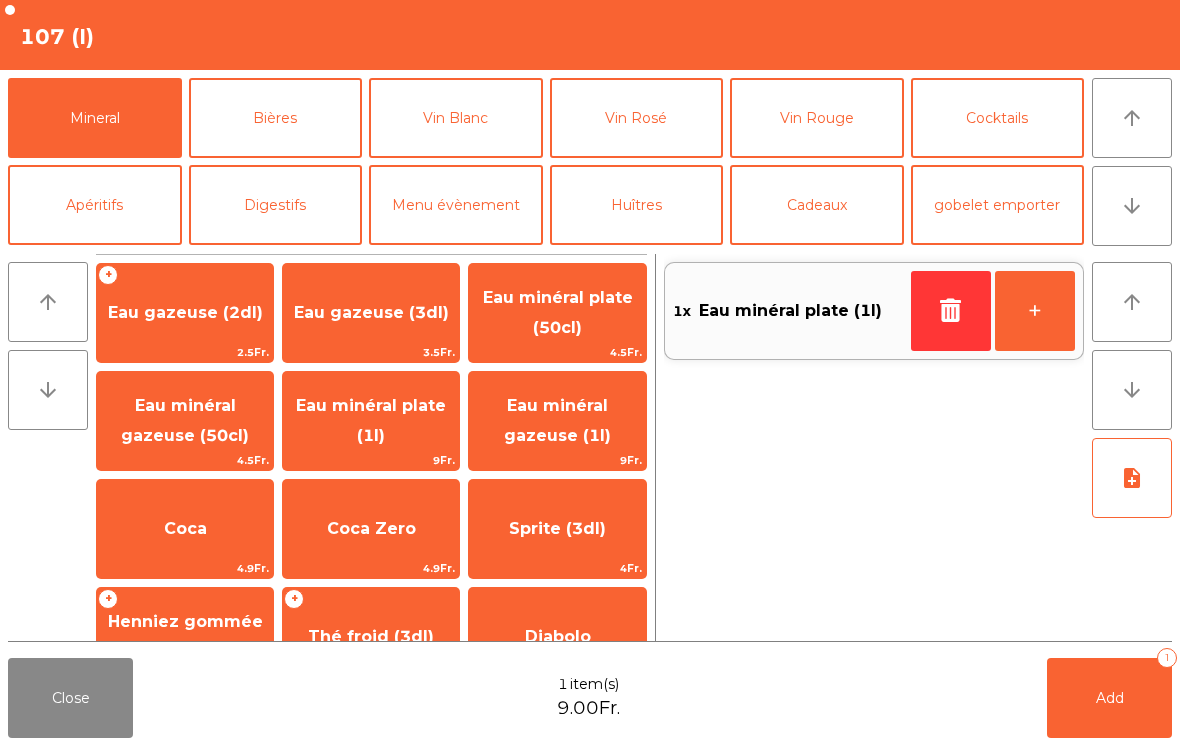 click on "Add   1" 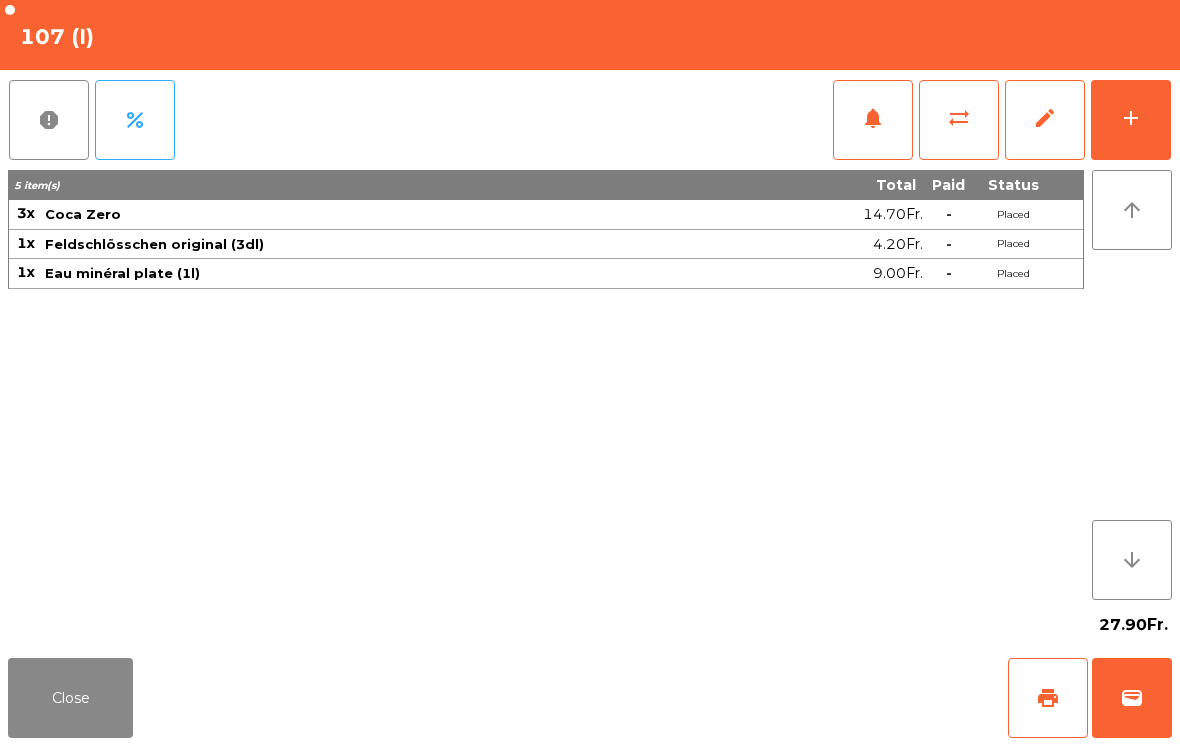 click on "Close" 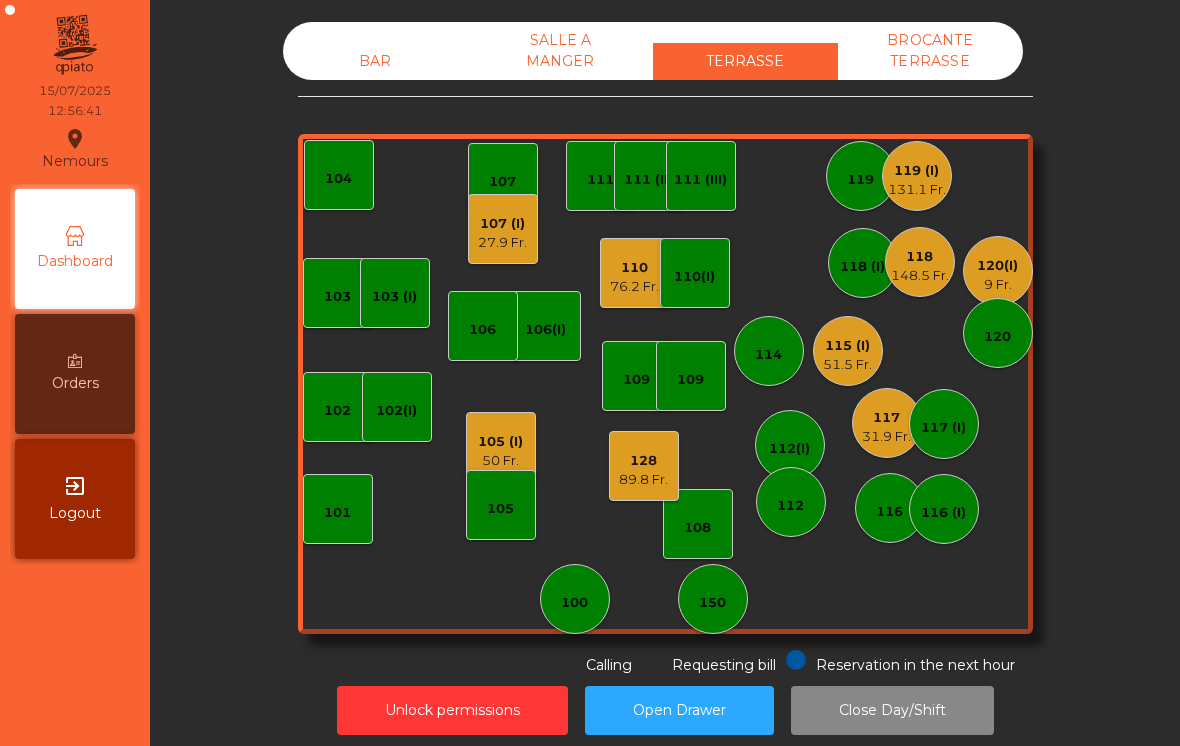 click on "120(I)" 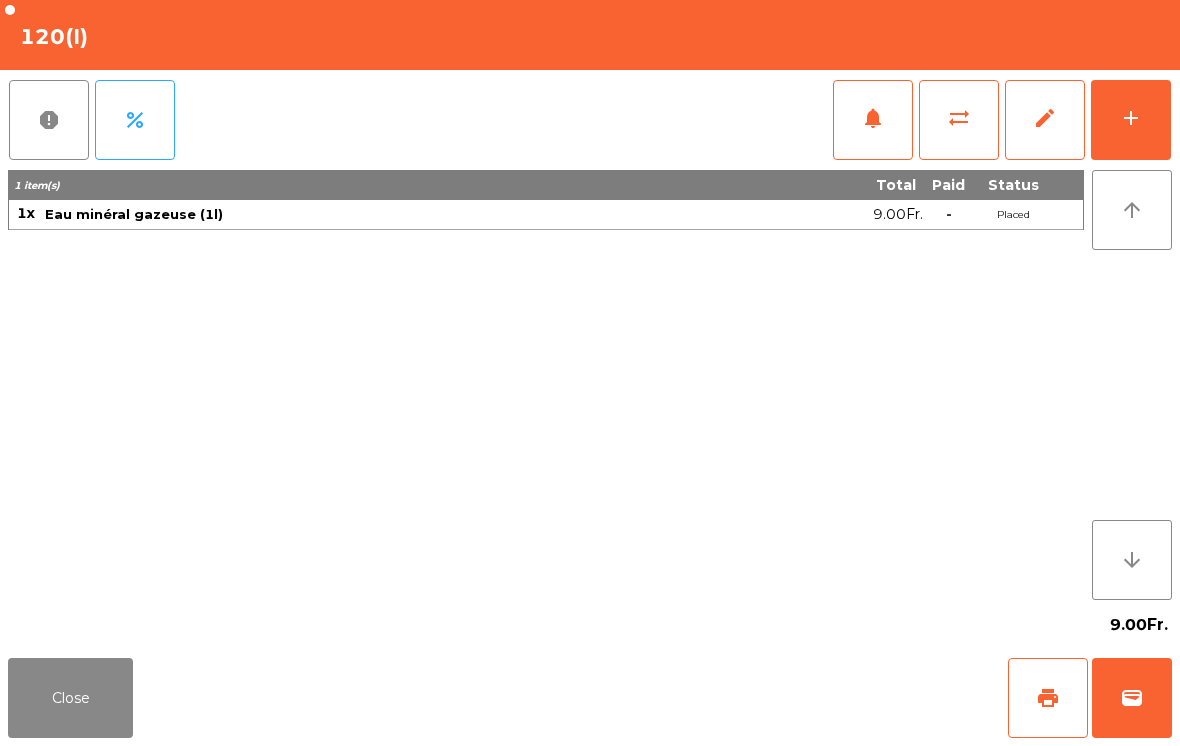 click on "Close" 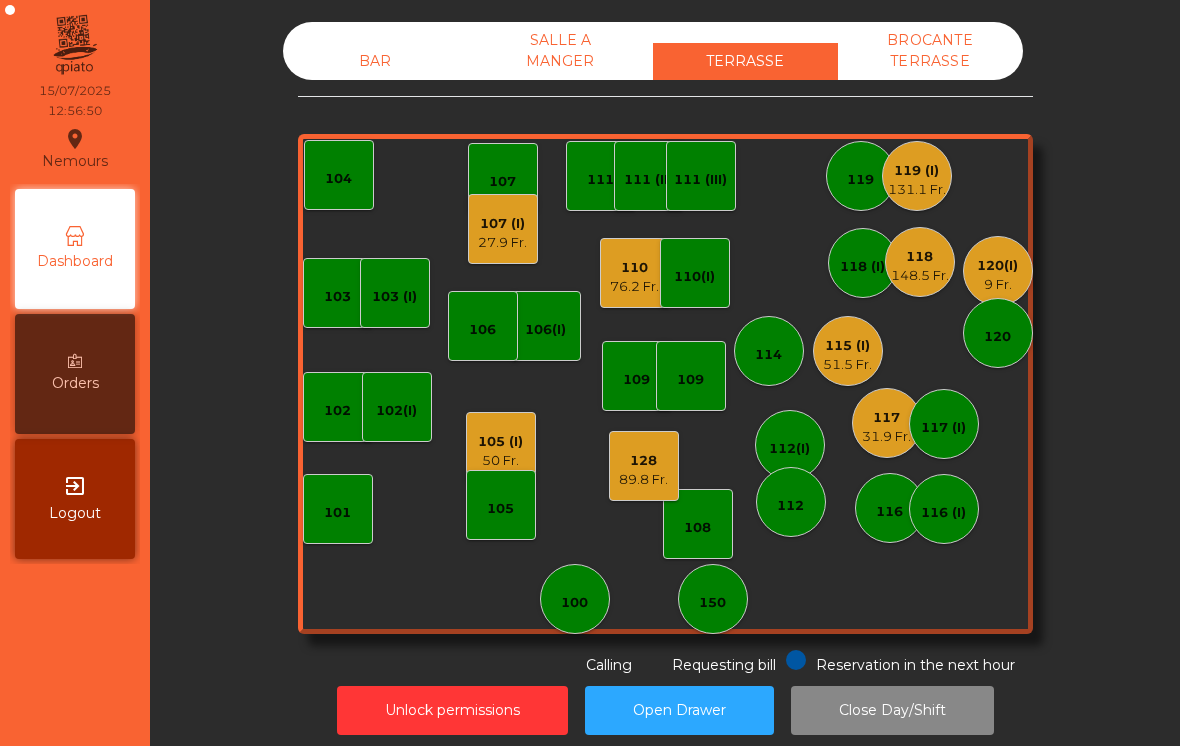 click on "120(I)   9 Fr." 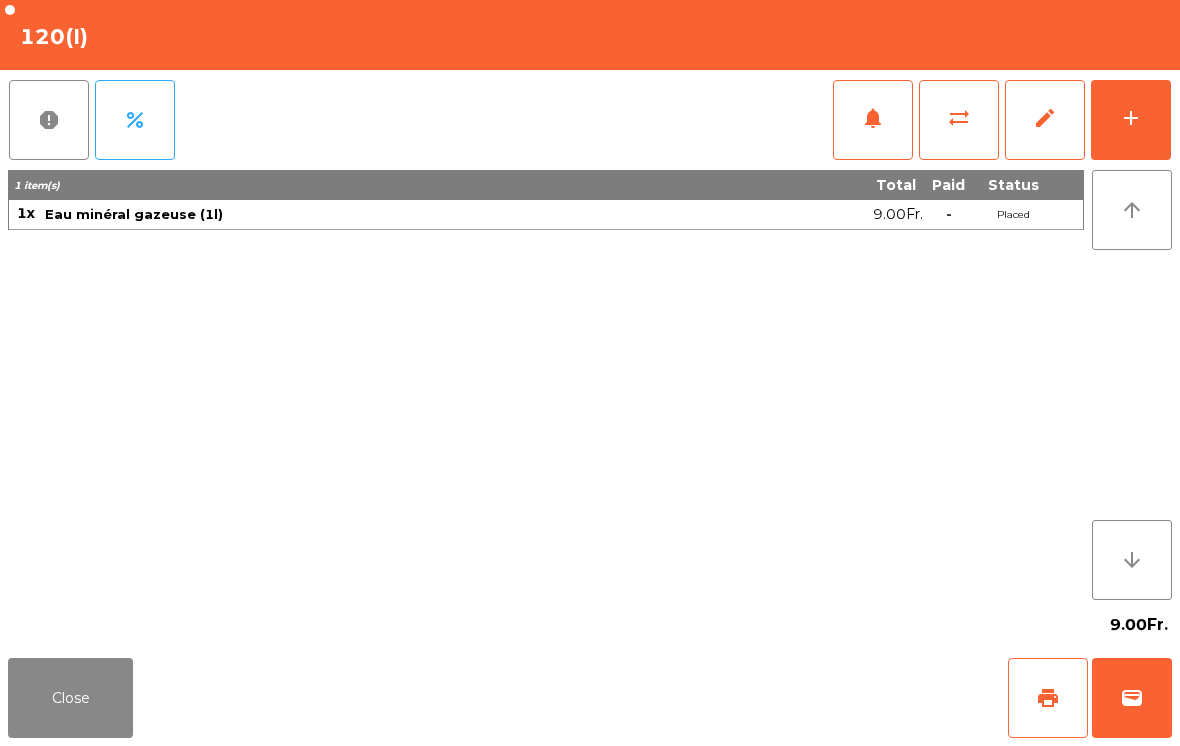 click on "add" 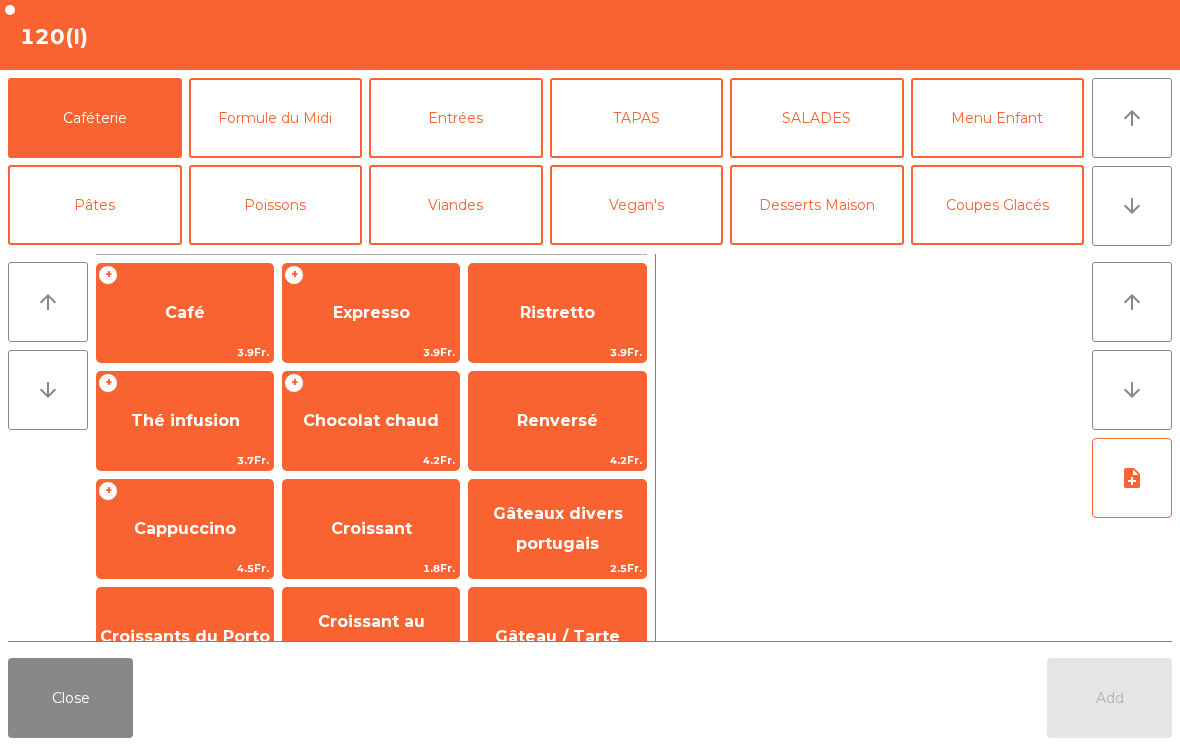 click on "SALADES" 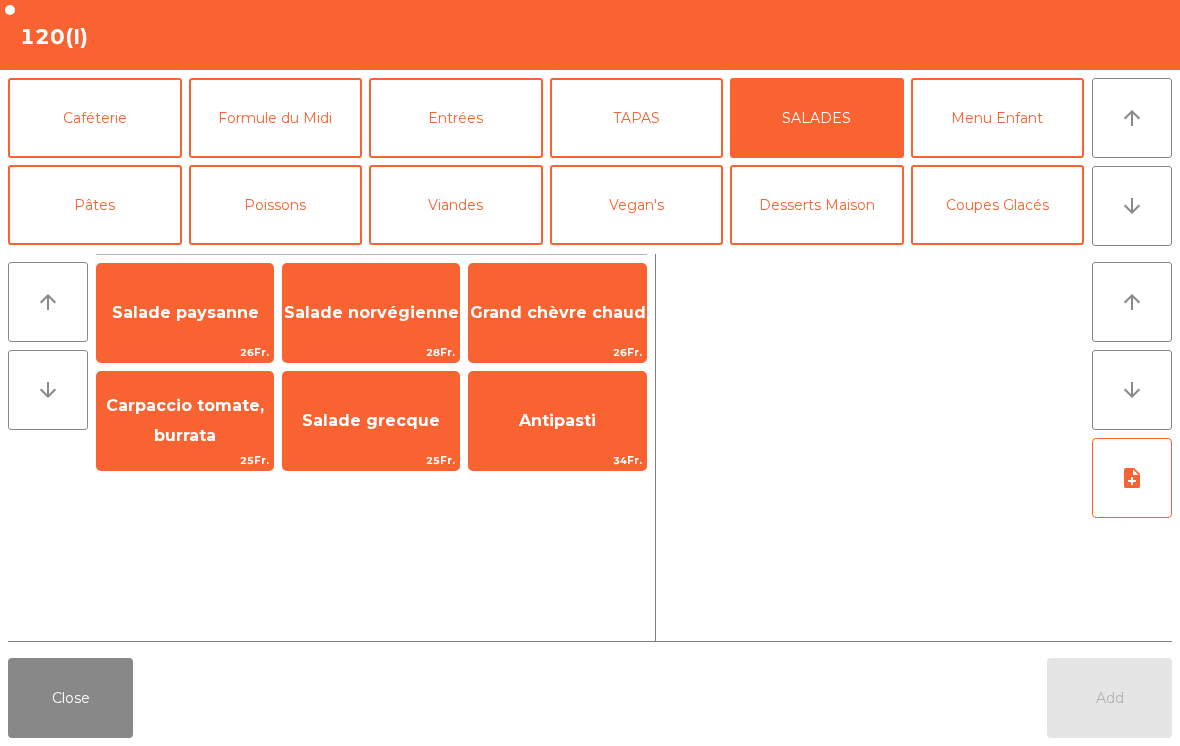 click on "Antipasti" 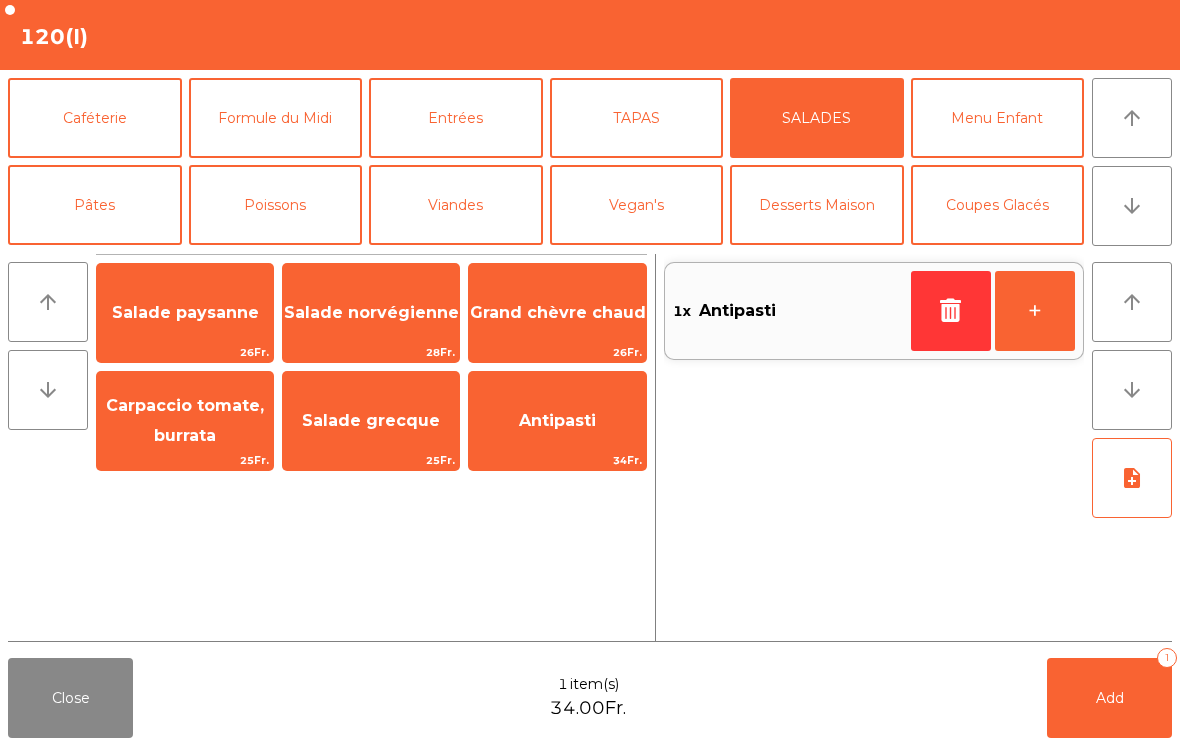 click on "Salade paysanne" 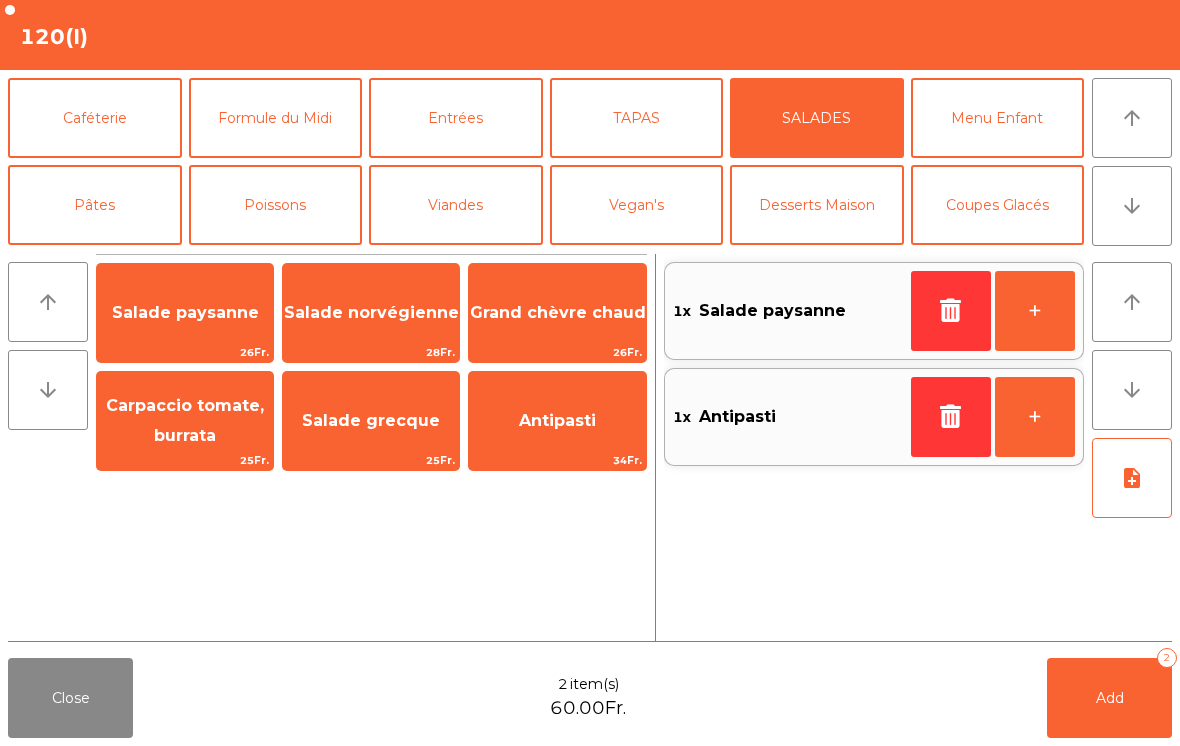 click on "Pâtes" 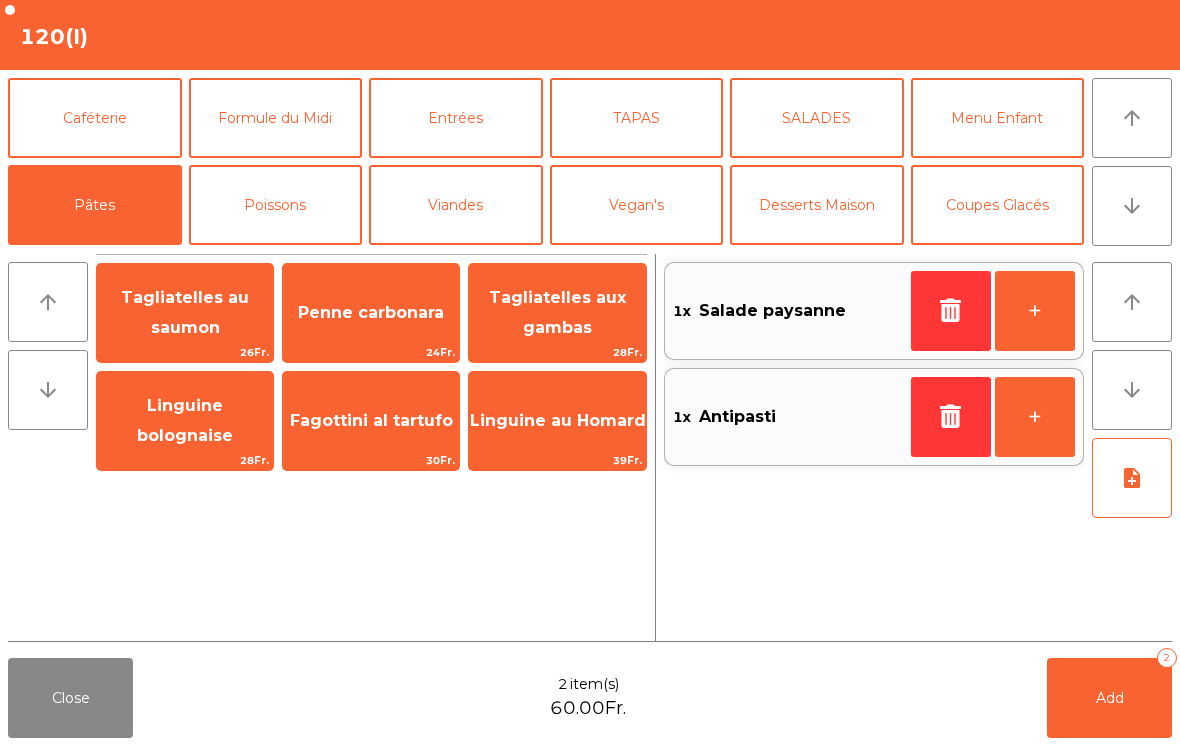 click on "Linguine bolognaise" 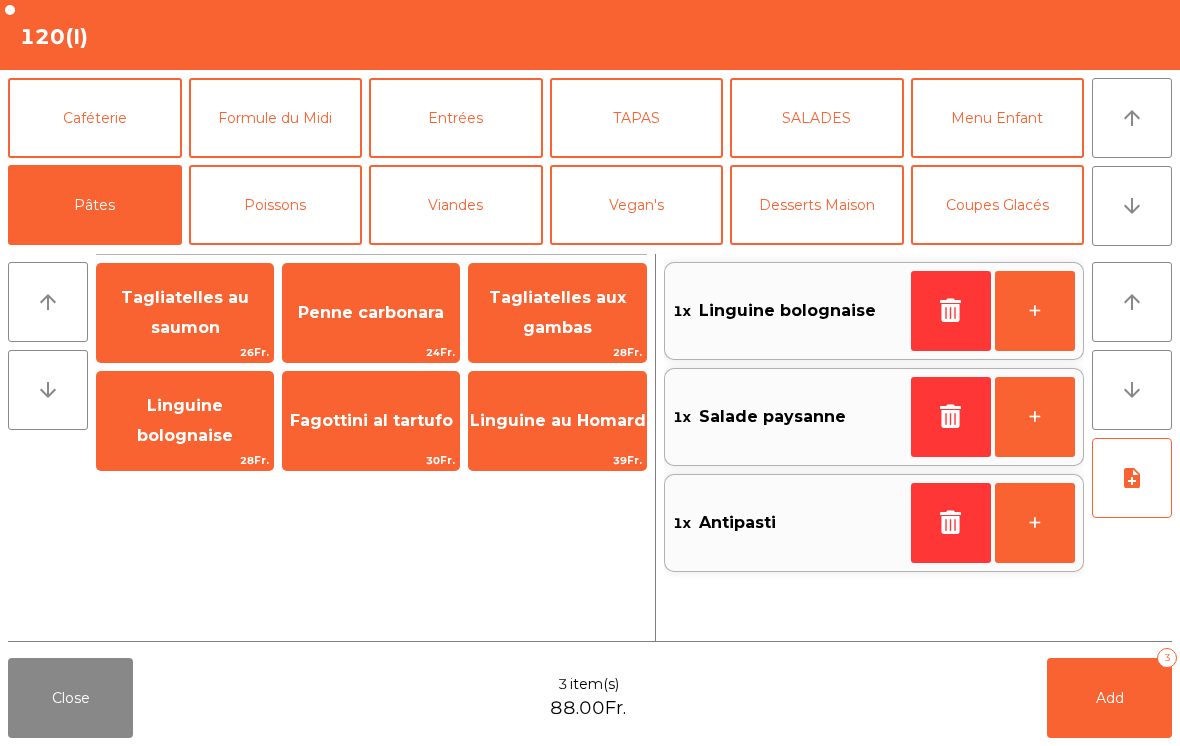 click on "note_add" 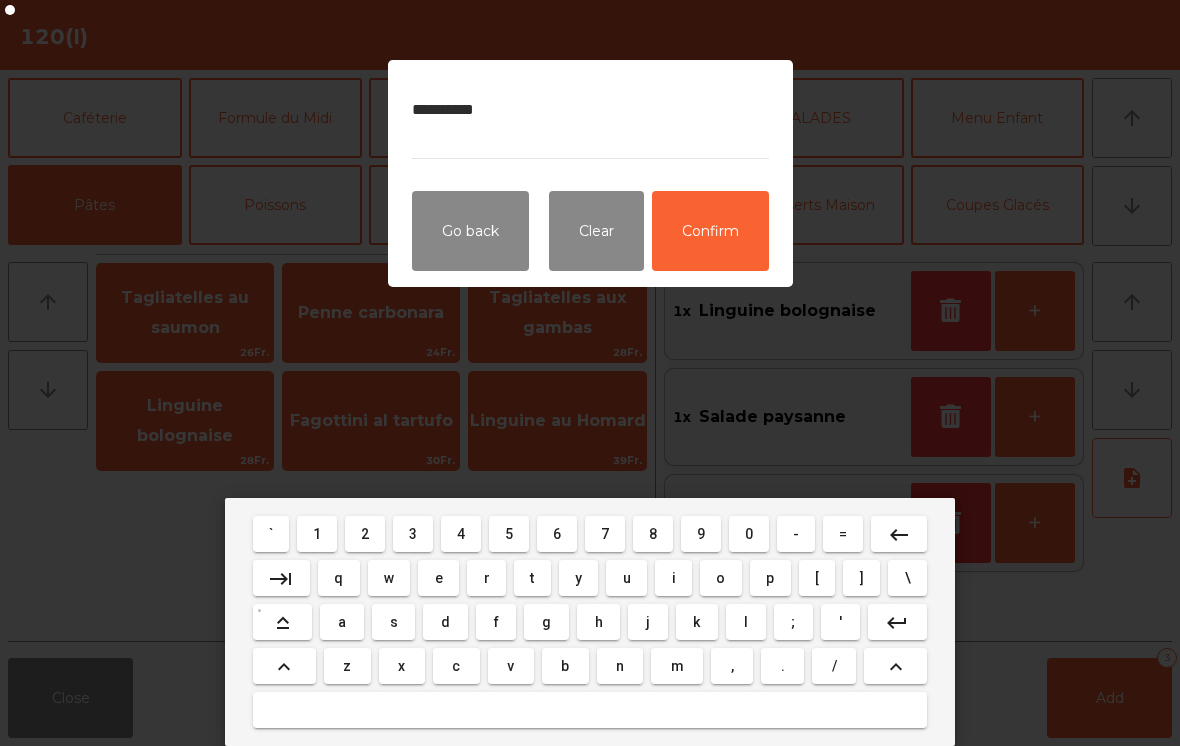 type on "**********" 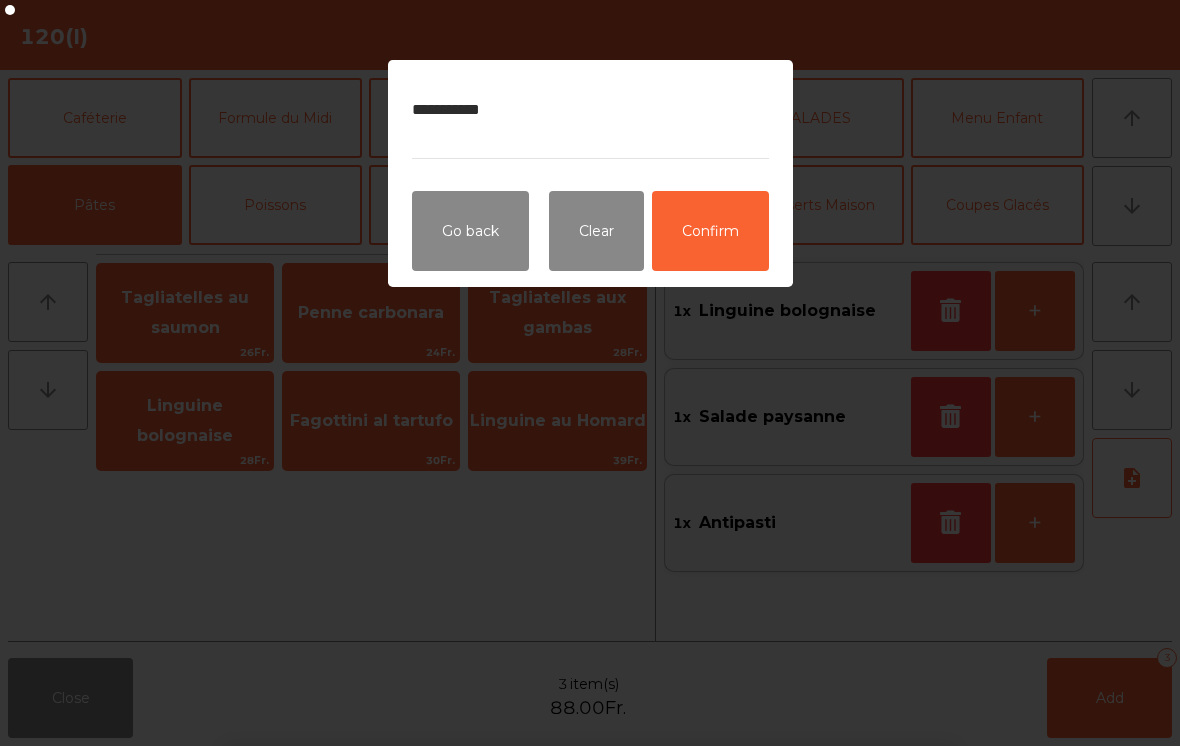 click on "Confirm" 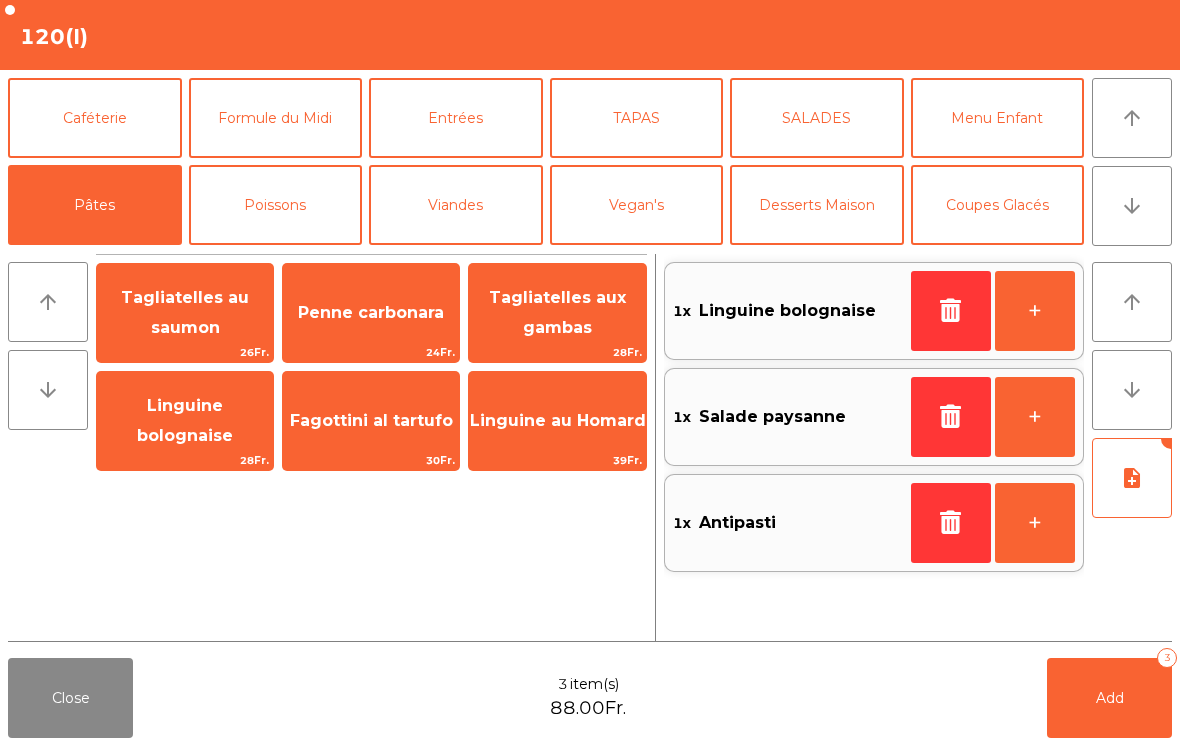 click on "note_add" 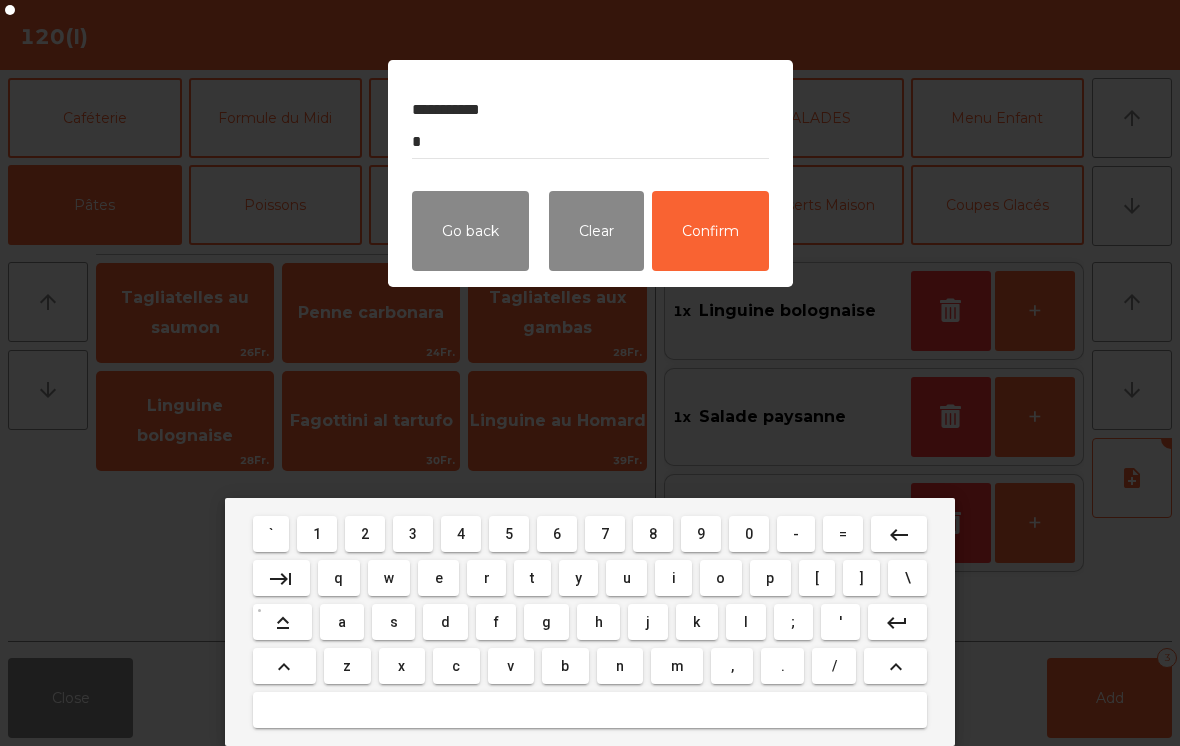 type on "**********" 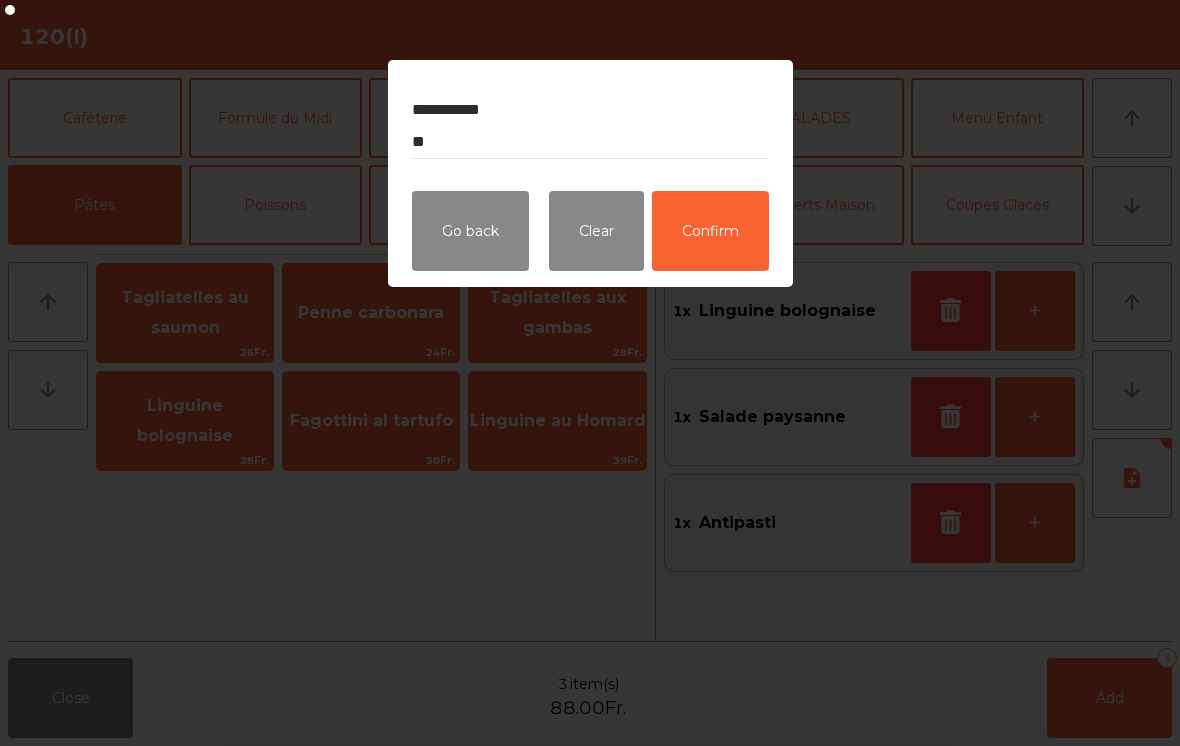 click on "Confirm" 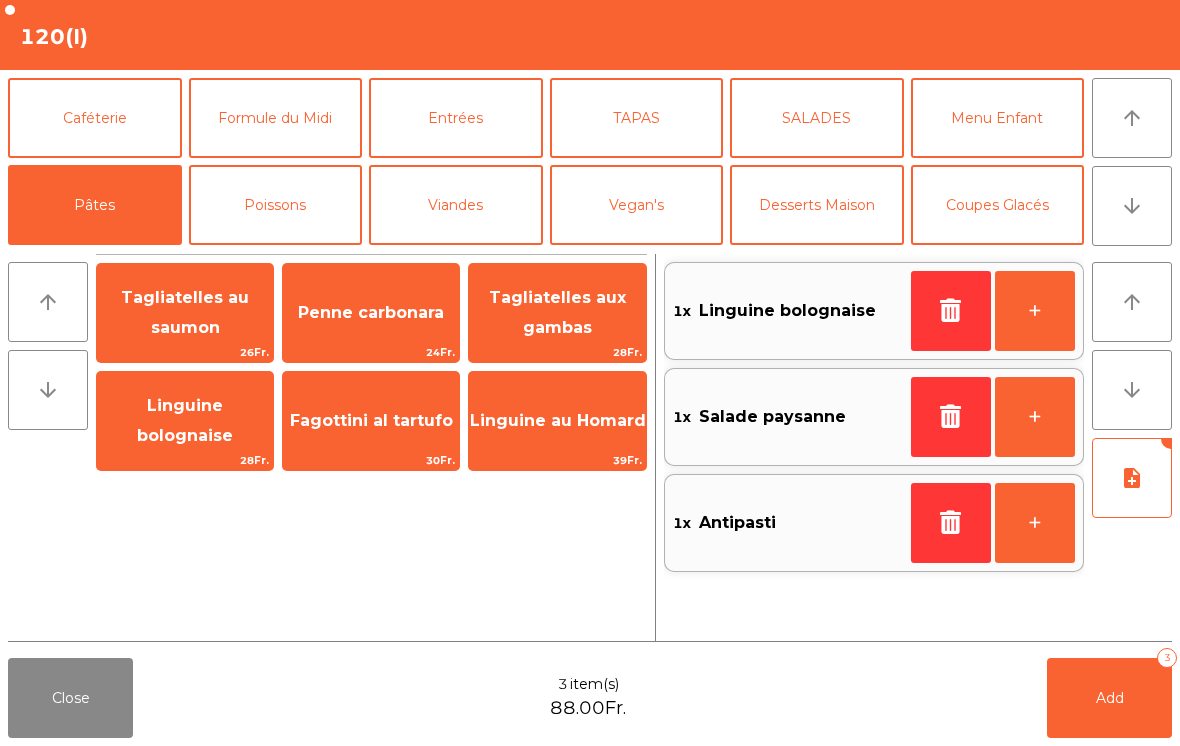 click on "Add" 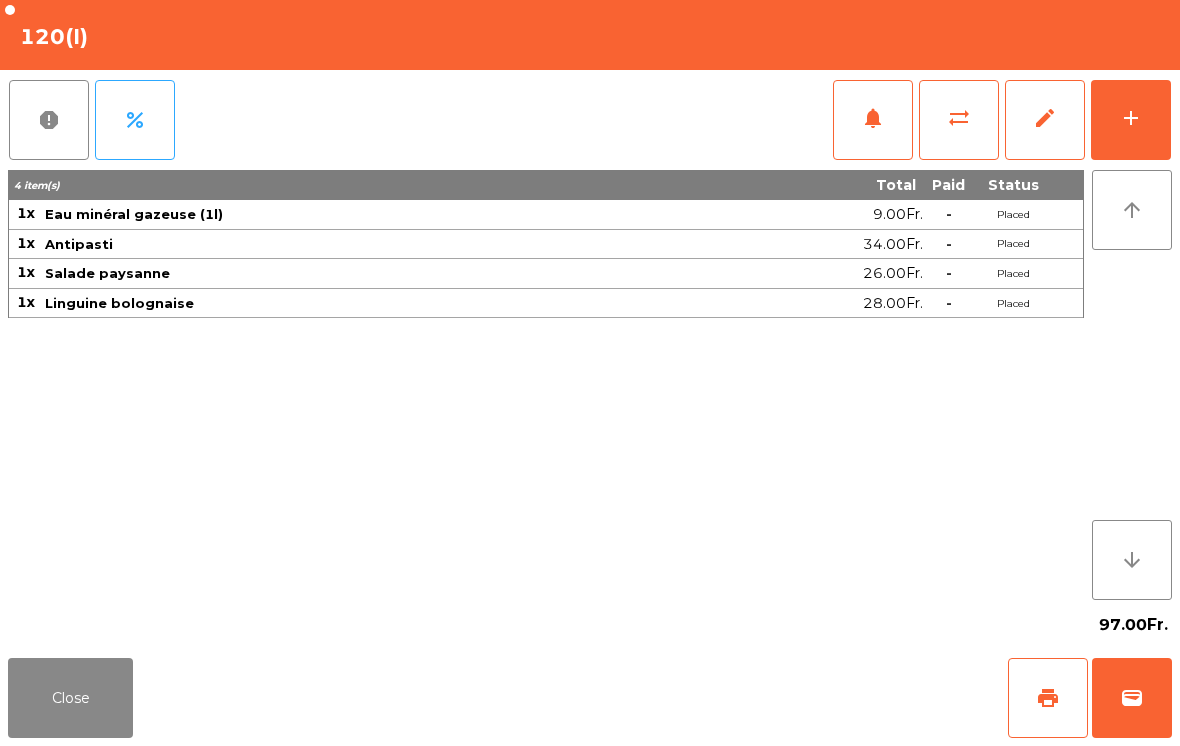 click on "Close" 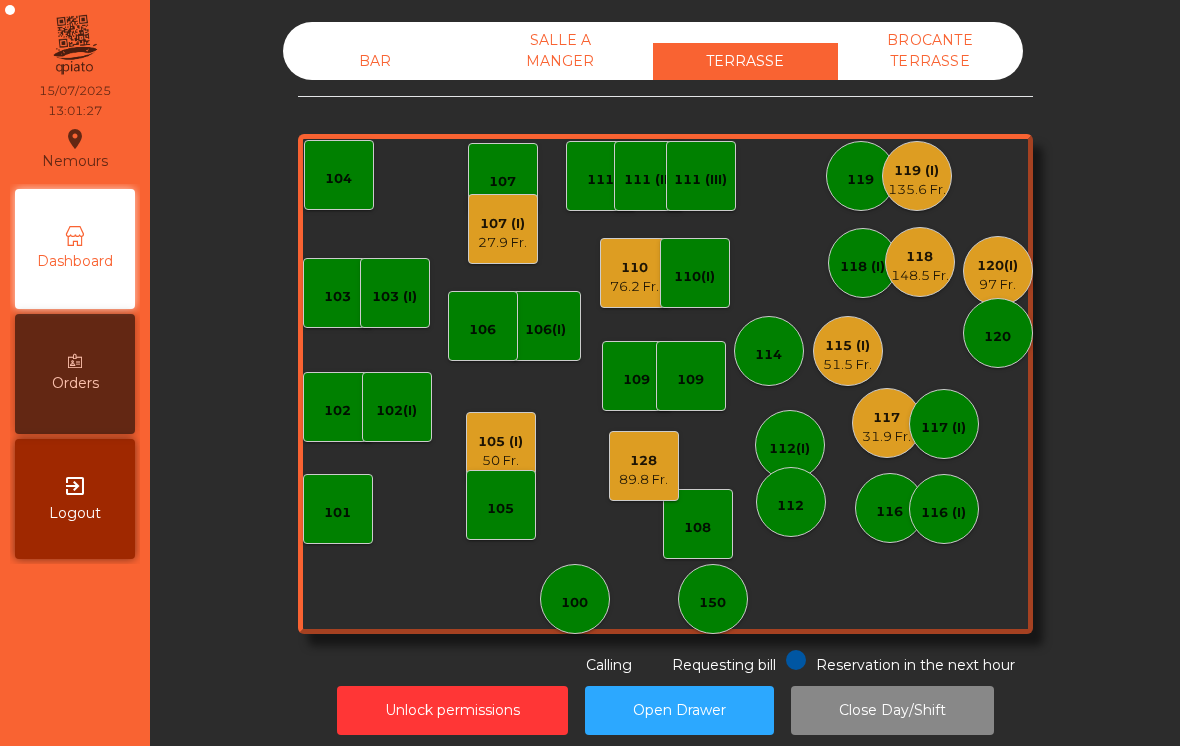 click on "117" 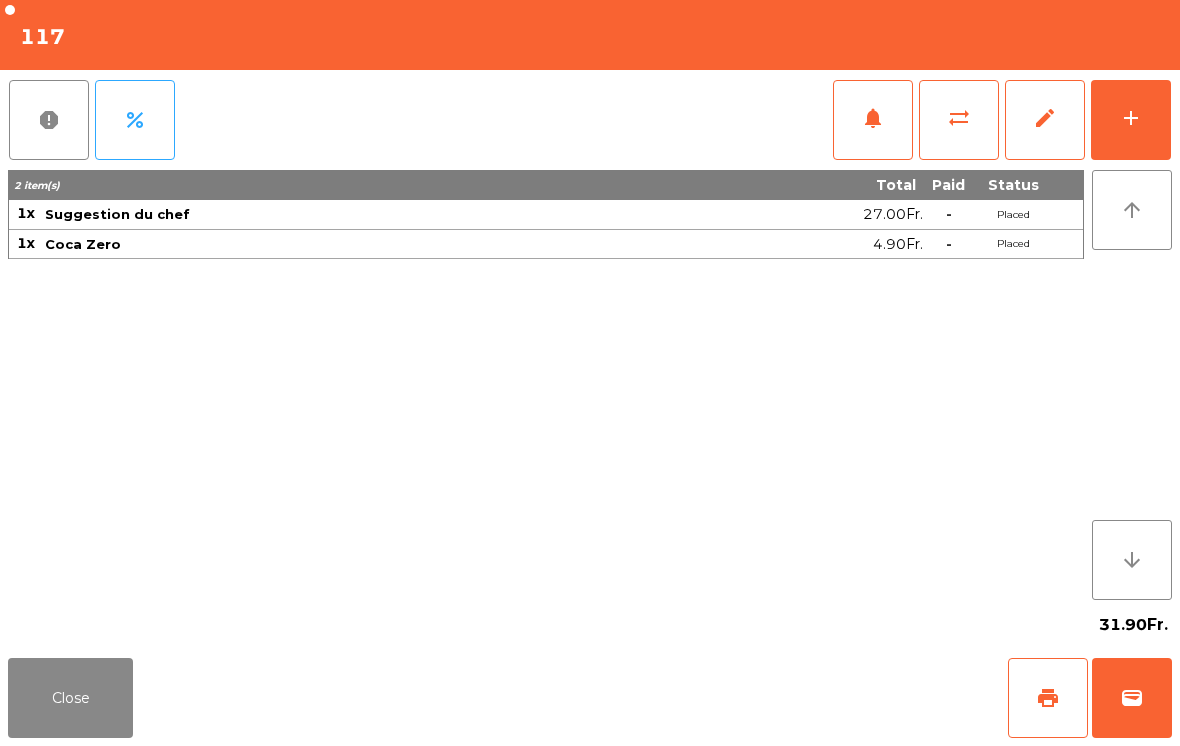 click on "add" 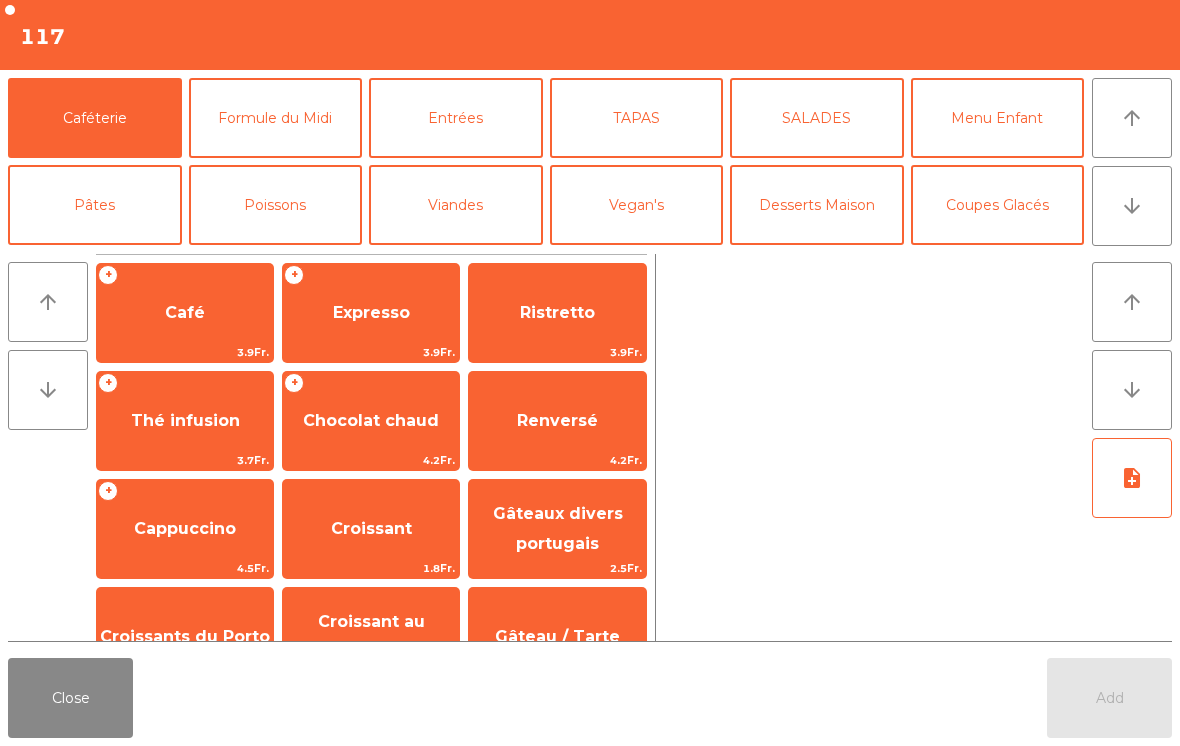 click on "Café" 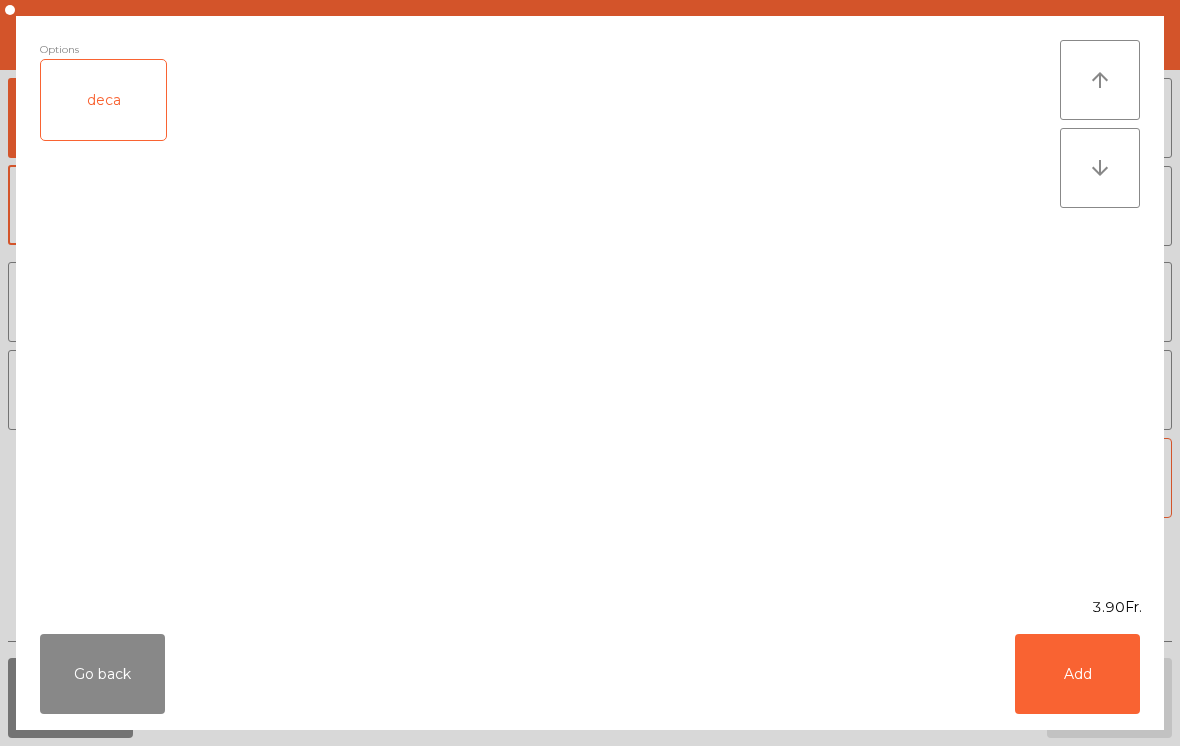 click on "Add" 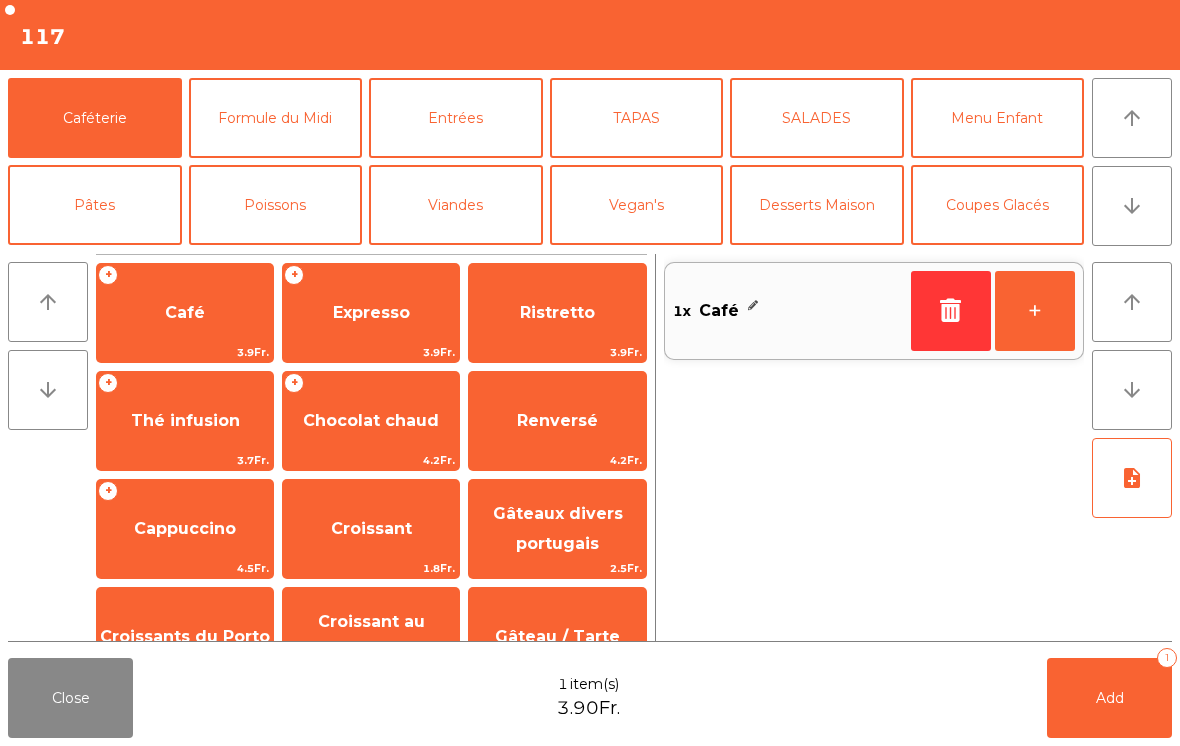 click on "Add   1" 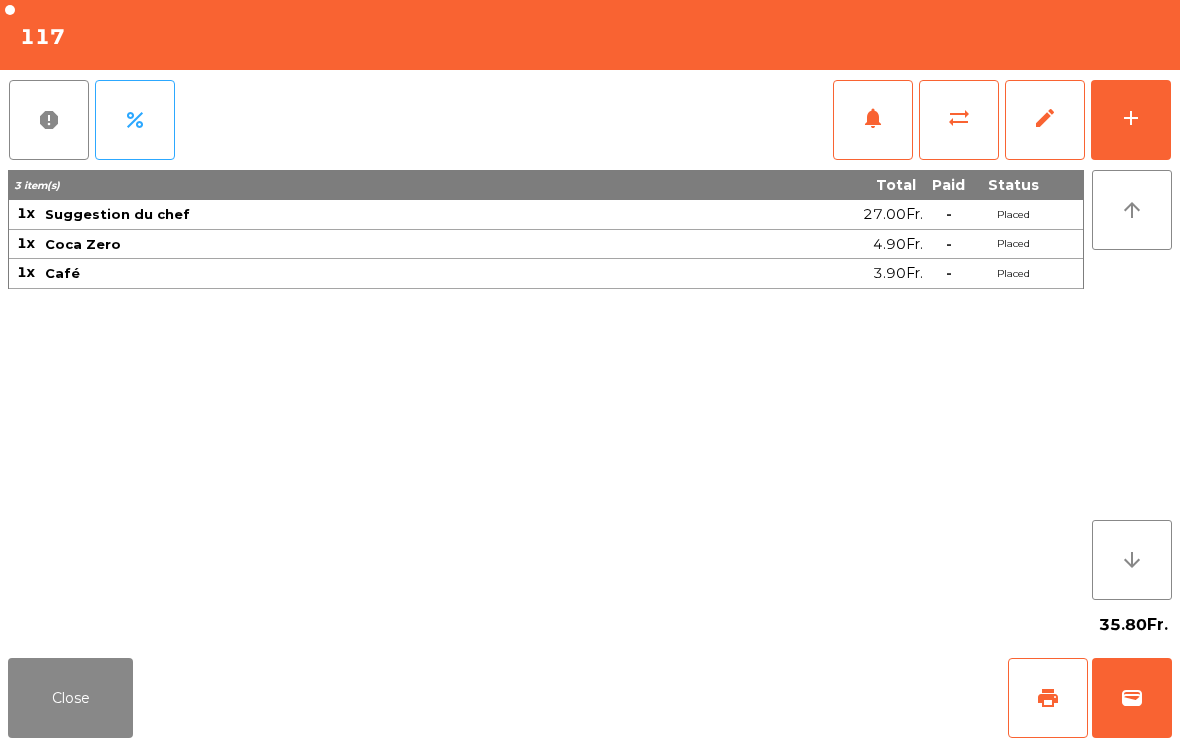 click on "Close" 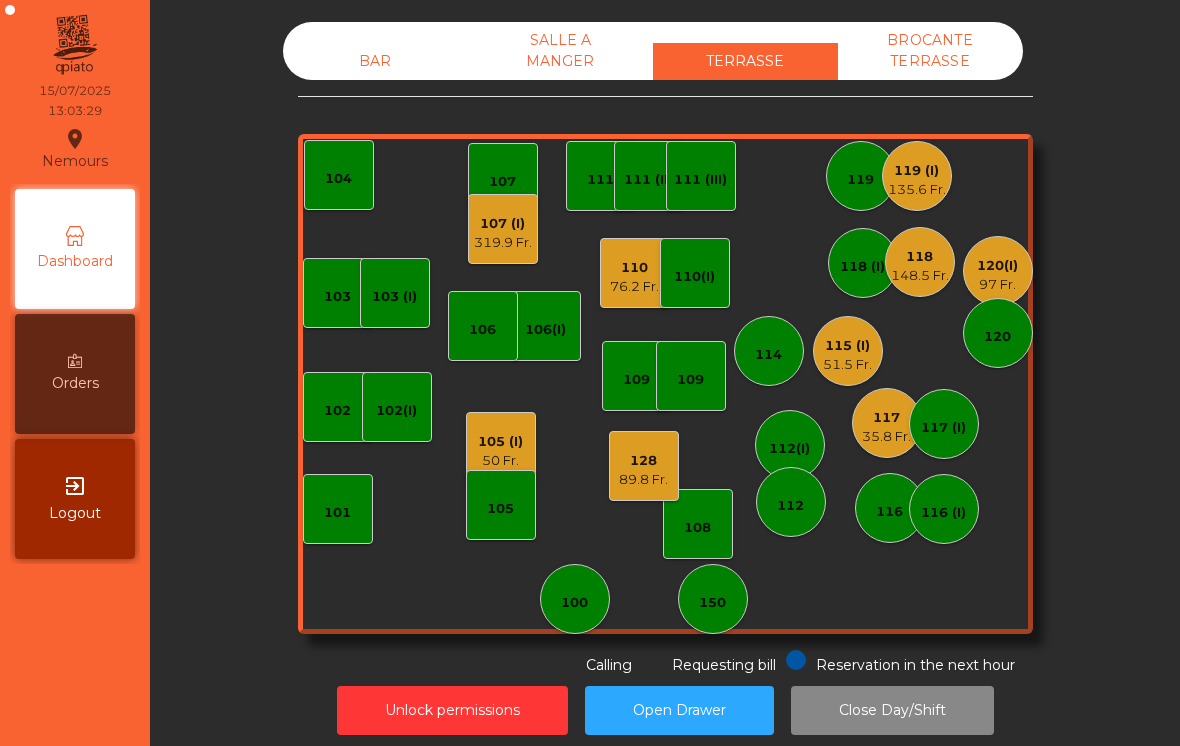 click on "[NUMBER] (I)   [PRICE] Fr." 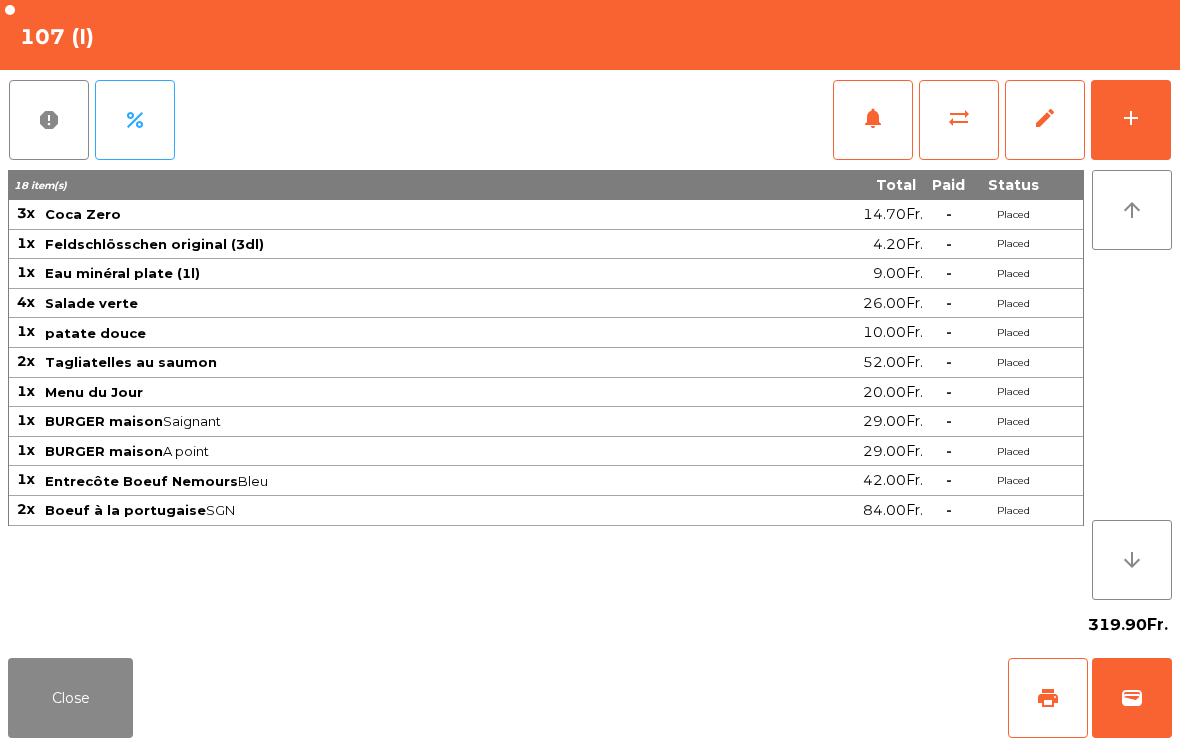click on "Close" 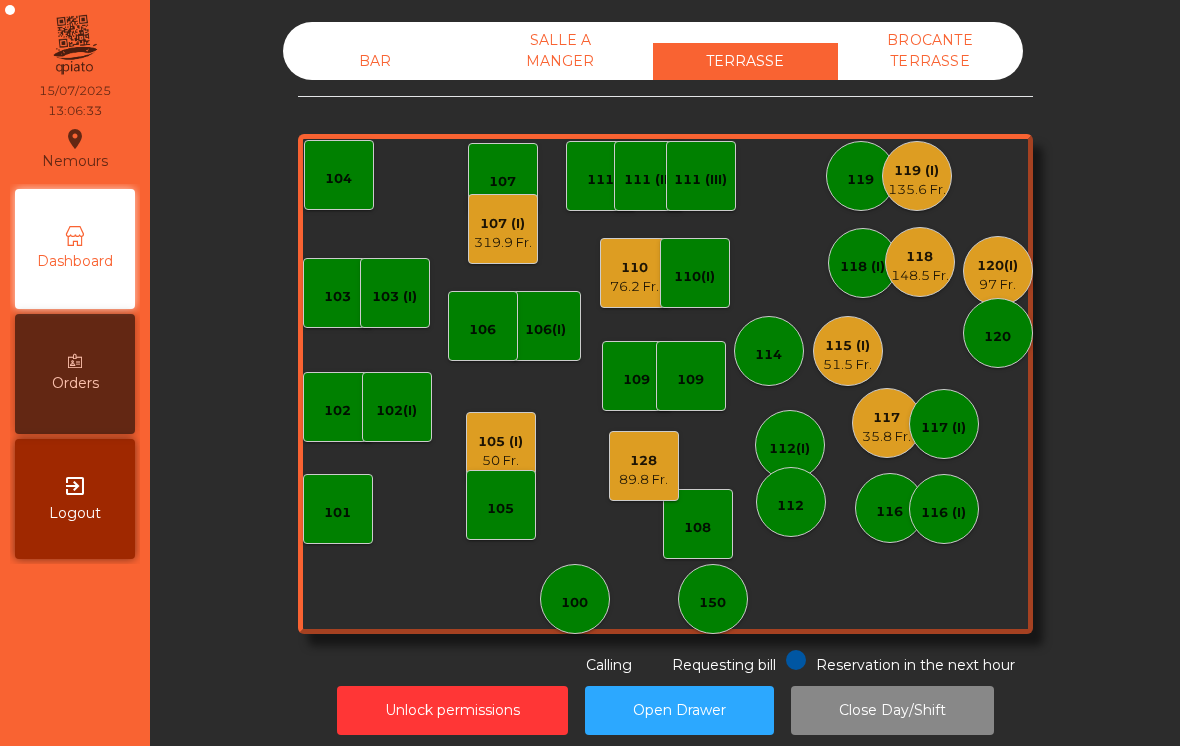 click on "119 (I)" 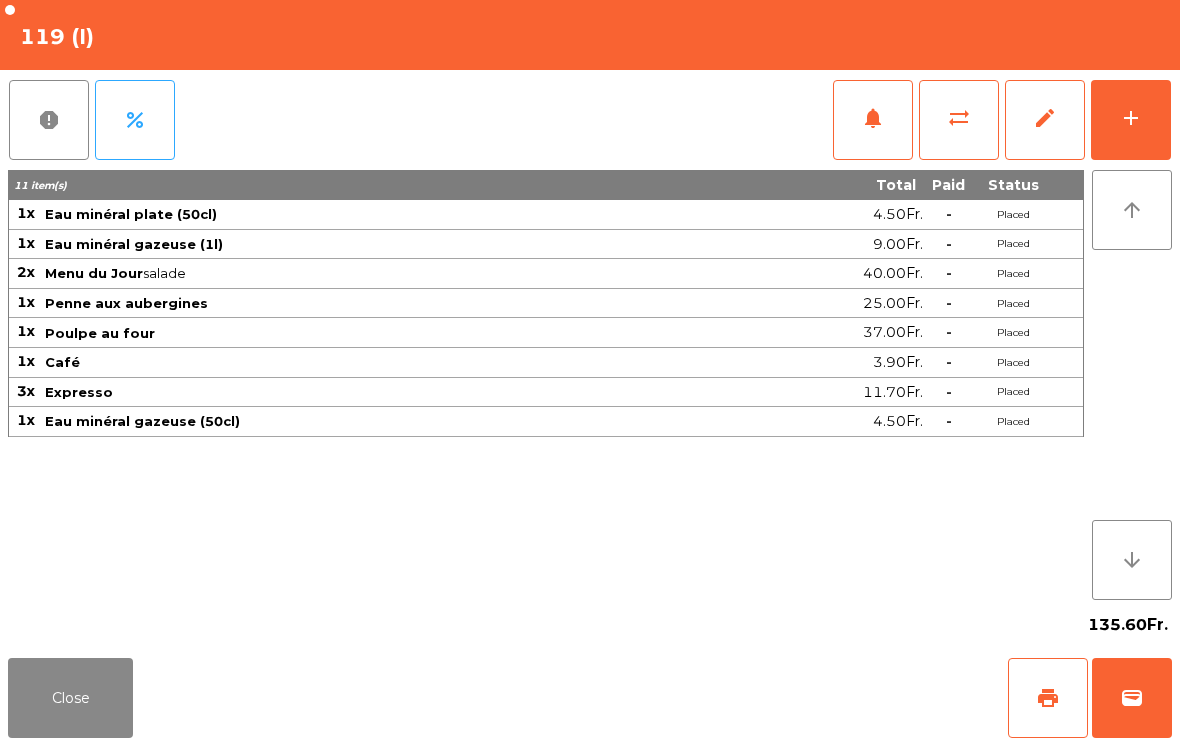 click on "print" 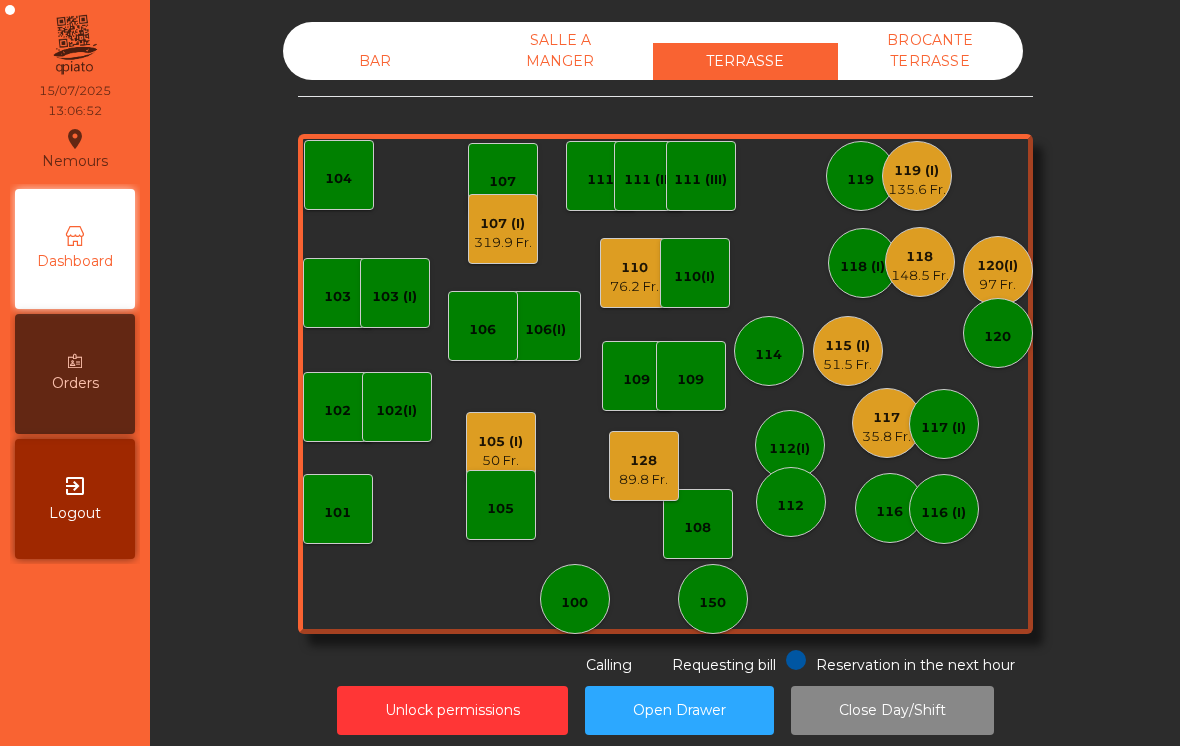 click on "105" 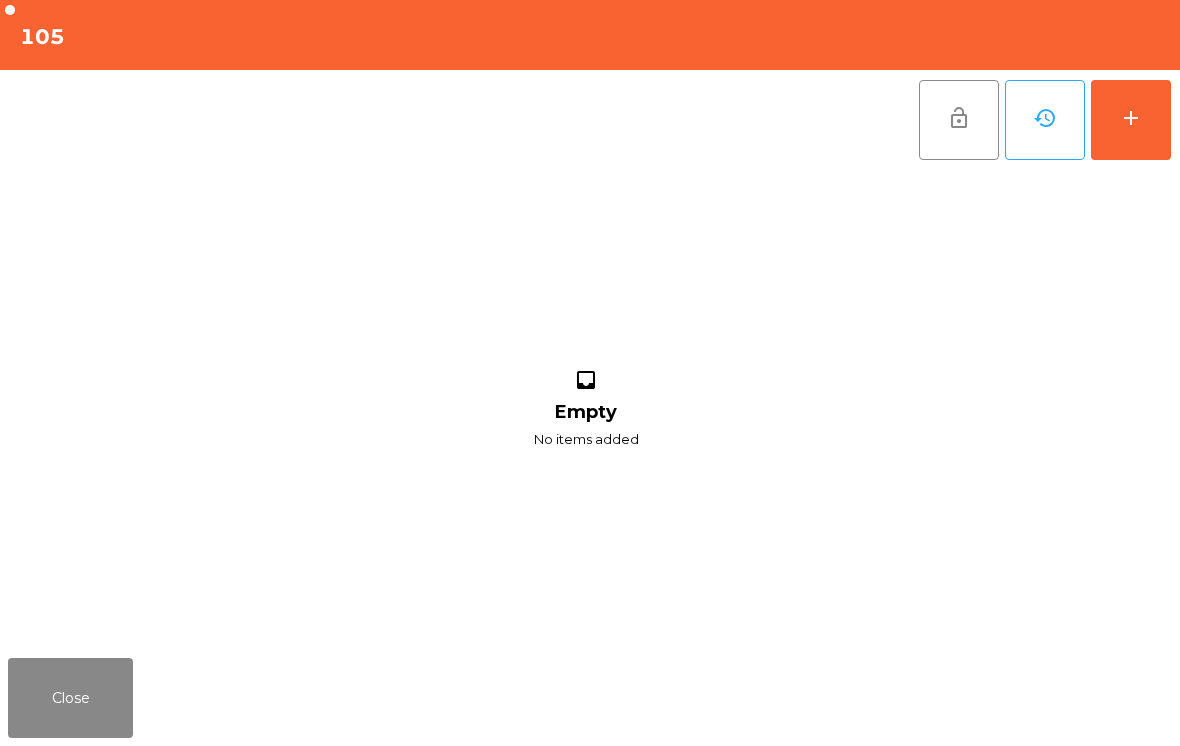 click on "add" 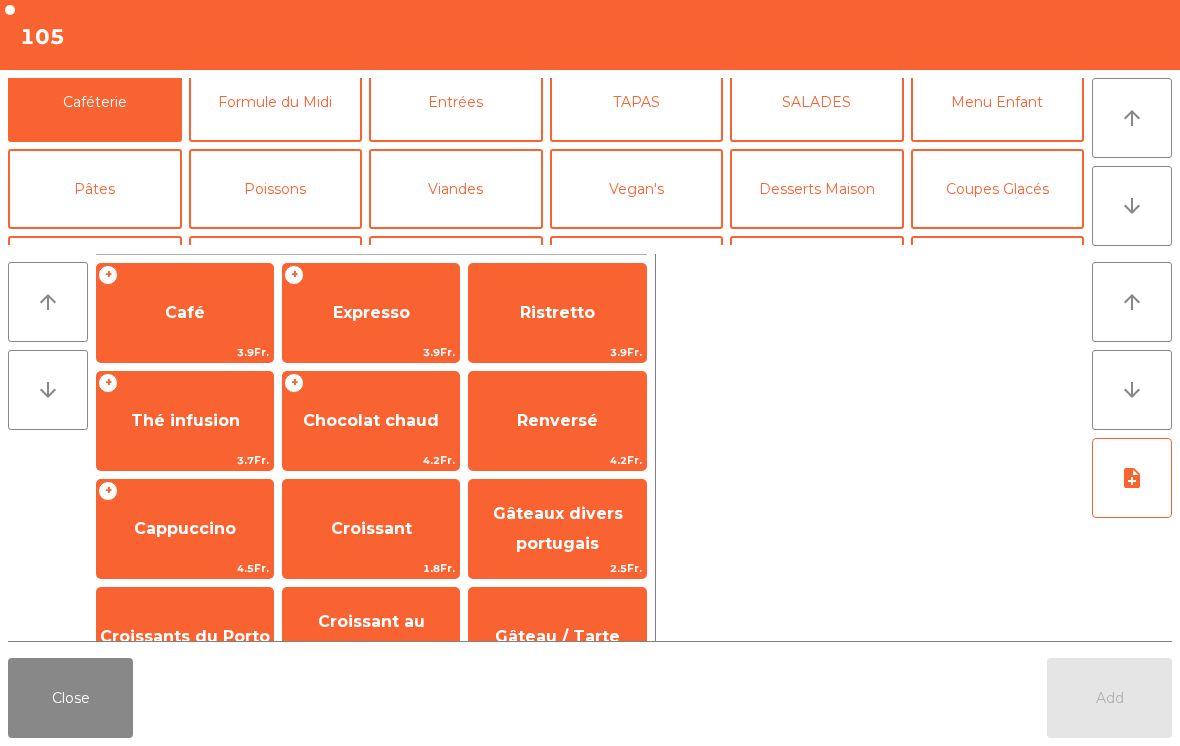 scroll, scrollTop: 200, scrollLeft: 0, axis: vertical 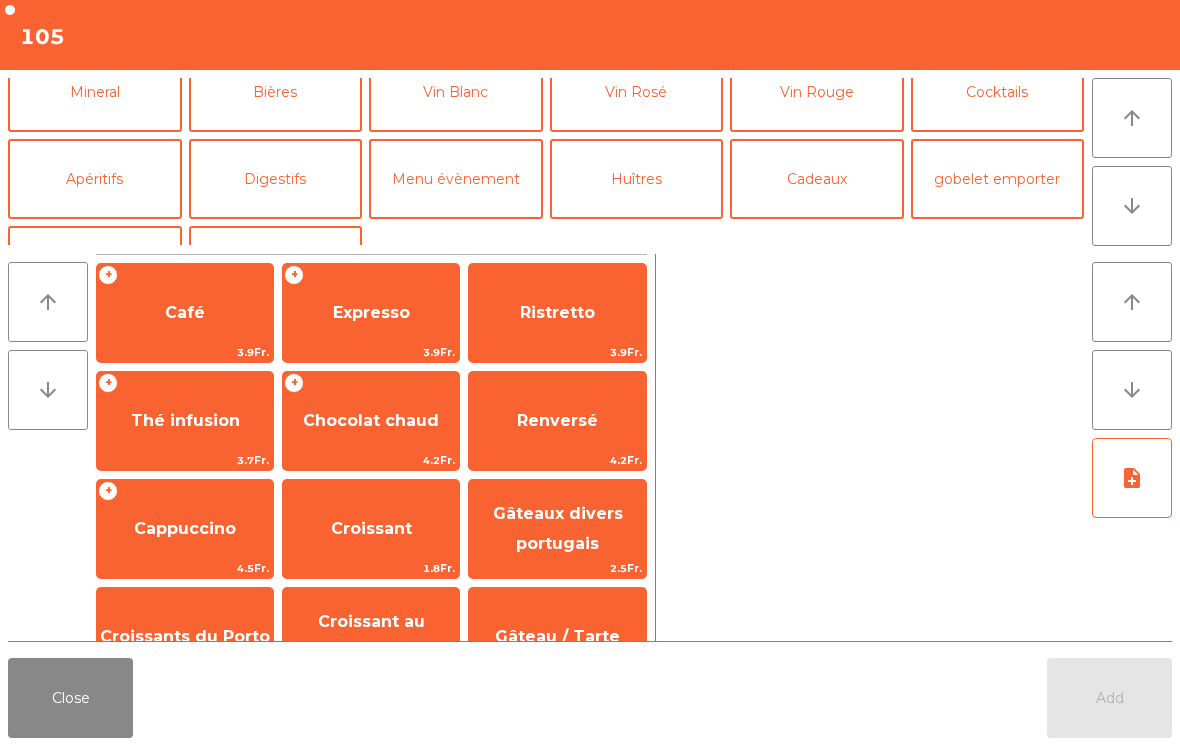 click on "Vin Blanc" 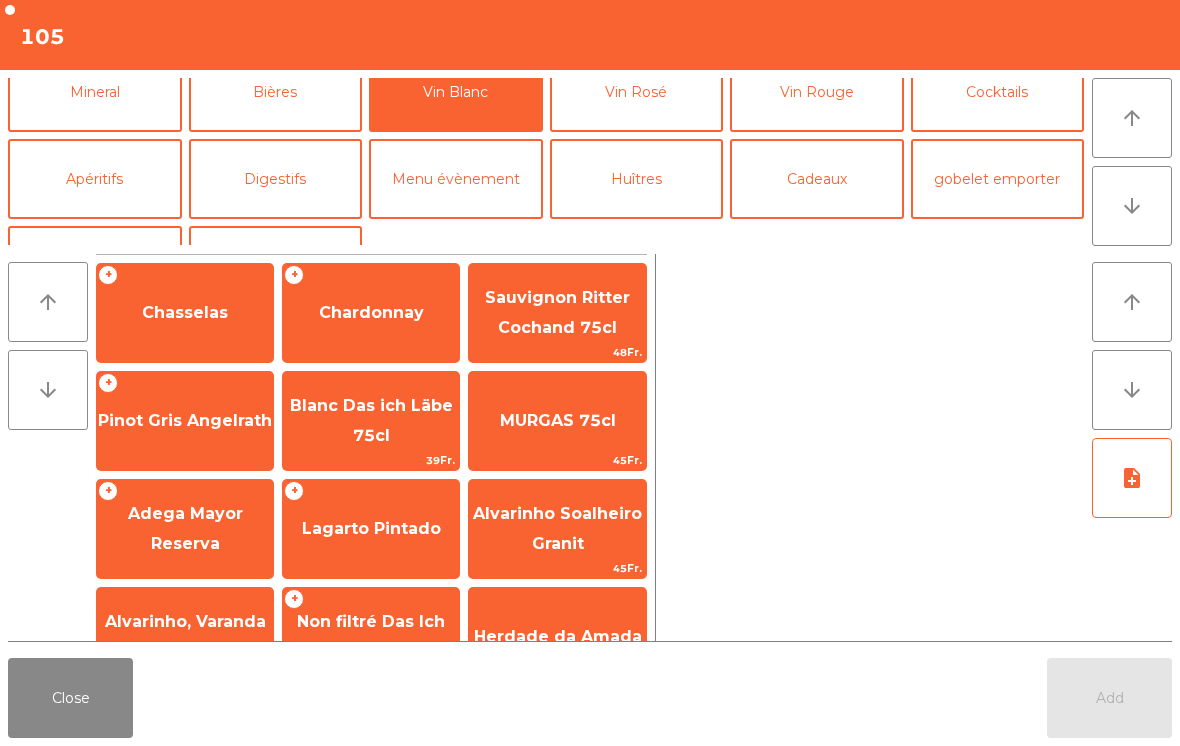click on "+   [PERSON]" 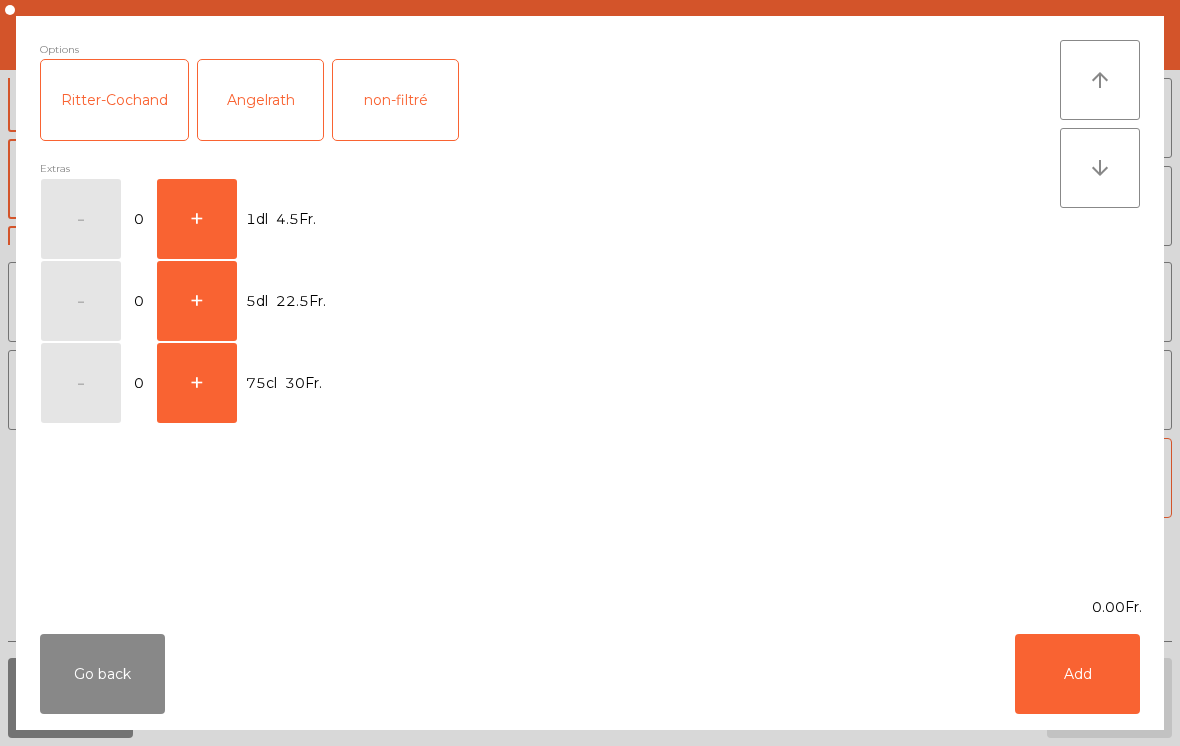 click on "+" 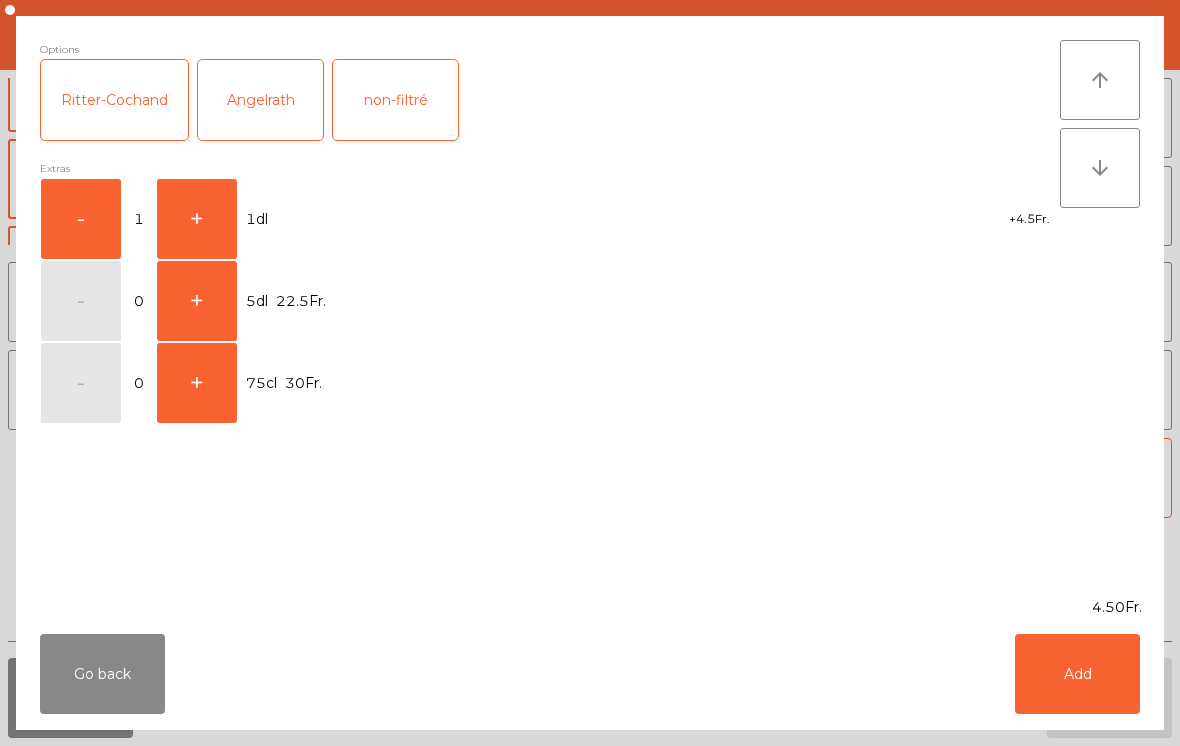 click on "Add" 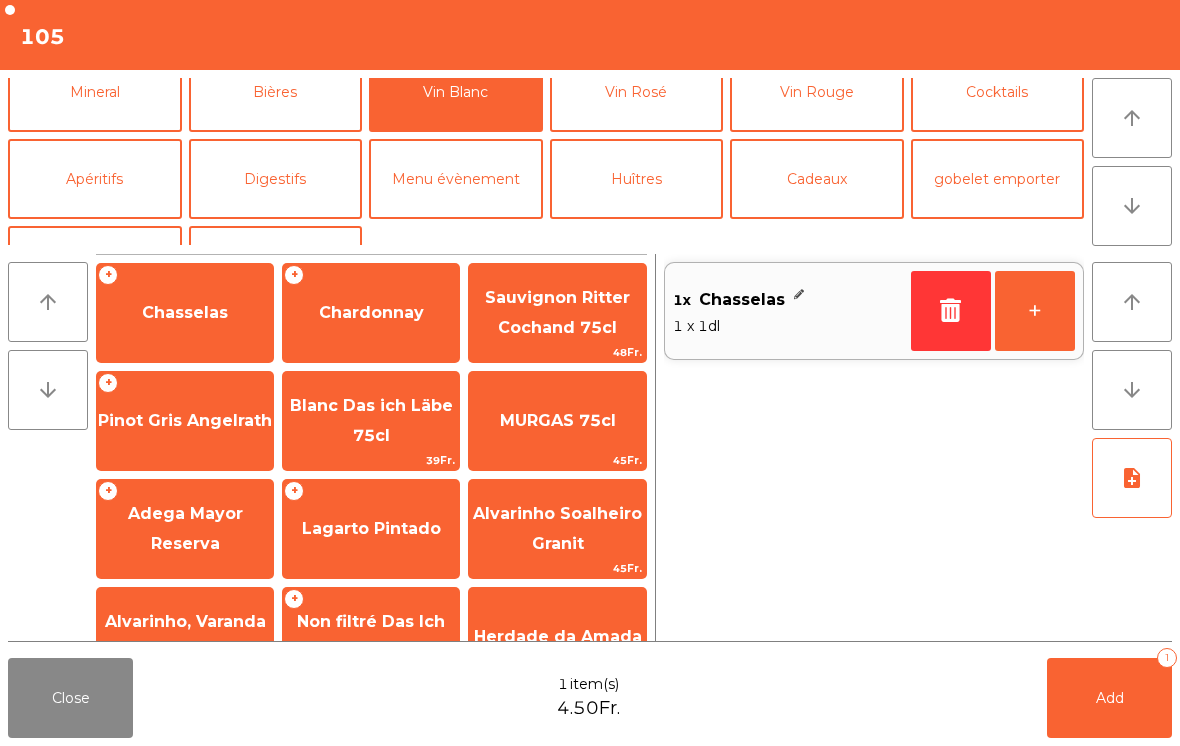 scroll, scrollTop: 107, scrollLeft: 0, axis: vertical 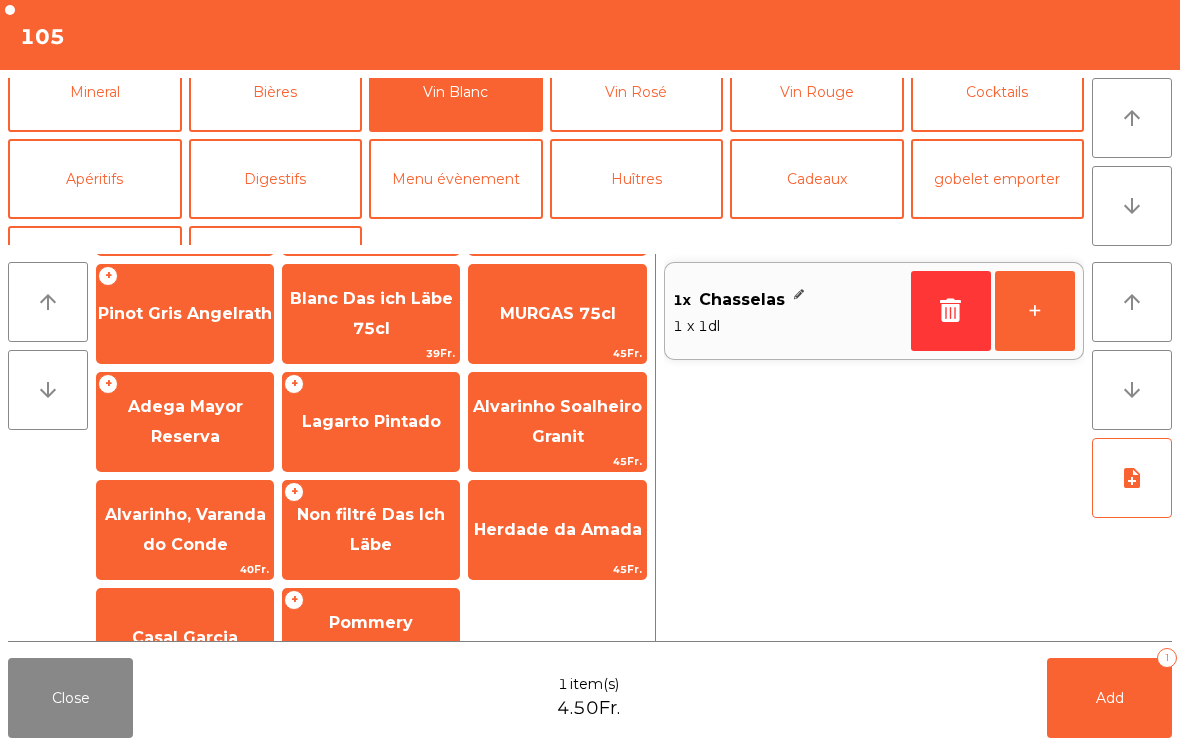 click on "Adega Mayor Reserva" 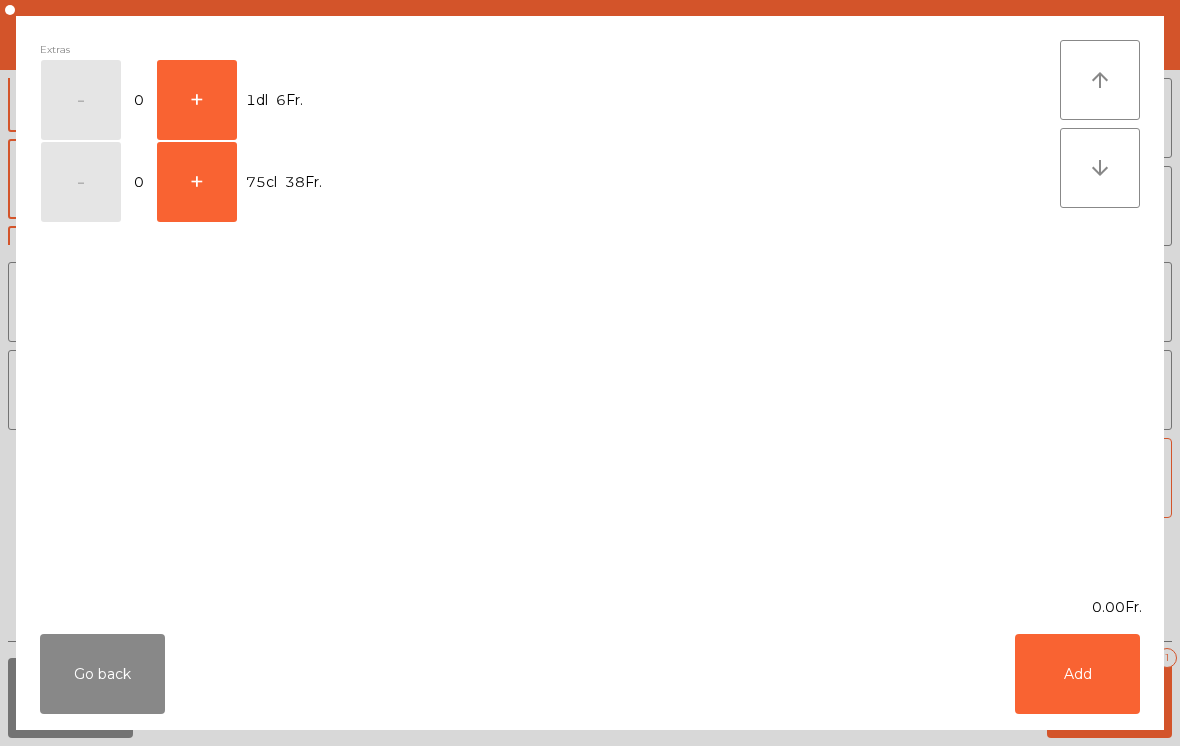 click on "+" 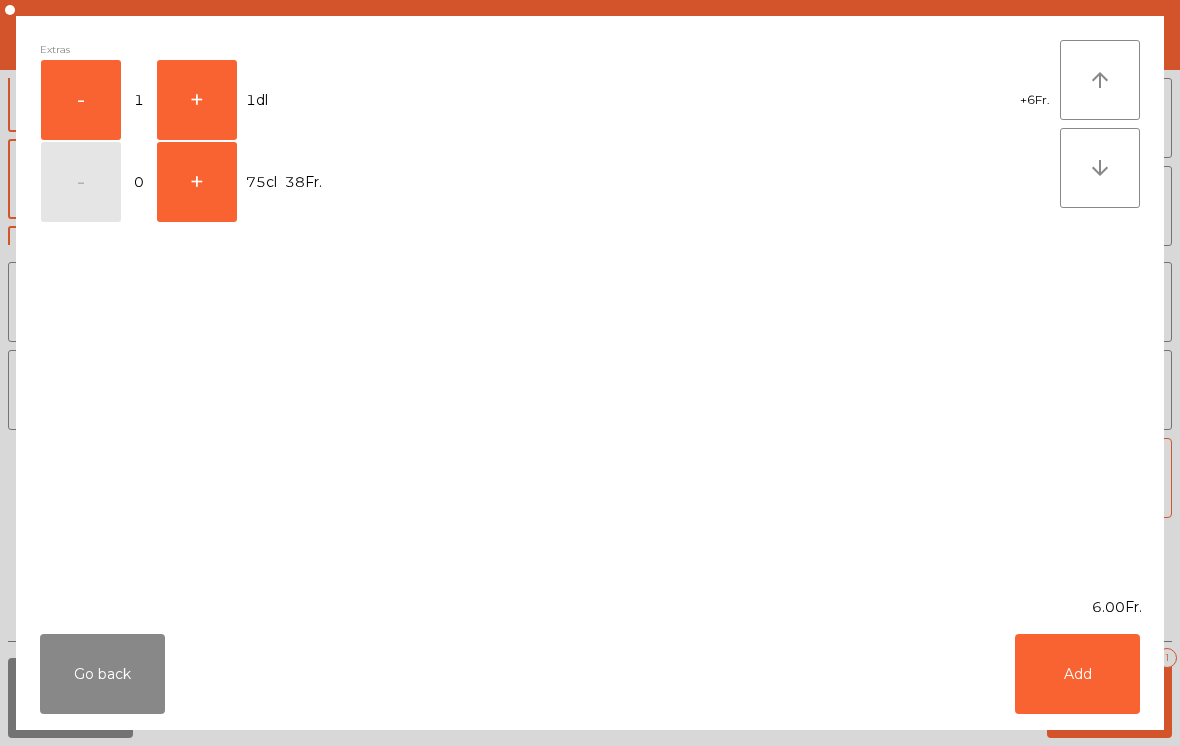click on "Add" 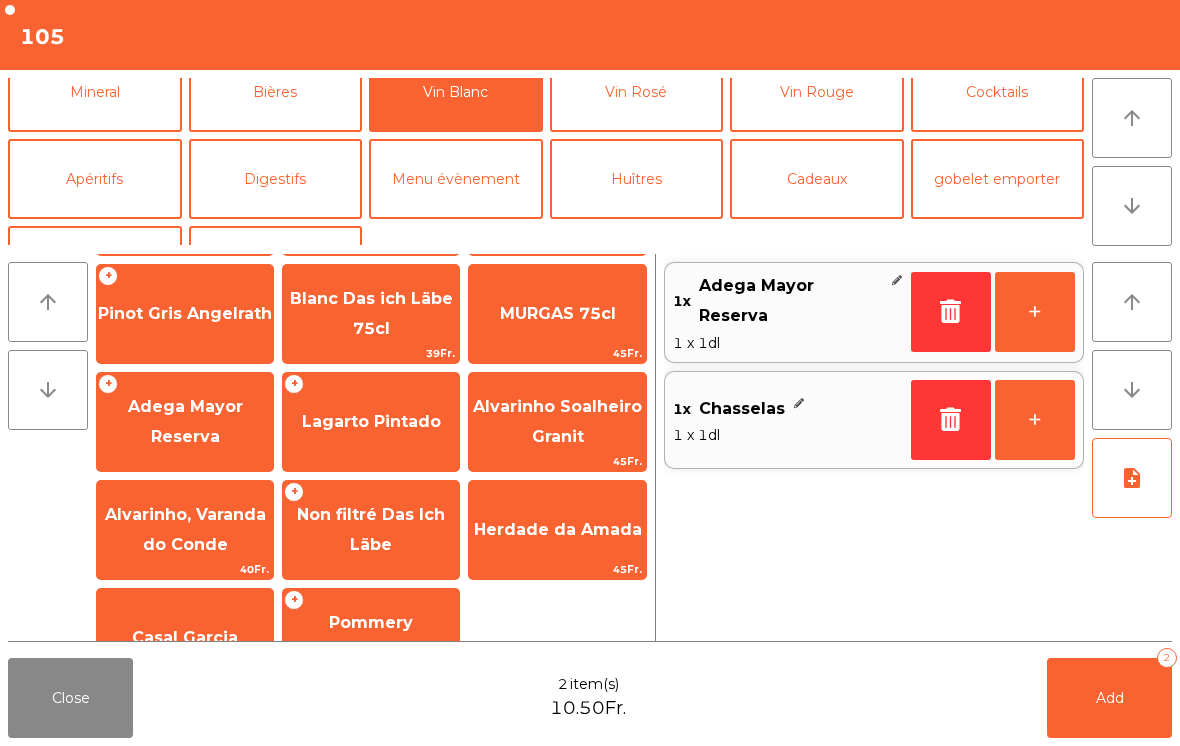 click on "Add   2" 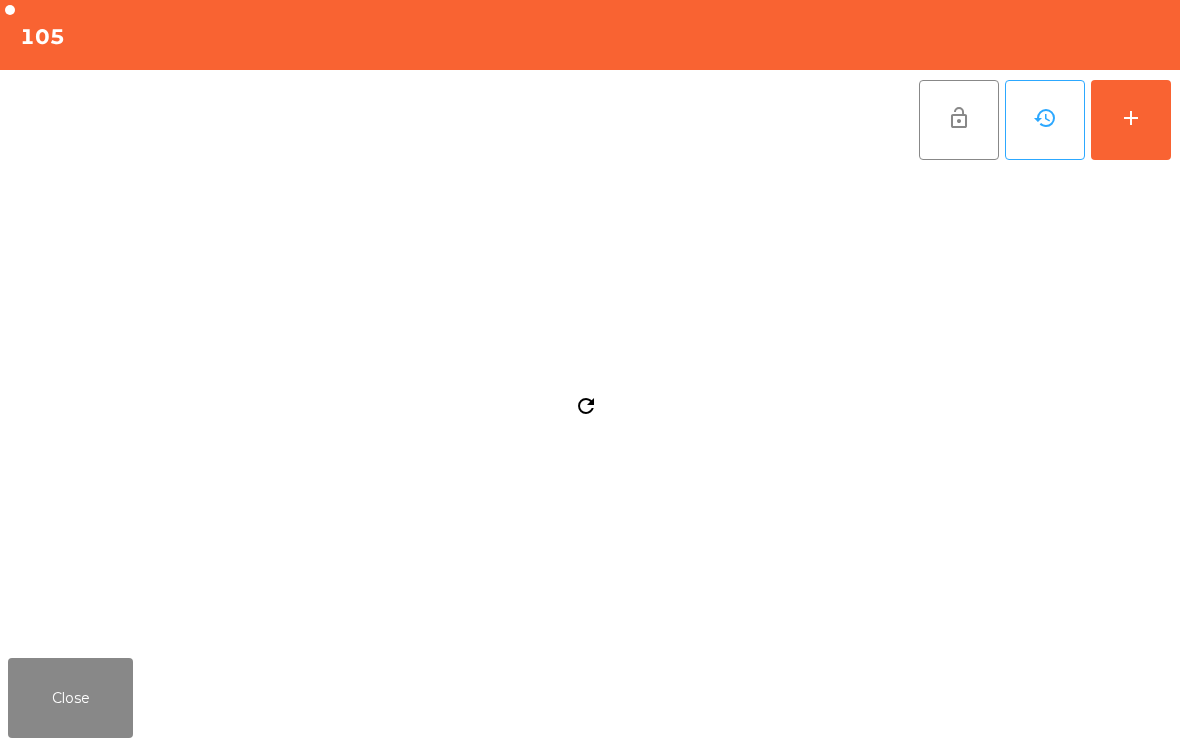 click on "Close" 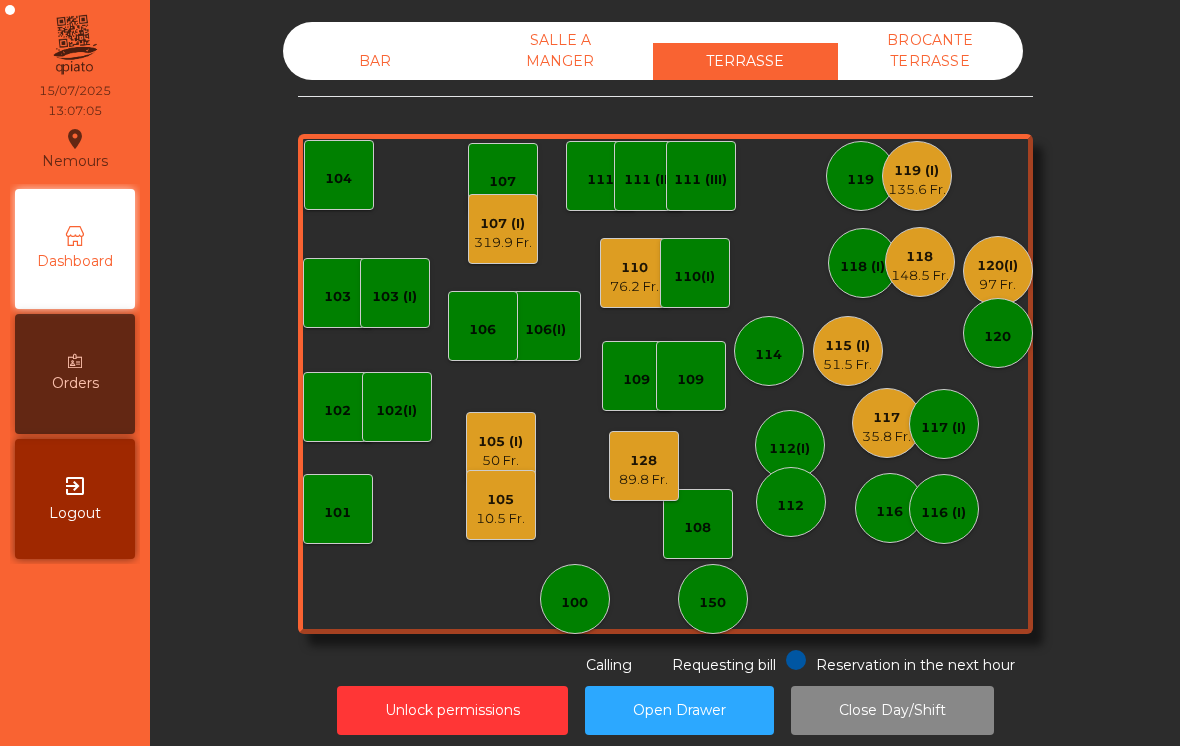 click on "135.6 Fr." 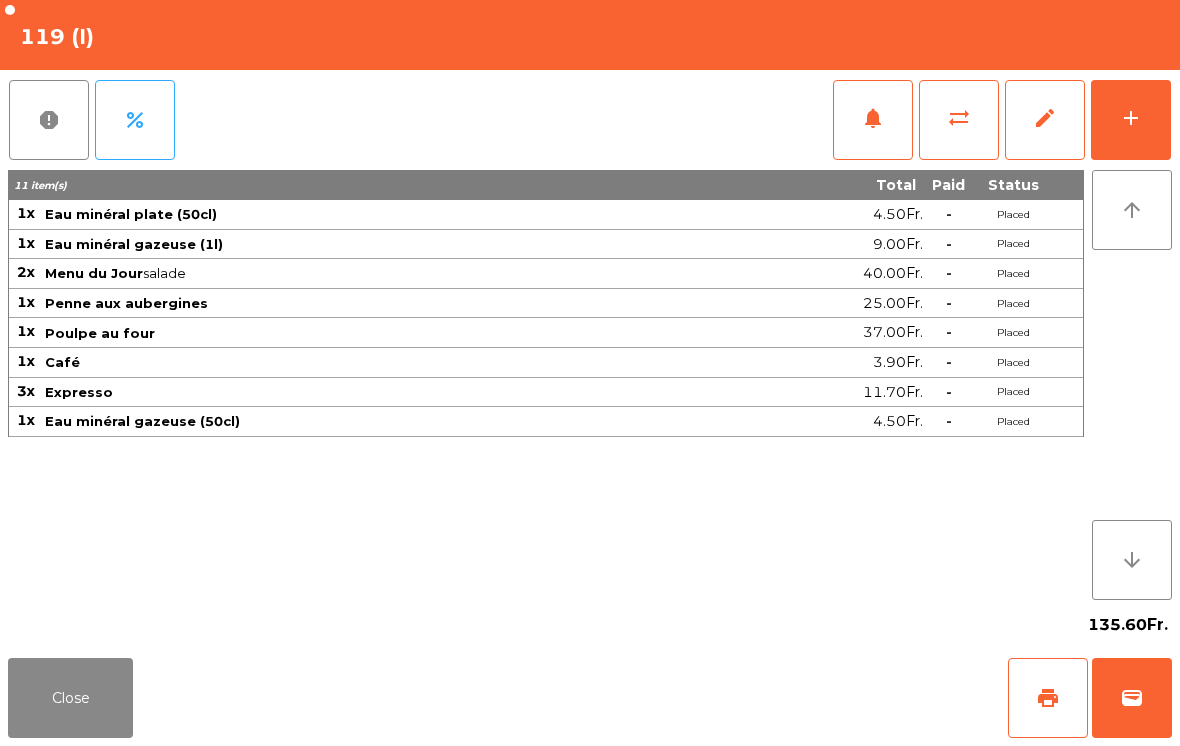click on "print" 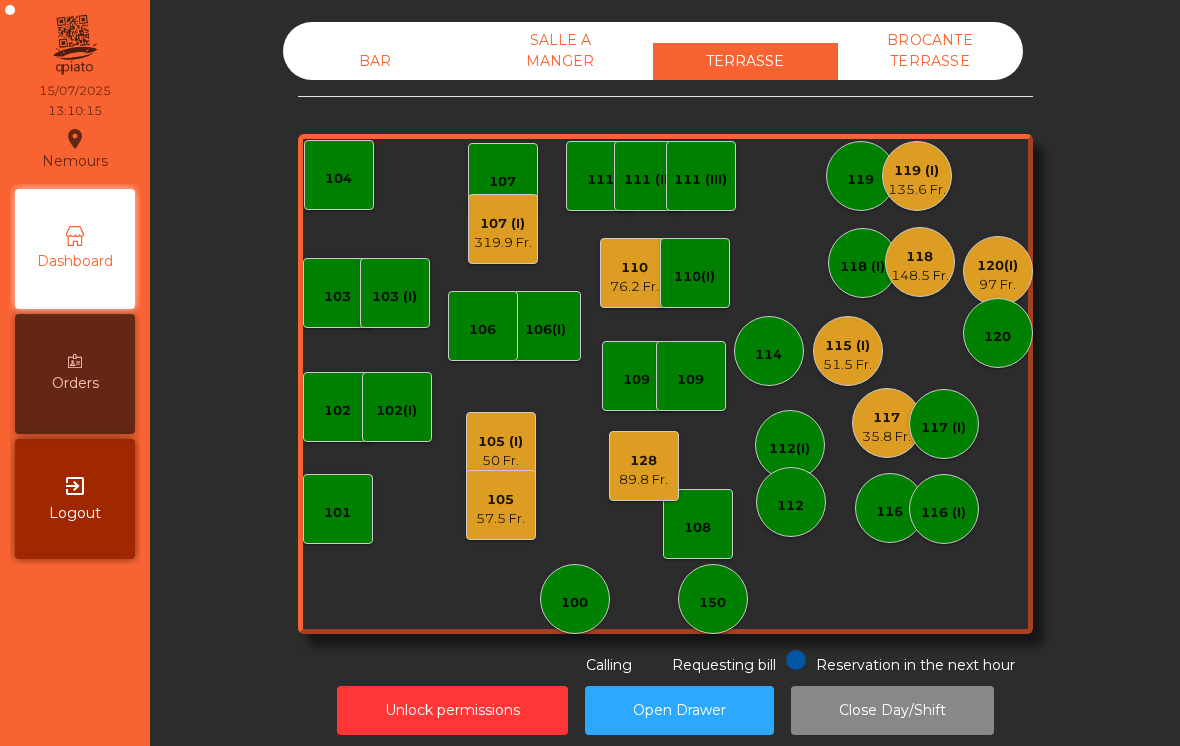 click on "117" 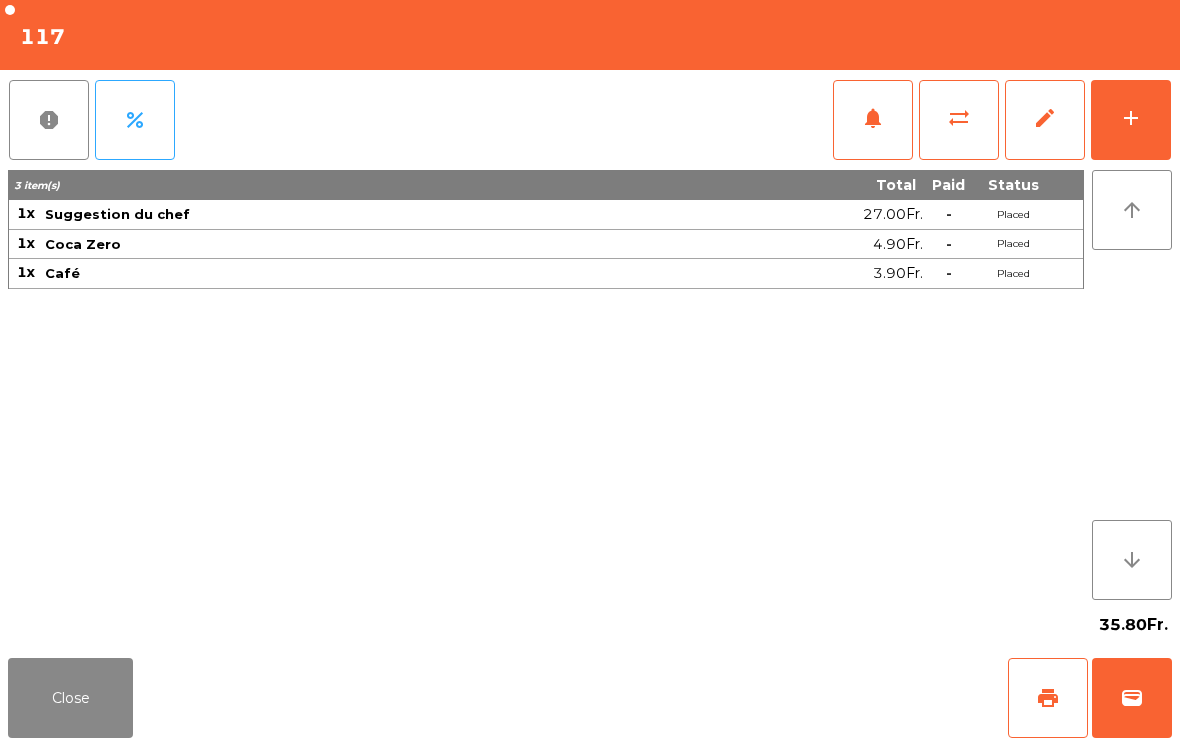 click on "print" 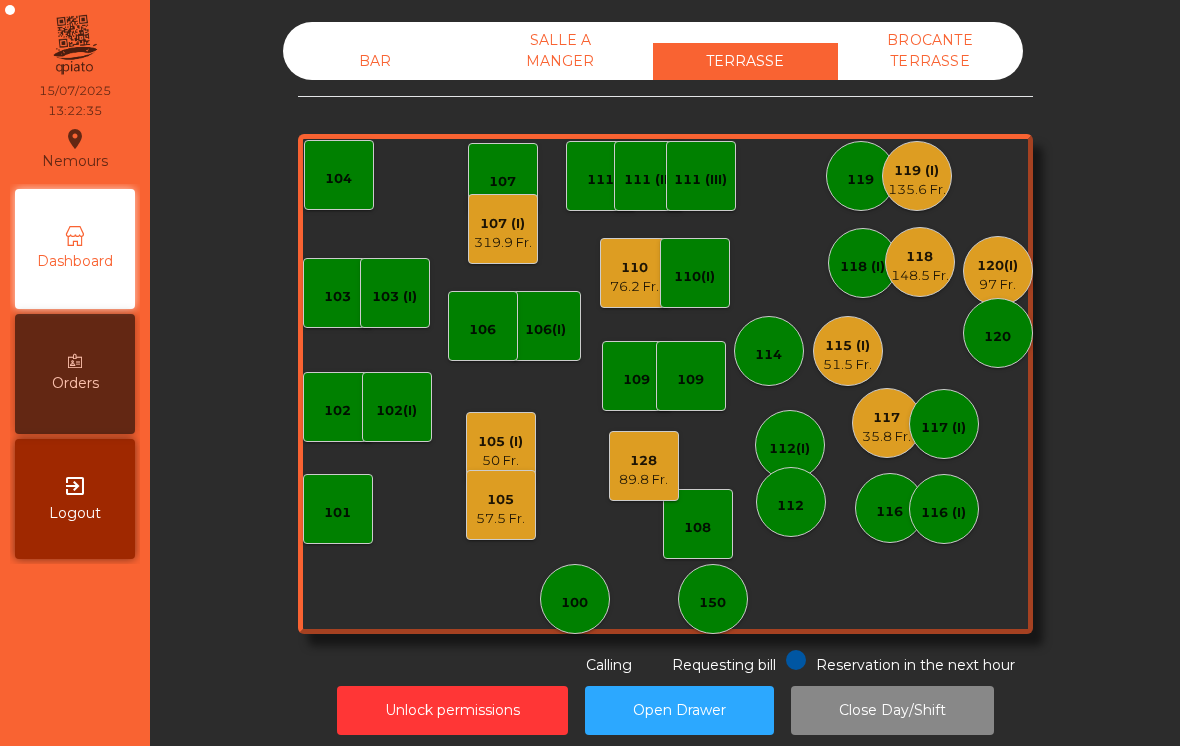 click on "109" 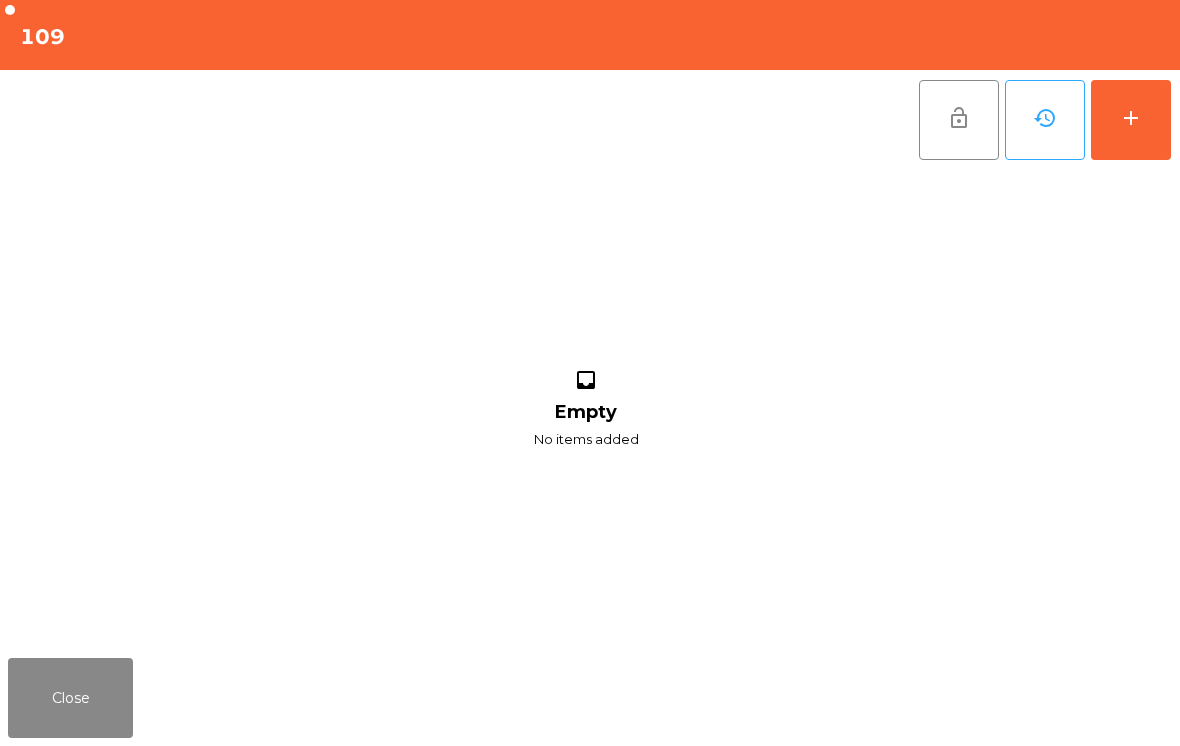 click on "add" 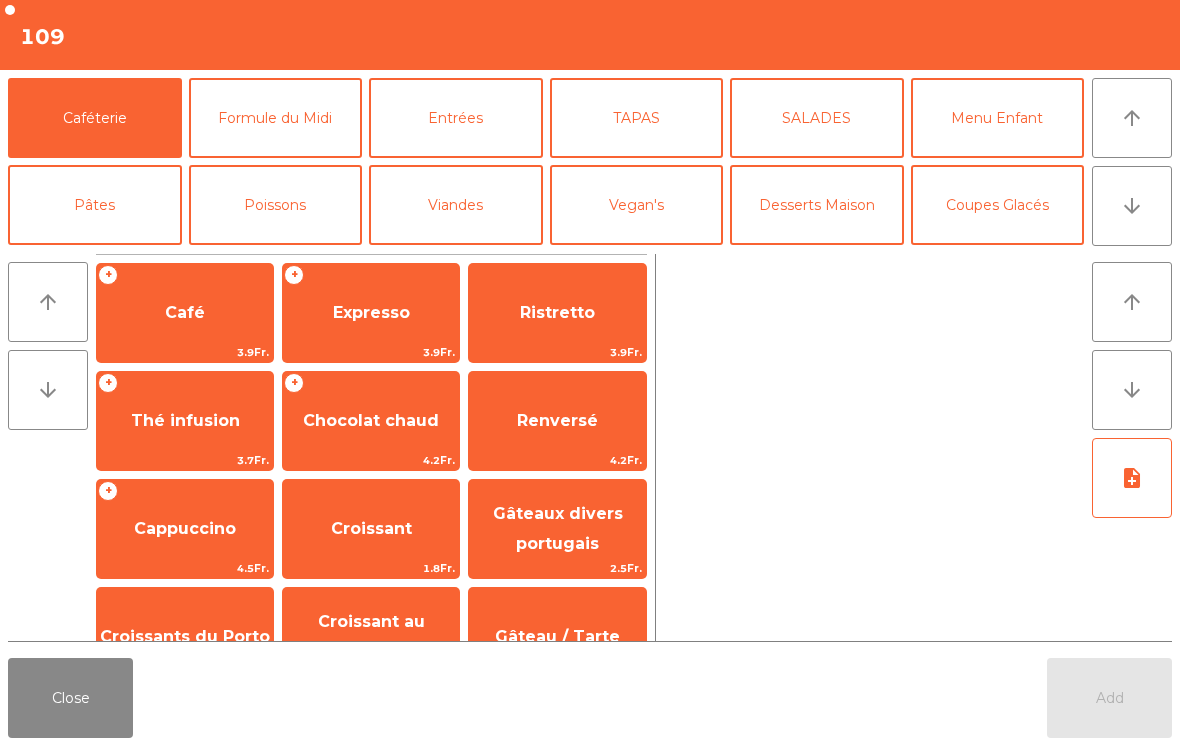 click on "arrow_downward" 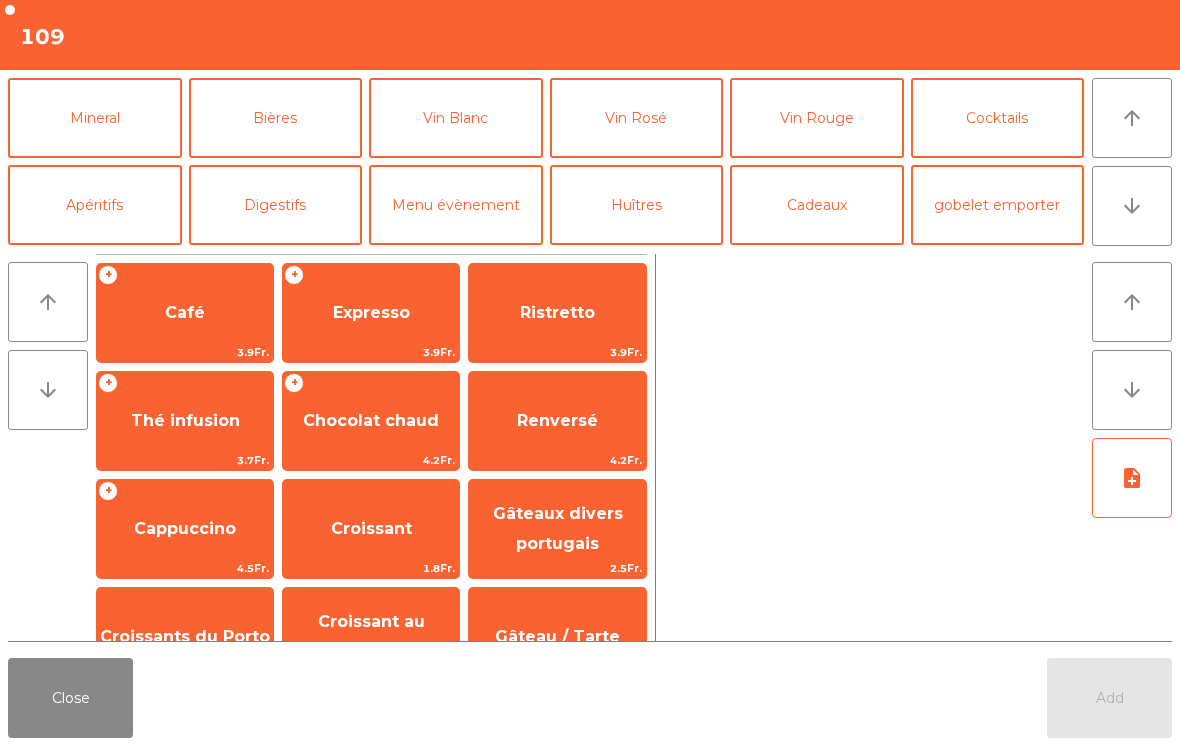 click on "Mineral" 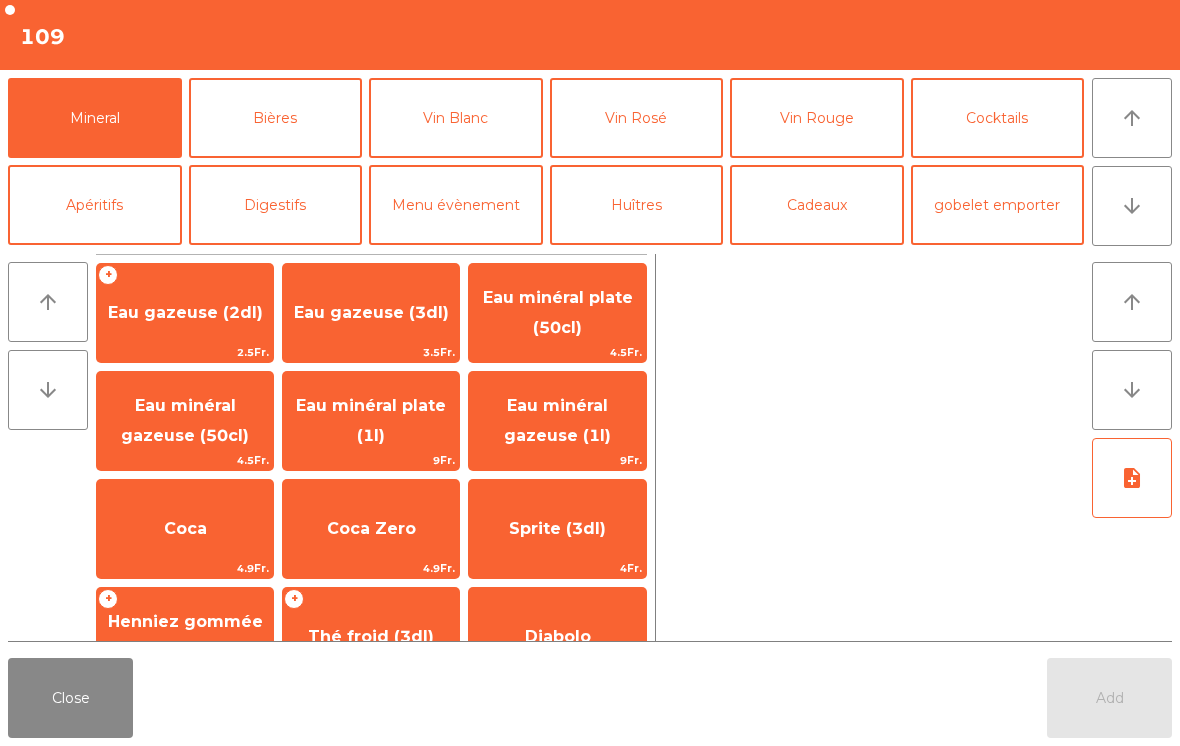 scroll, scrollTop: -2, scrollLeft: 0, axis: vertical 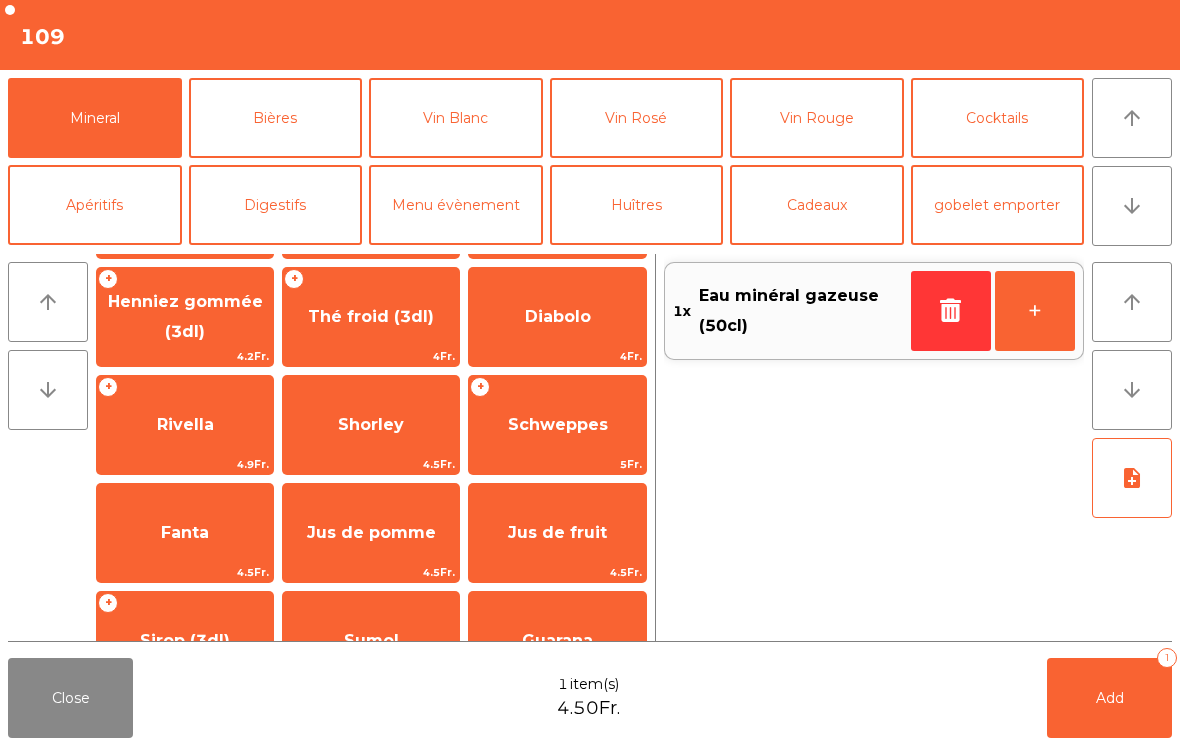 click on "Shorley" 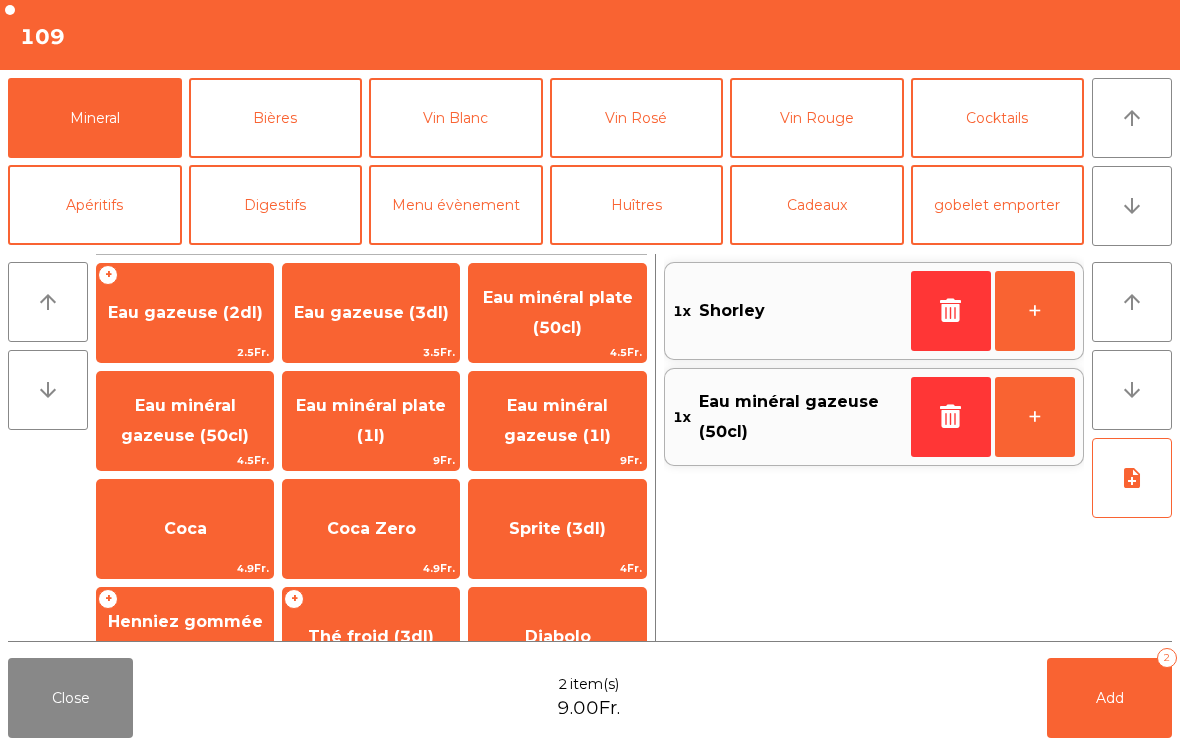 scroll, scrollTop: 175, scrollLeft: 0, axis: vertical 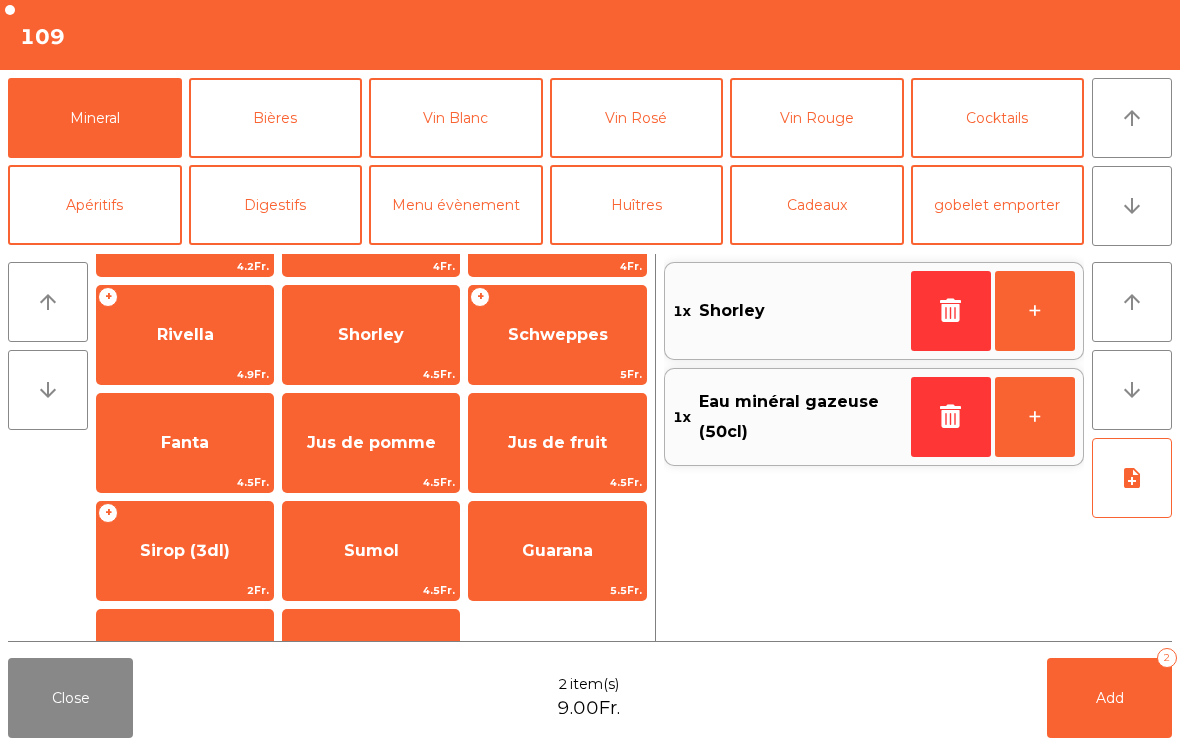 click on "Jus de pomme" 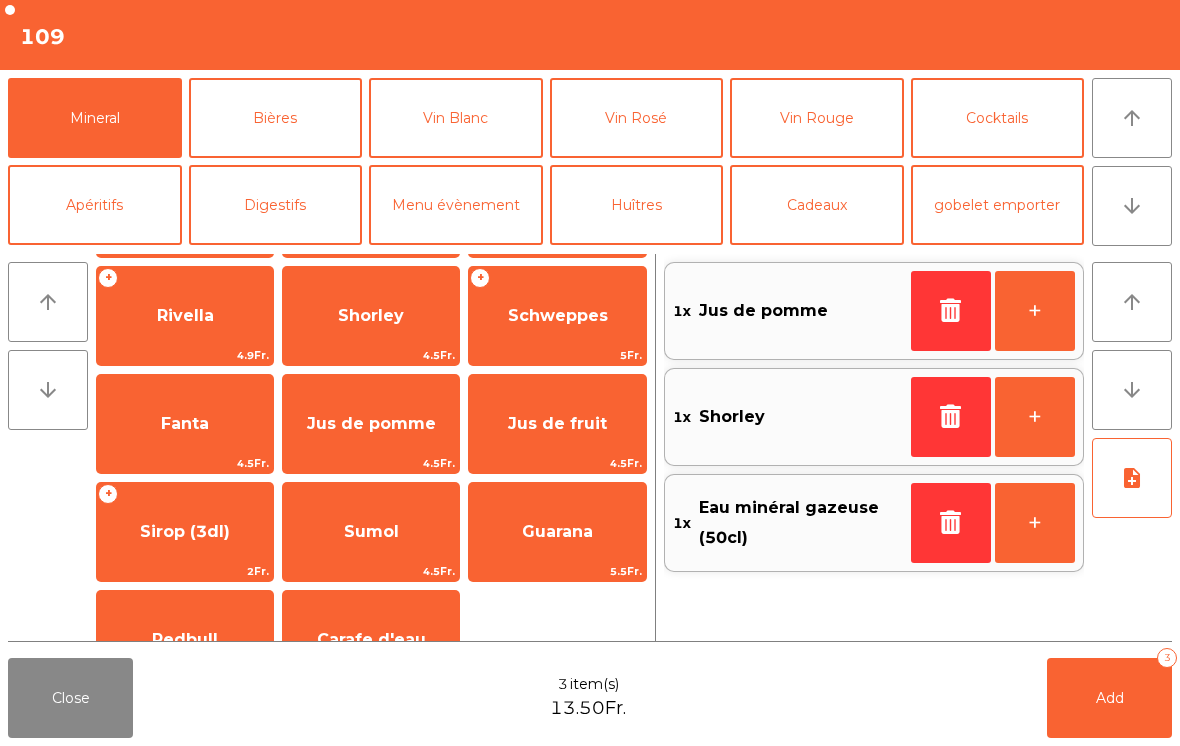 click on "Add" 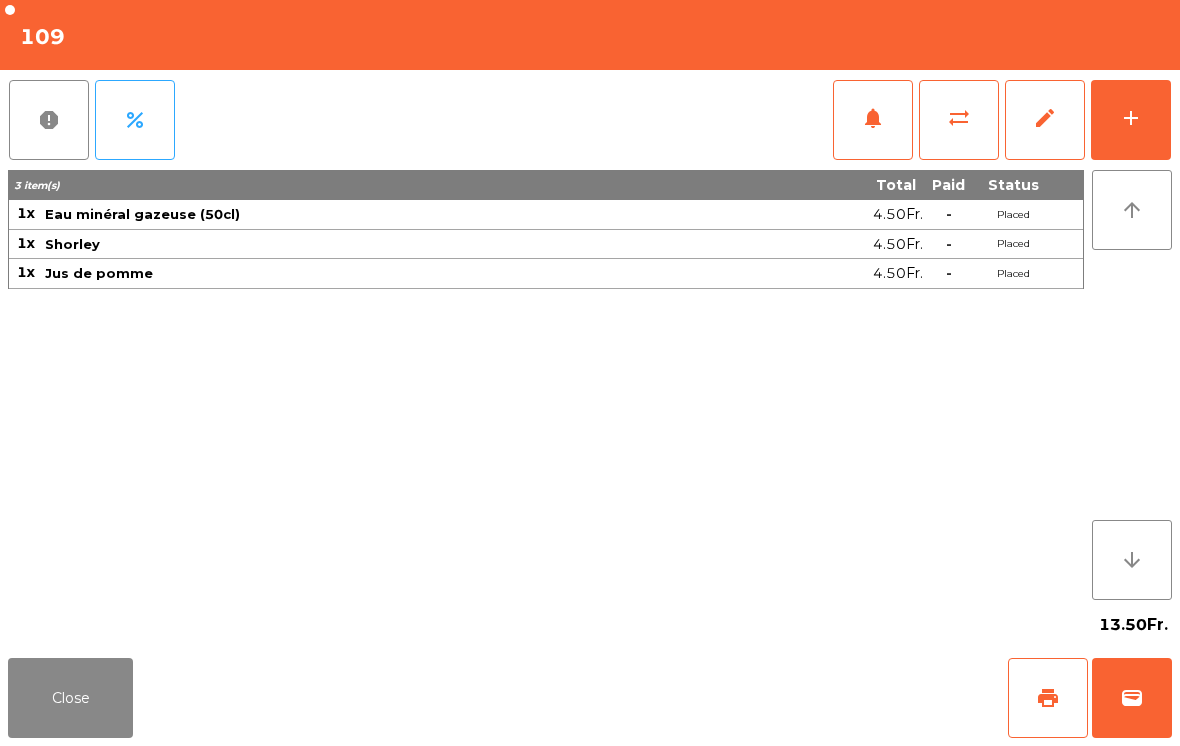 click on "Close" 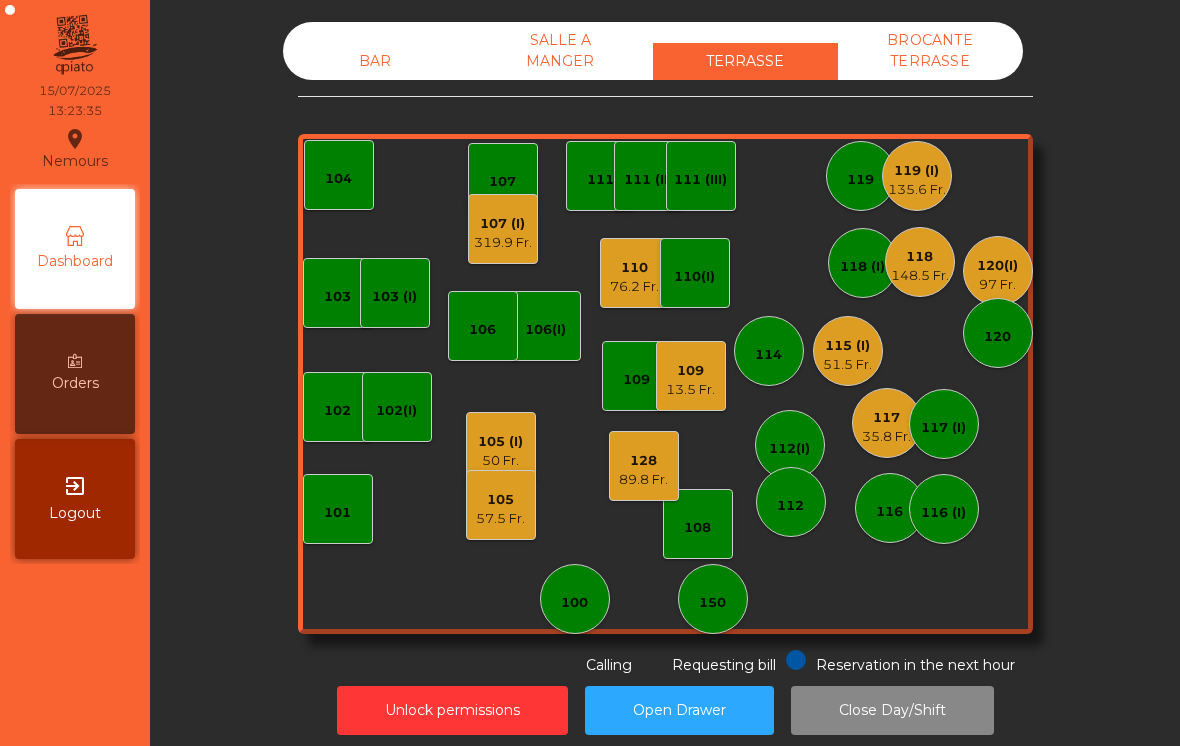 click on "319.9 Fr." 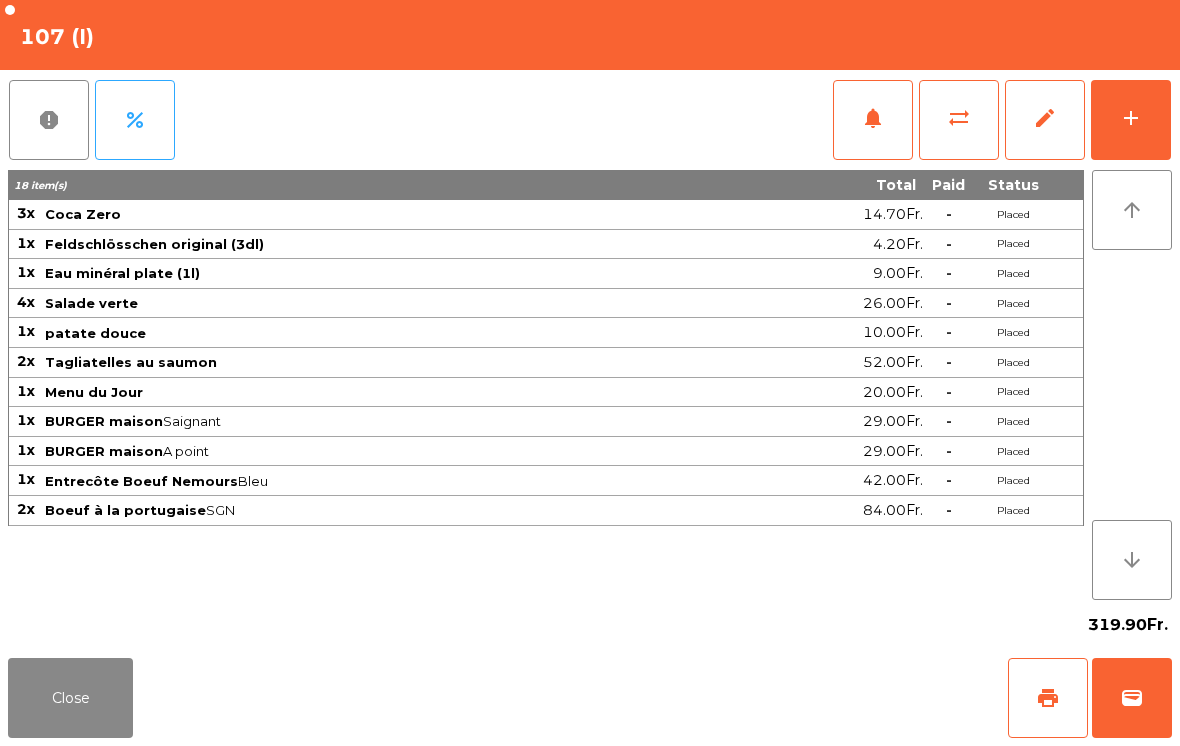 click on "notifications" 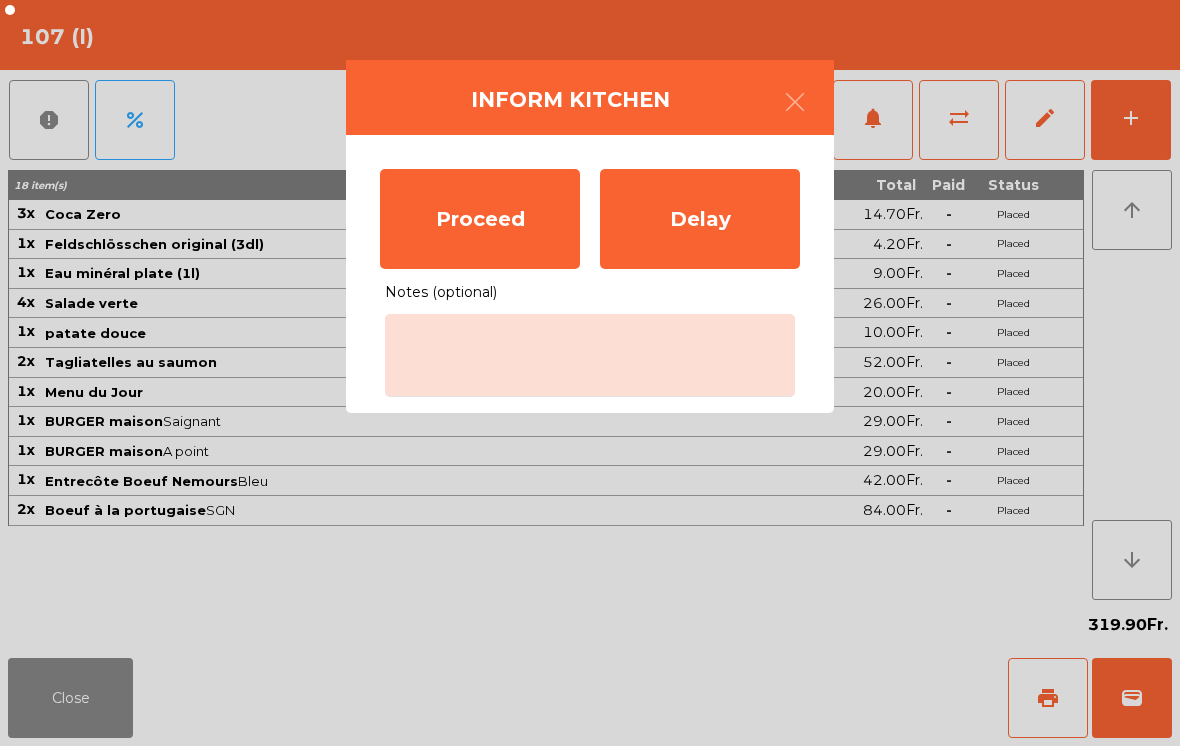 click on "Proceed" 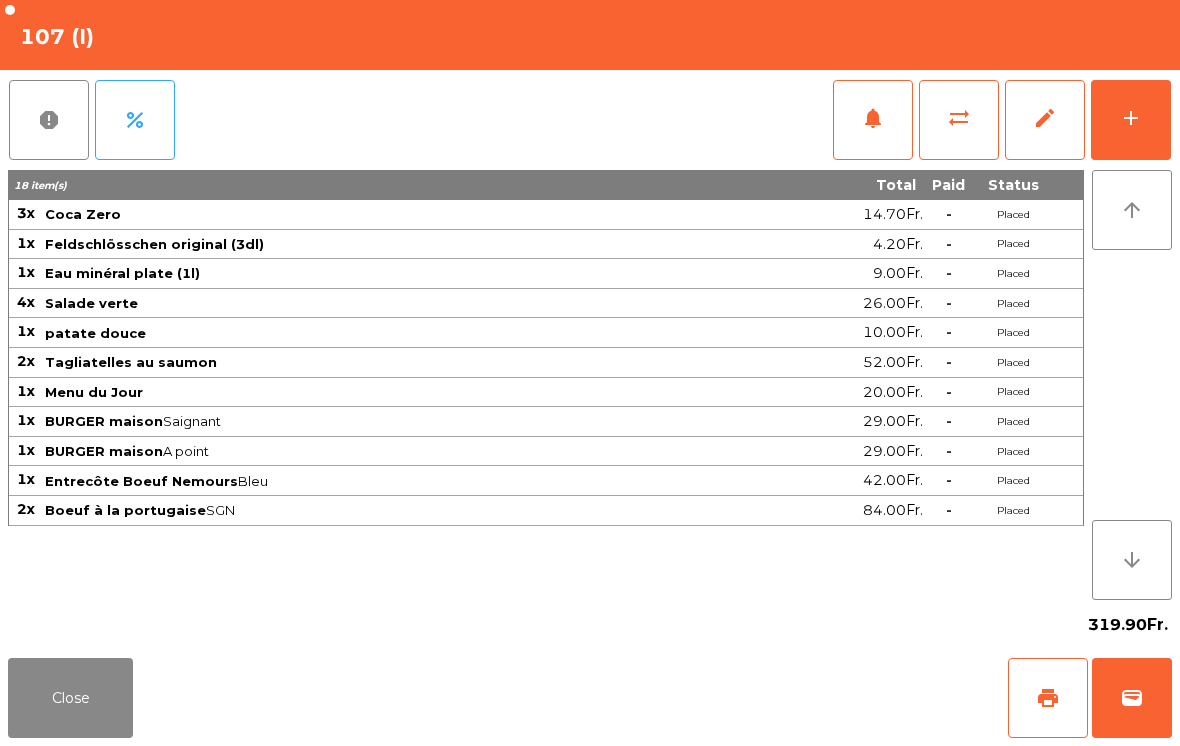 click on "Close" 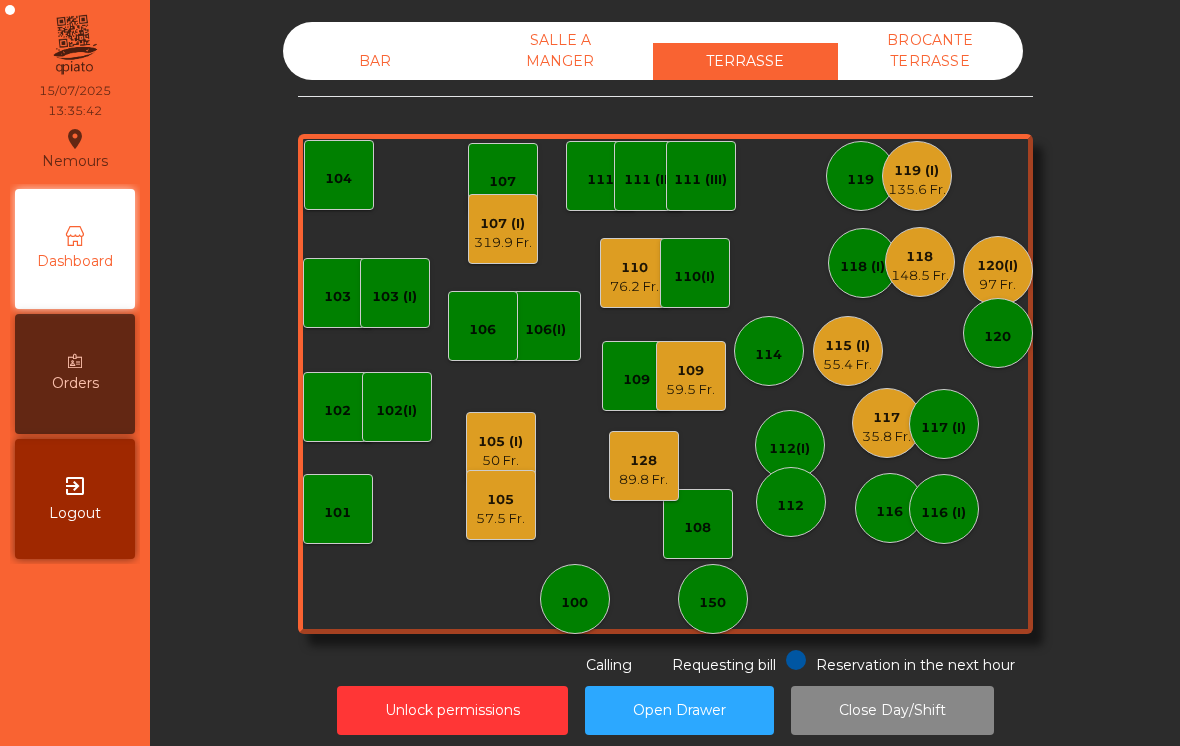 click on "59.5 Fr." 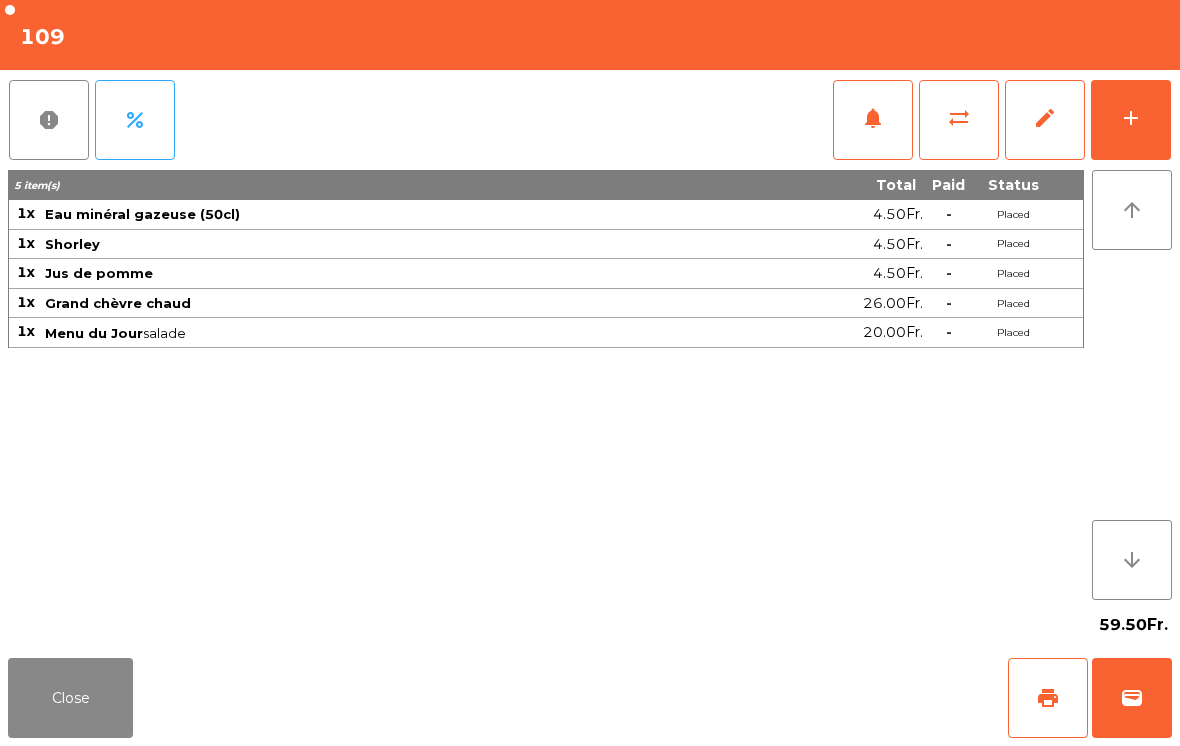 click on "Close" 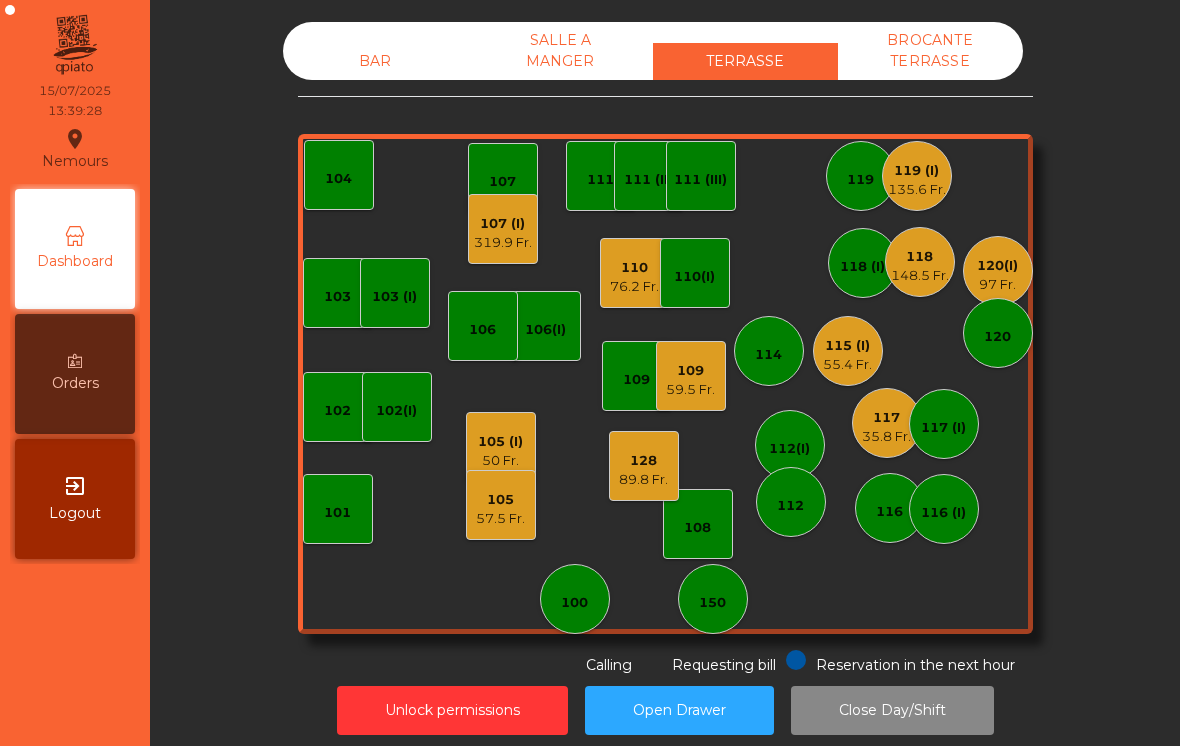 click on "BAR" 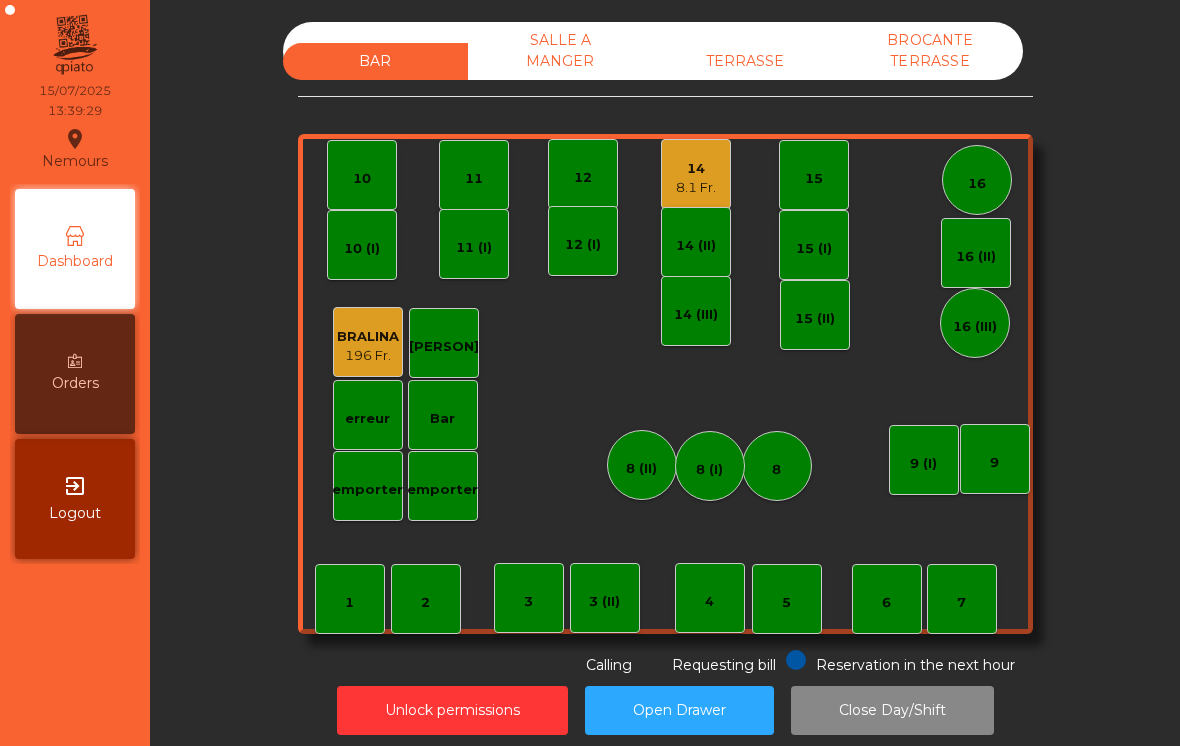 click on "14   8.1 Fr." 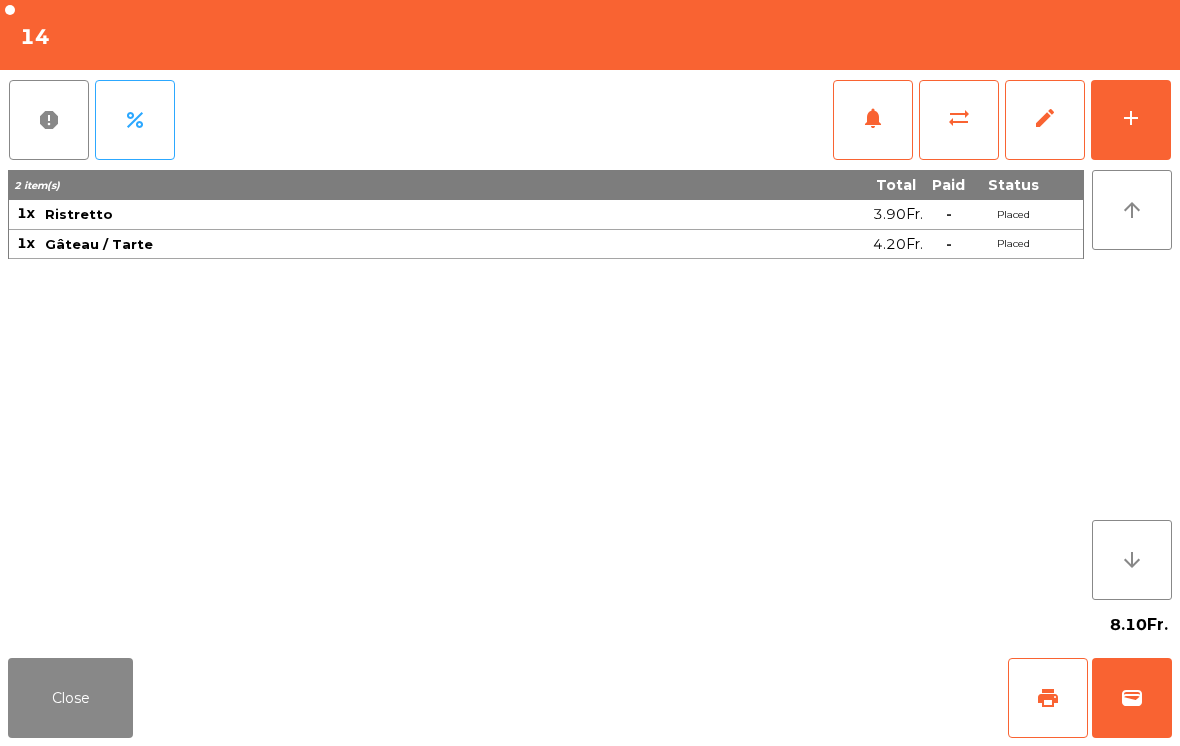 click on "print" 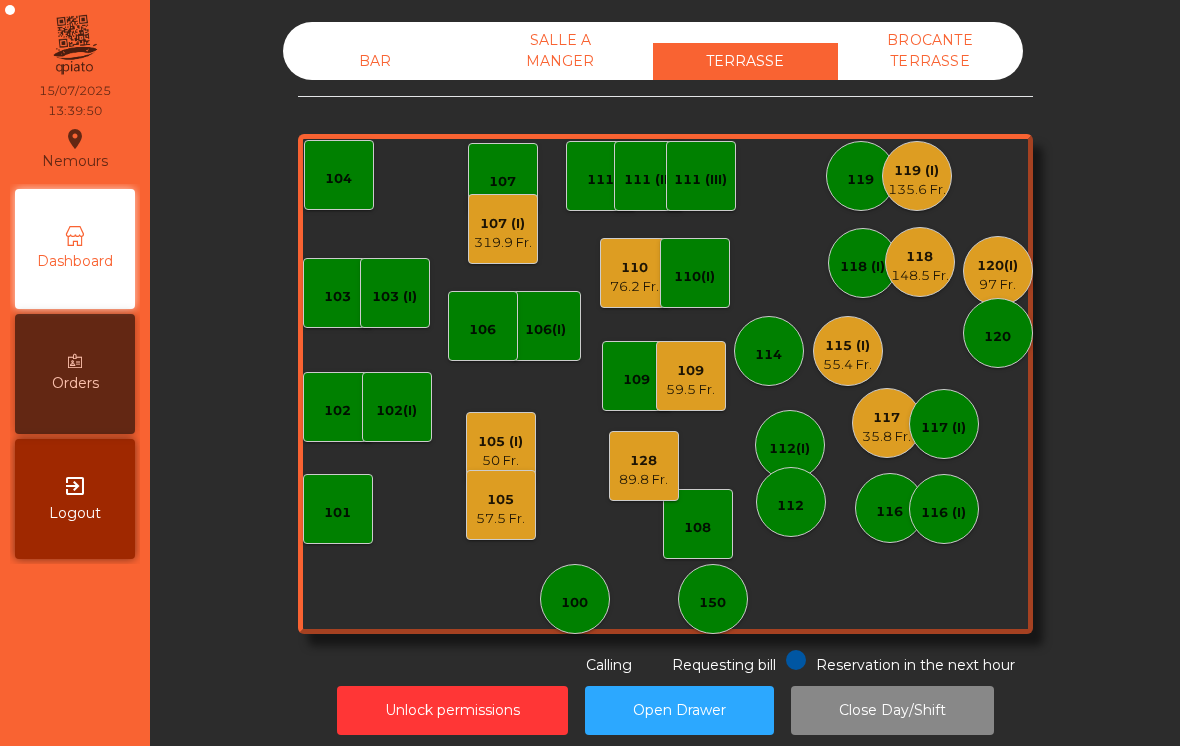 click on "148.5 Fr." 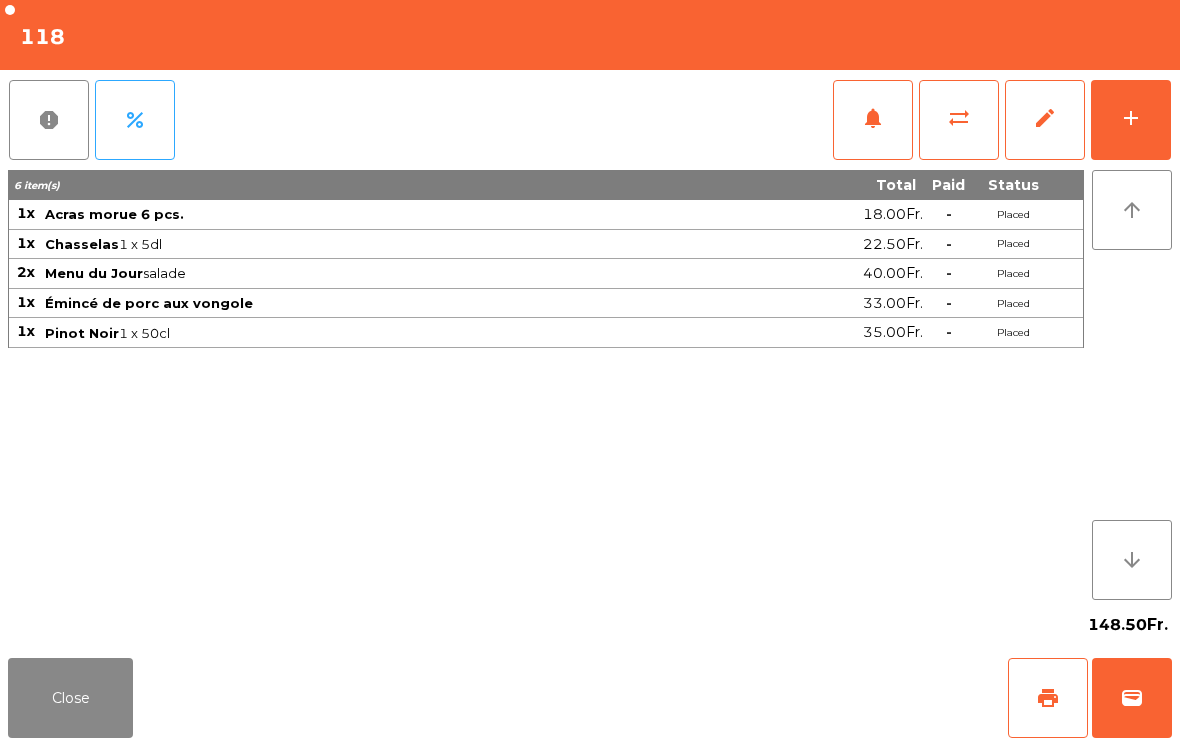 click on "add" 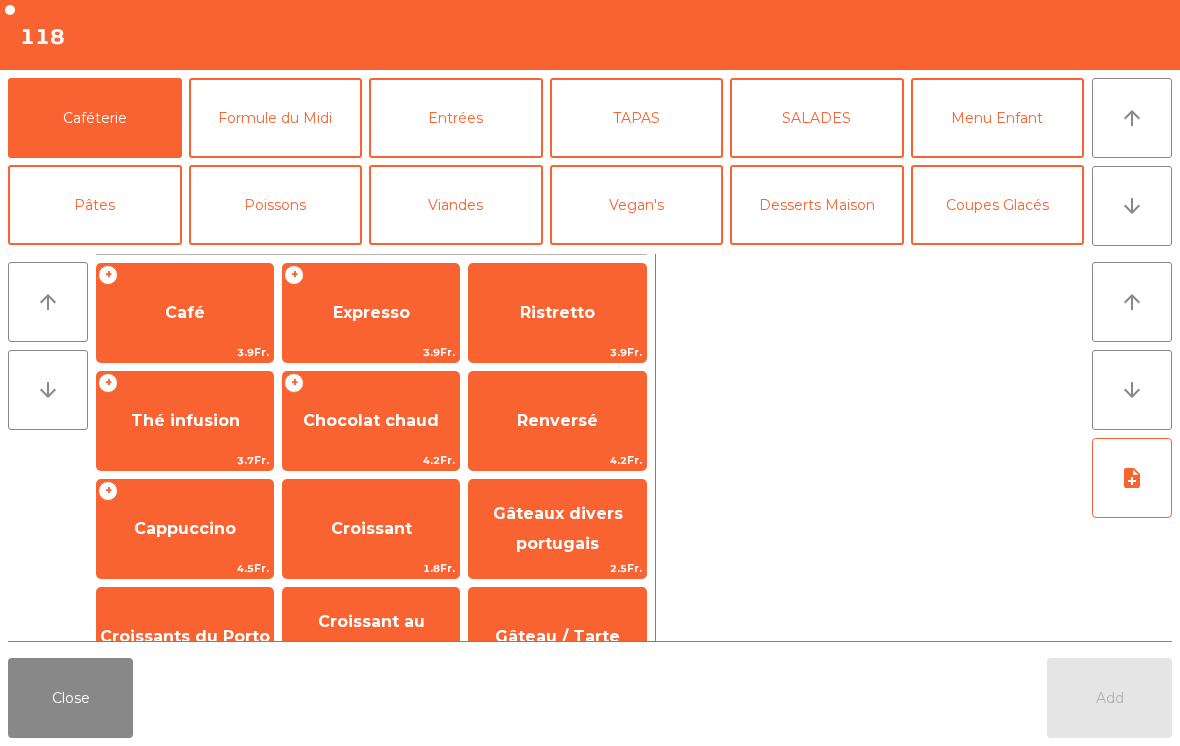 click on "Coupes Glacés" 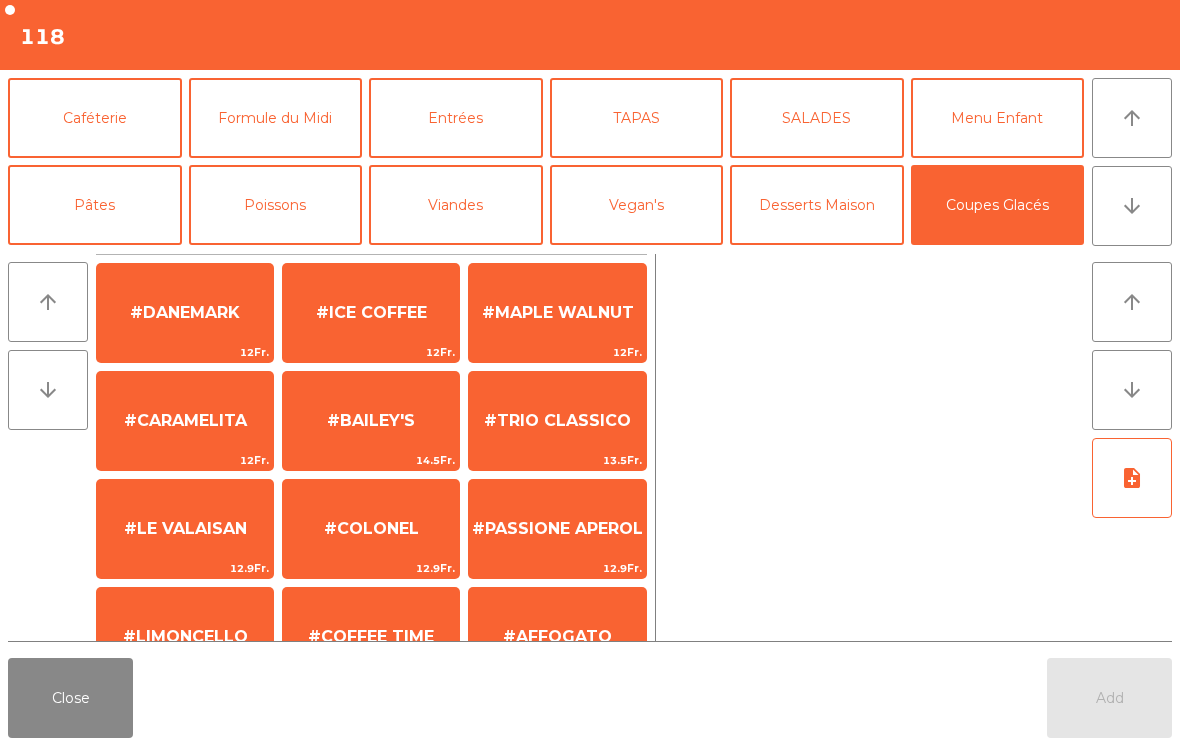 click on "#LE VALAISAN" 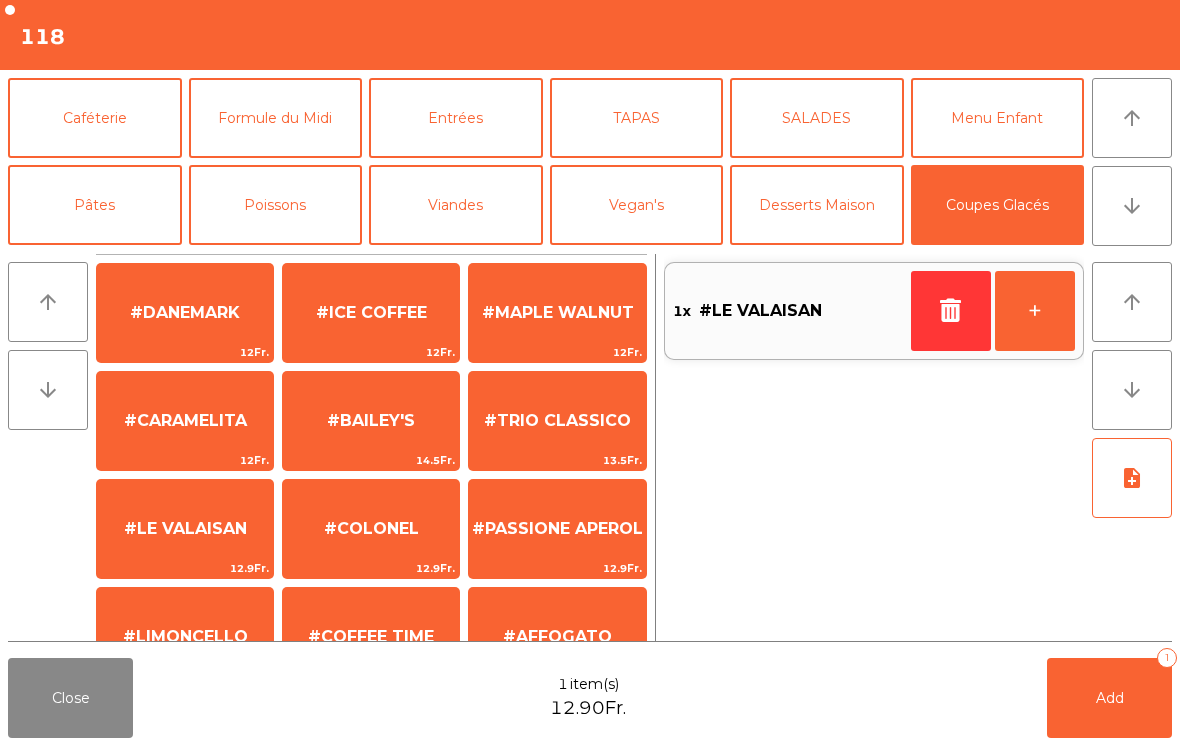 click on "12.9Fr." 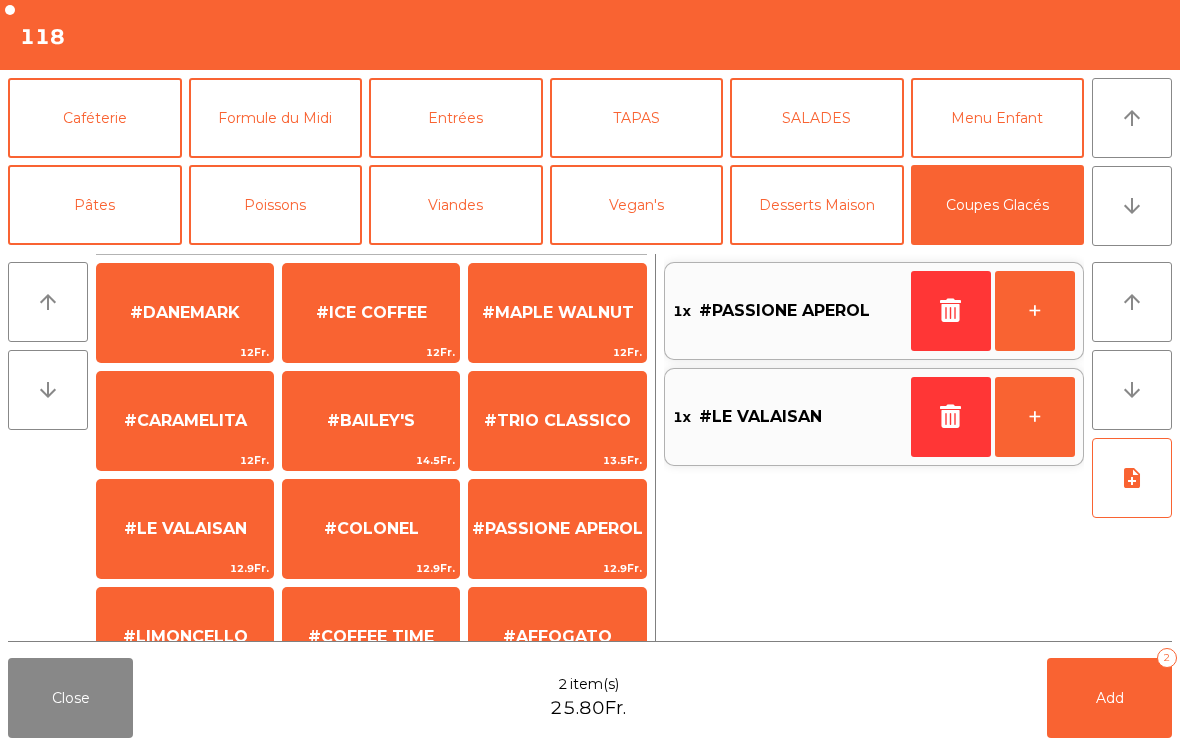 scroll, scrollTop: 185, scrollLeft: 0, axis: vertical 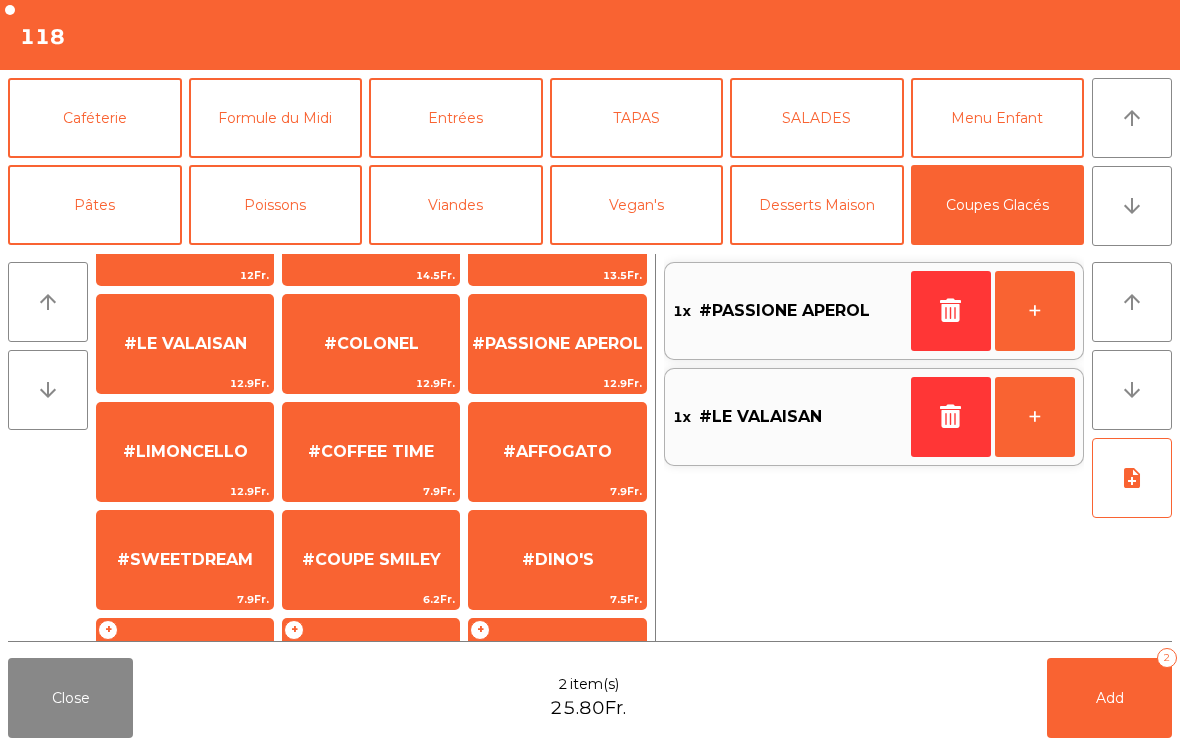 click on "7.9Fr." 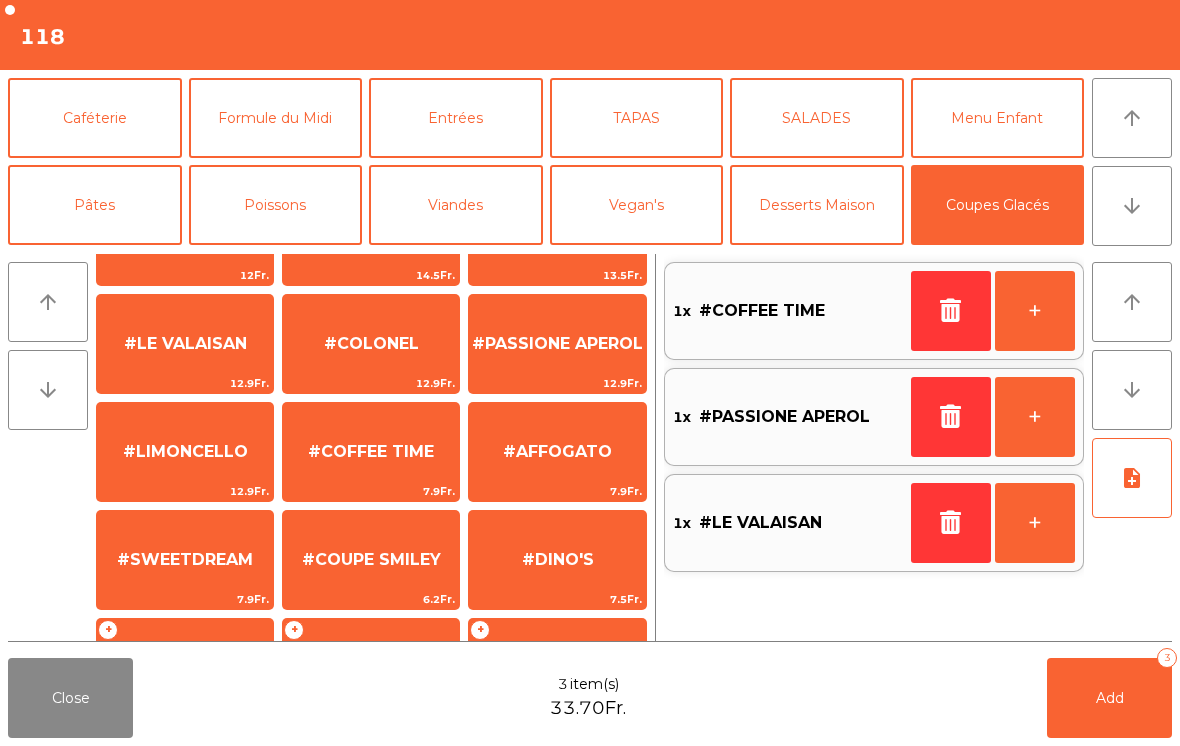 click on "Add" 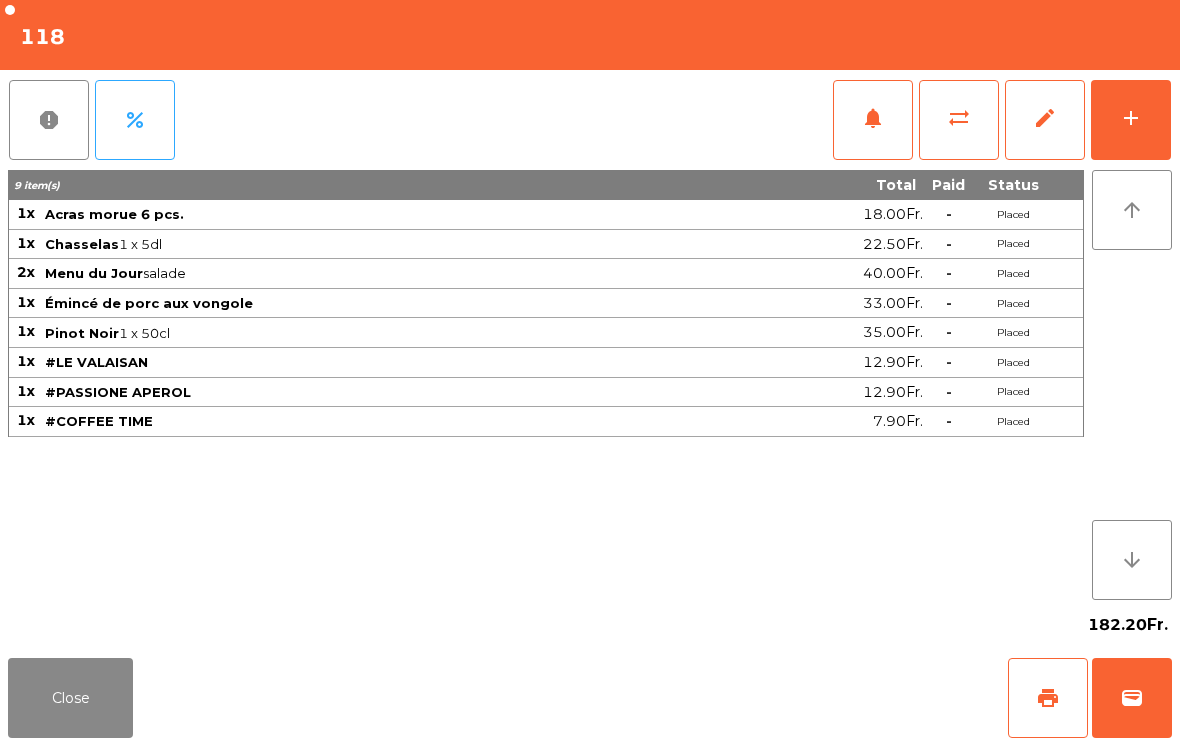 click on "Close" 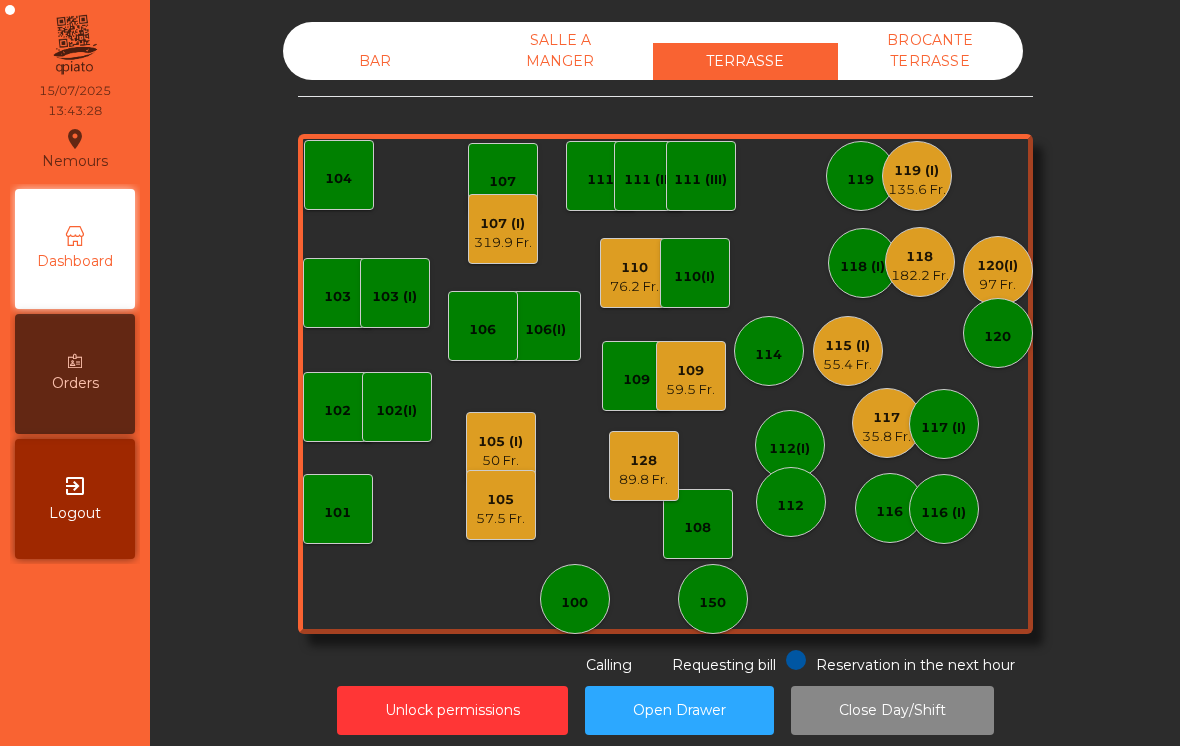 click on "109   59.5 Fr." 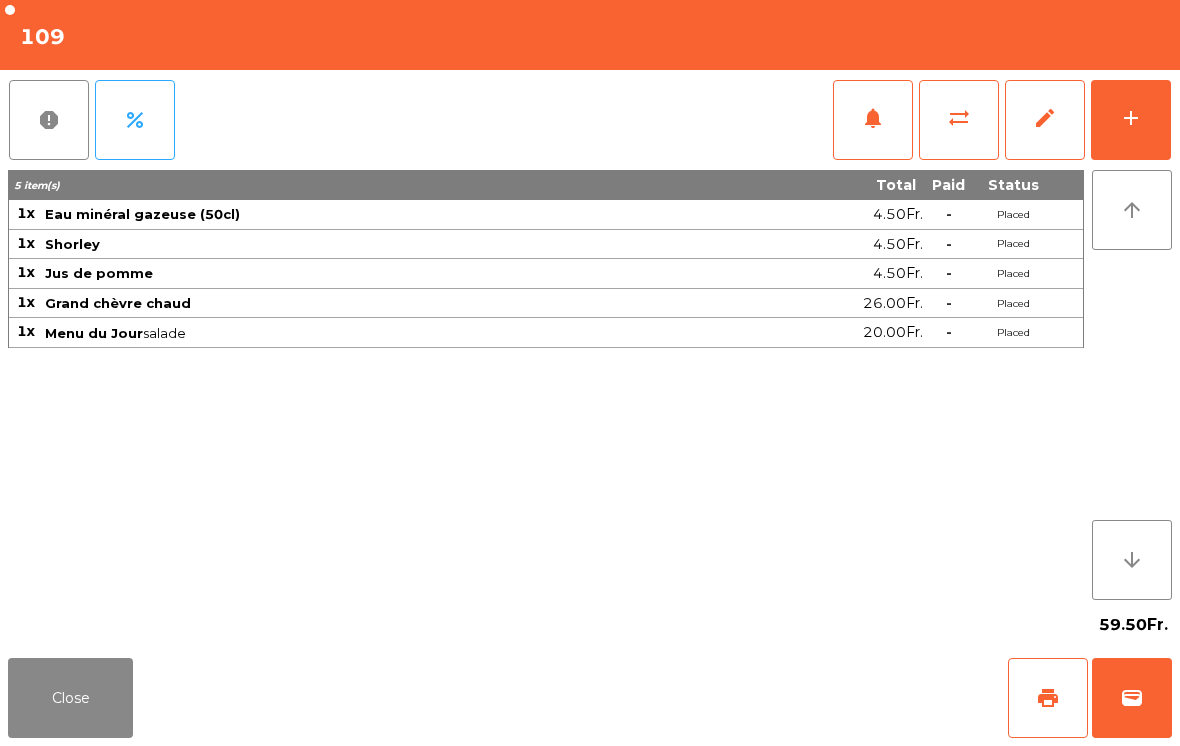 click on "notifications" 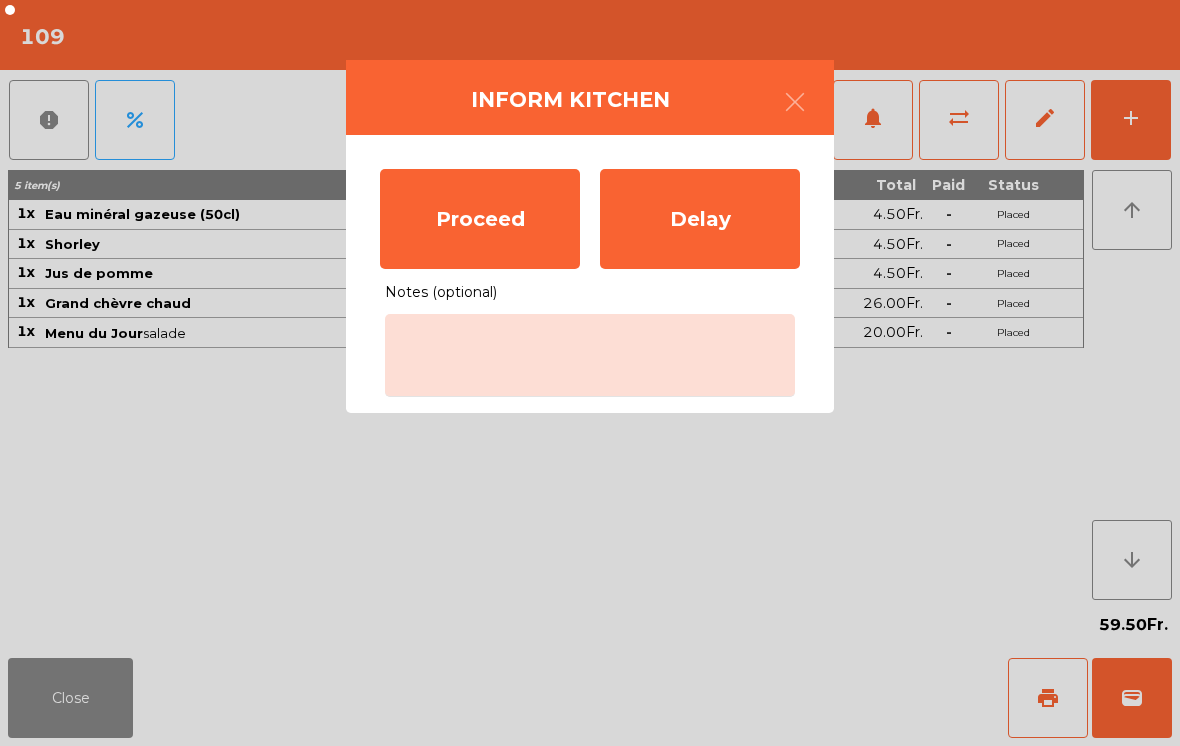 click on "Proceed" 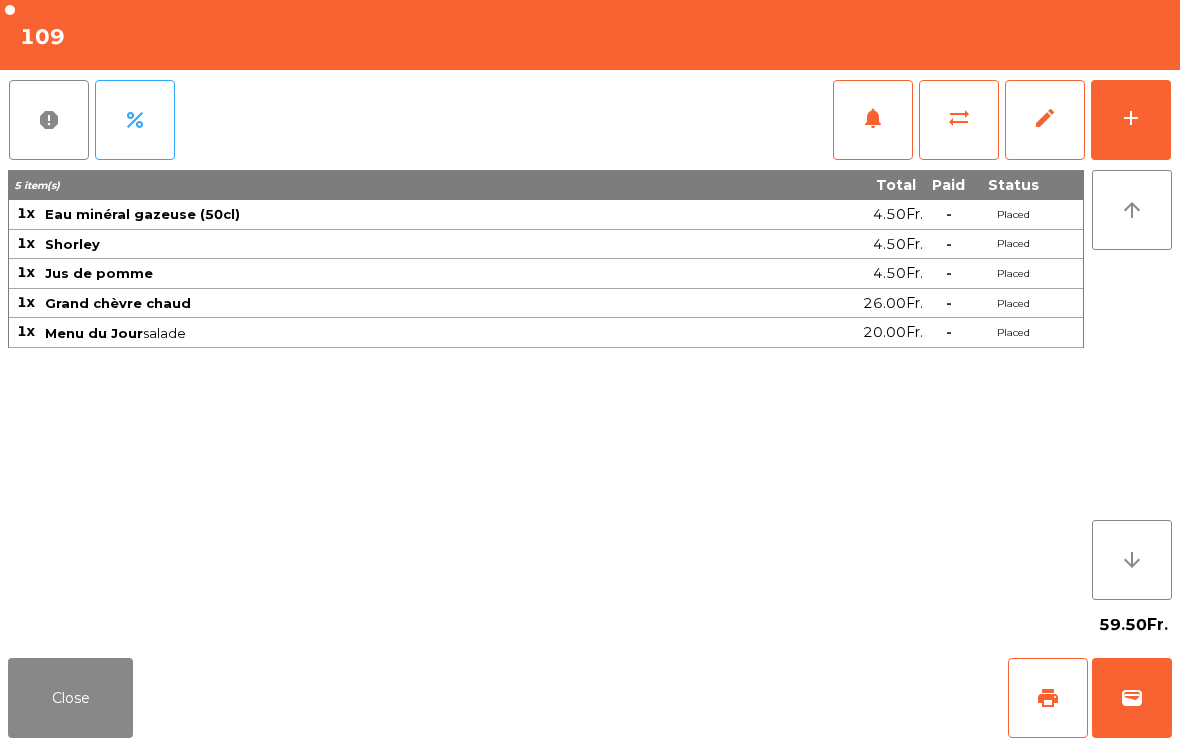 click on "Close" 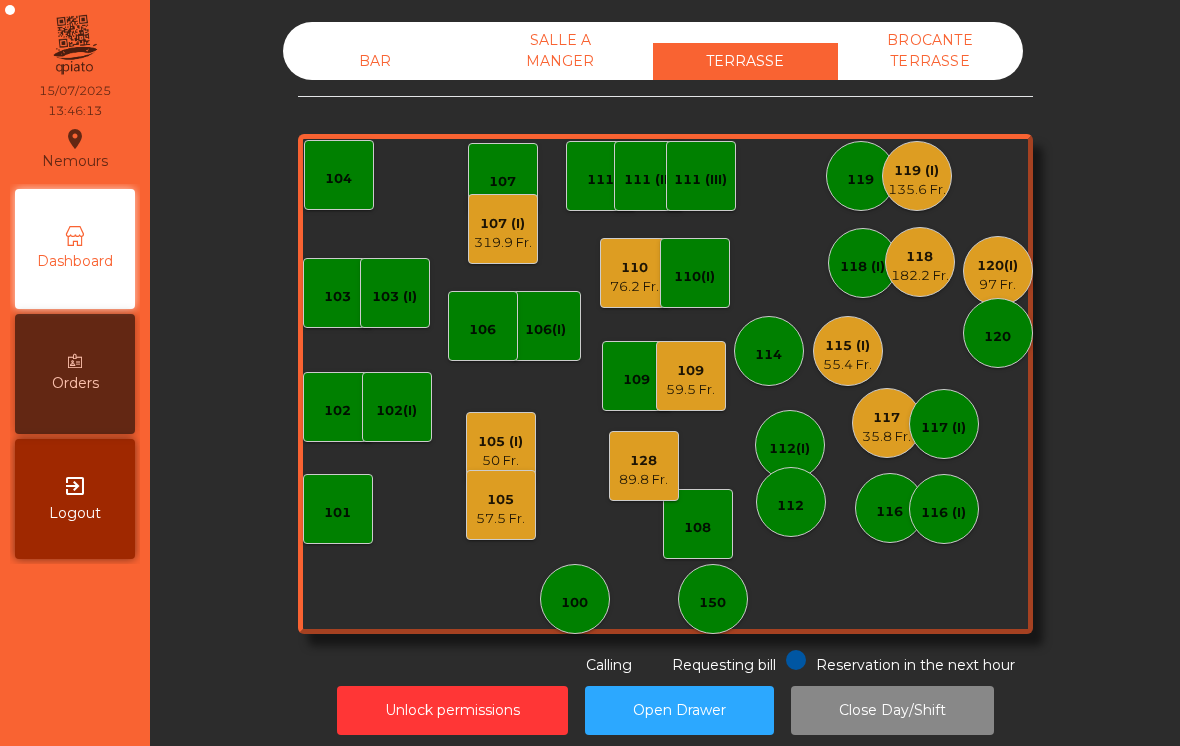 click on "97 Fr." 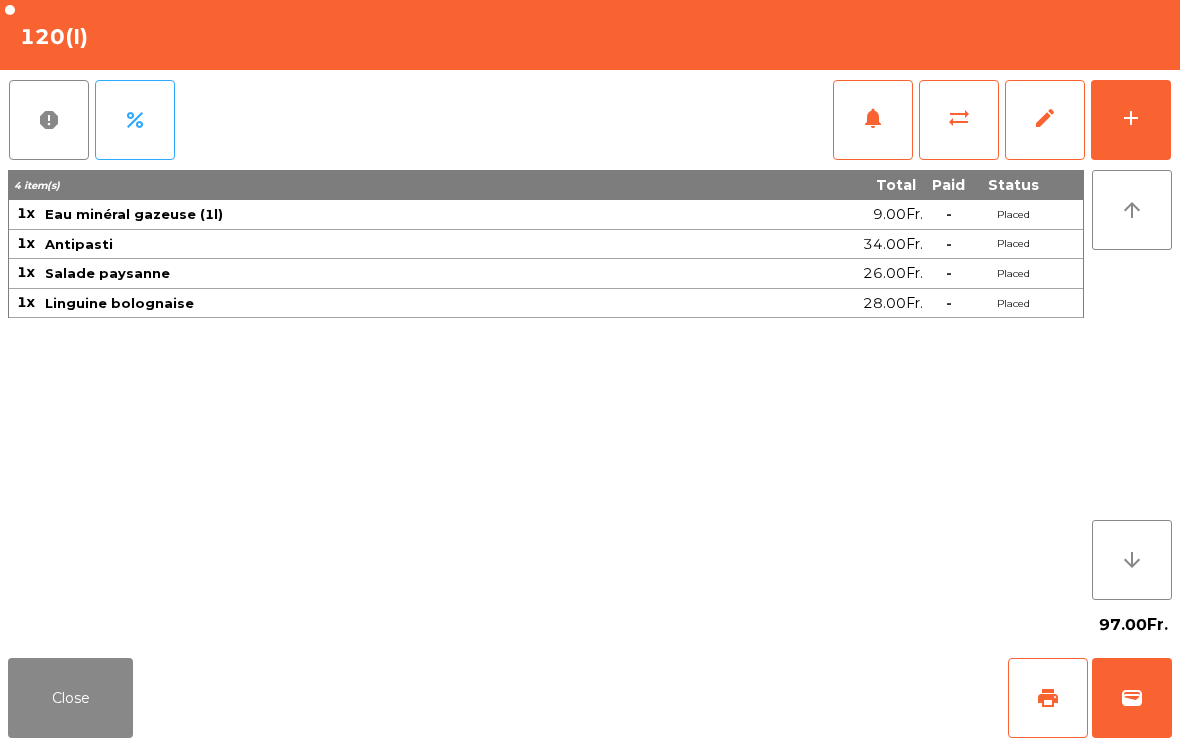 click on "print" 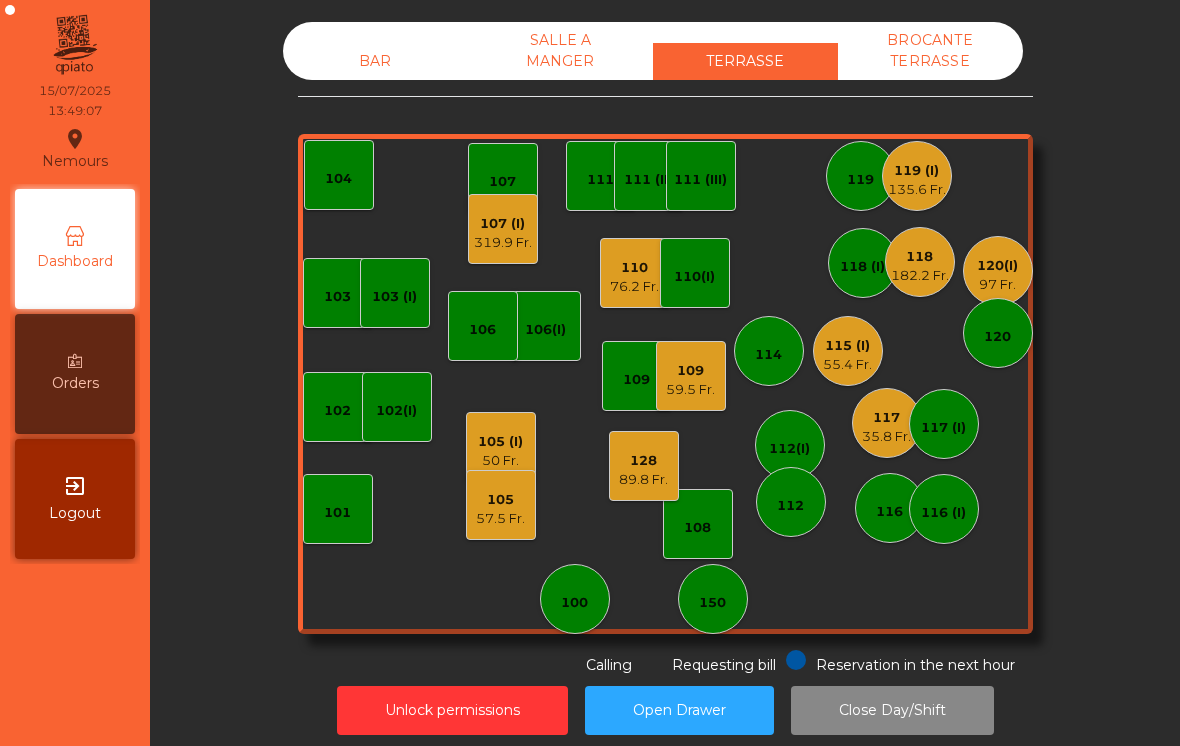 click on "BAR" 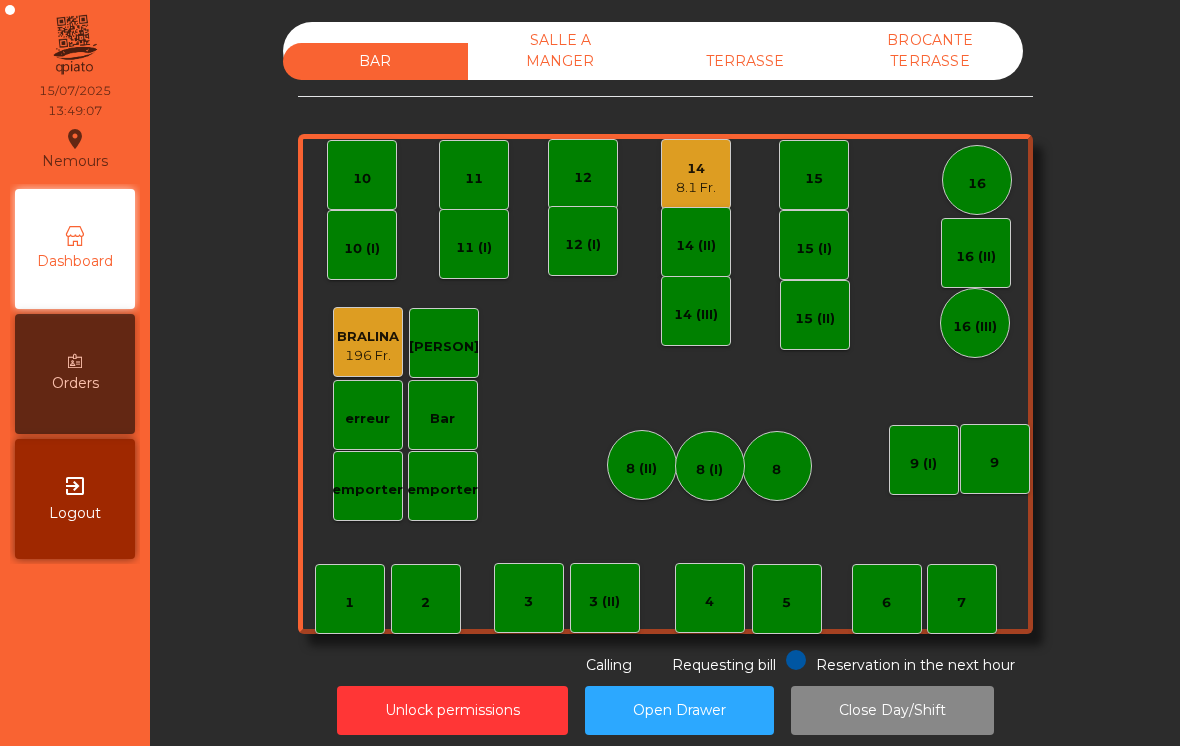 click on "8.1 Fr." 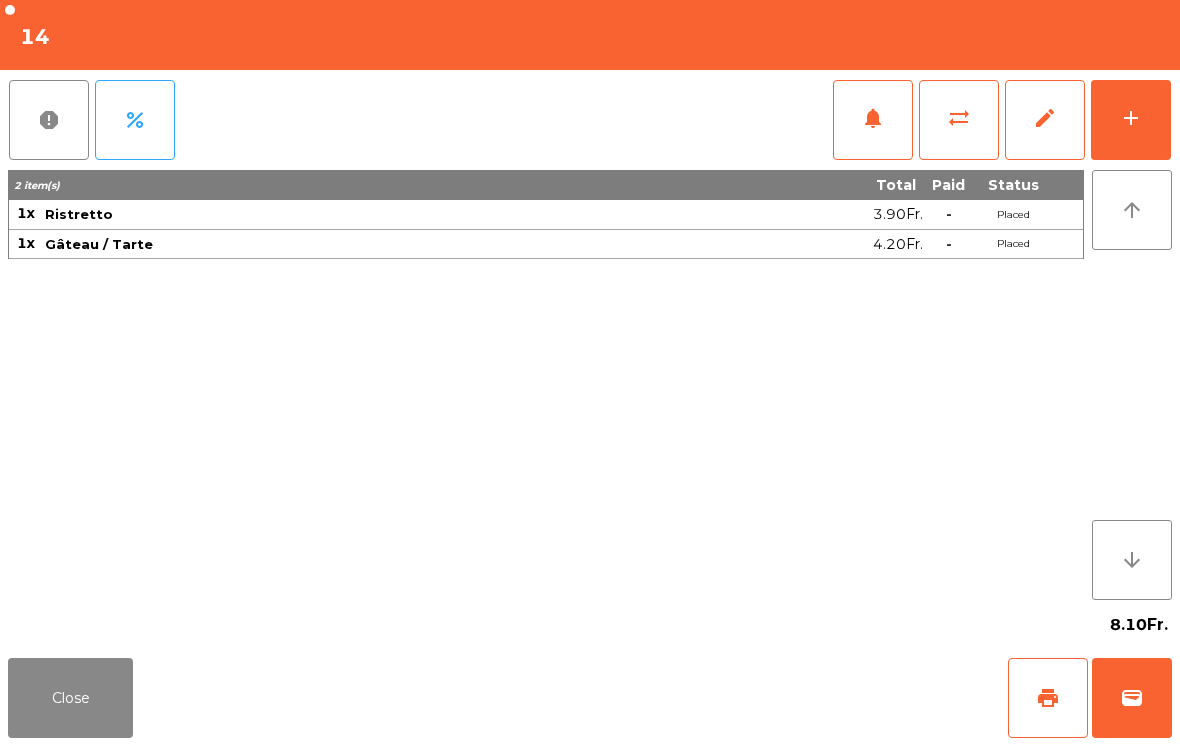 click on "print" 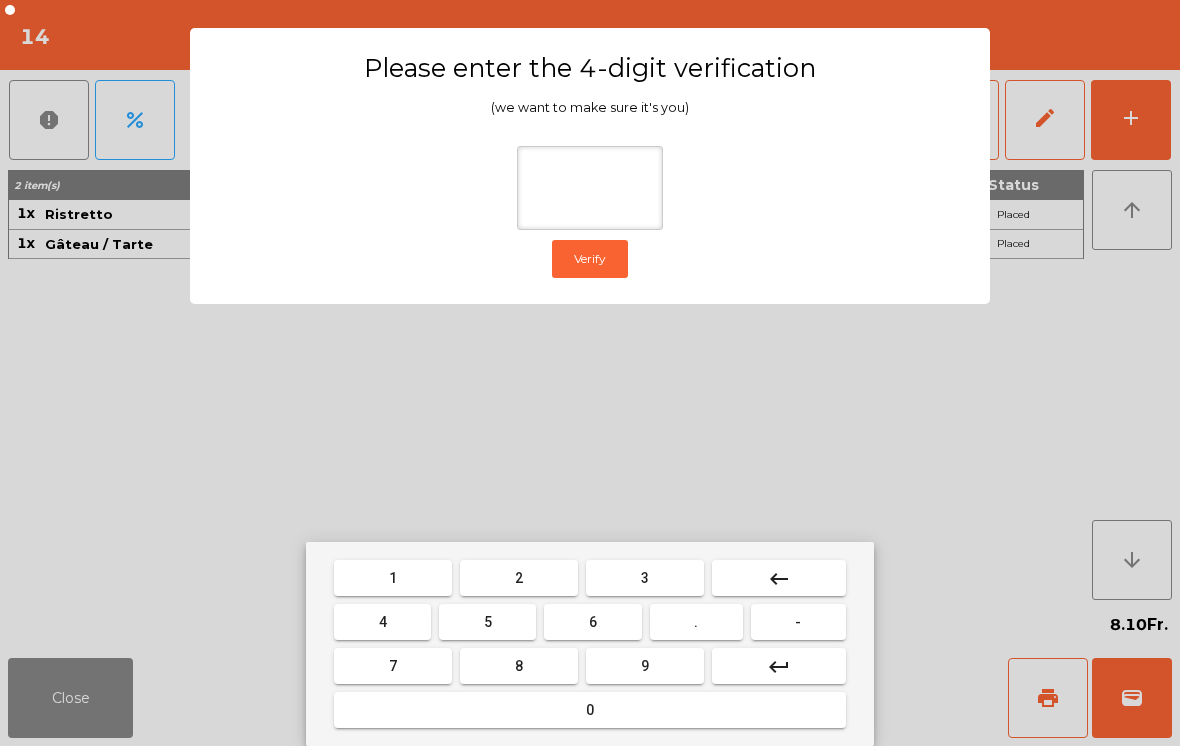 type on "*" 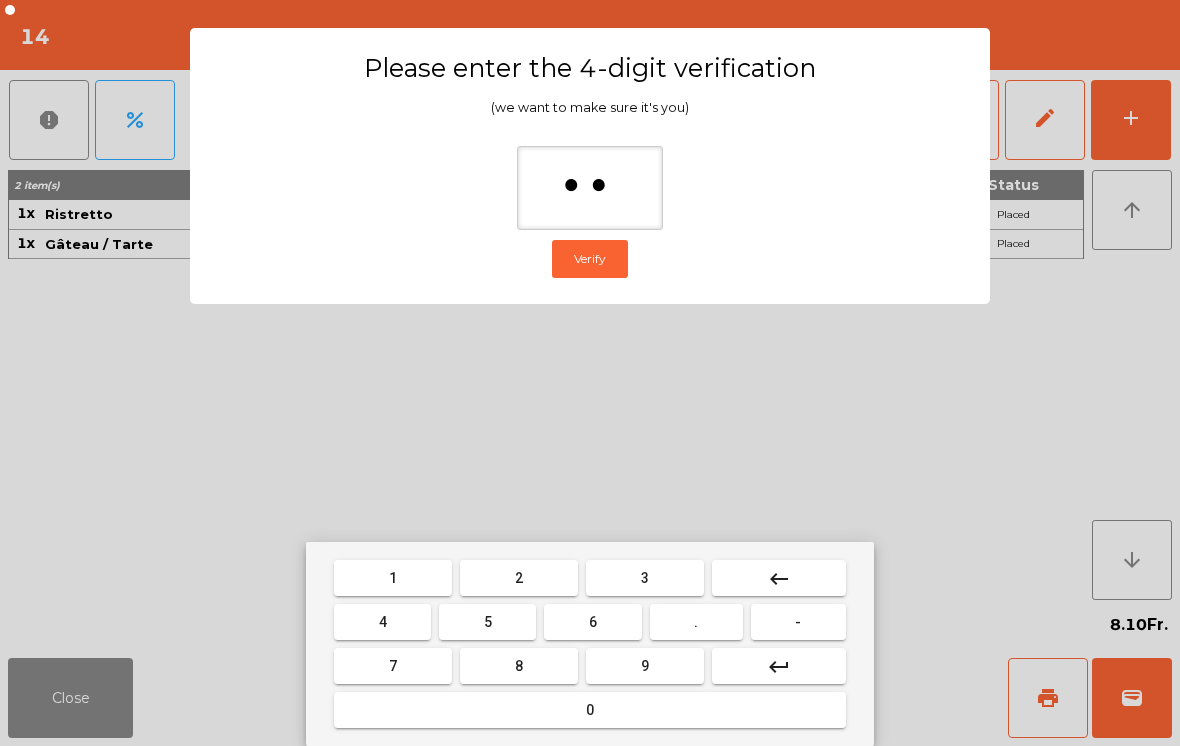 type on "***" 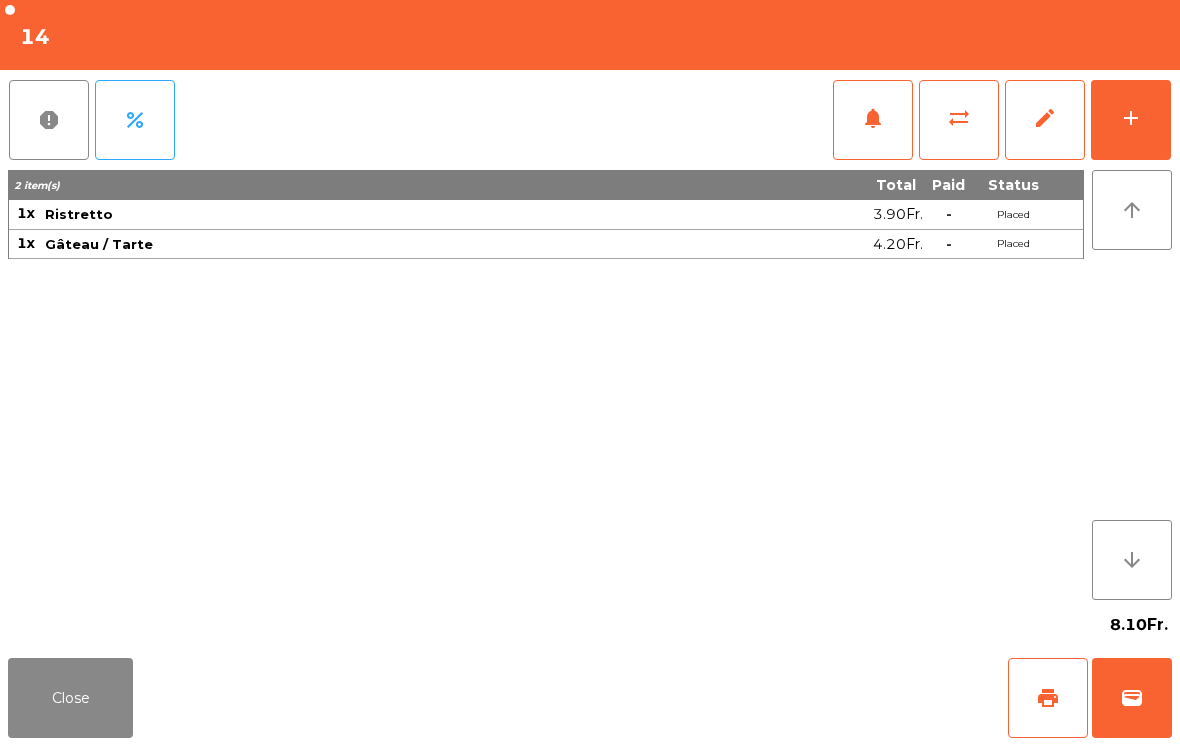 click on "Close   print   wallet" 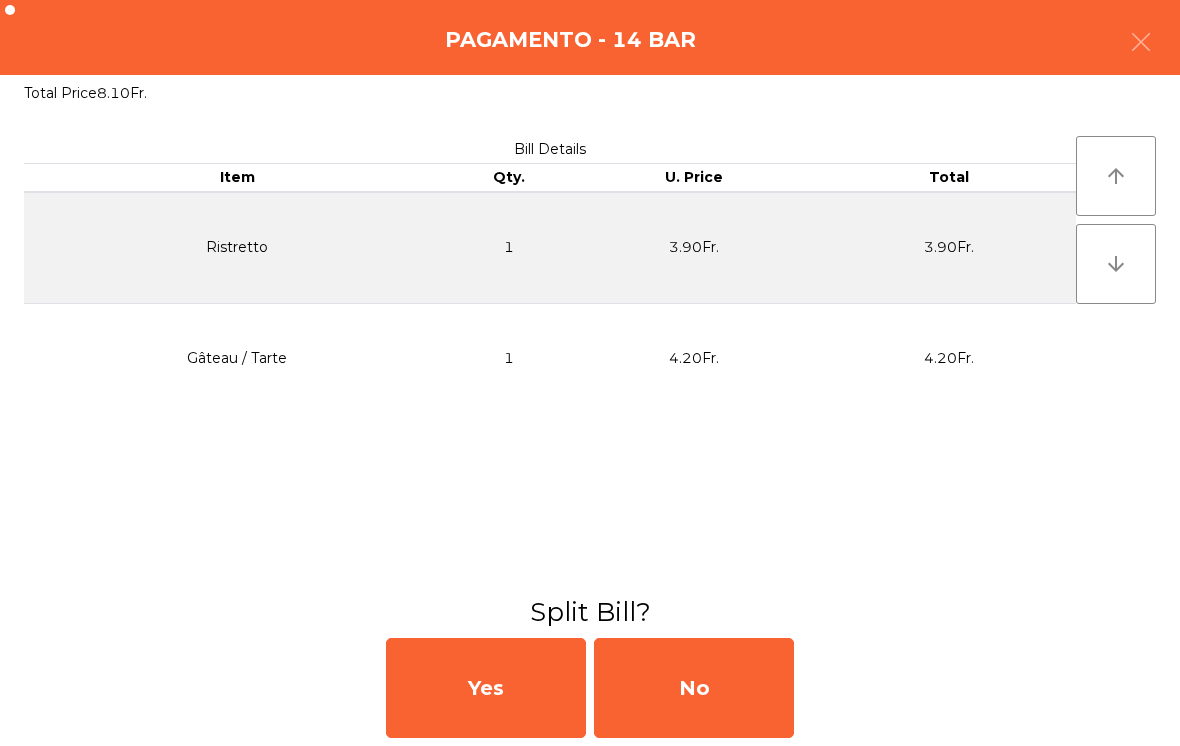 click on "No" 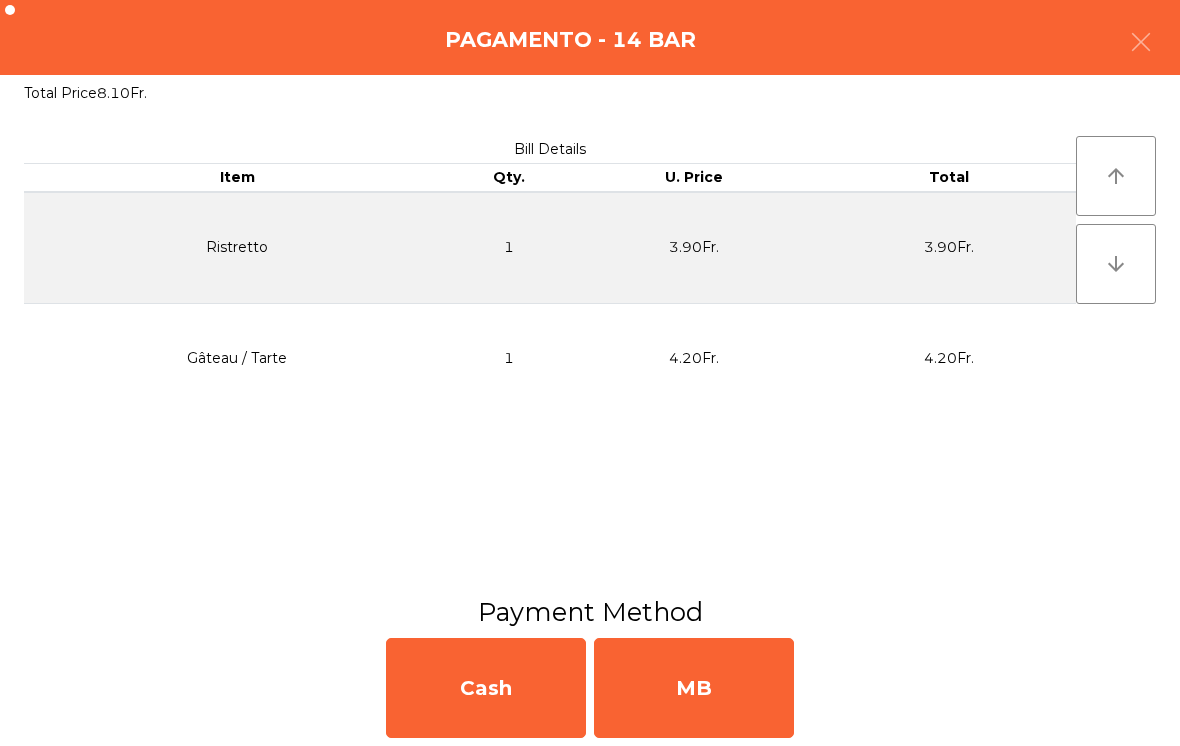 click on "MB" 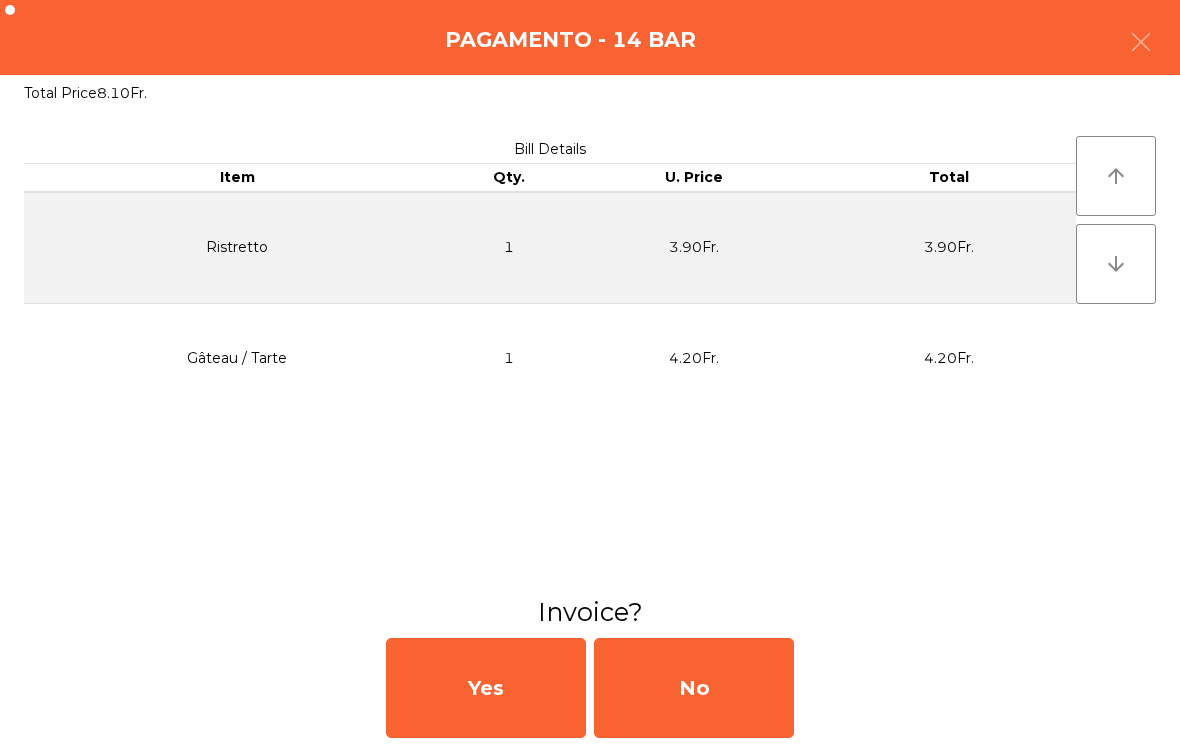 click on "No" 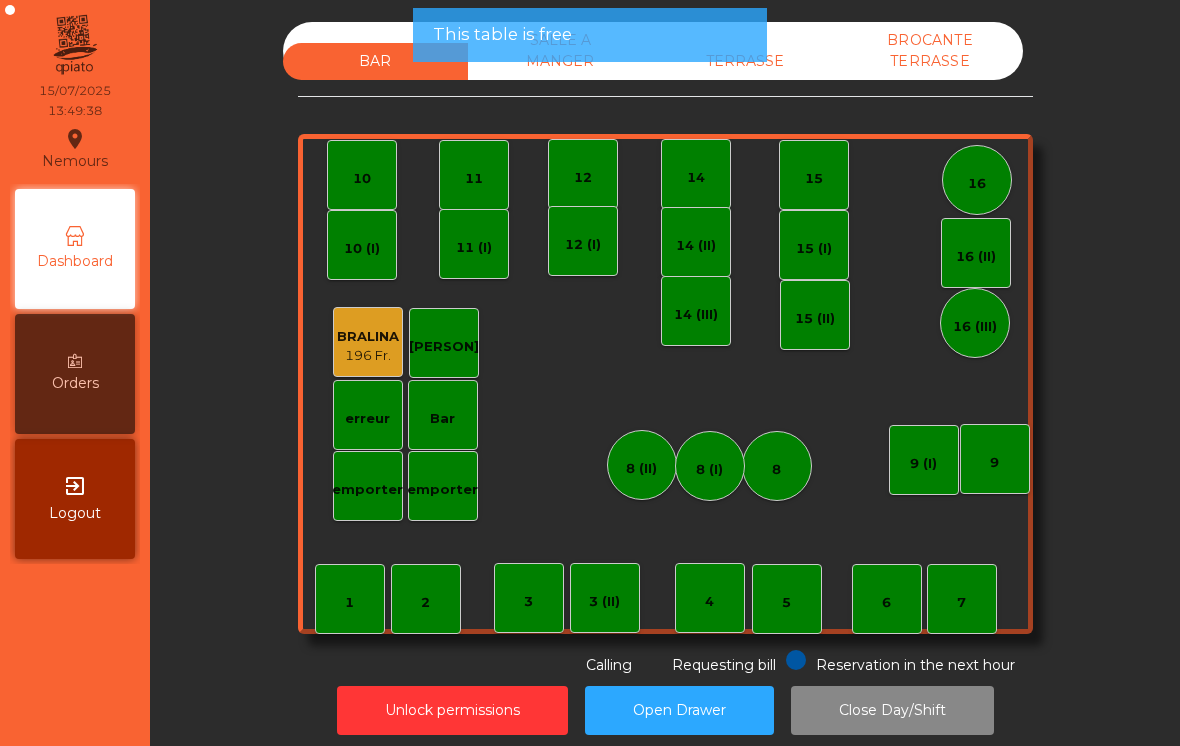 click on "TERRASSE" 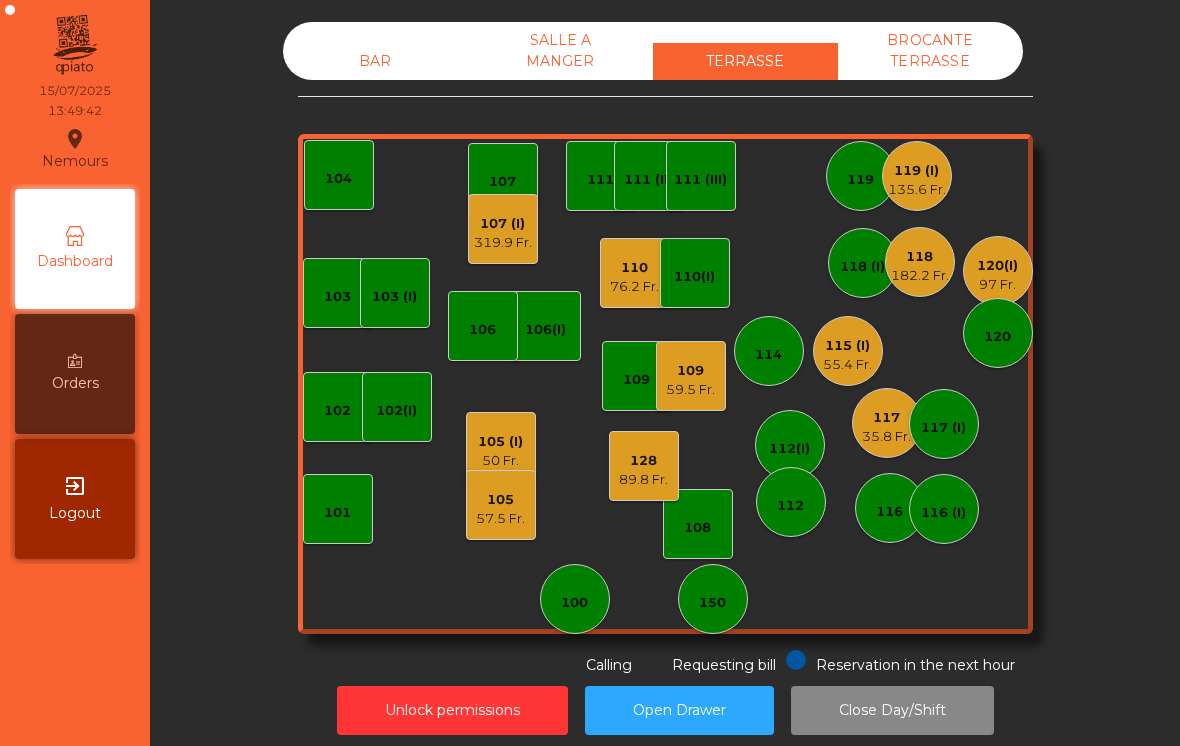 click on "119 (I)" 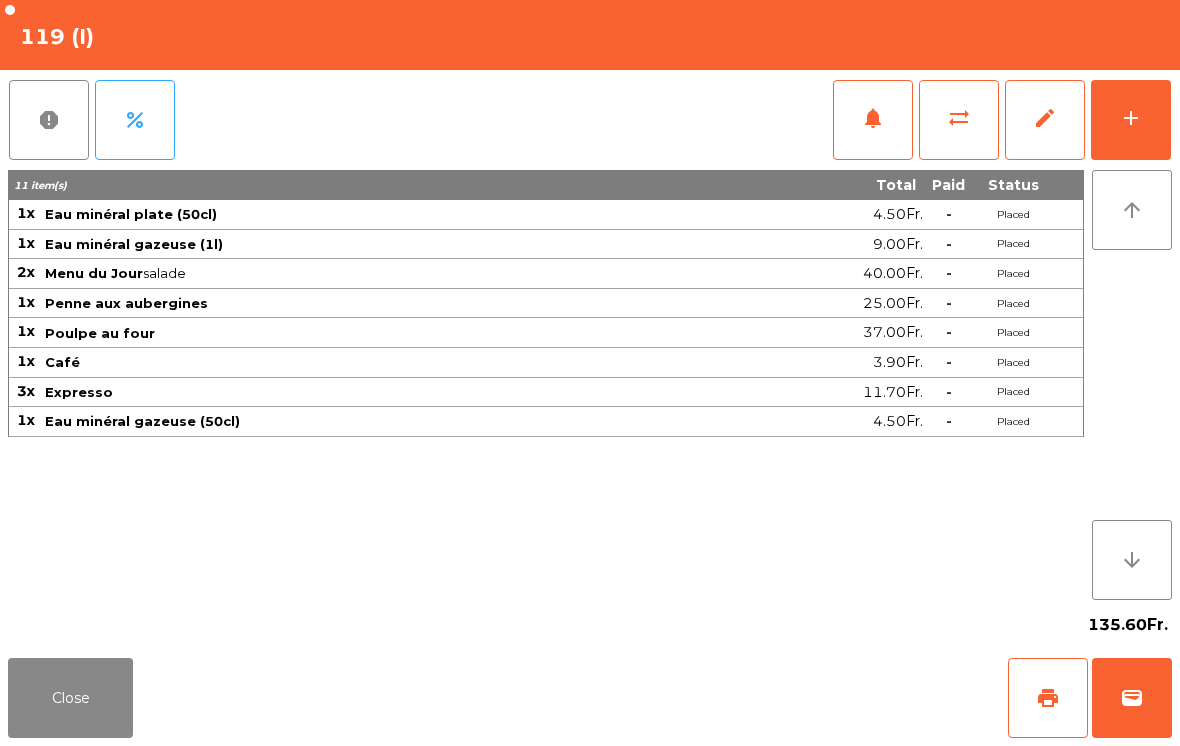 click on "wallet" 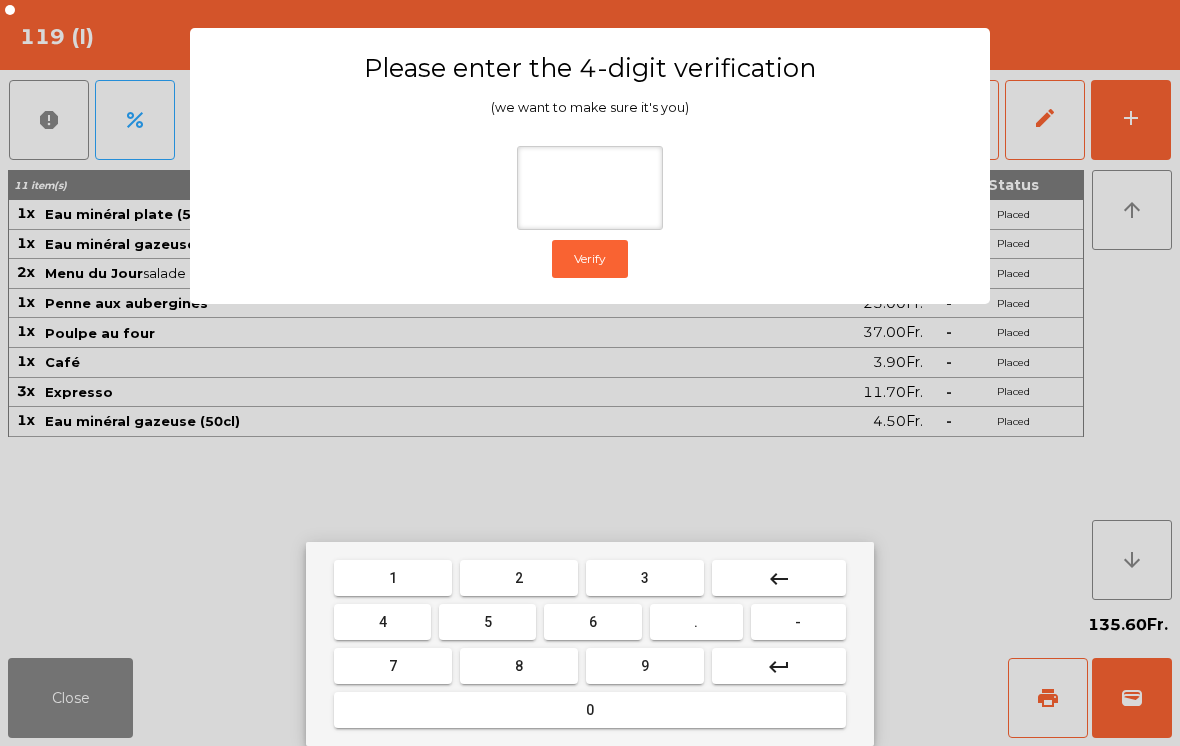 type on "*" 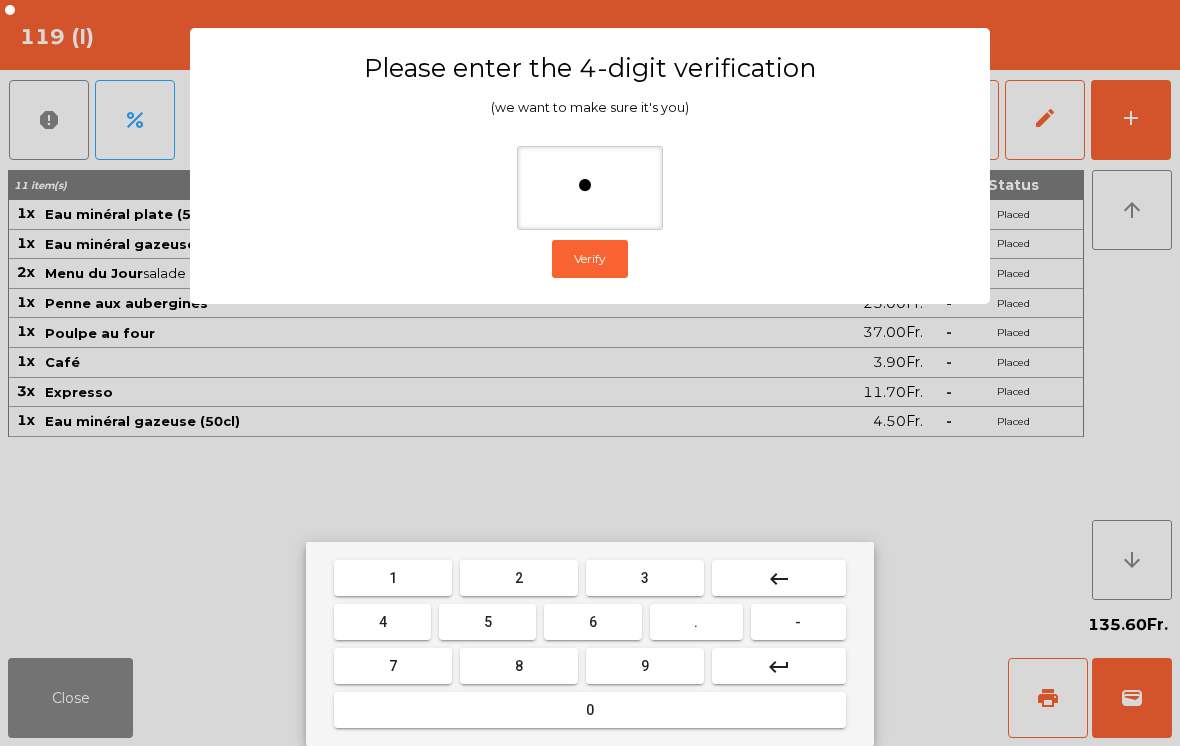 type on "**" 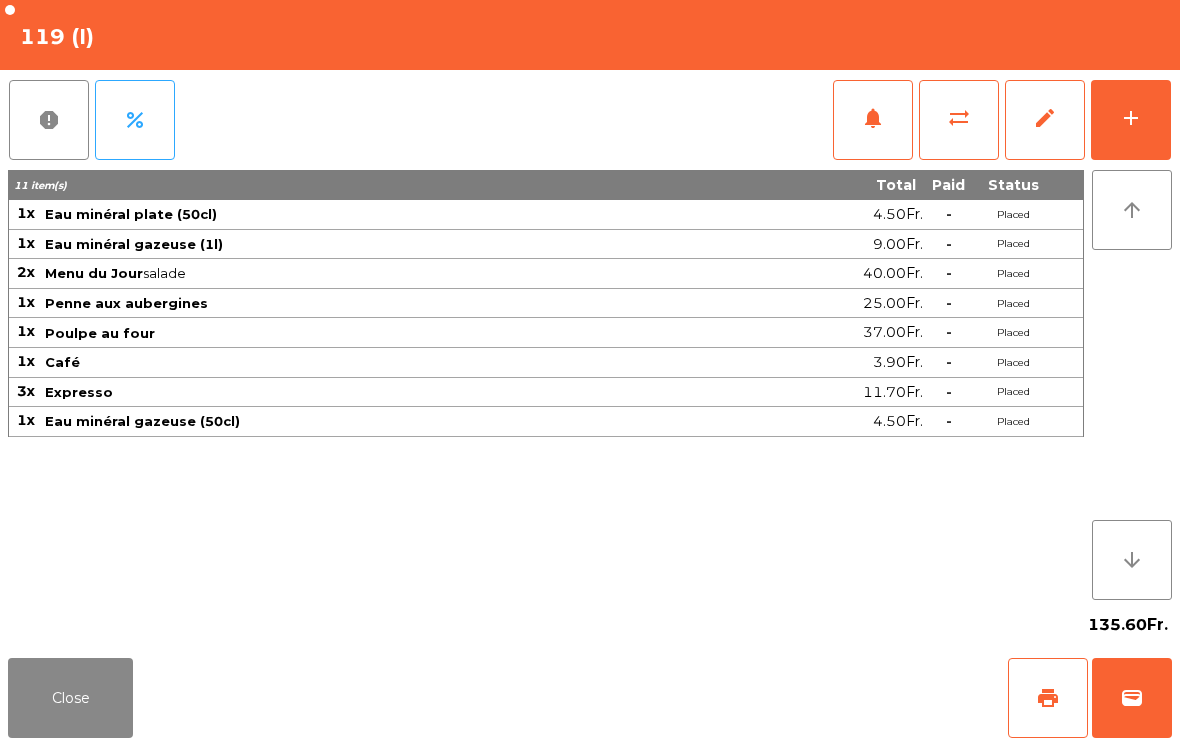 click on "Close   print   wallet" 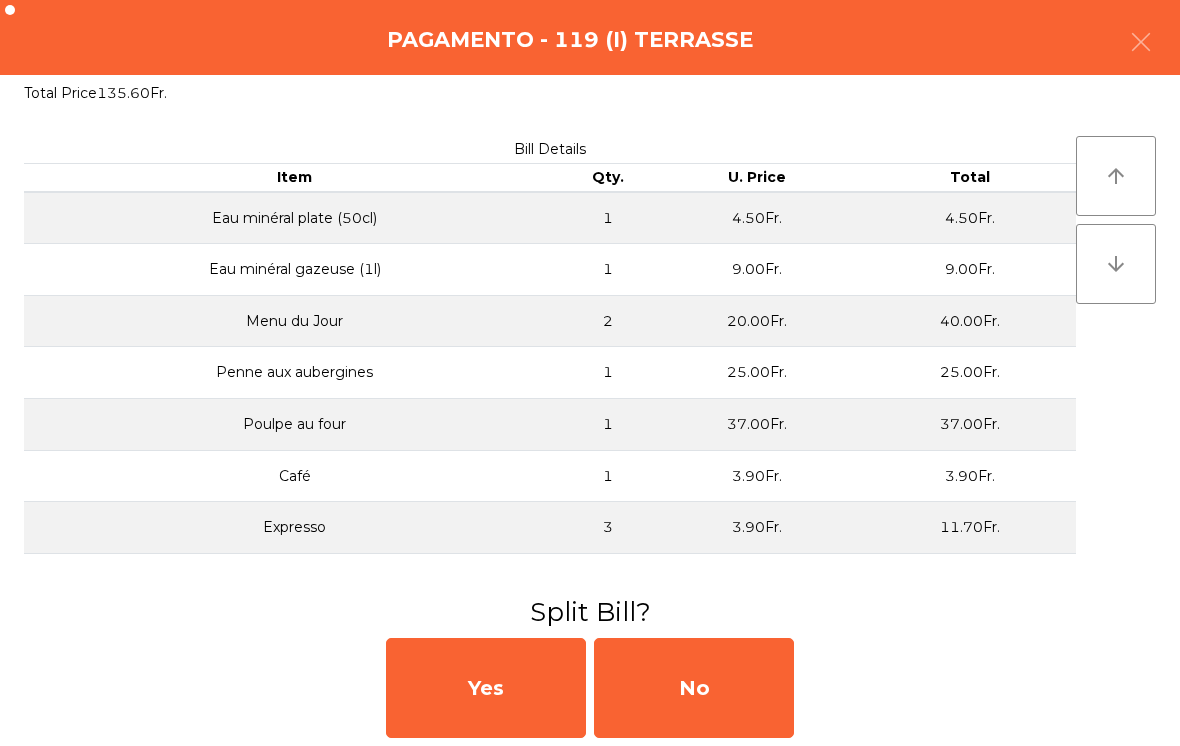 click on "No" 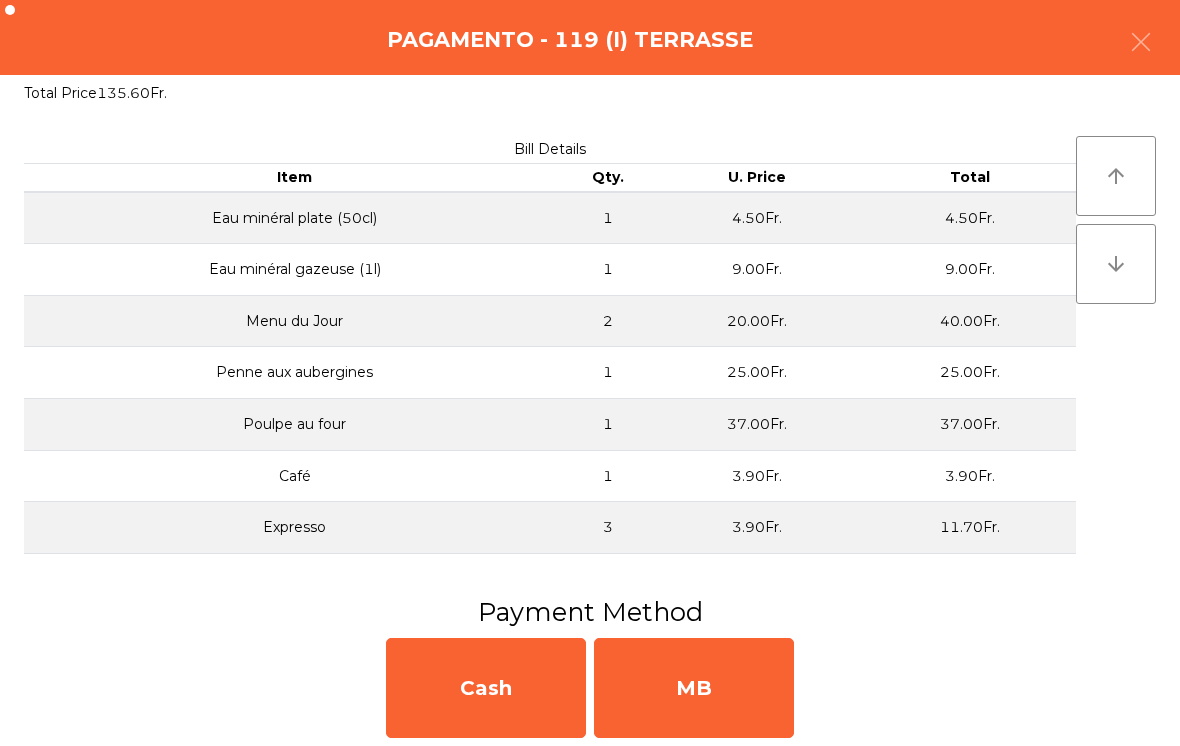 click on "MB" 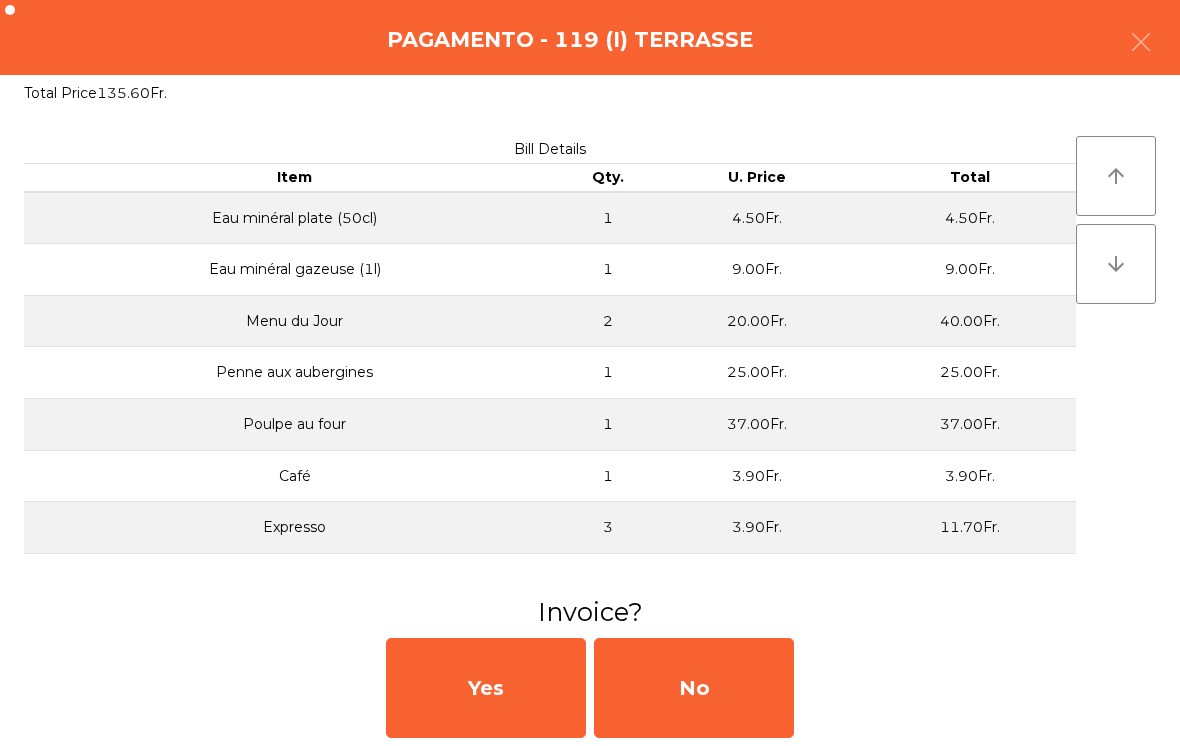 click on "No" 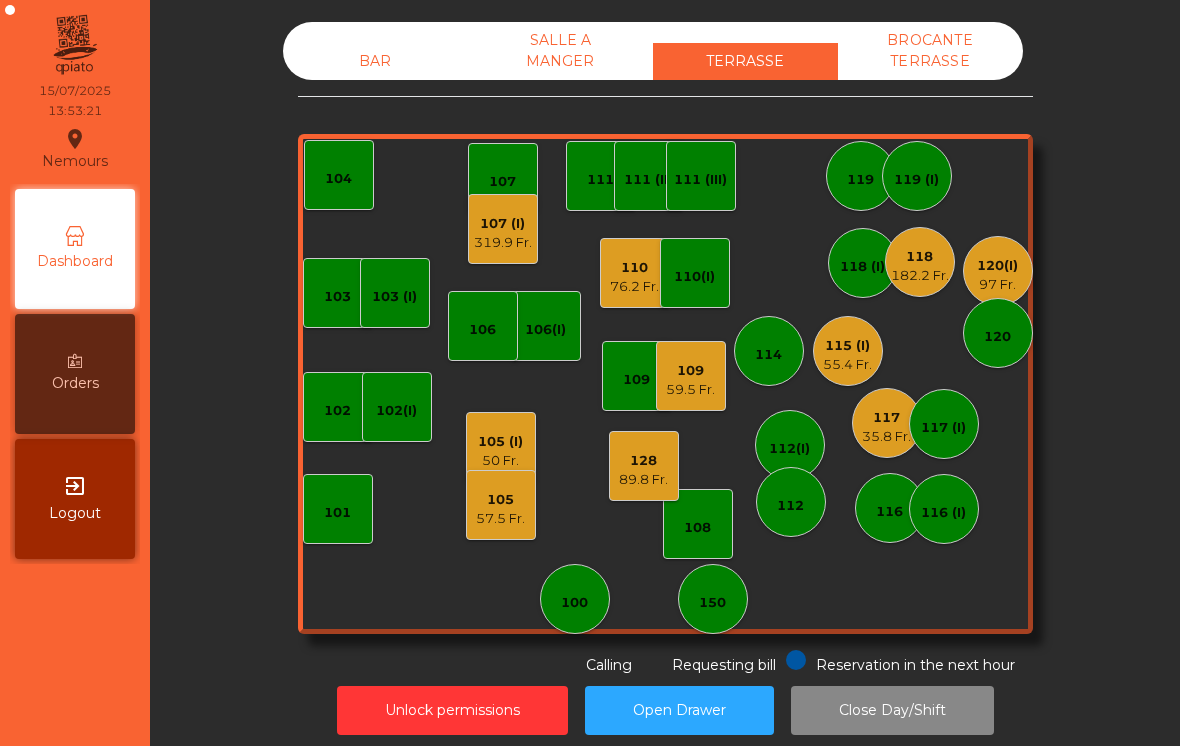 click on "105 (I)" 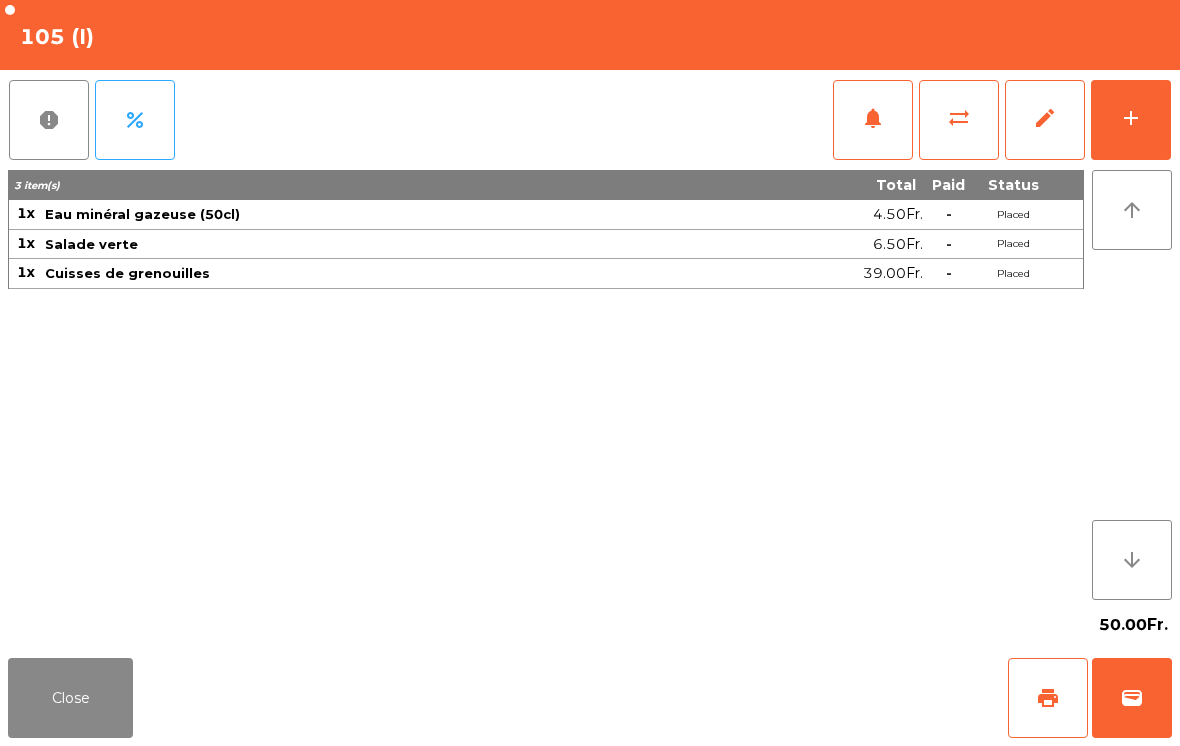 click on "sync_alt" 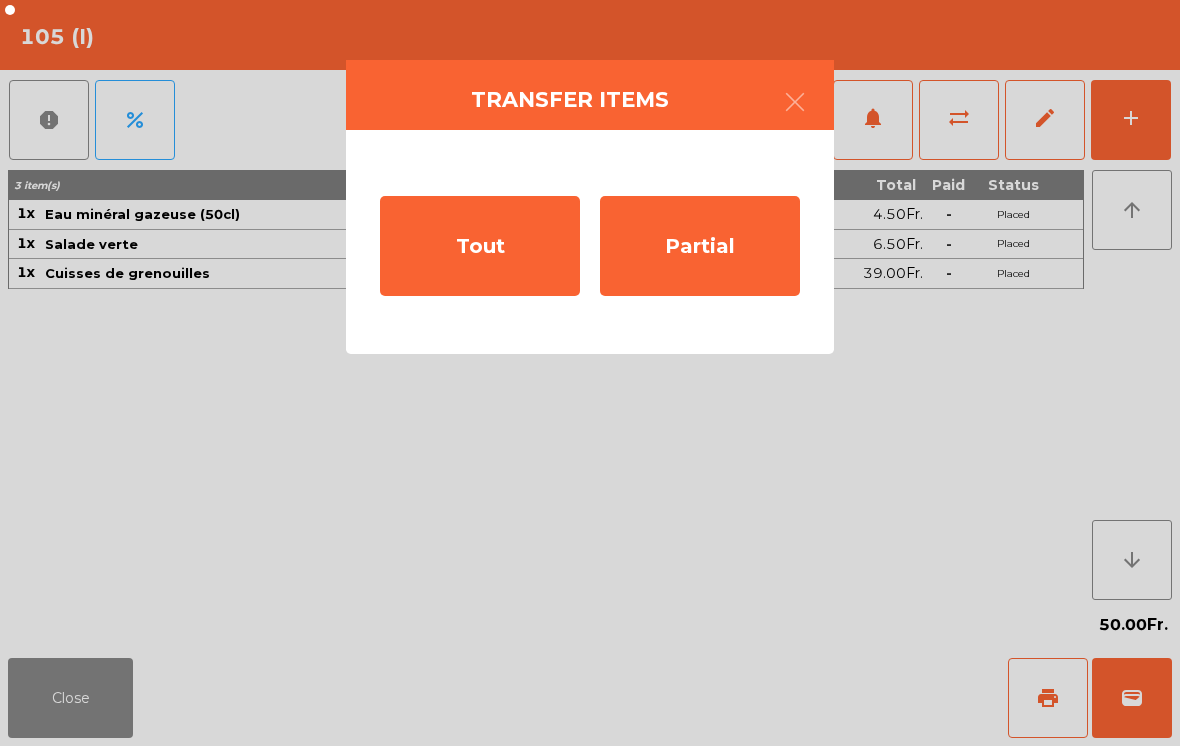 click on "Tout" 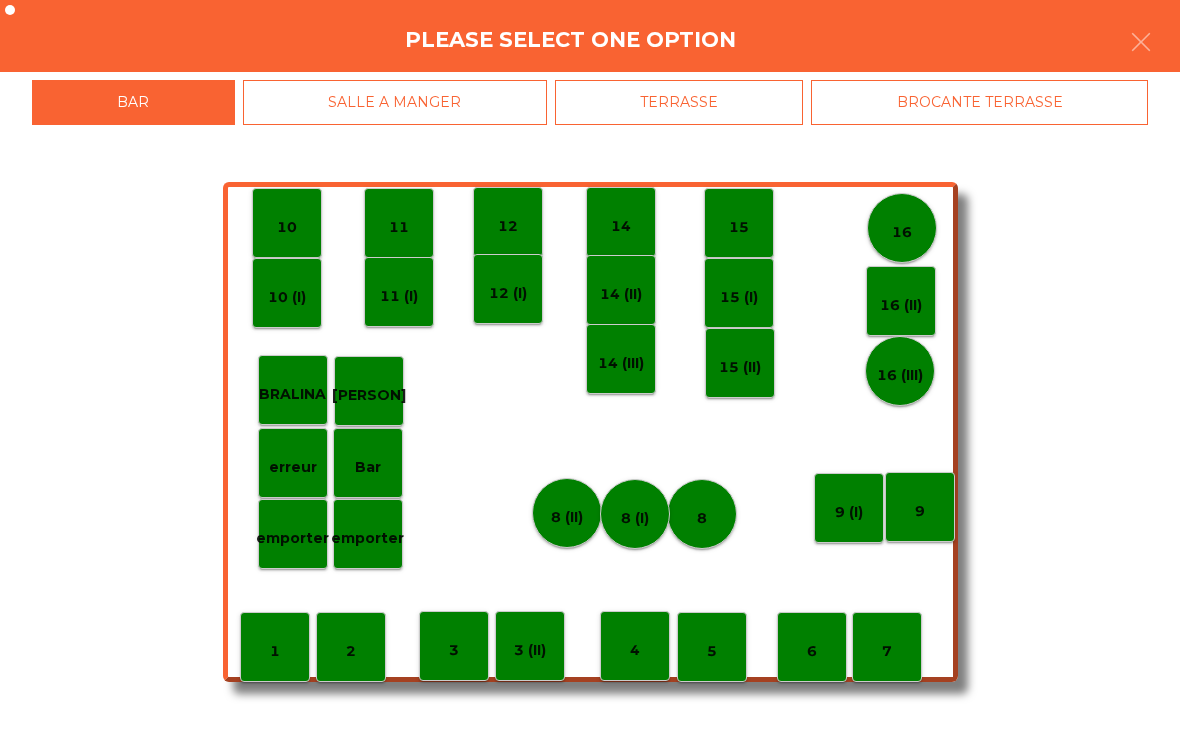 click on "TERRASSE" 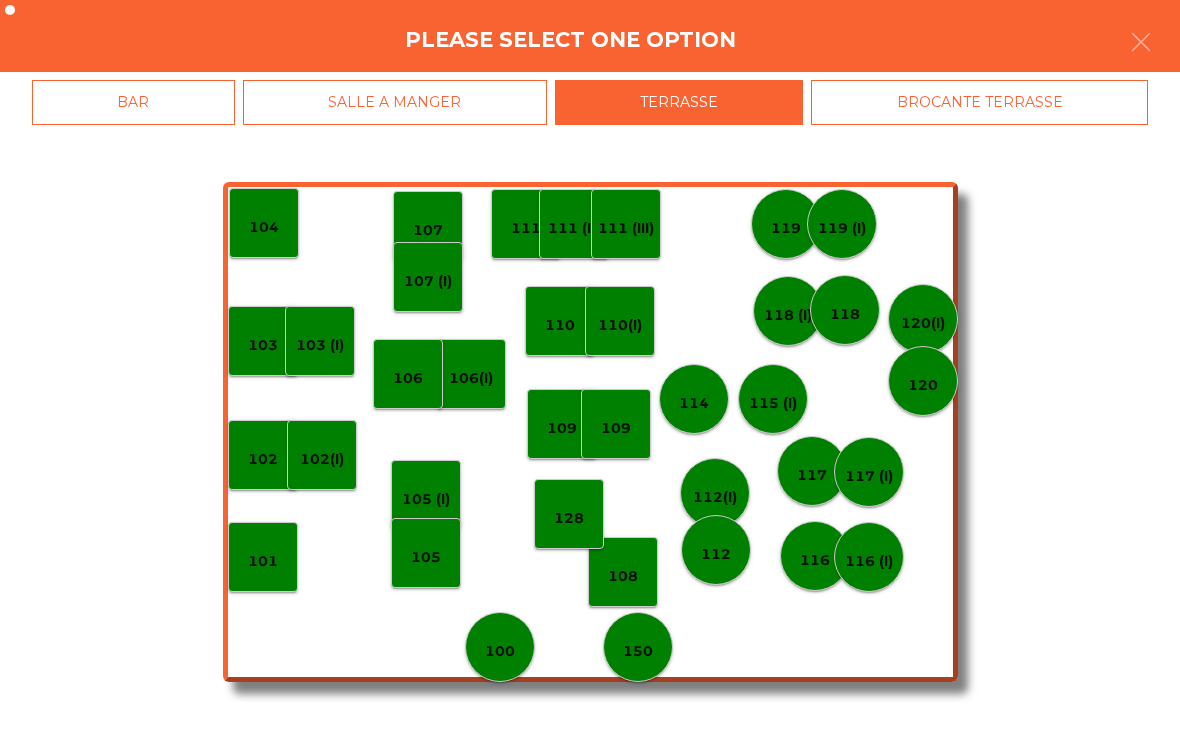 click on "BROCANTE TERRASSE" 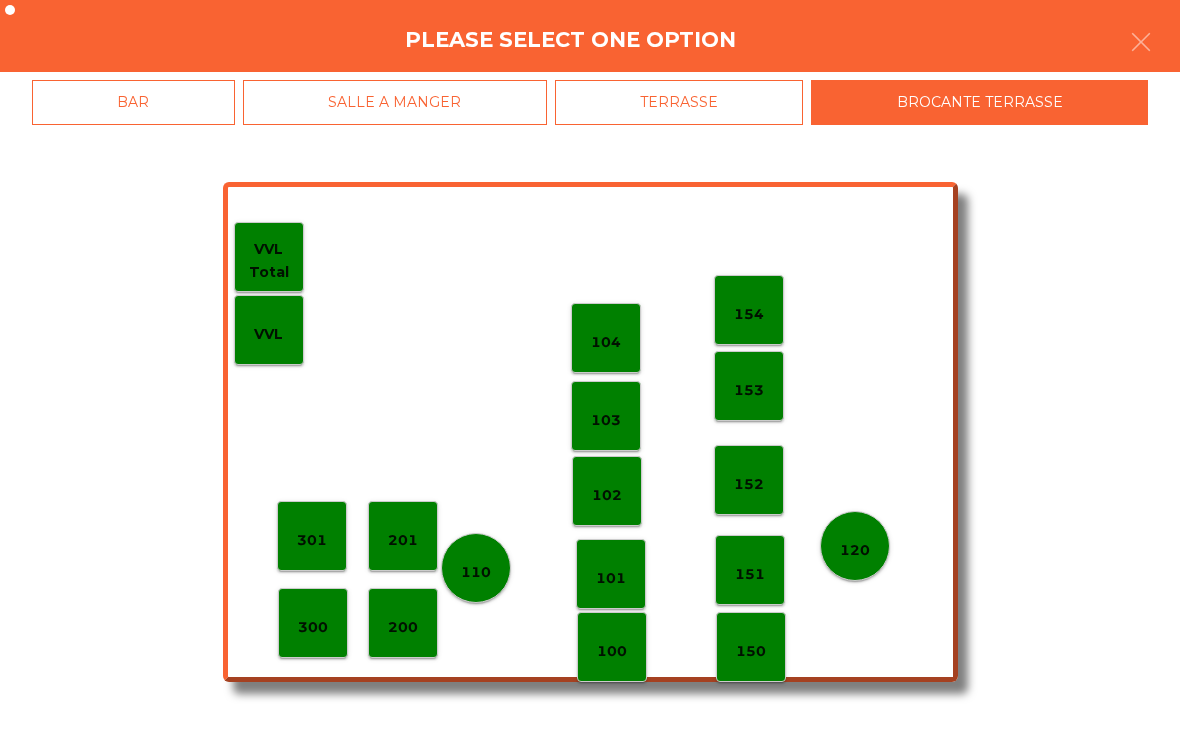 click on "301" 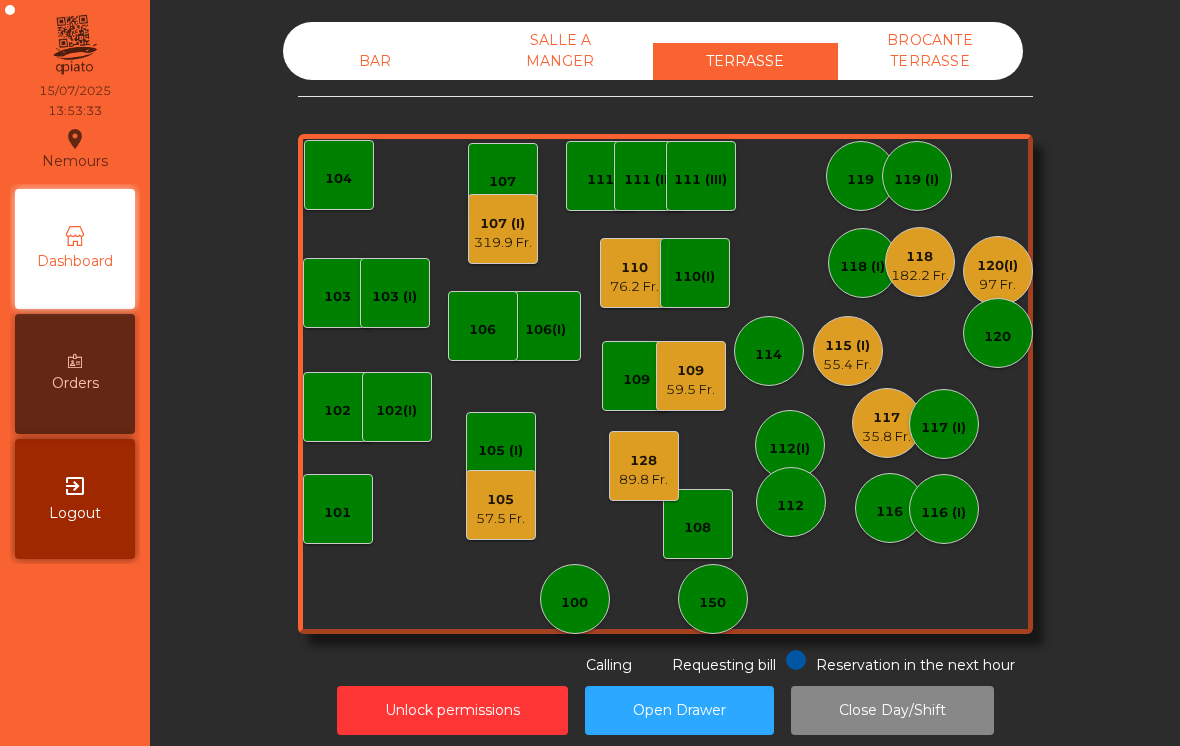 click on "76.2 Fr." 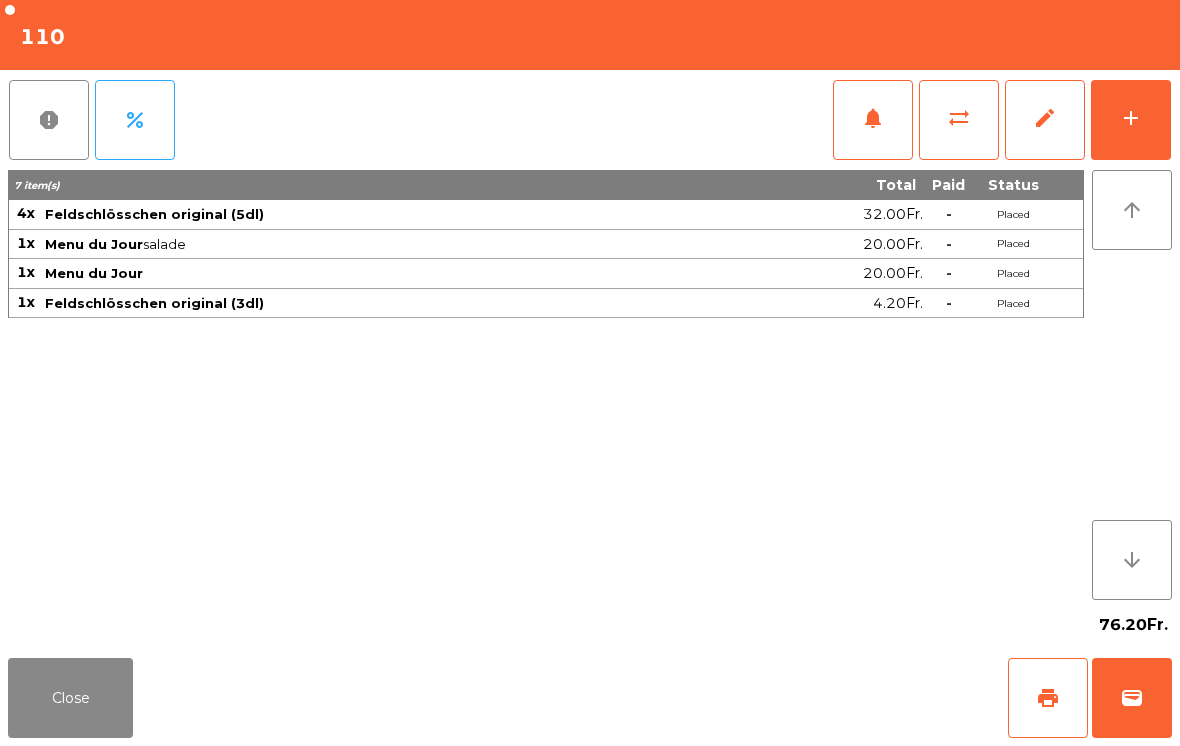 click on "sync_alt" 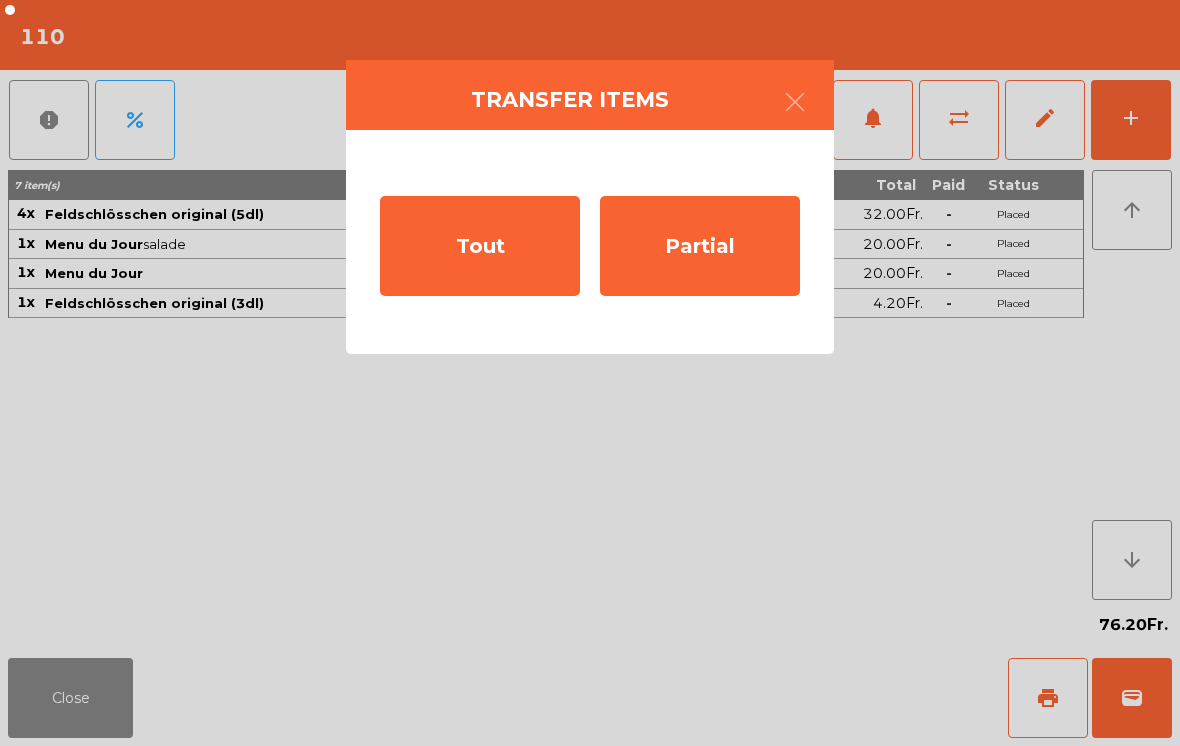 click on "Tout" 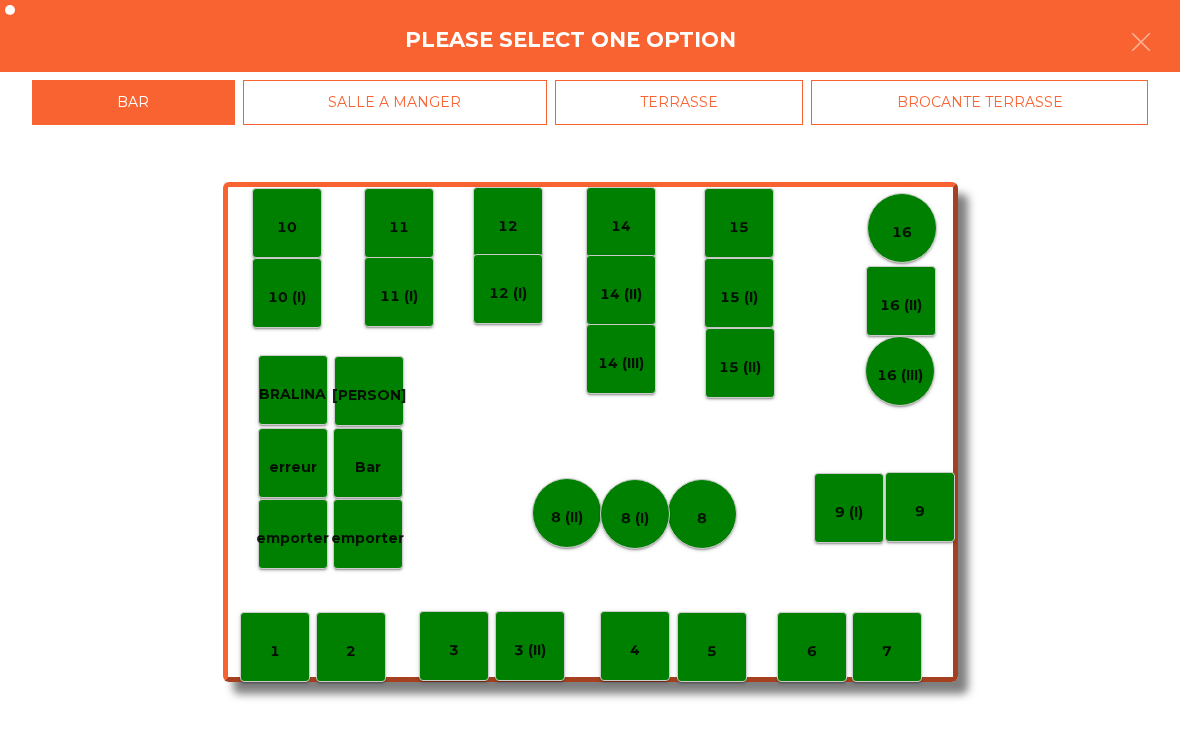 click on "BROCANTE TERRASSE" 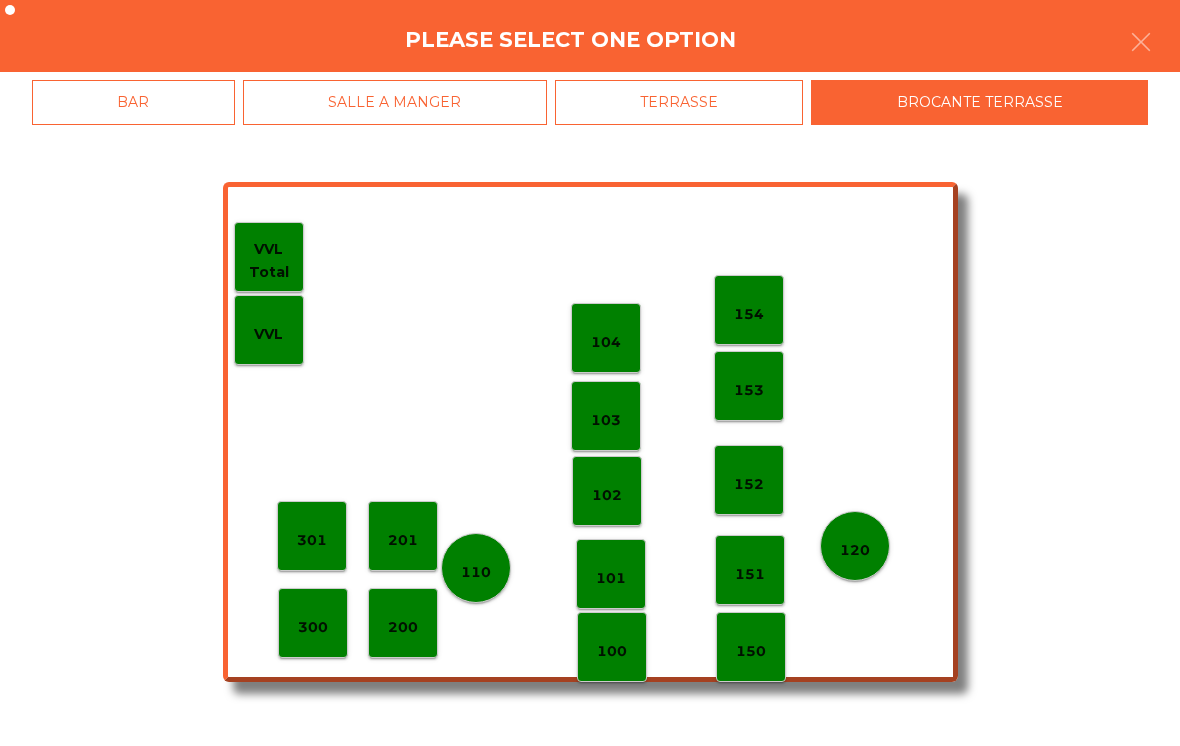 click on "300" 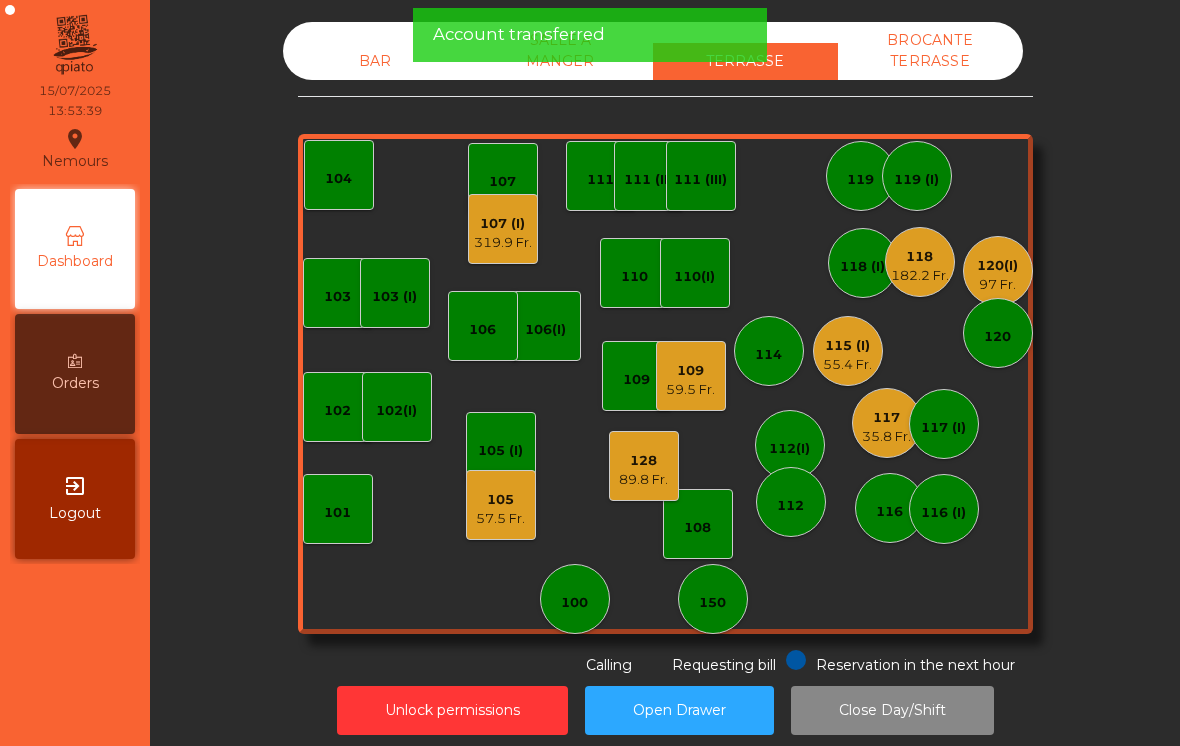 click on "59.5 Fr." 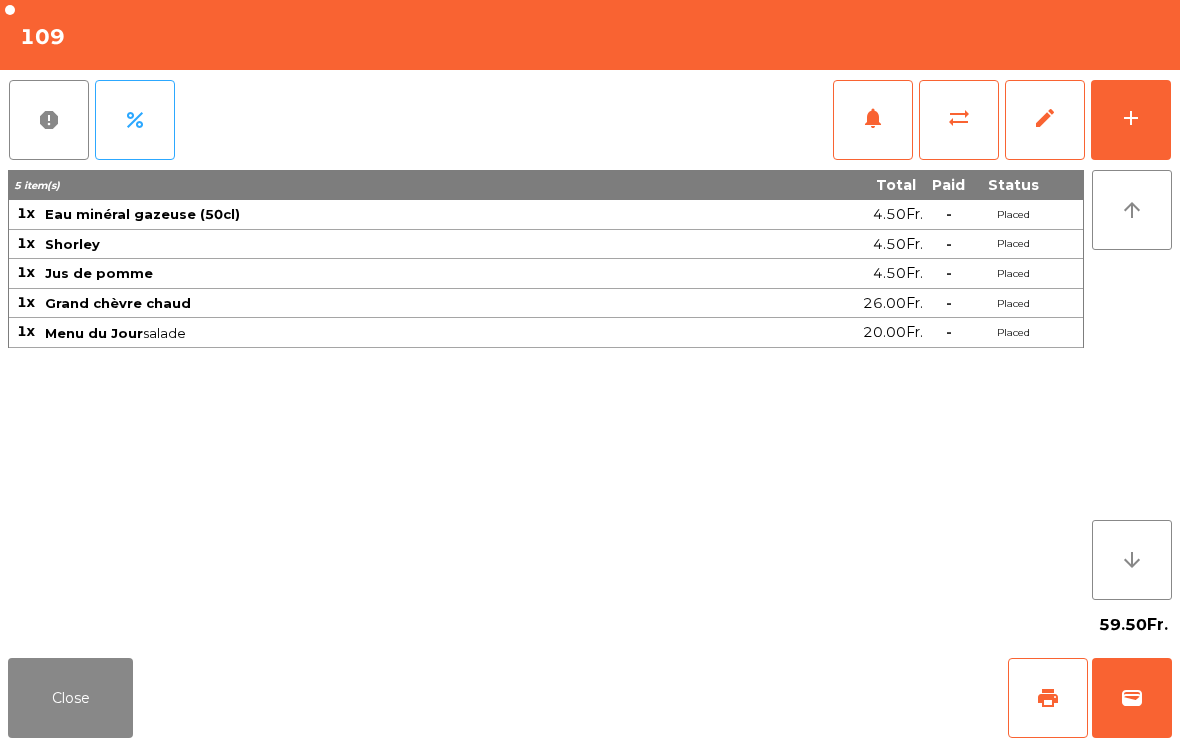 click on "Close" 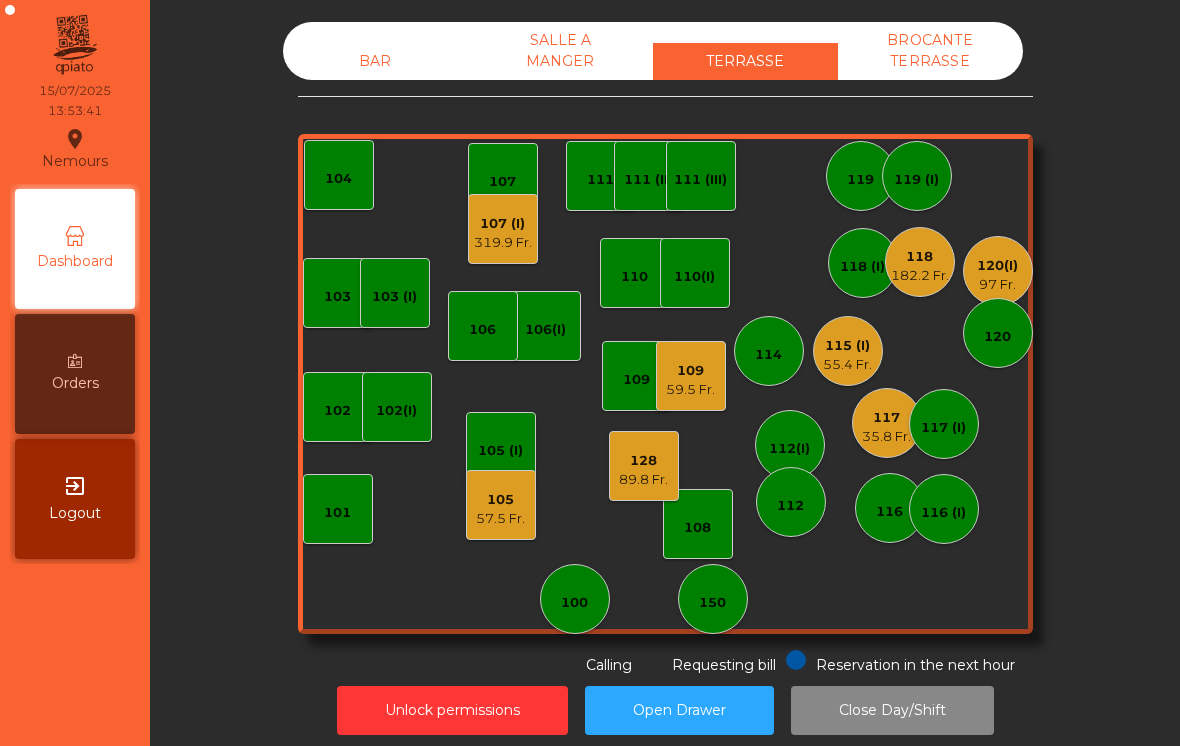 click on "128   89.8 Fr." 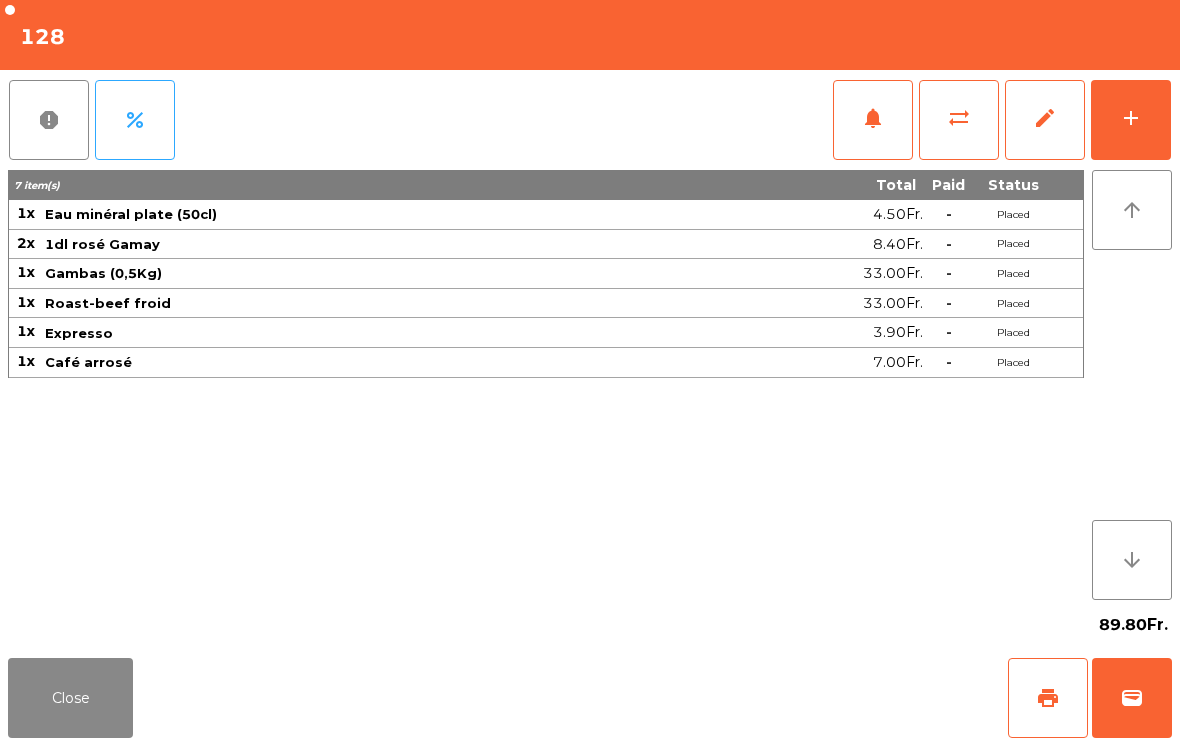 click on "sync_alt" 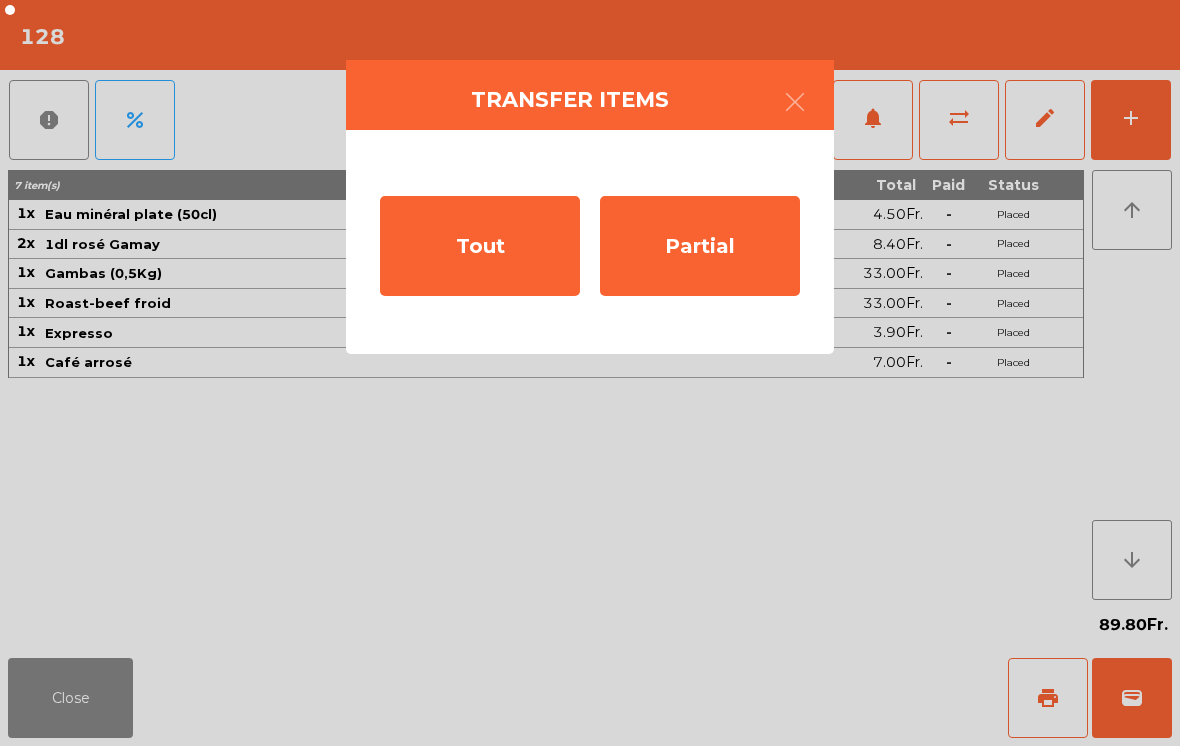 click on "Tout" 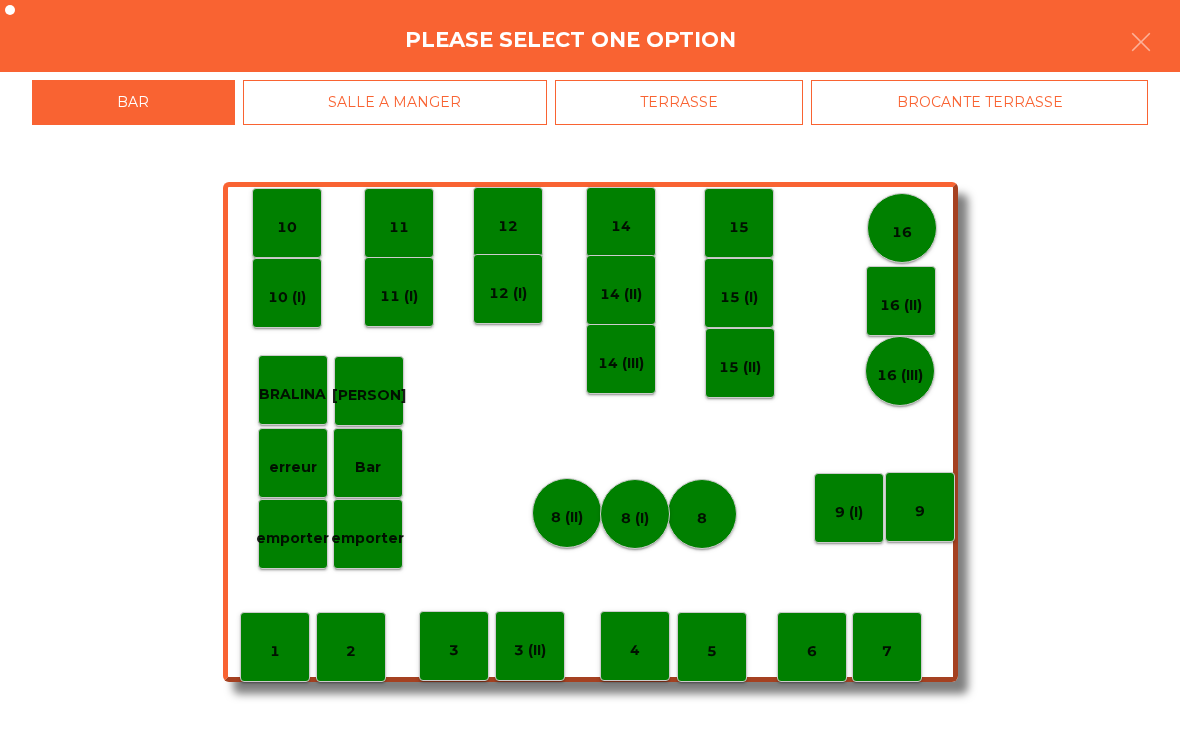 click on "BROCANTE TERRASSE" 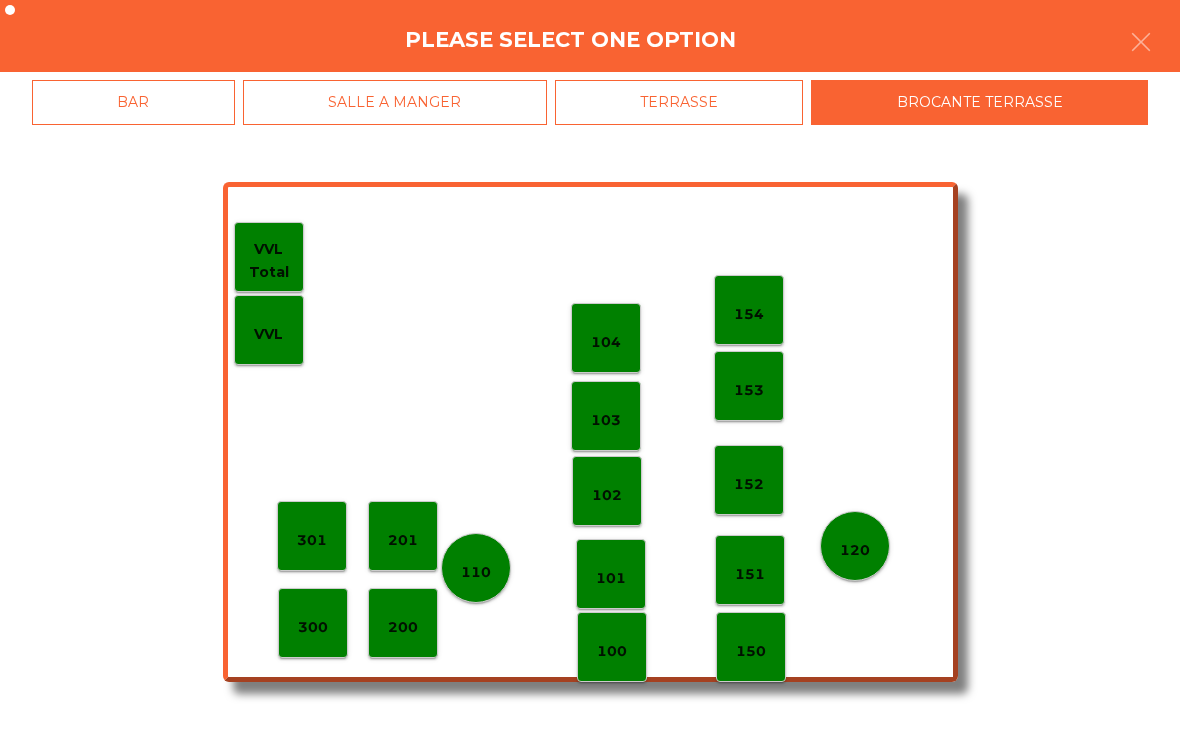 click on "200" 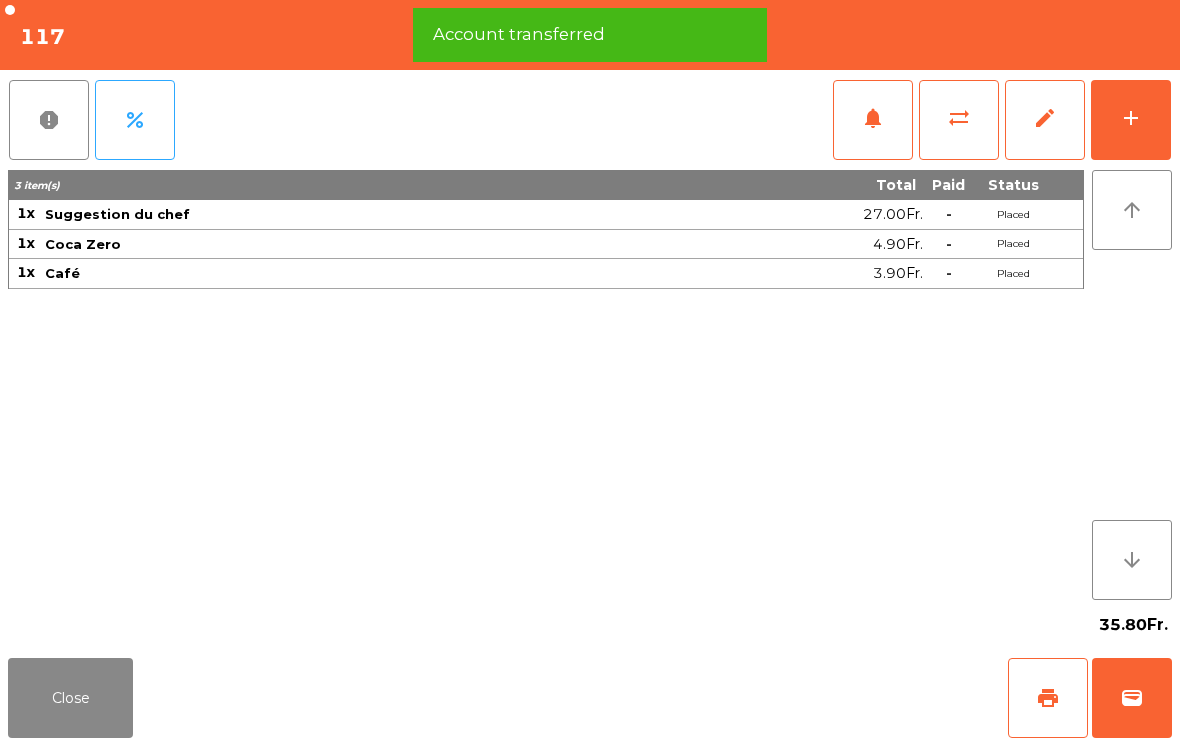 click on "wallet" 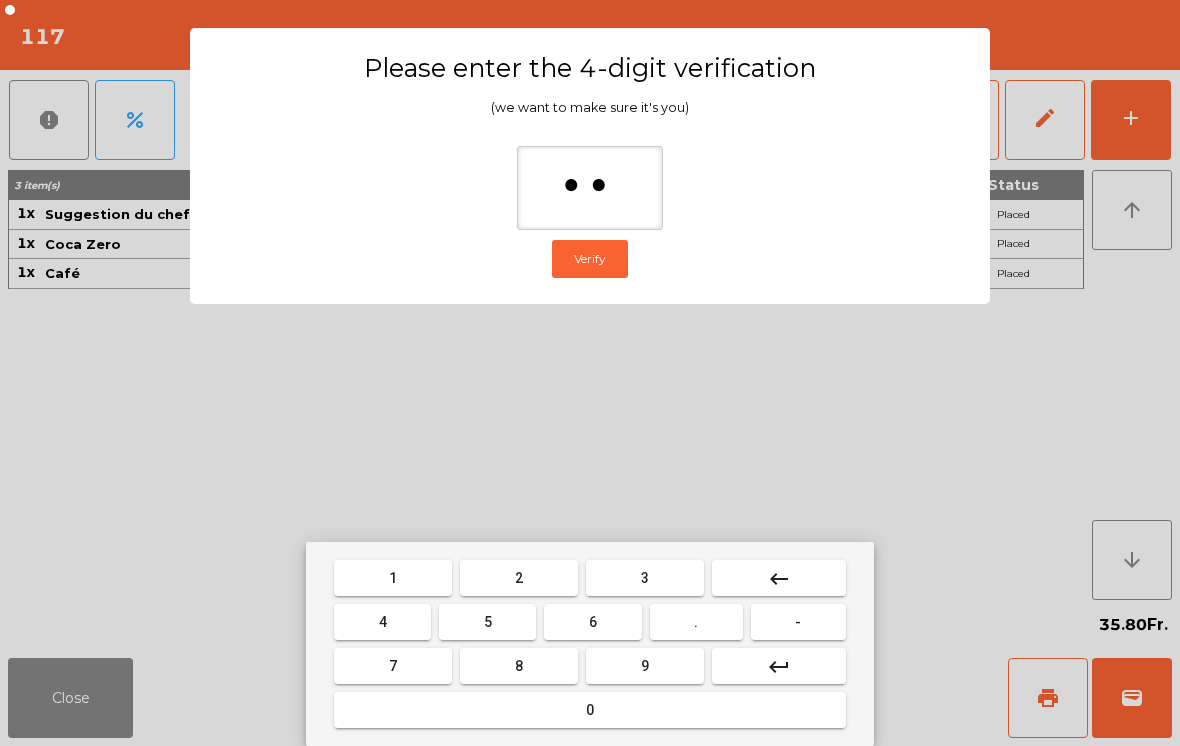 type on "***" 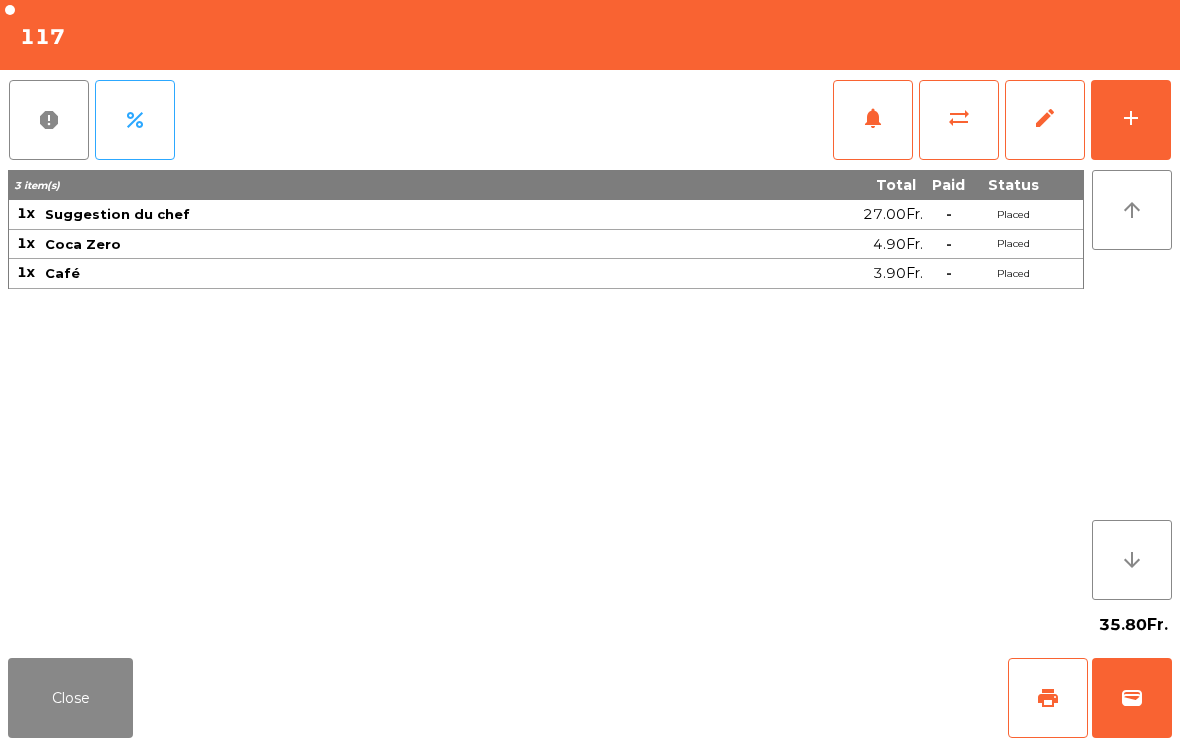 click on "Close   print   wallet" 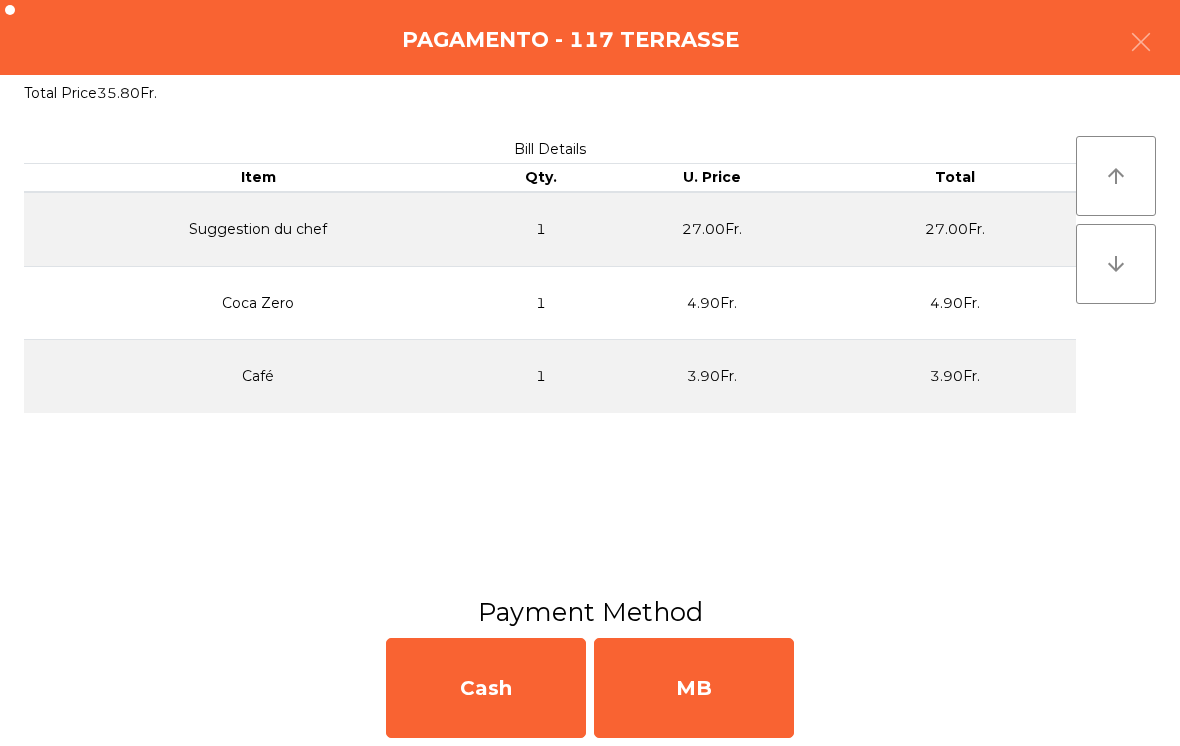 click on "MB" 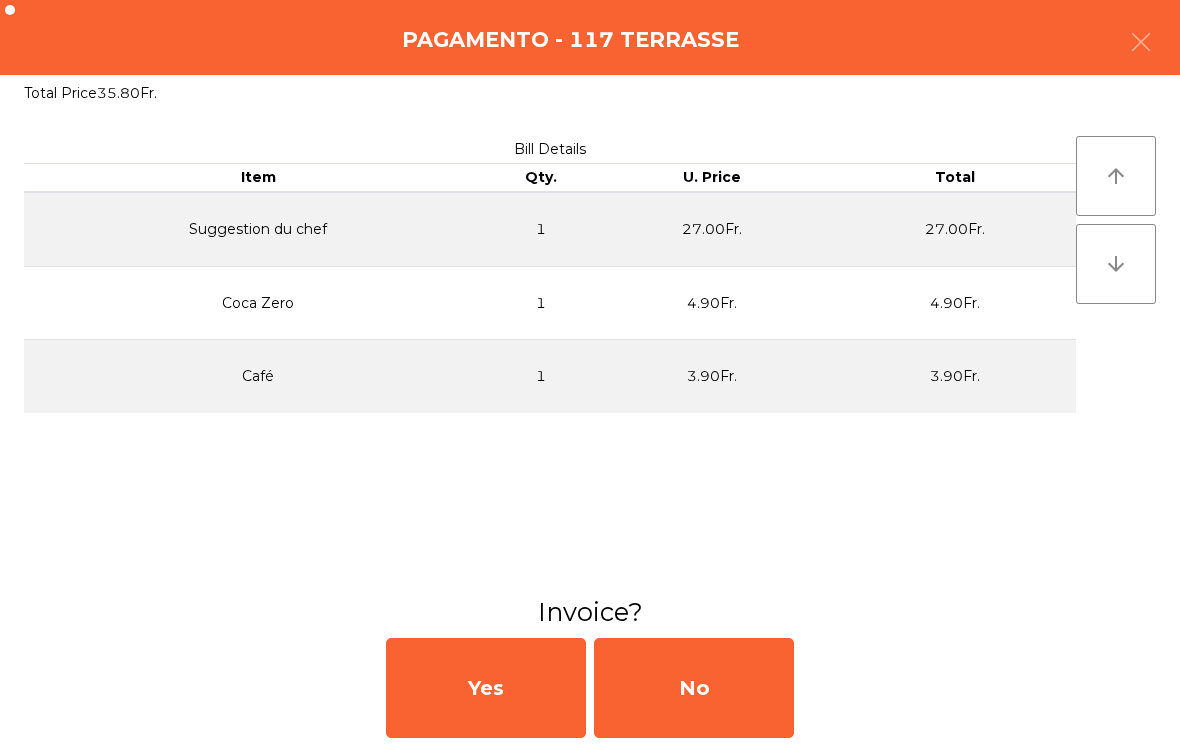 click on "No" 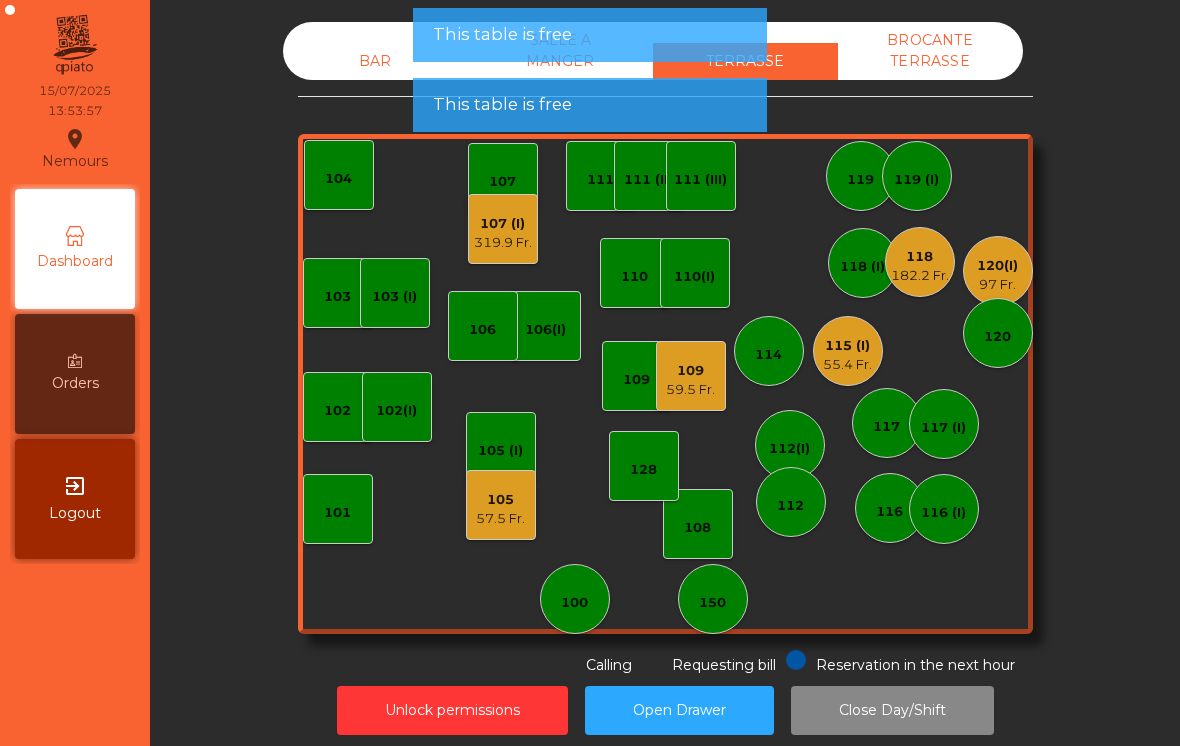 click on "55.4 Fr." 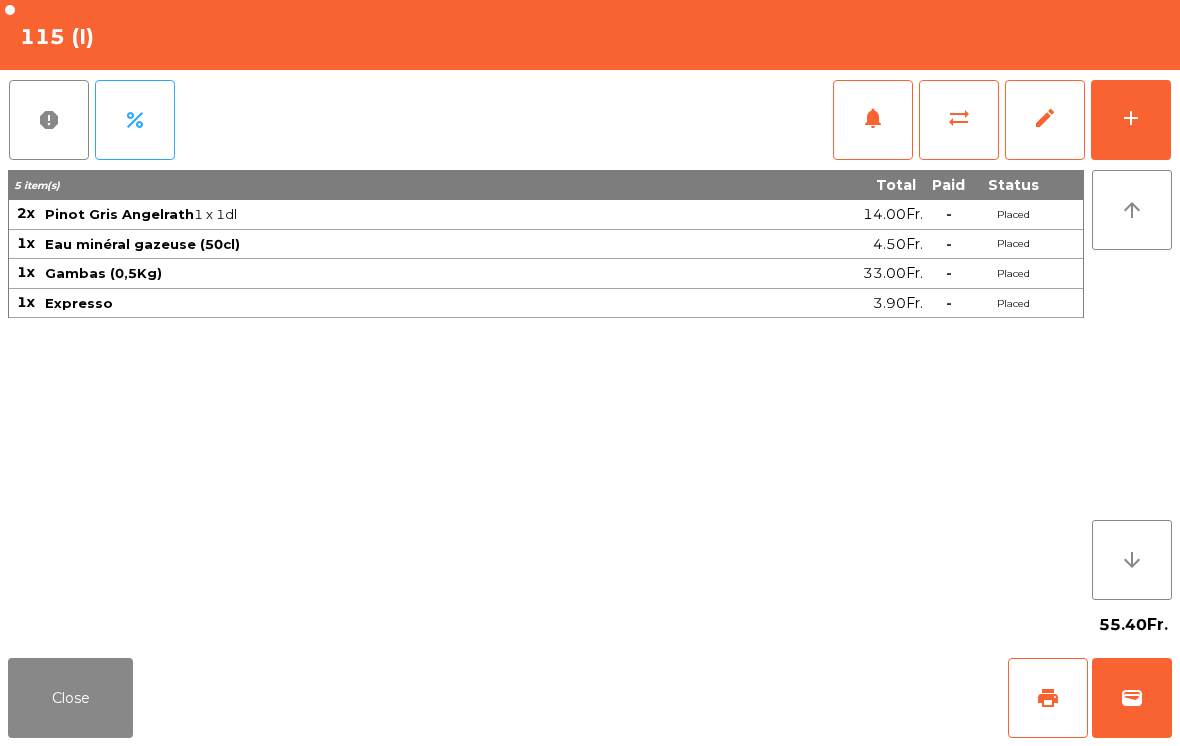click on "sync_alt" 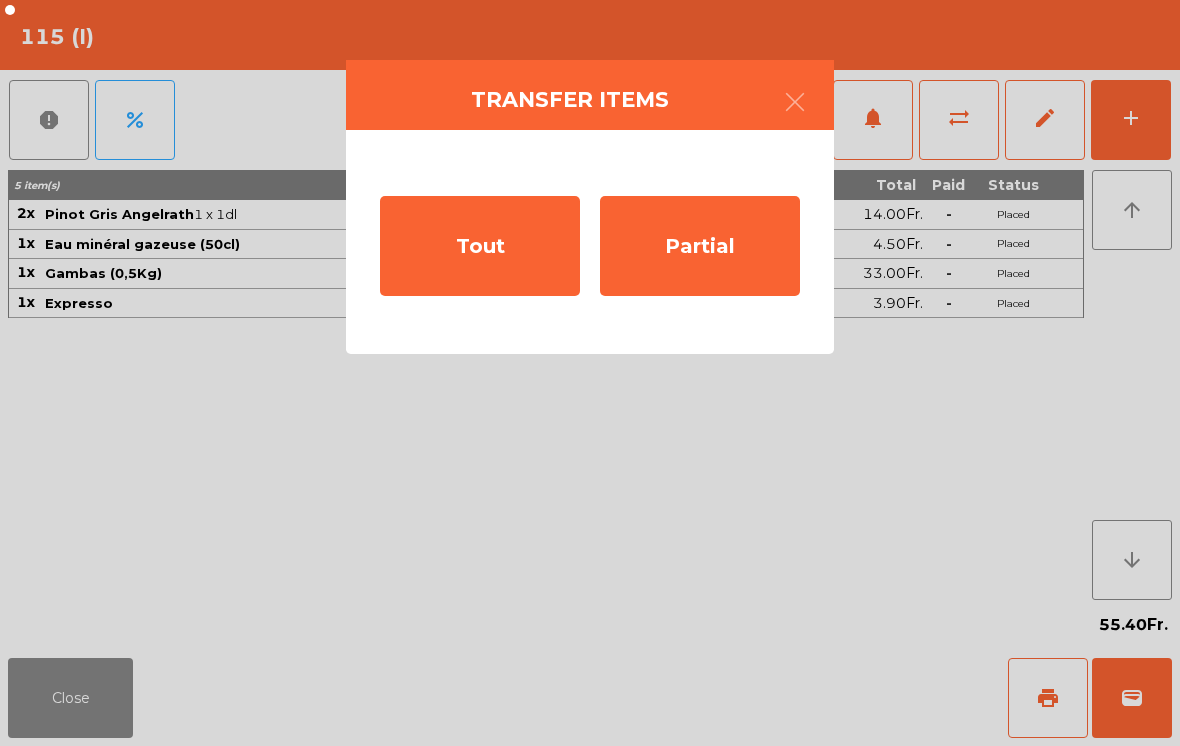 click on "Tout" 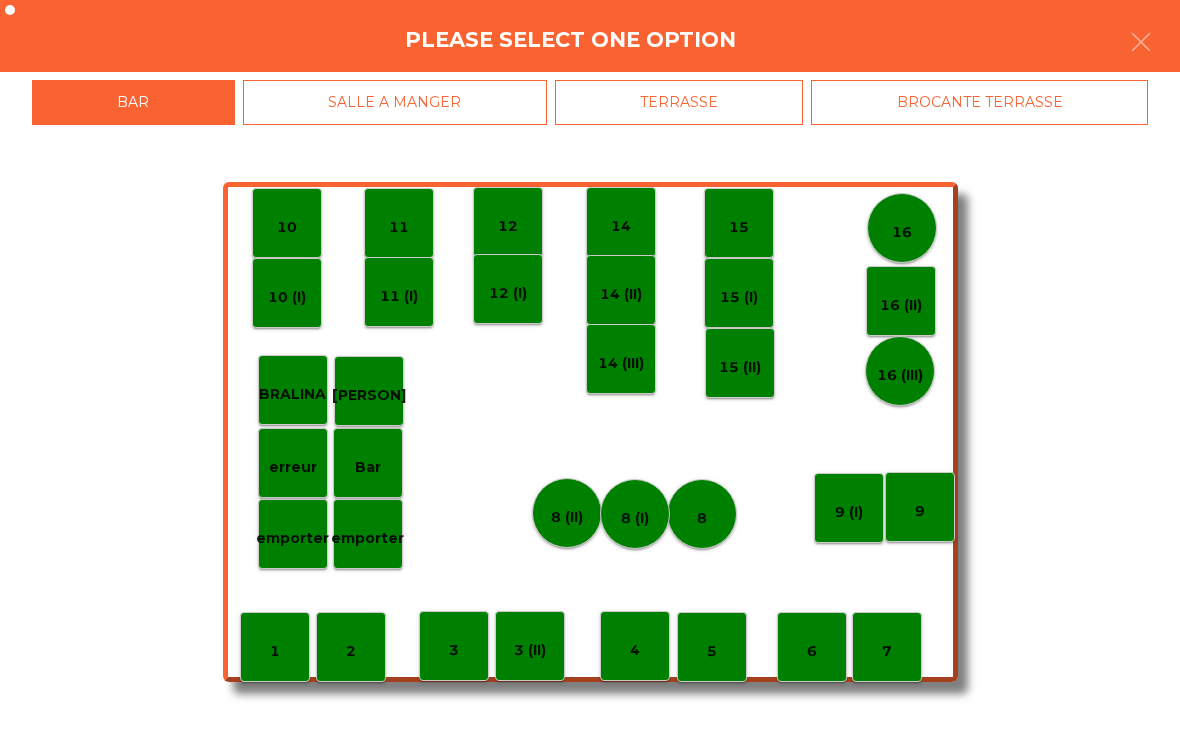 click on "BROCANTE TERRASSE" 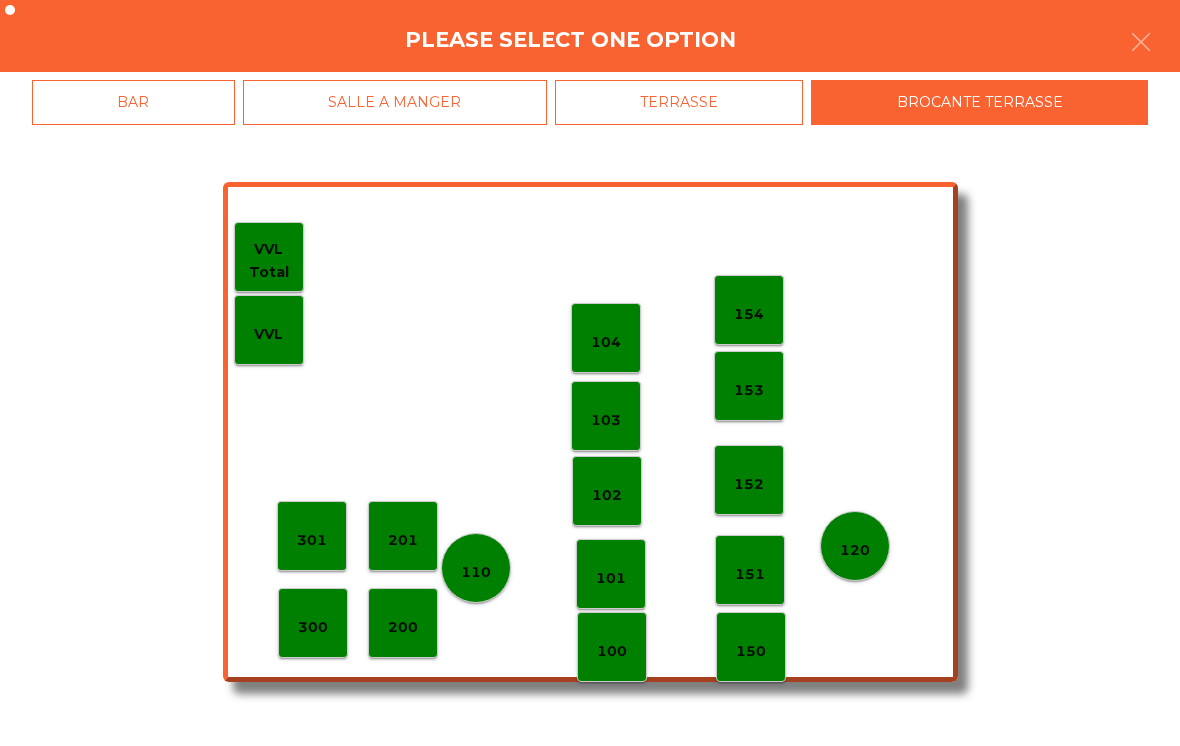 click on "110" 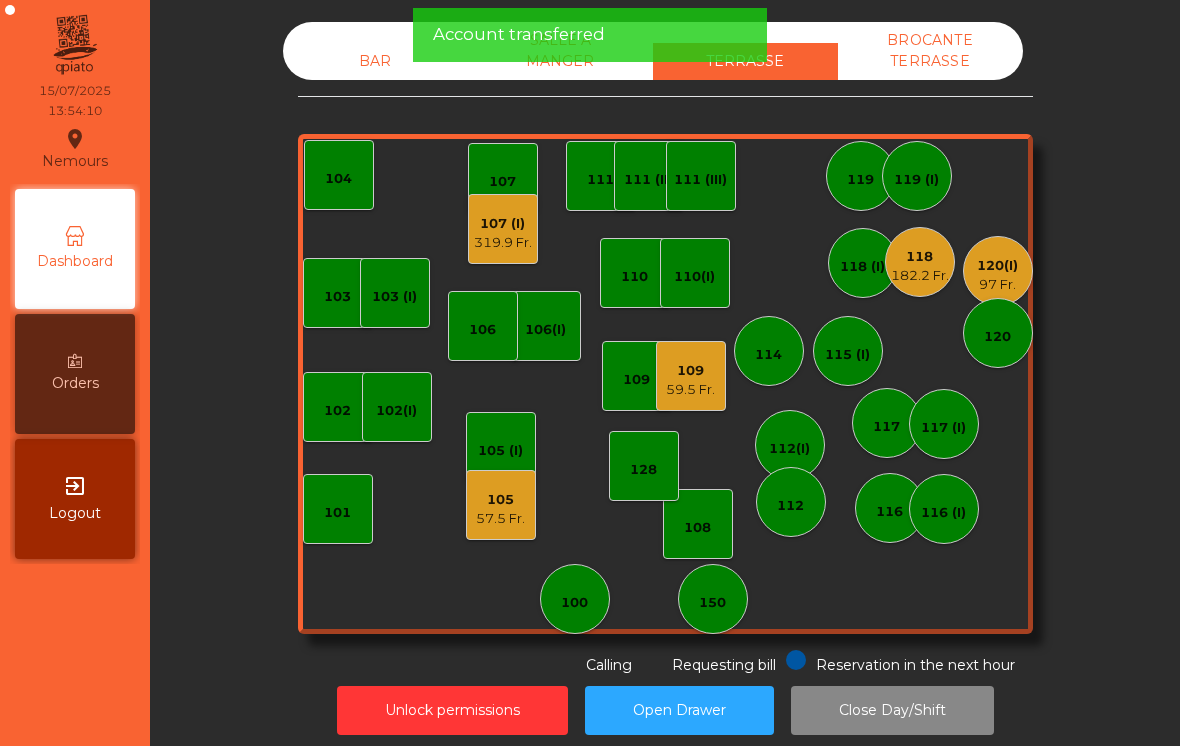 click on "59.5 Fr." 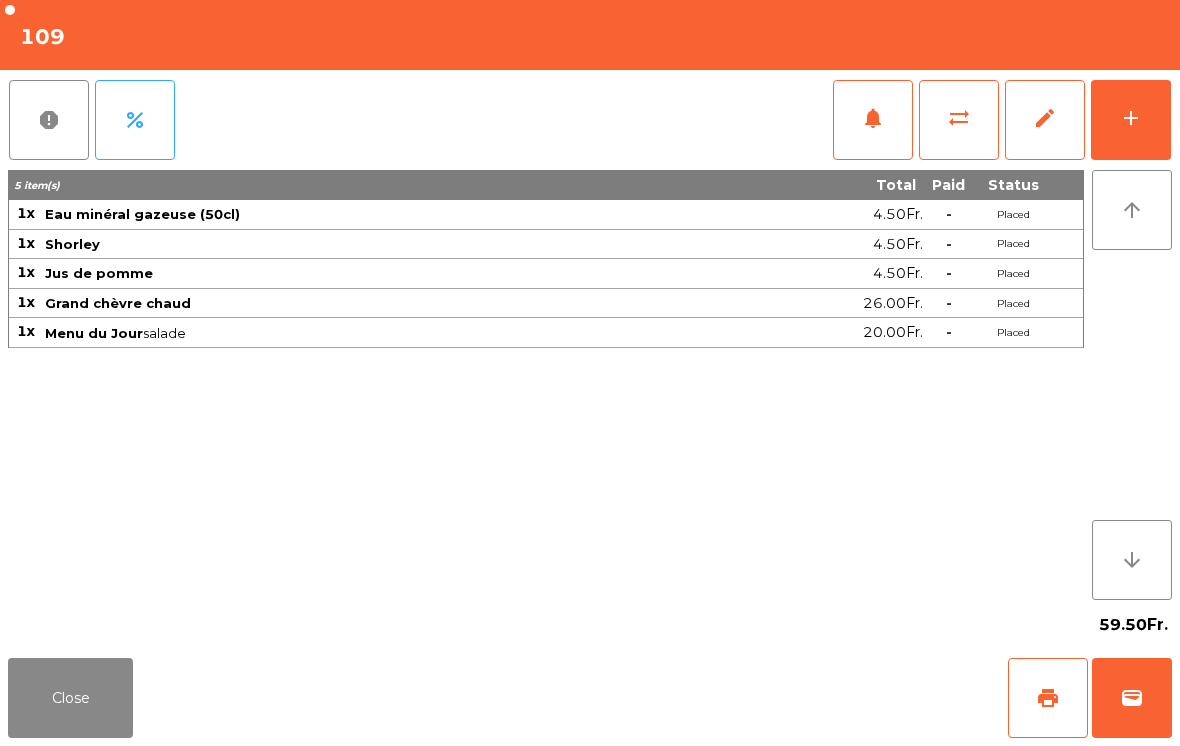 click on "Close" 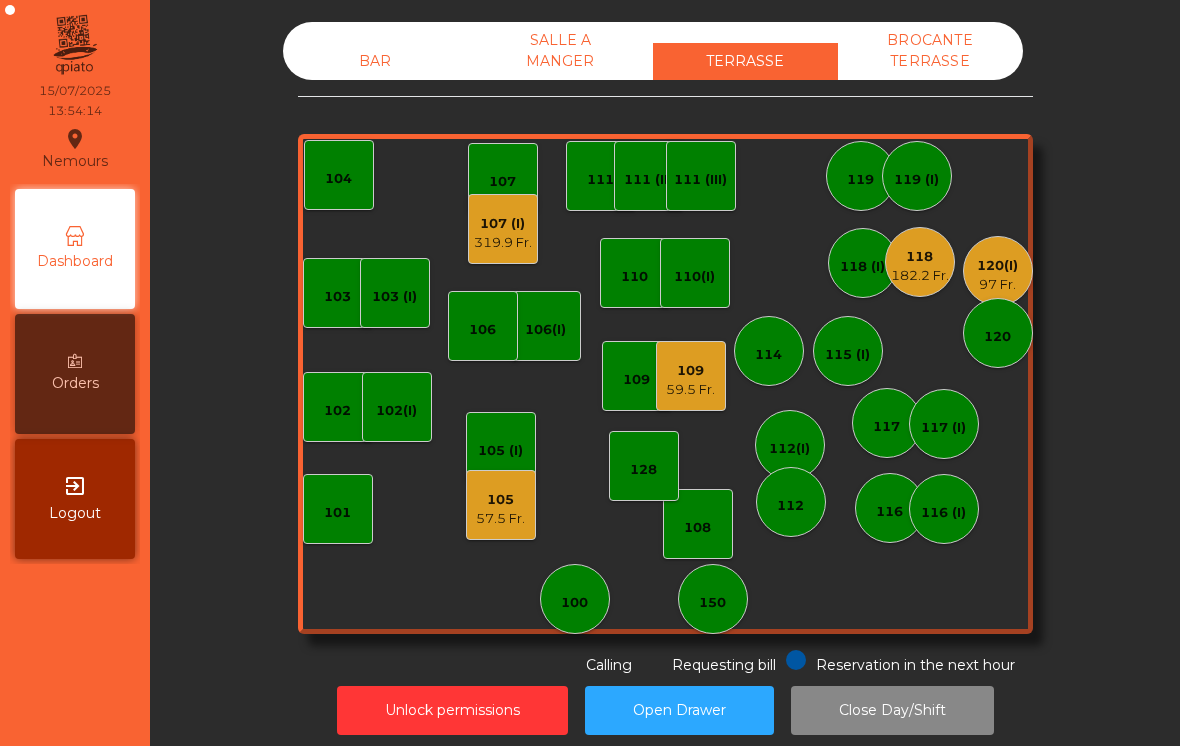 click on "120(I)   97 Fr." 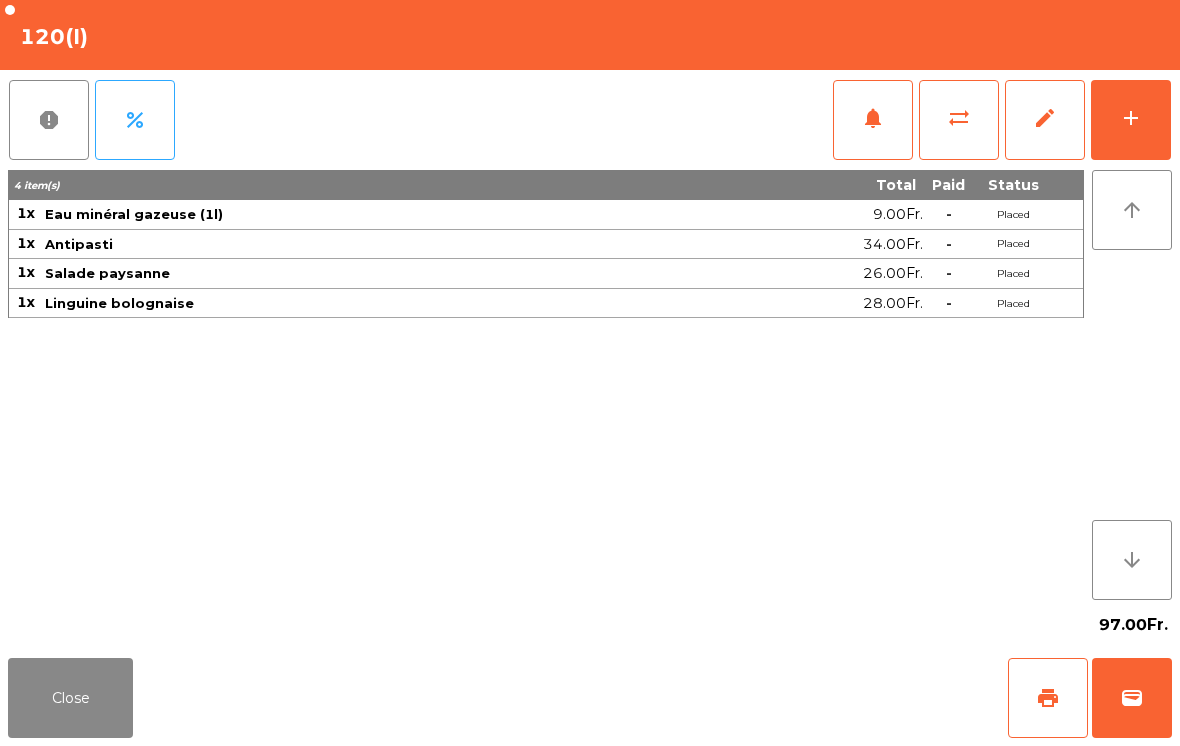 click on "wallet" 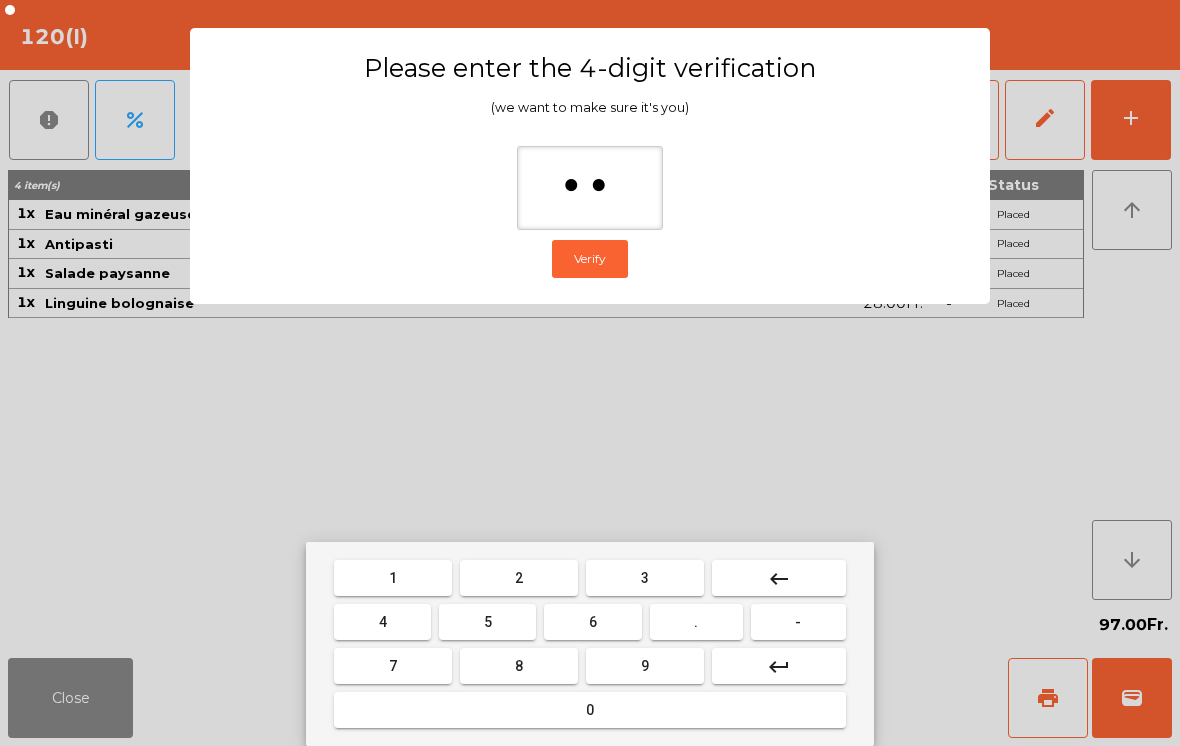 type on "***" 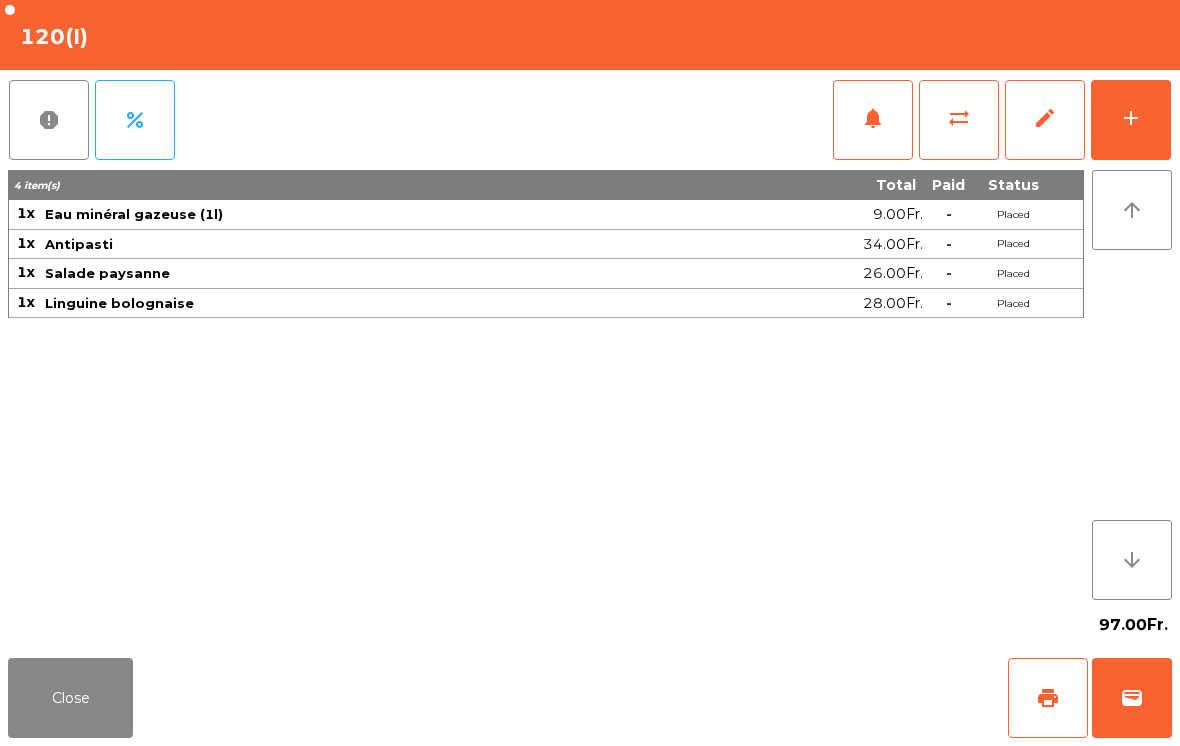 click on "97.00Fr." 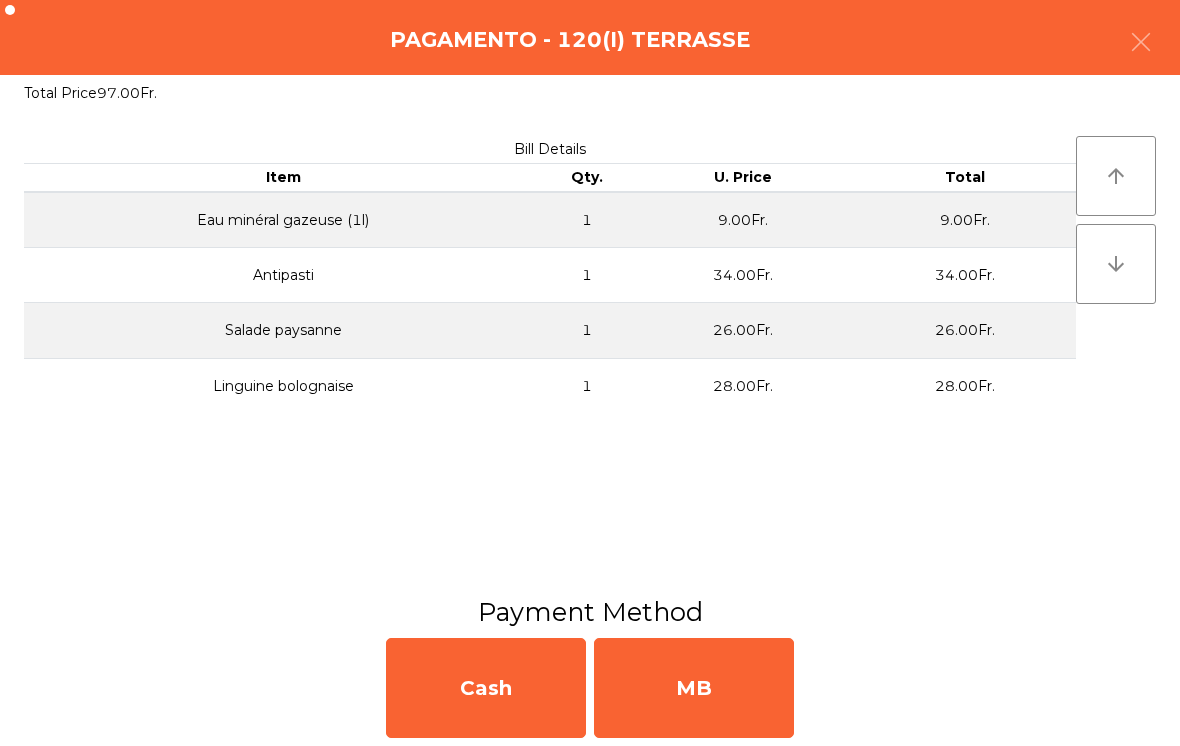 click on "MB" 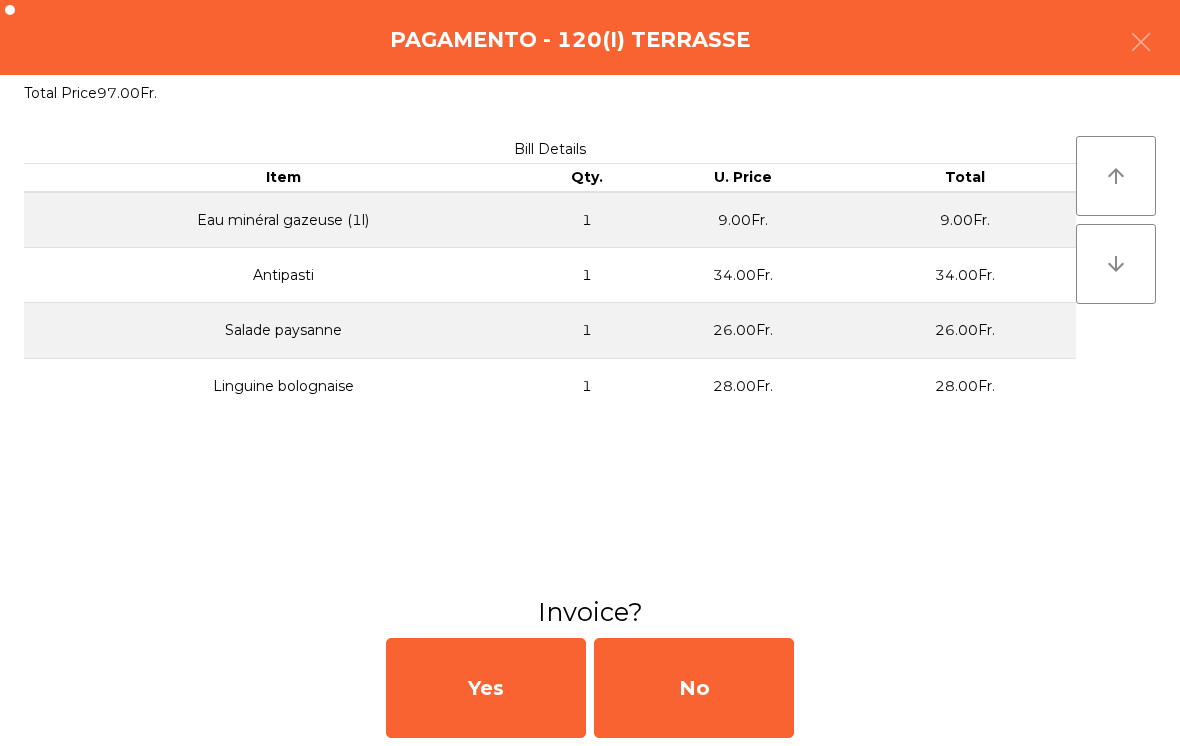 click on "No" 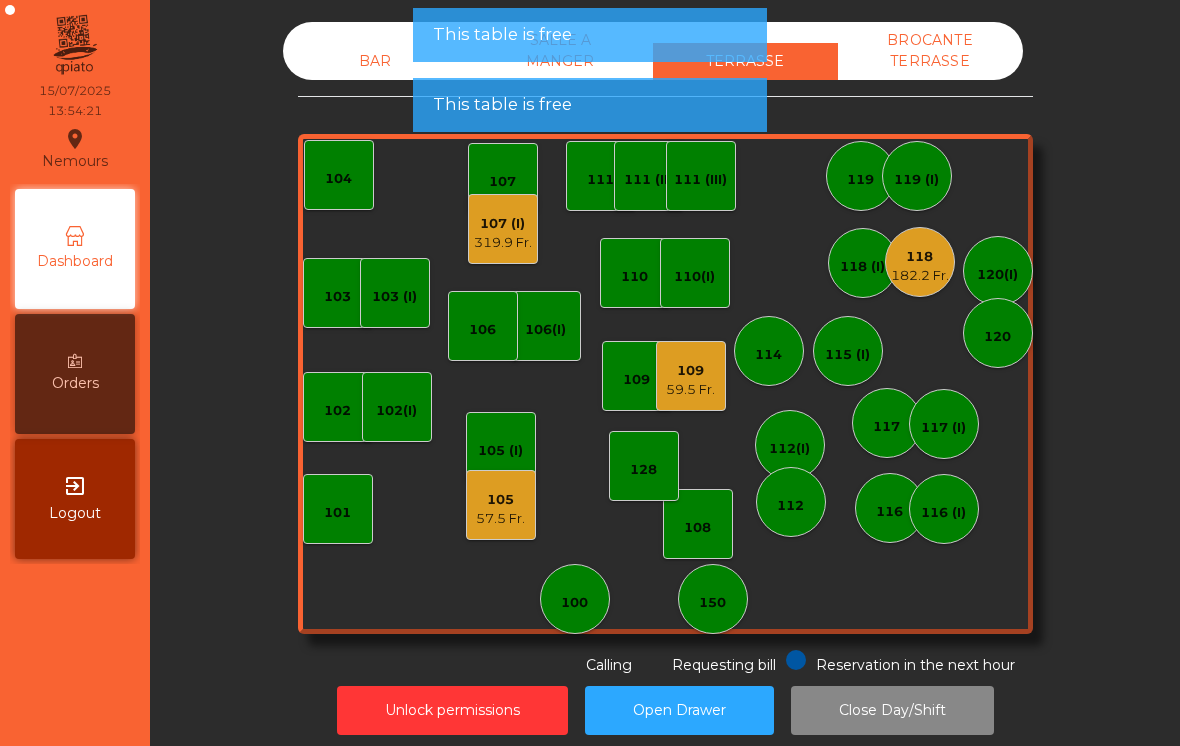 click on "BROCANTE TERRASSE" 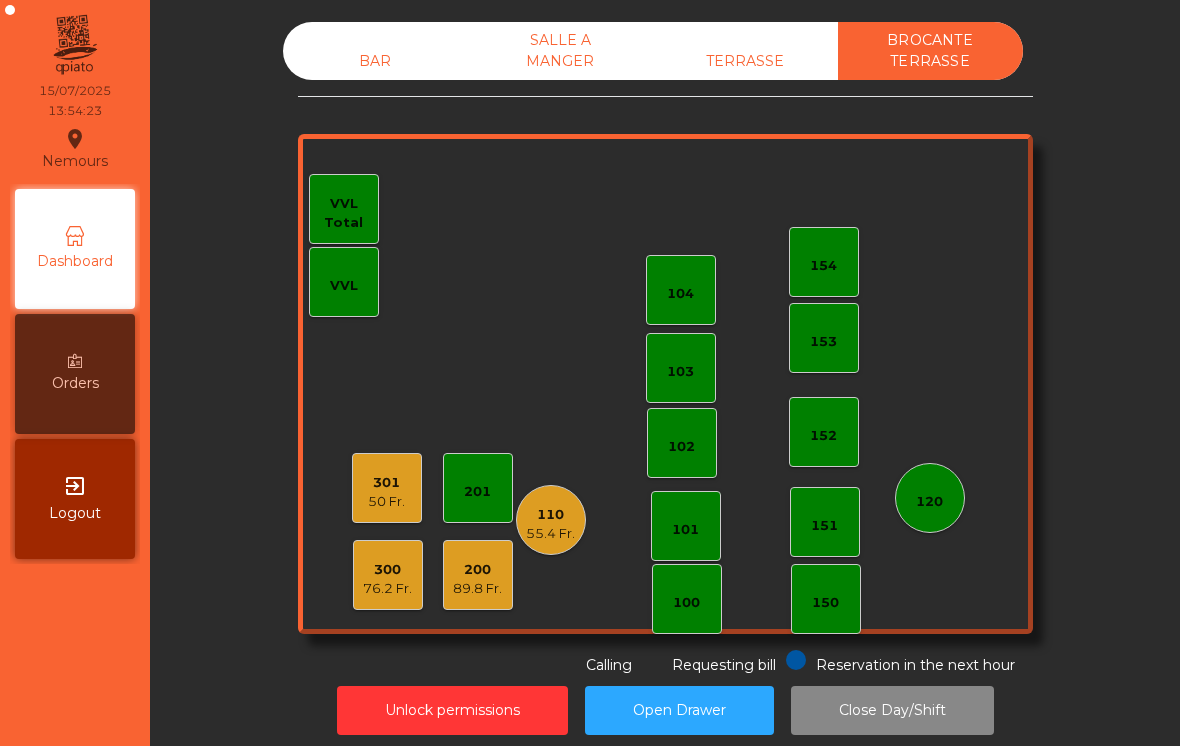 click on "BAR" 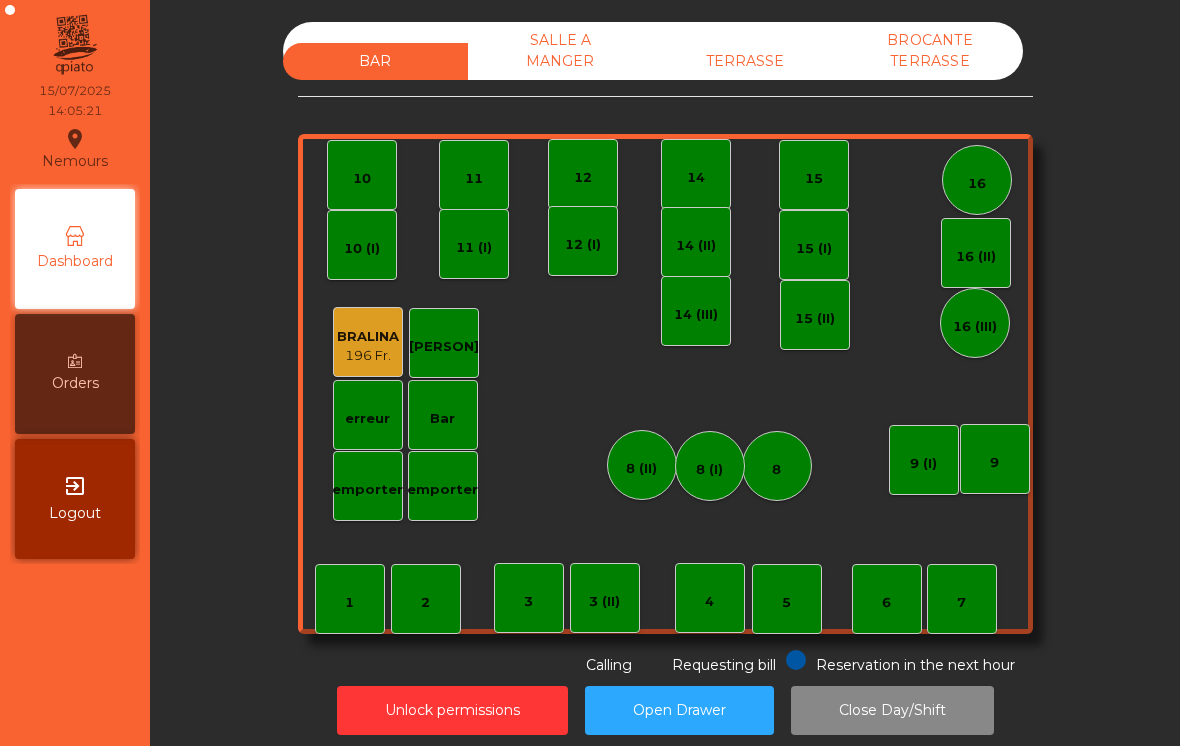 click on "BAR   SALLE A MANGER   TERRASSE   BROCANTE TERRASSE" 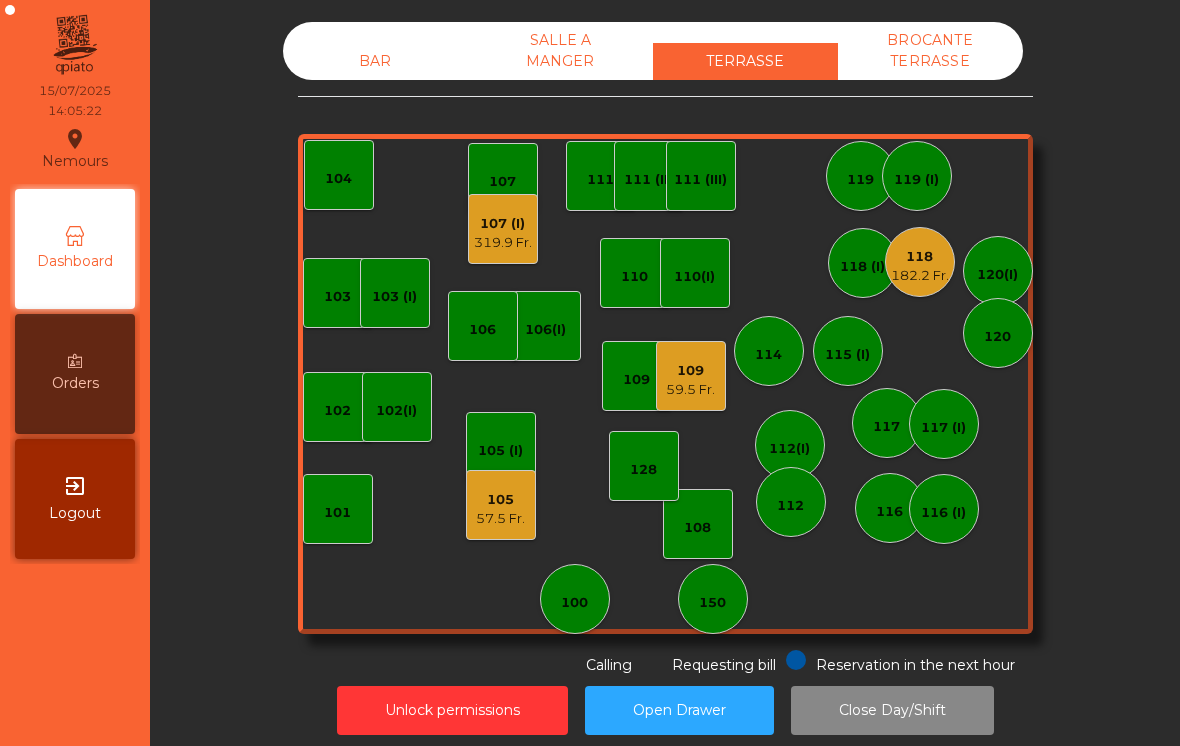 click on "105    57.5 Fr." 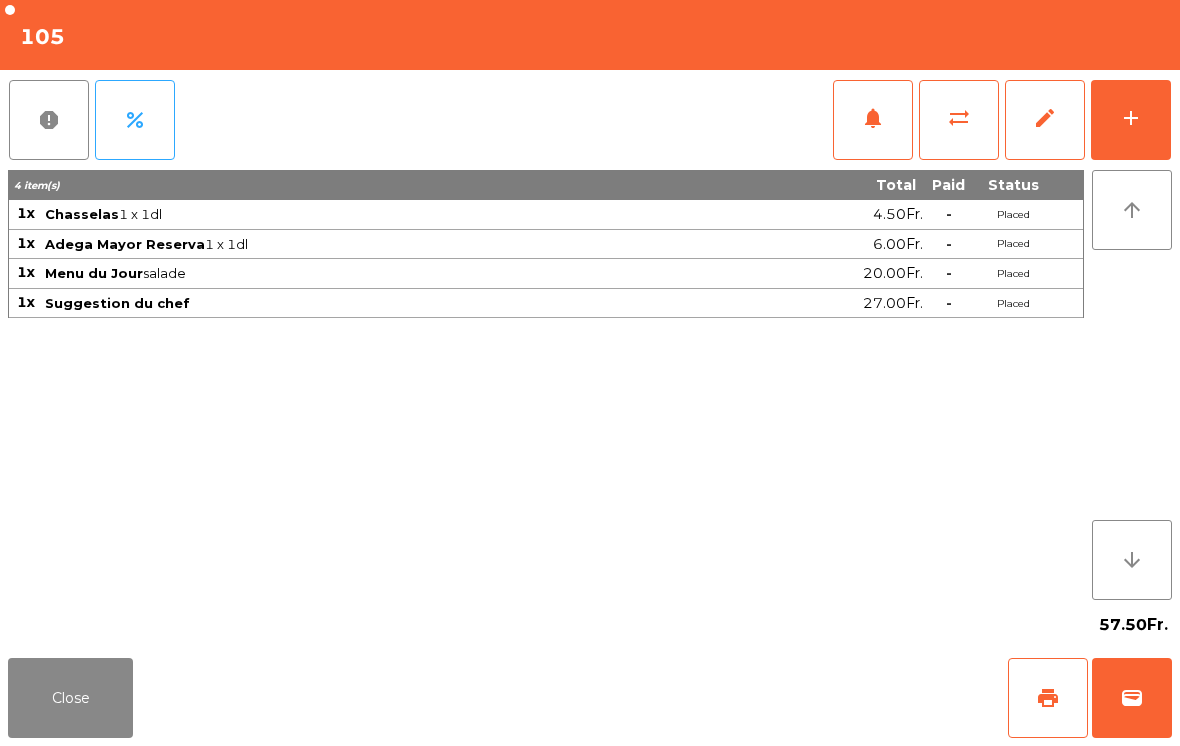 click on "print" 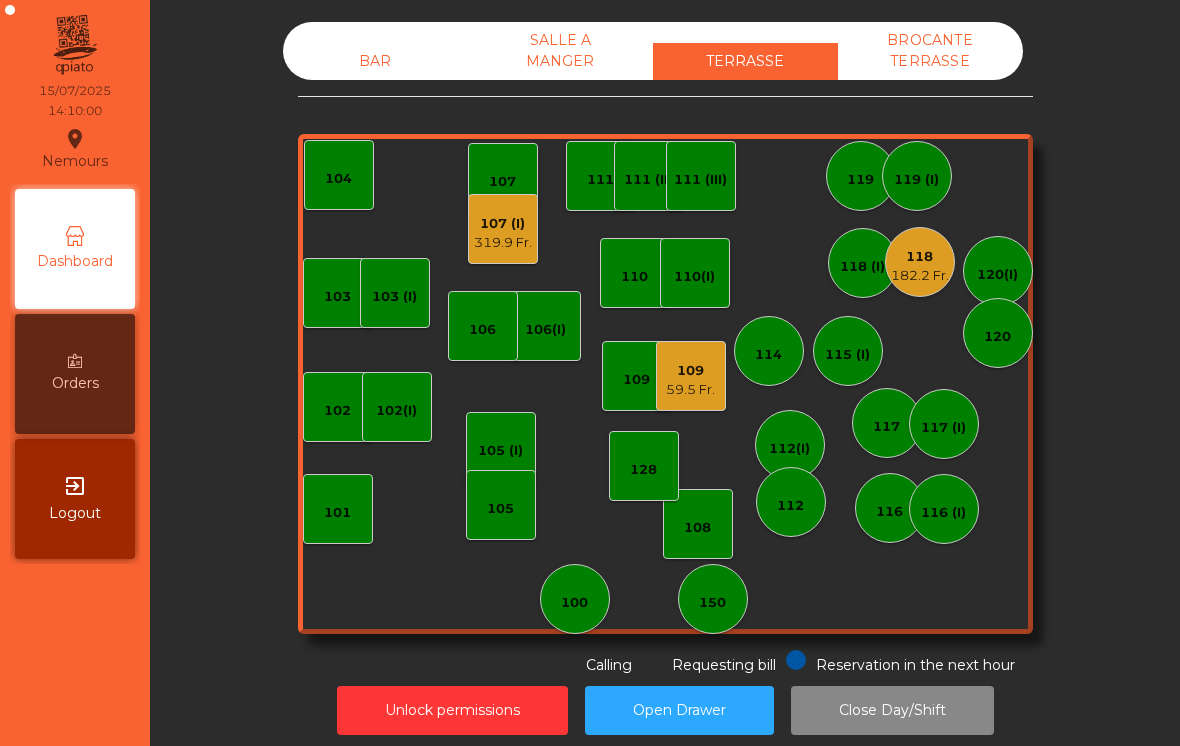 click on "112" 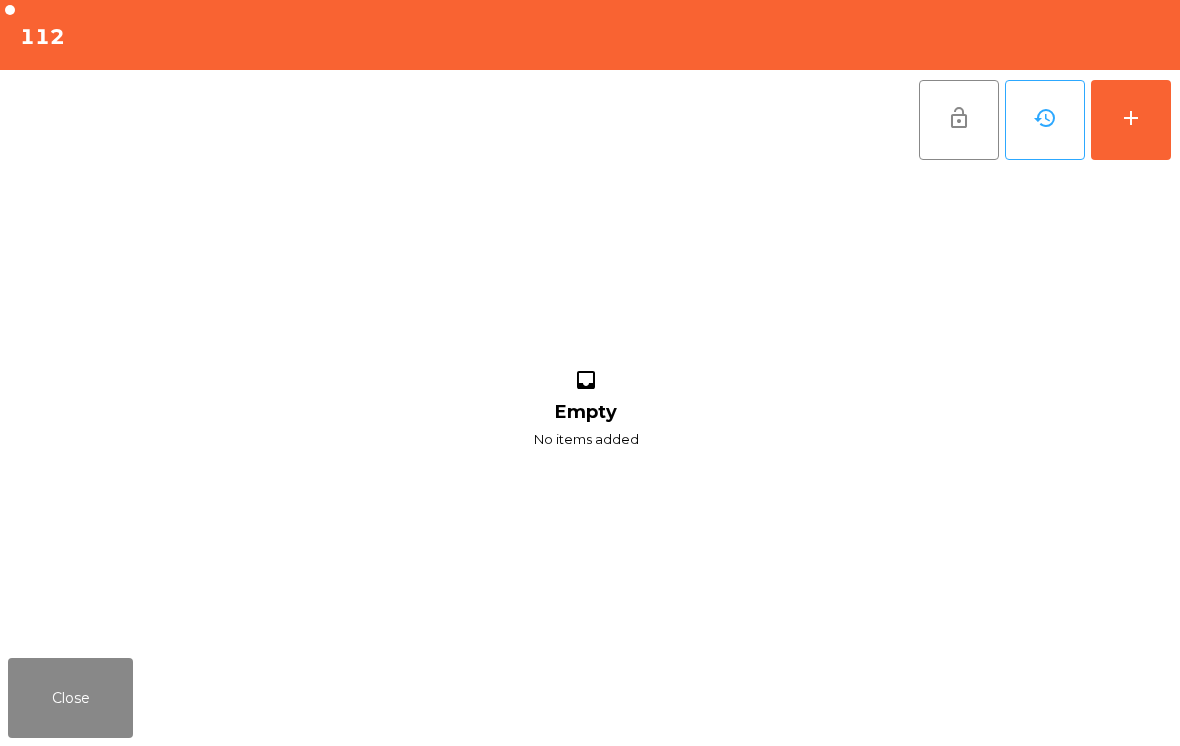 click on "add" 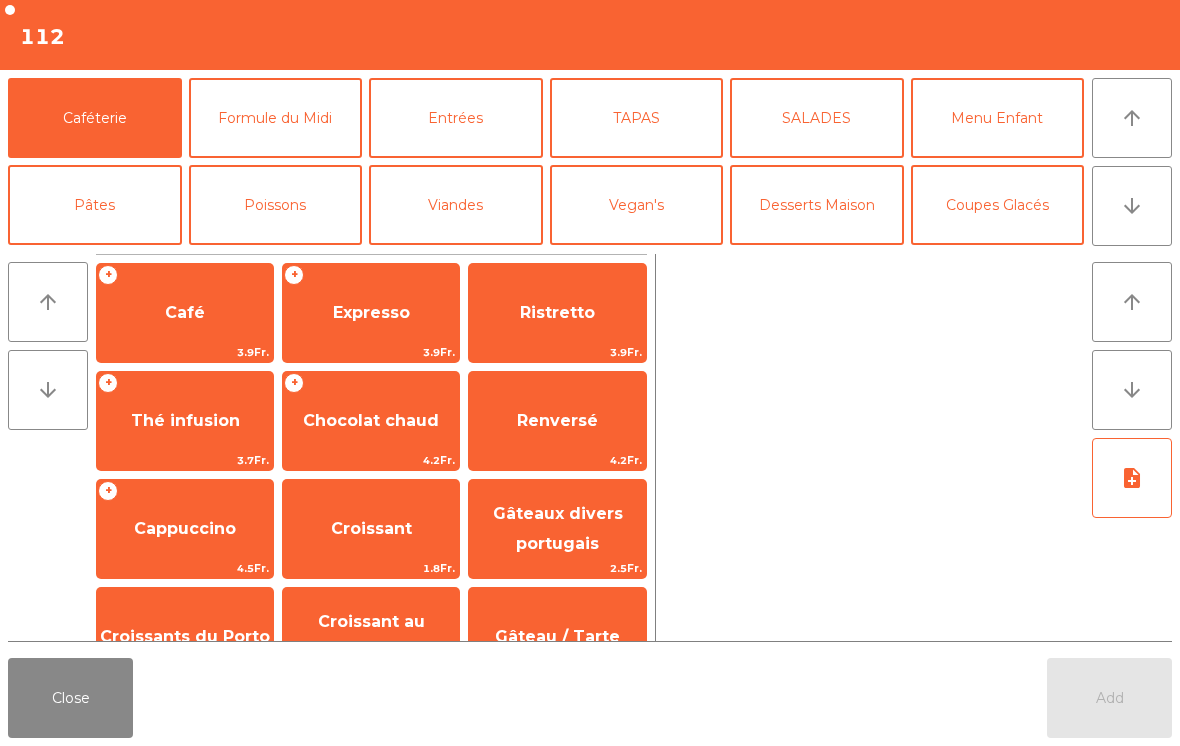 click on "Café" 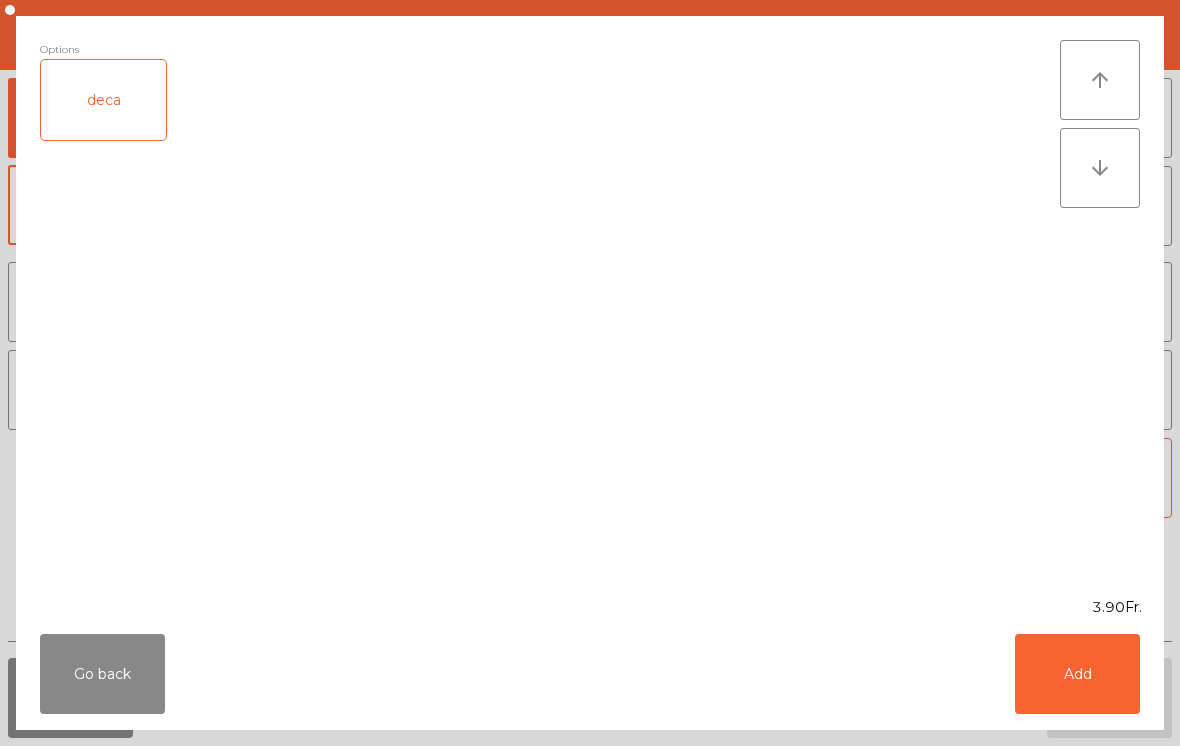 click on "Add" 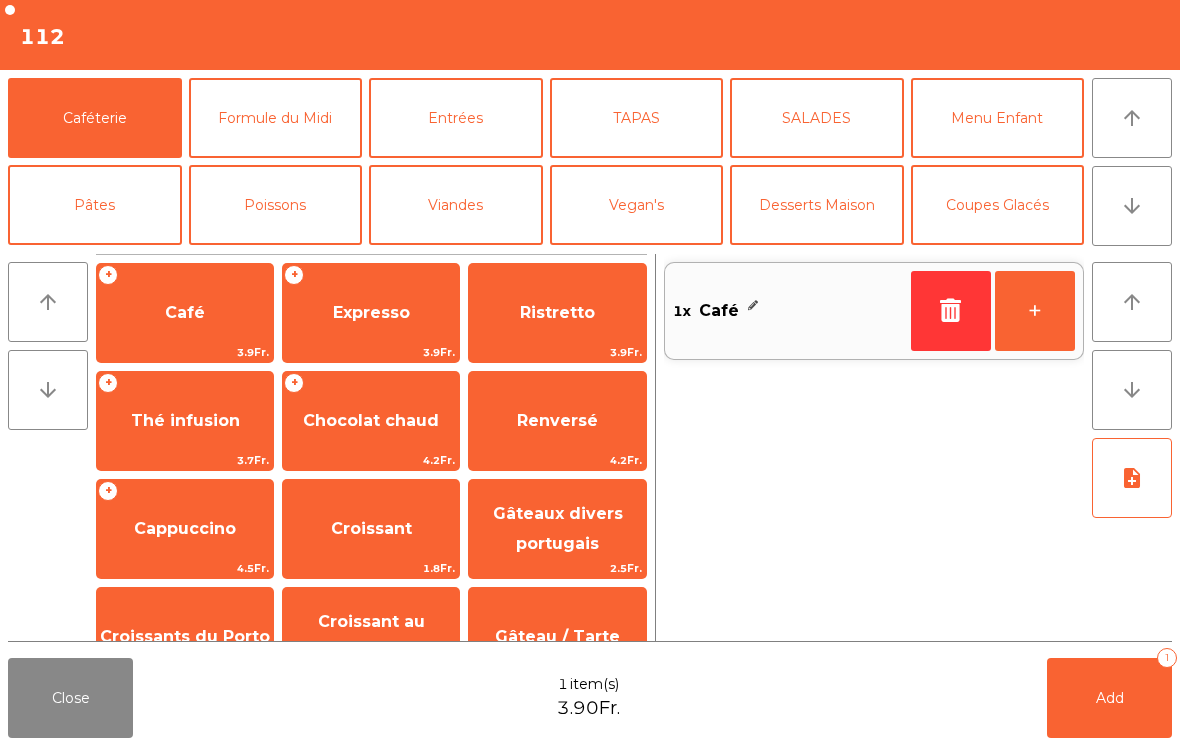 click on "+" 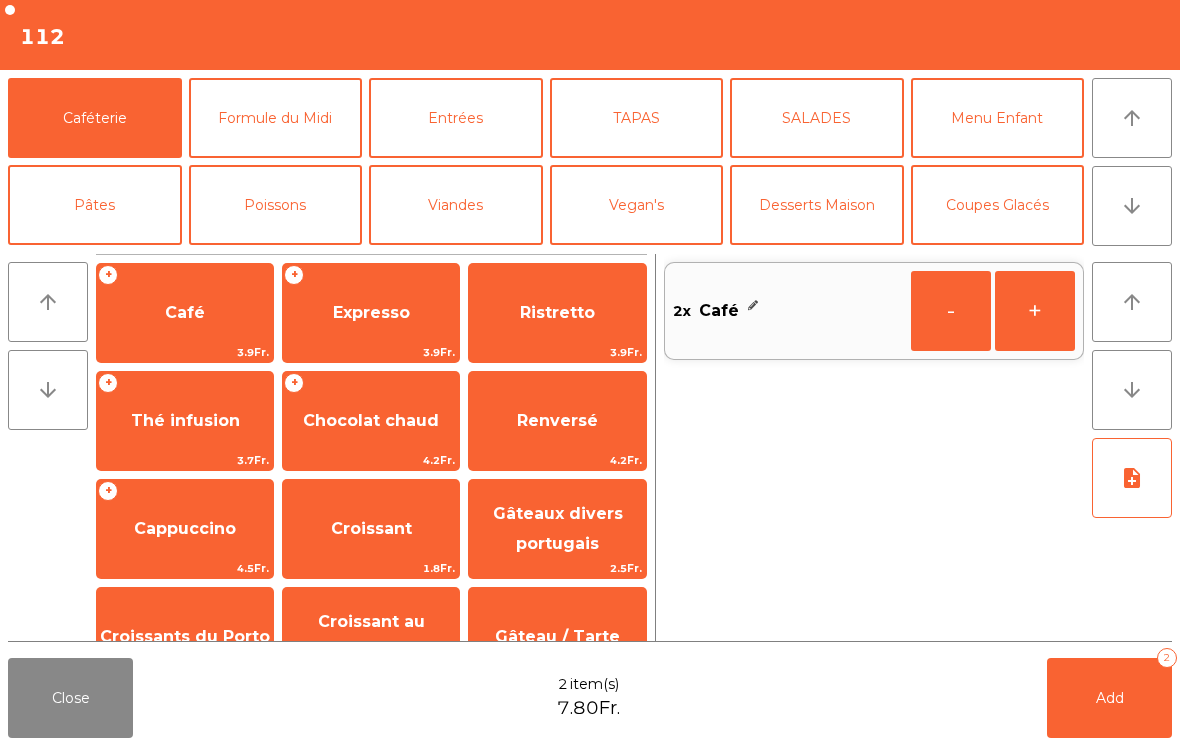 click on "Add   2" 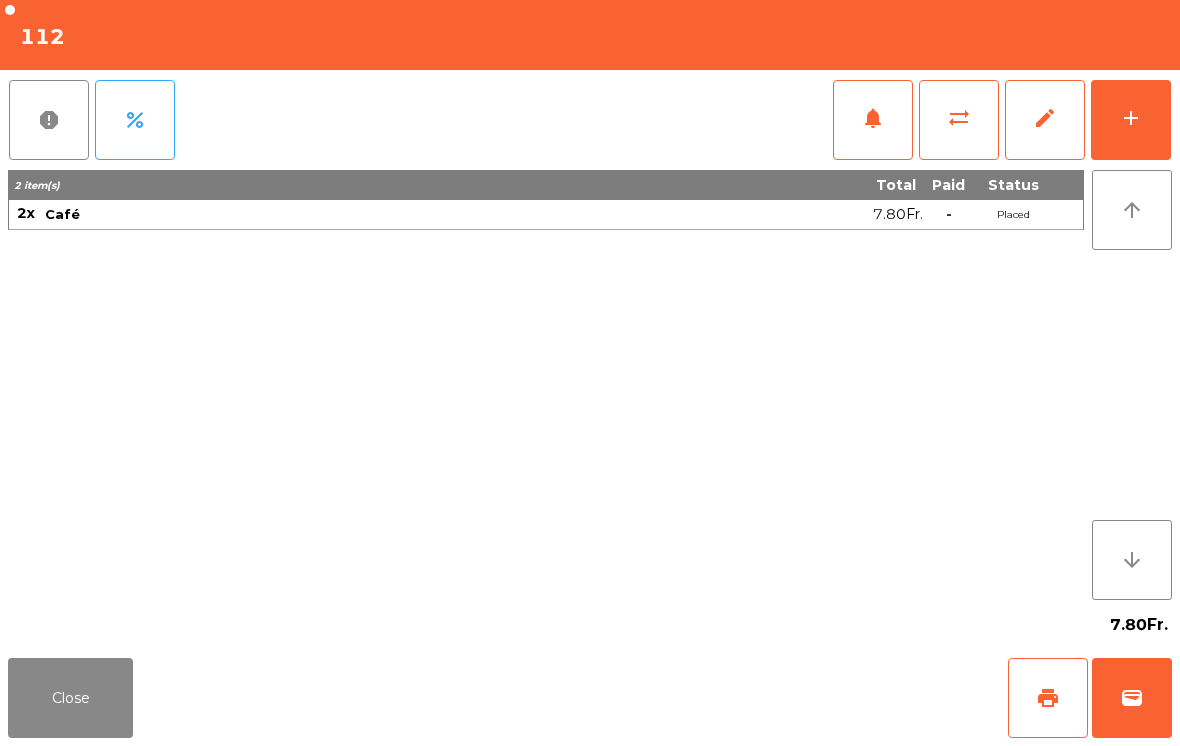 click on "print" 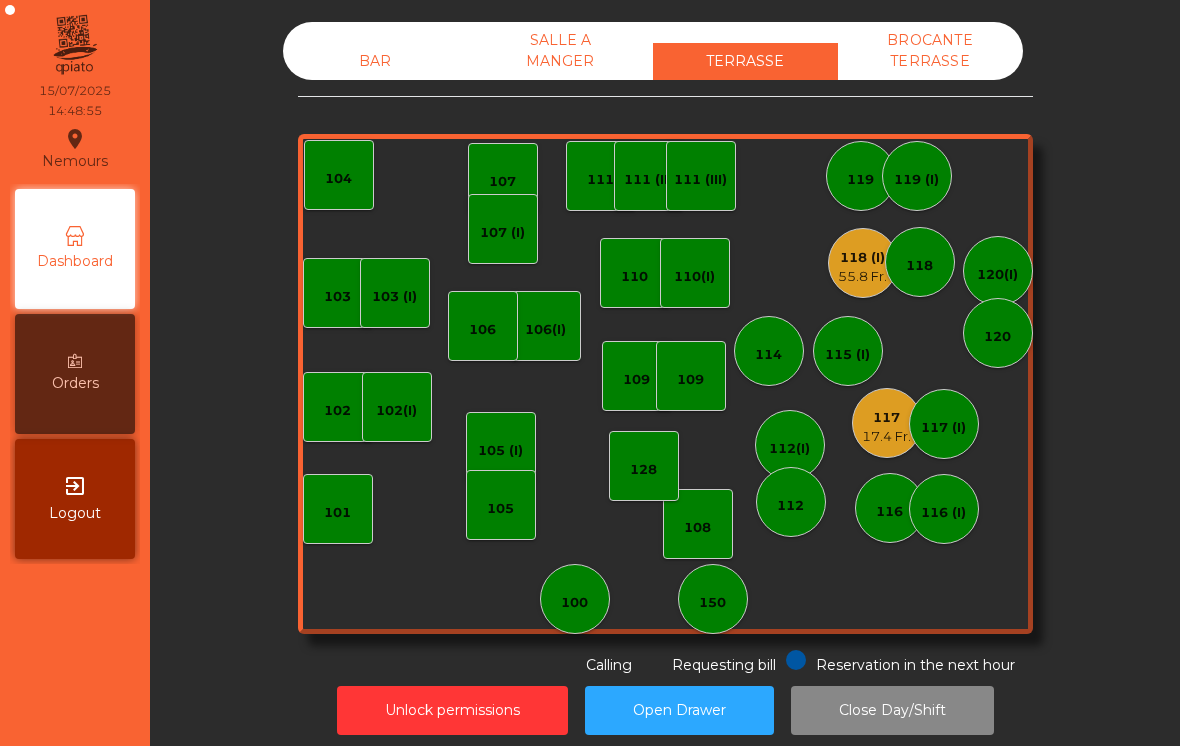 scroll, scrollTop: 0, scrollLeft: 0, axis: both 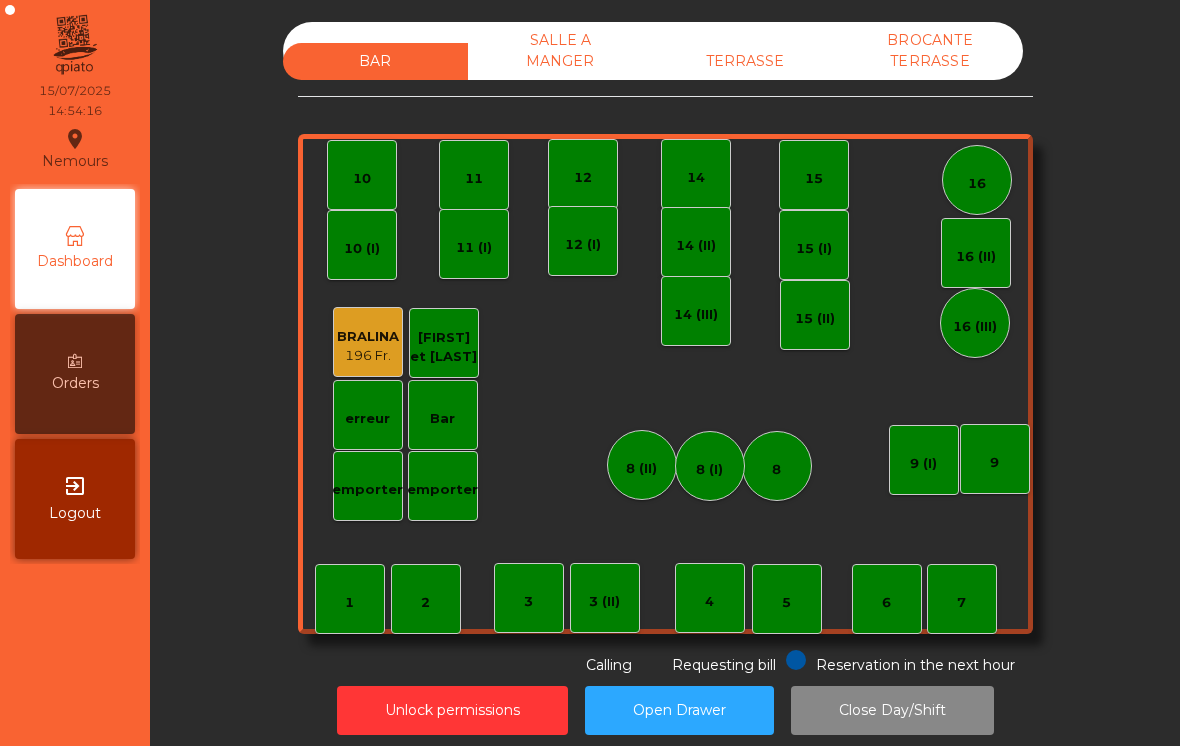 click on "TERRASSE" 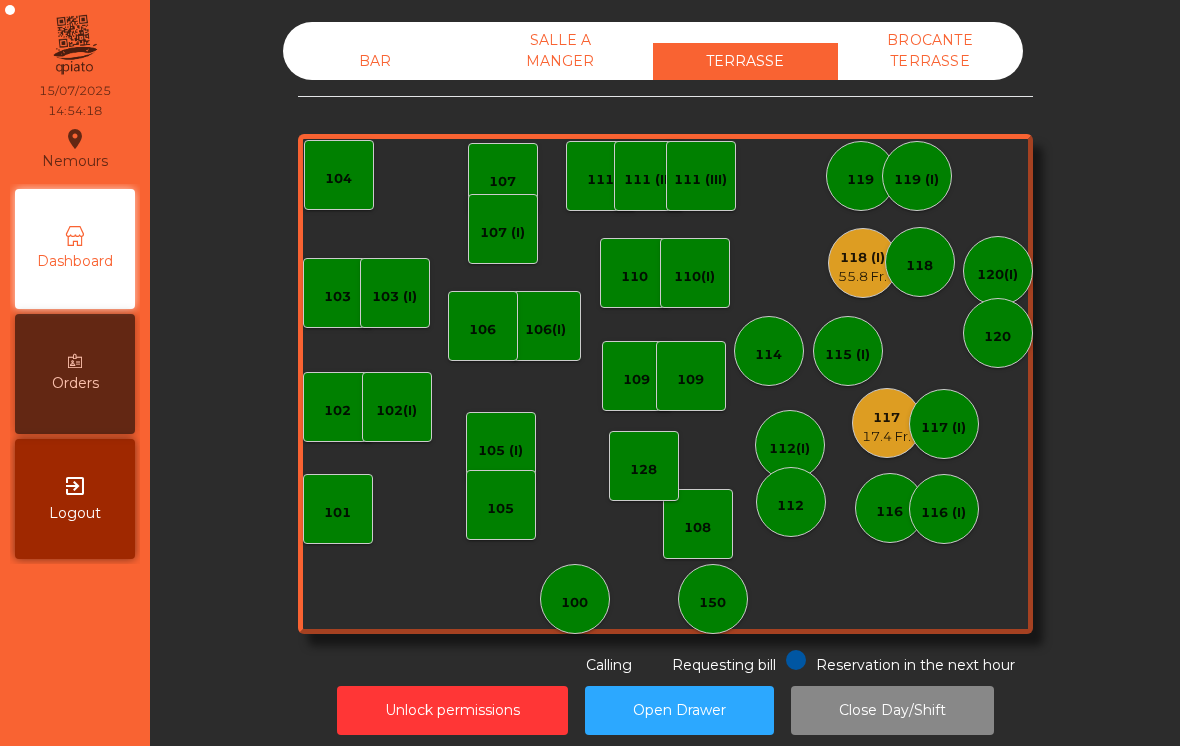 click on "118 (I)" 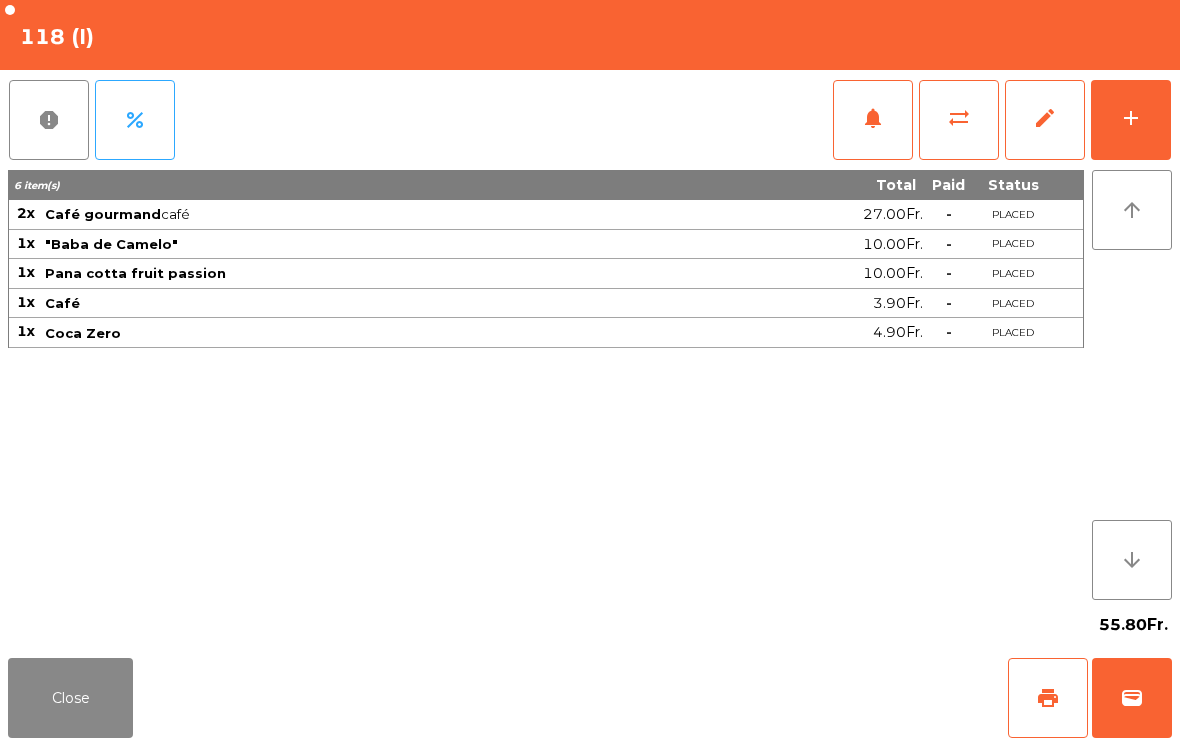 click on "Close" 